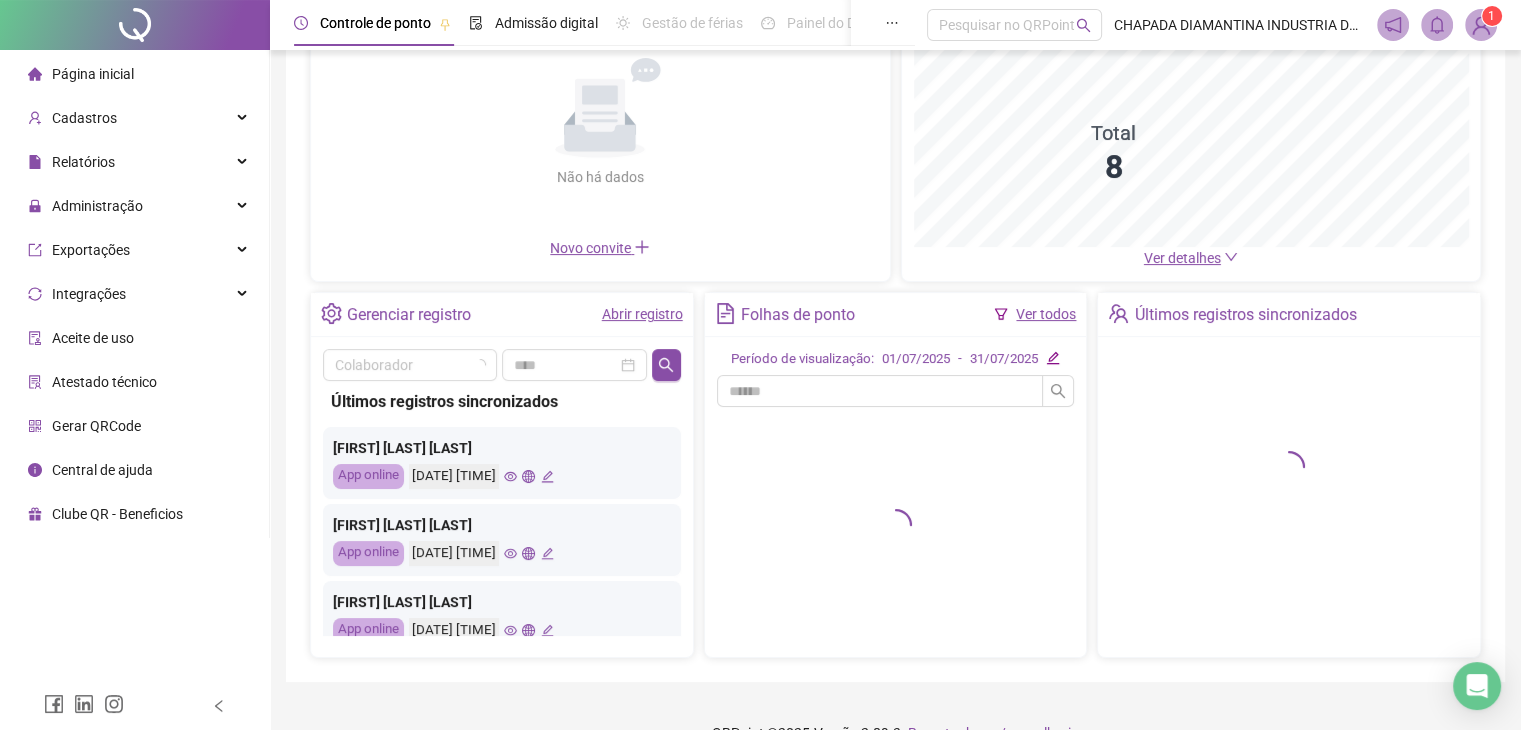 scroll, scrollTop: 200, scrollLeft: 0, axis: vertical 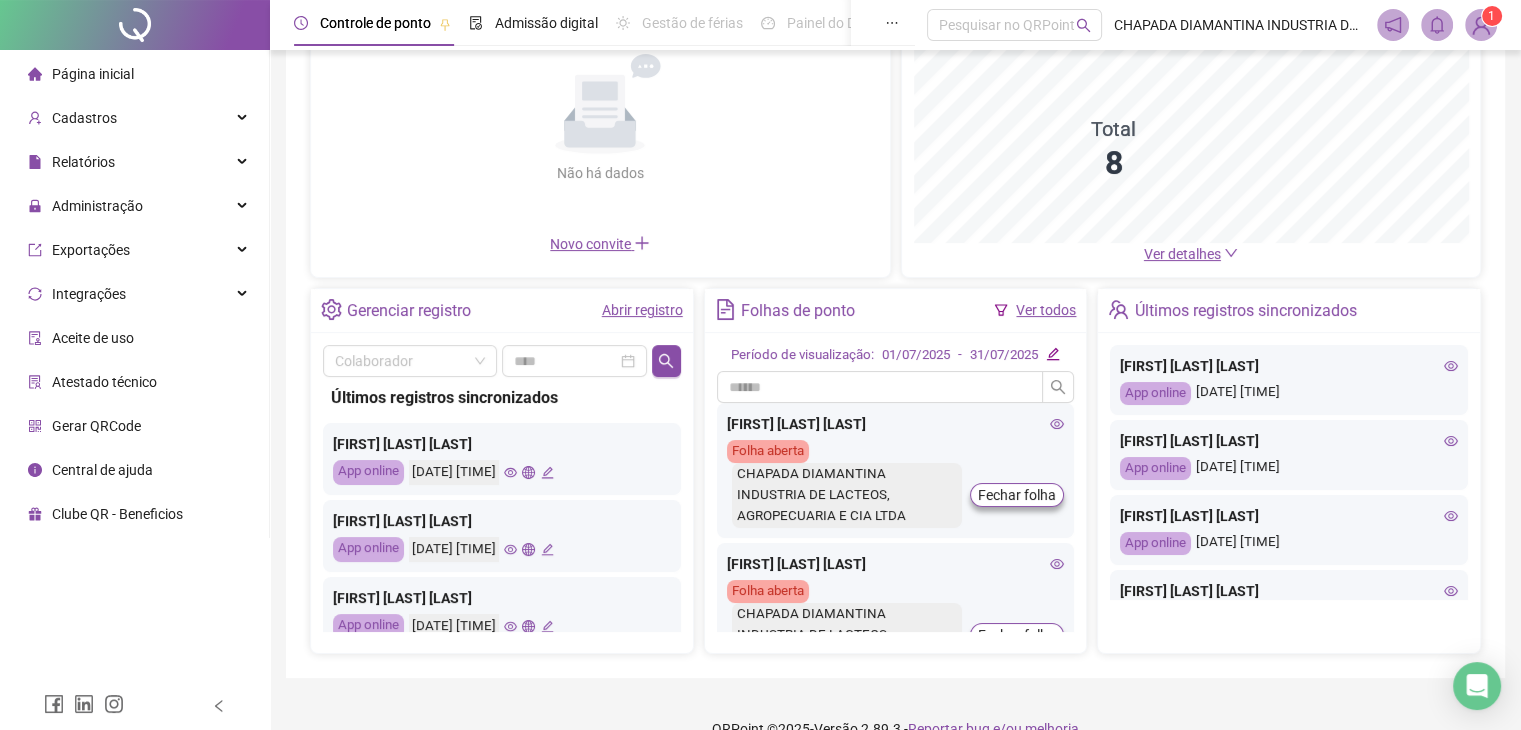 drag, startPoint x: 1263, startPoint y: 401, endPoint x: 1336, endPoint y: 413, distance: 73.97973 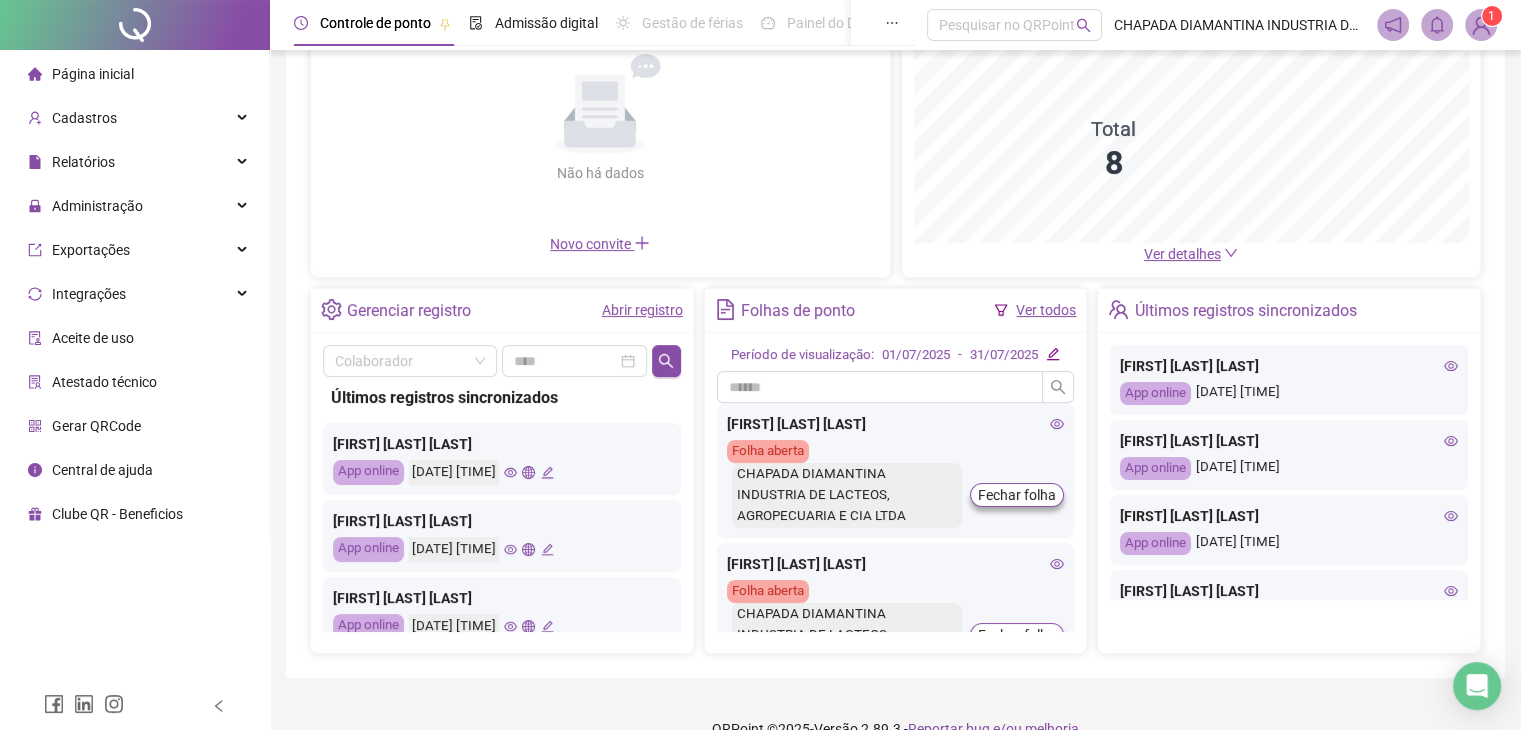 click on "[FIRST] [LAST] [LAST] App online [DATE] [TIME]" at bounding box center [1289, 380] 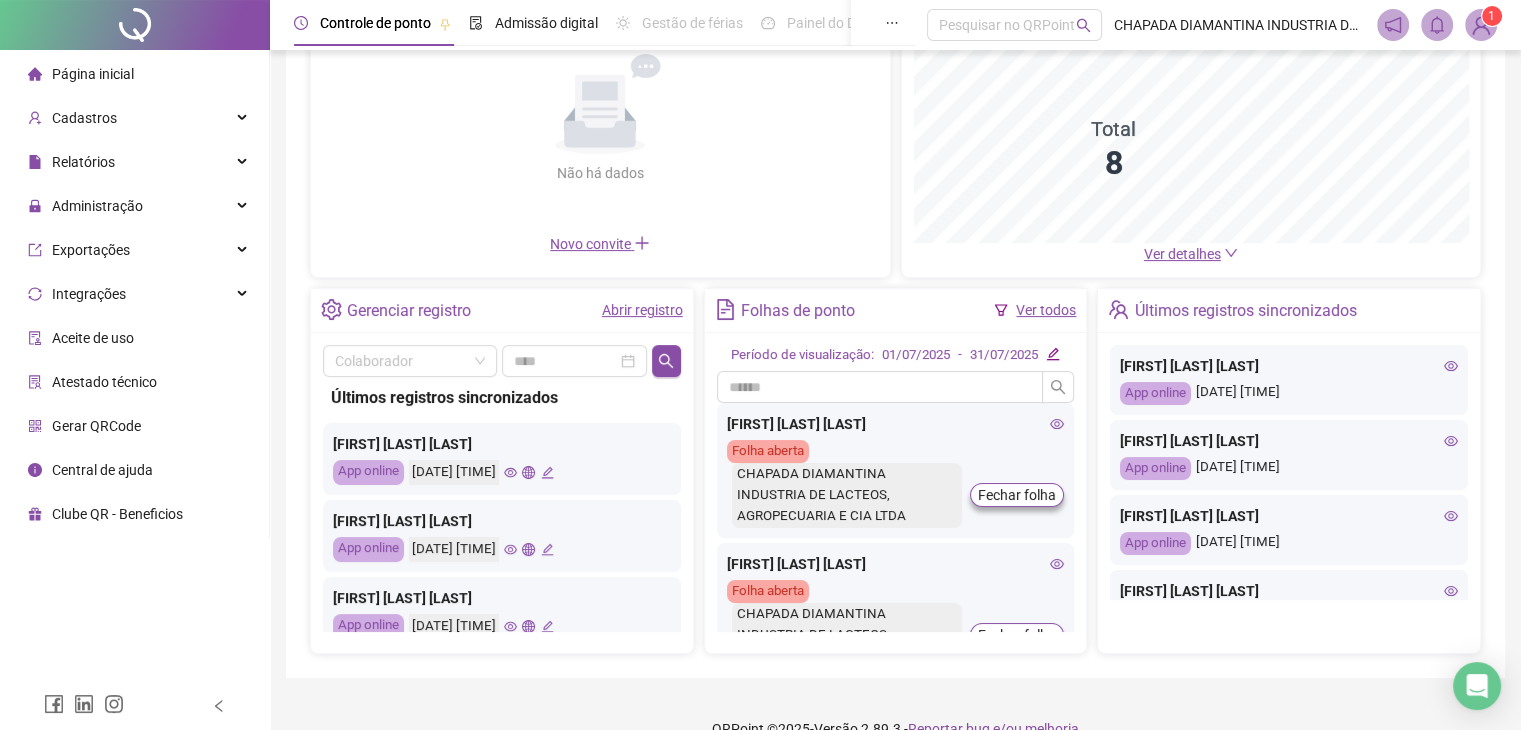 click on "[FIRST] [LAST] [LAST]" at bounding box center (1289, 366) 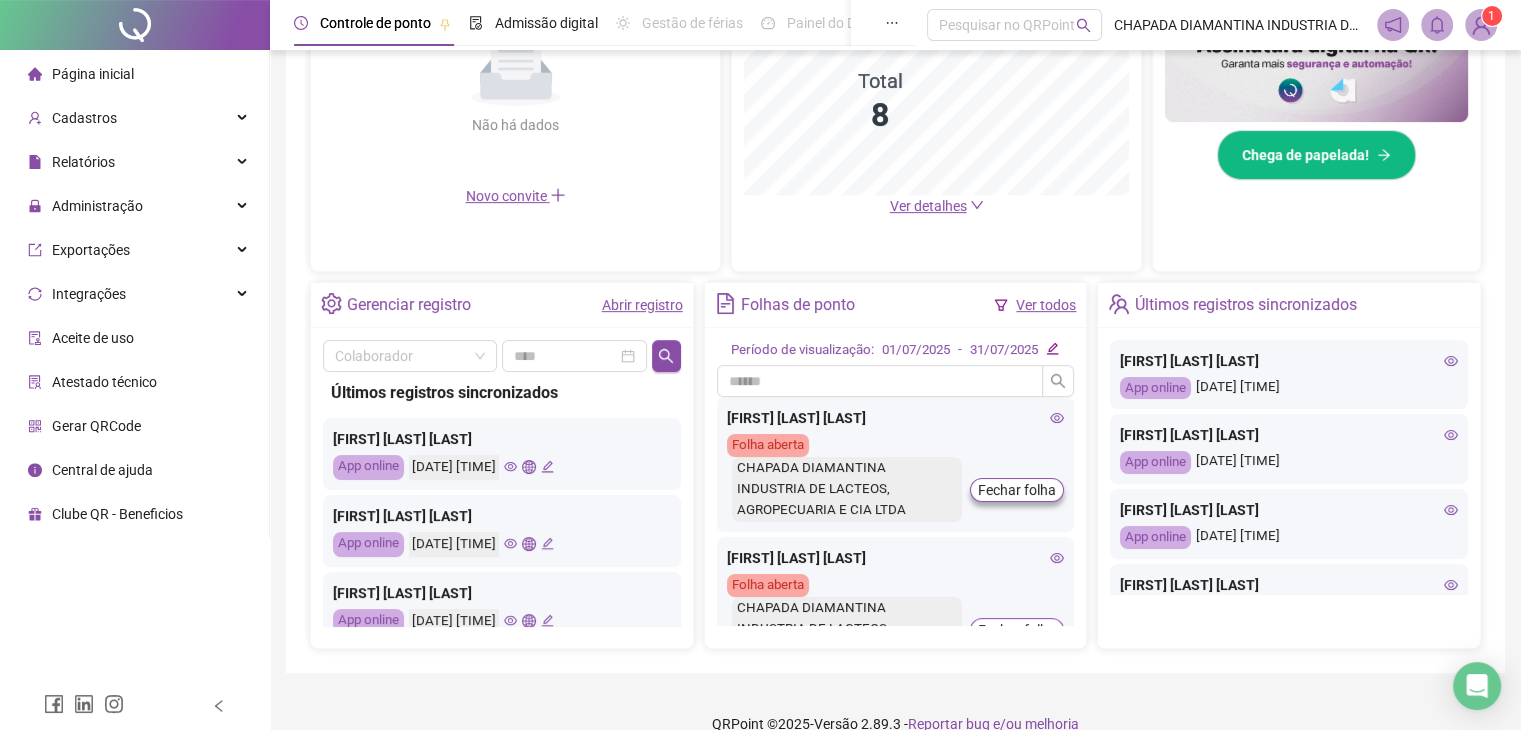 scroll, scrollTop: 570, scrollLeft: 0, axis: vertical 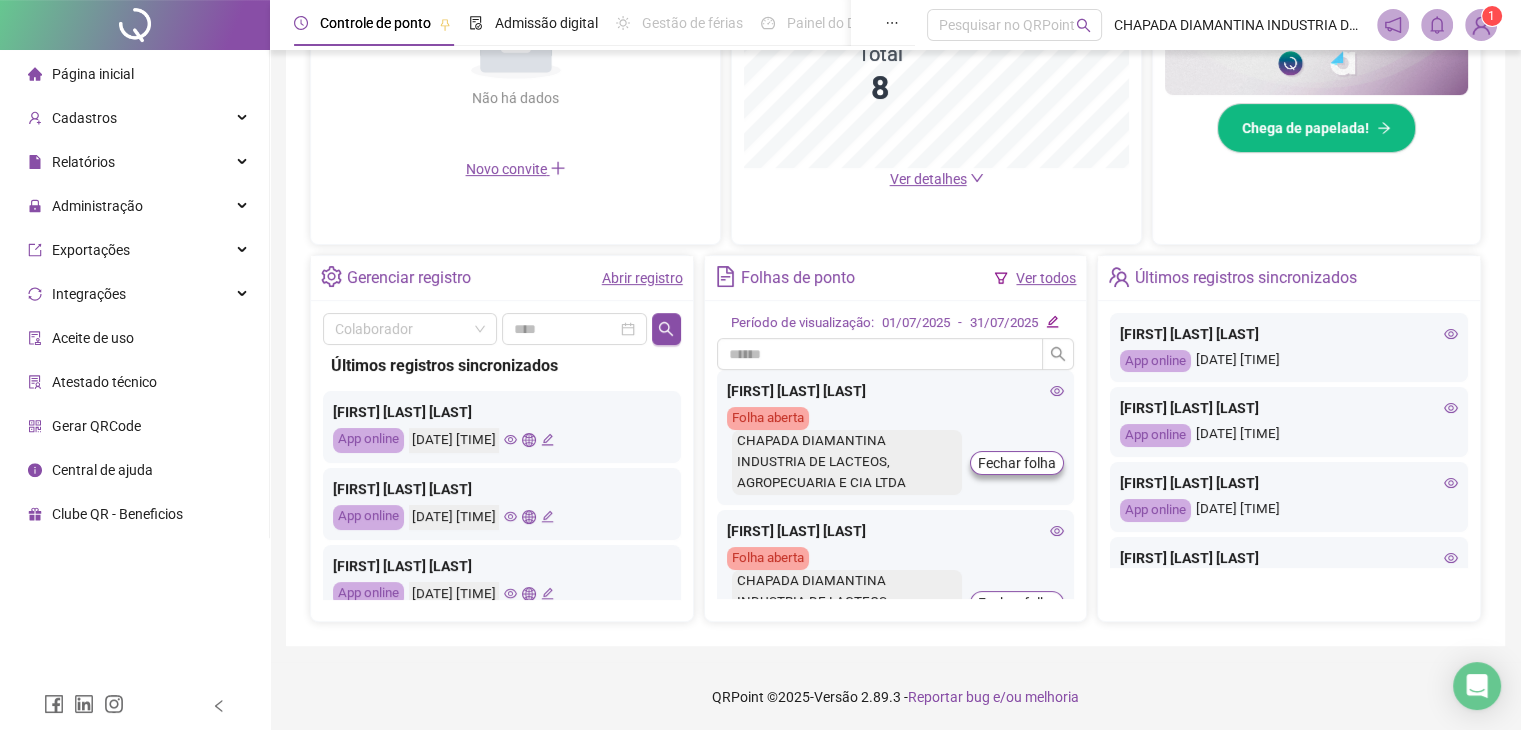 click 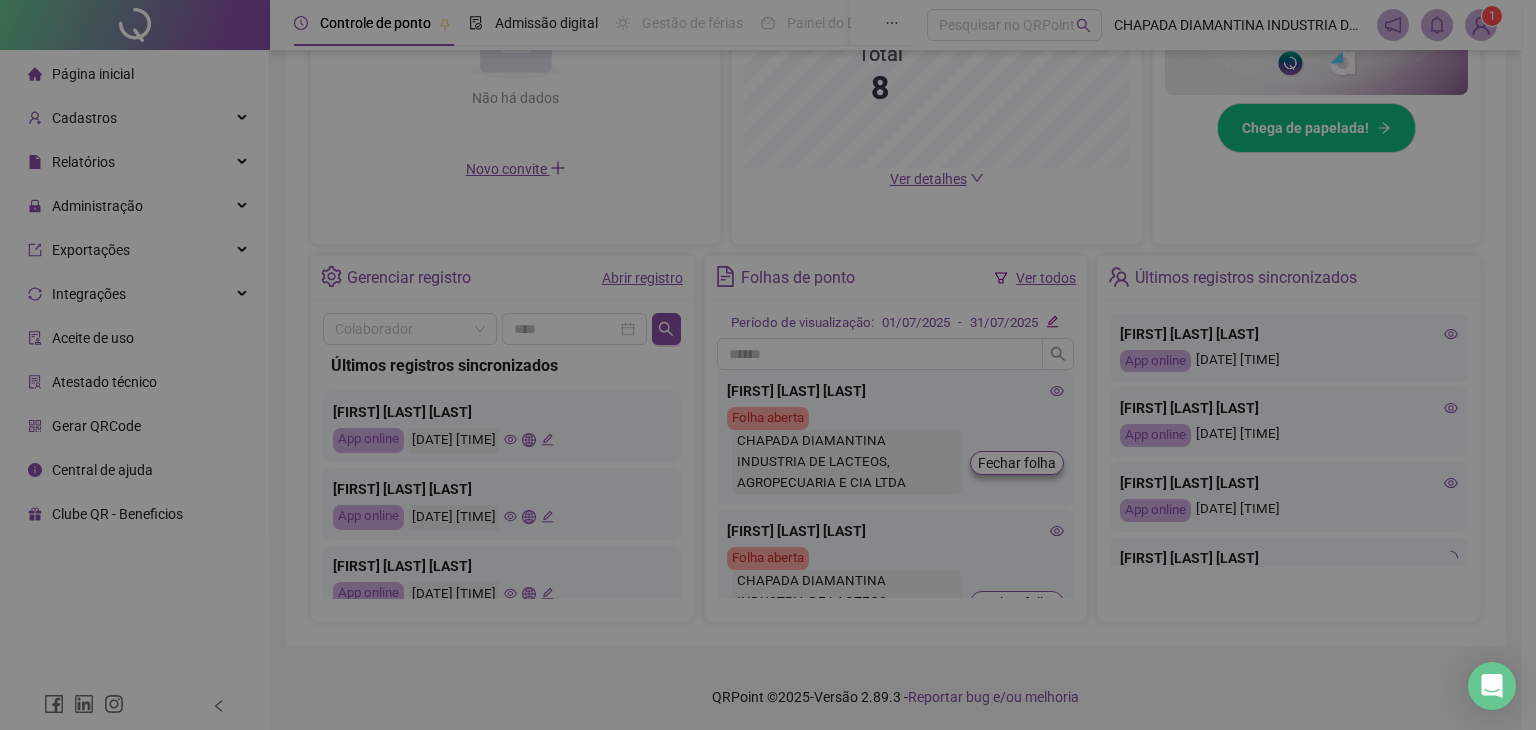 type on "**********" 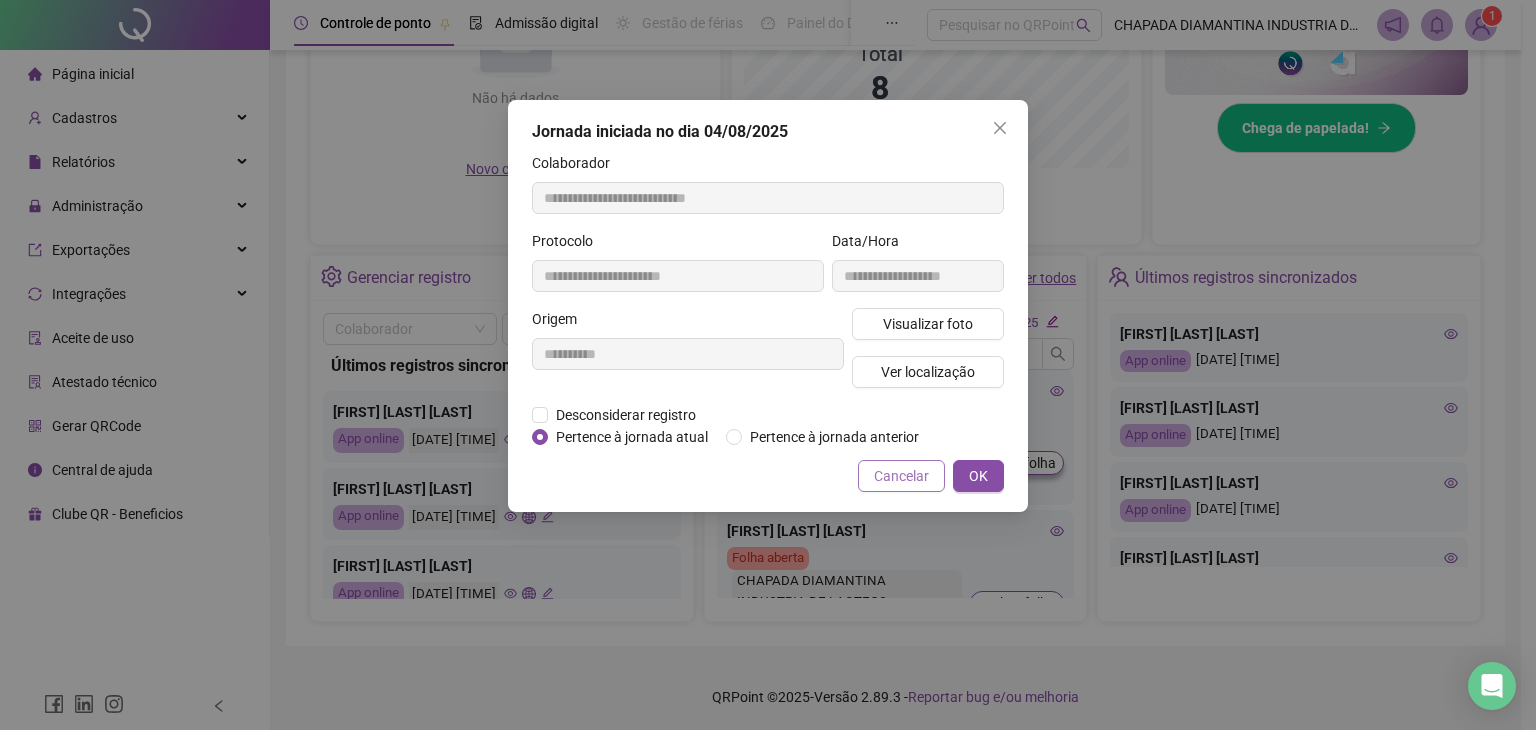 click on "Cancelar" at bounding box center (901, 476) 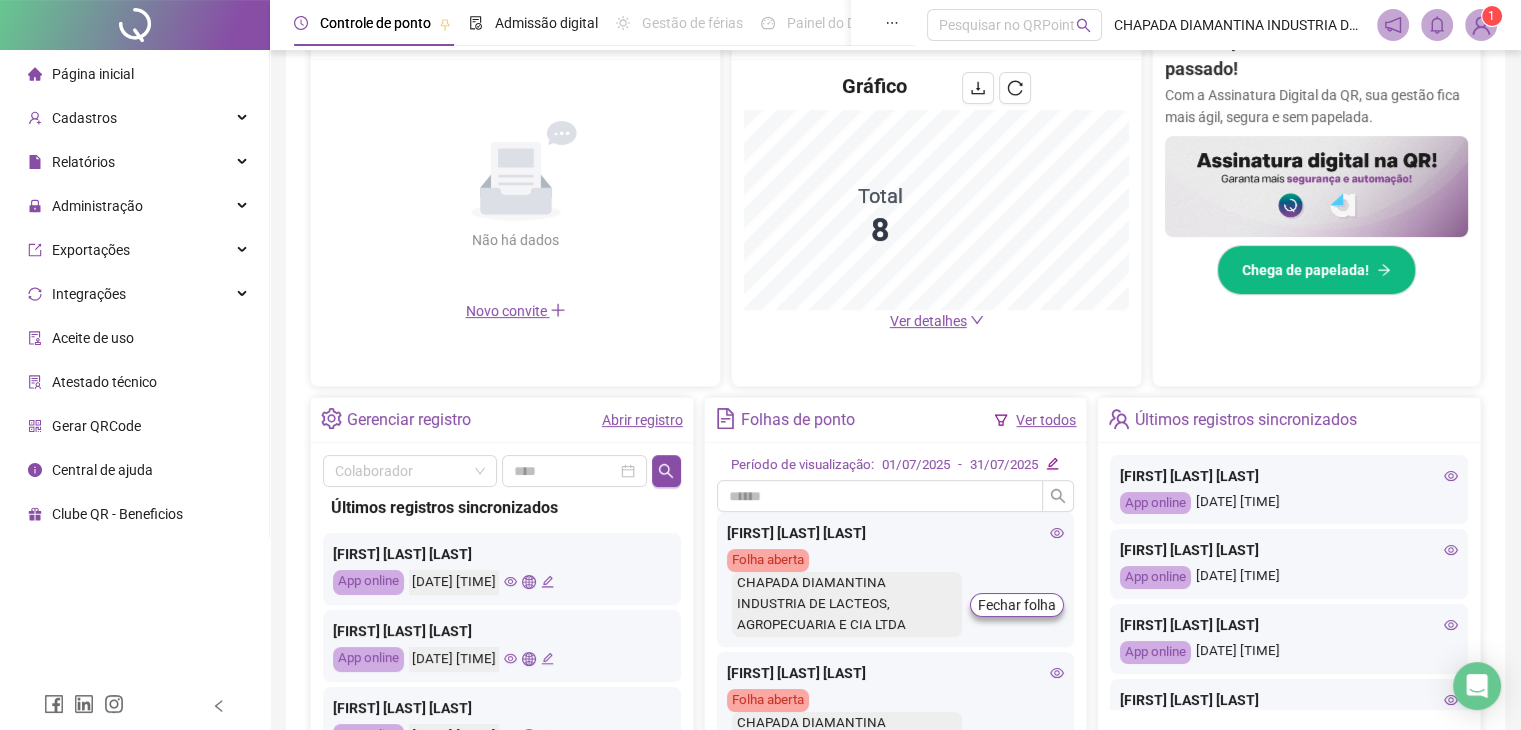 scroll, scrollTop: 570, scrollLeft: 0, axis: vertical 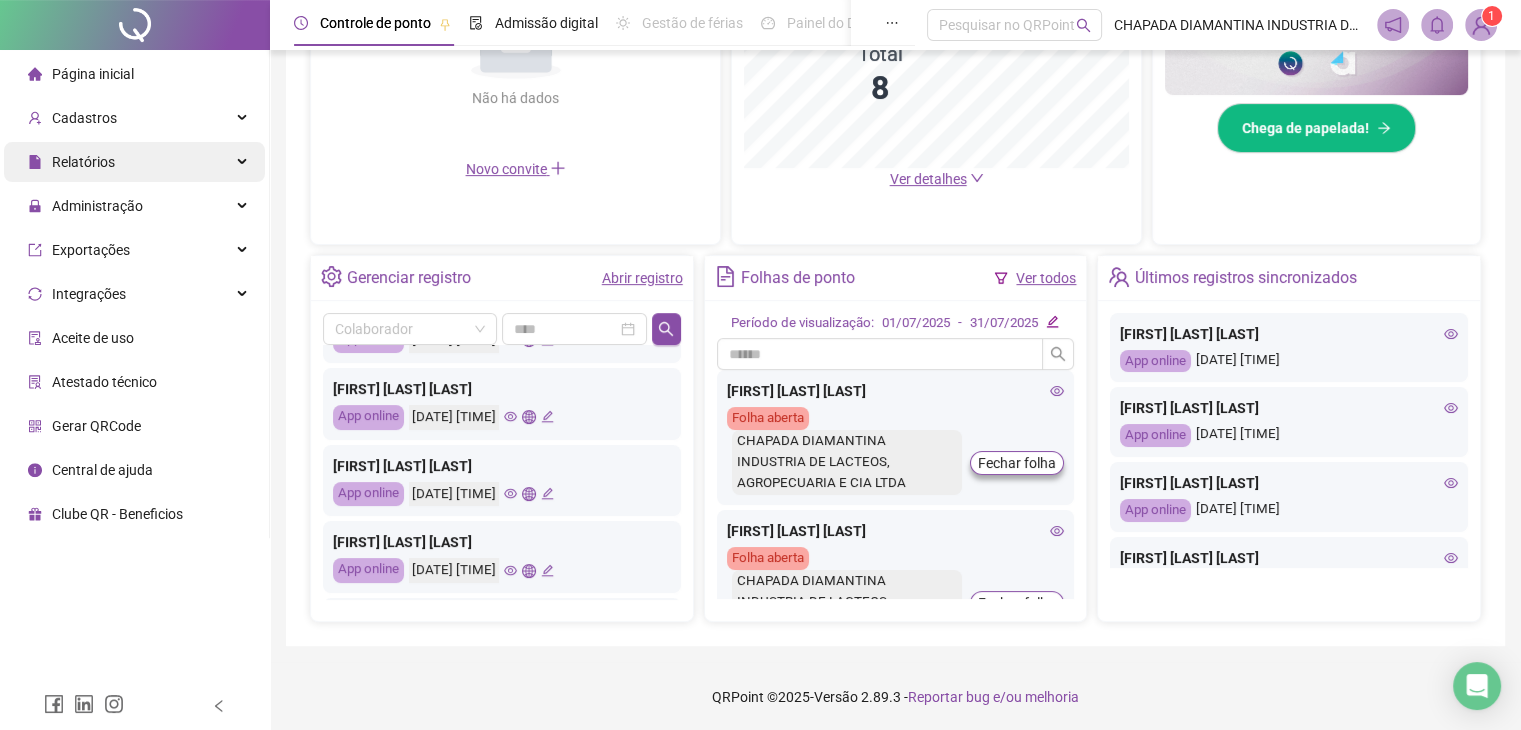 click on "Relatórios" at bounding box center (134, 162) 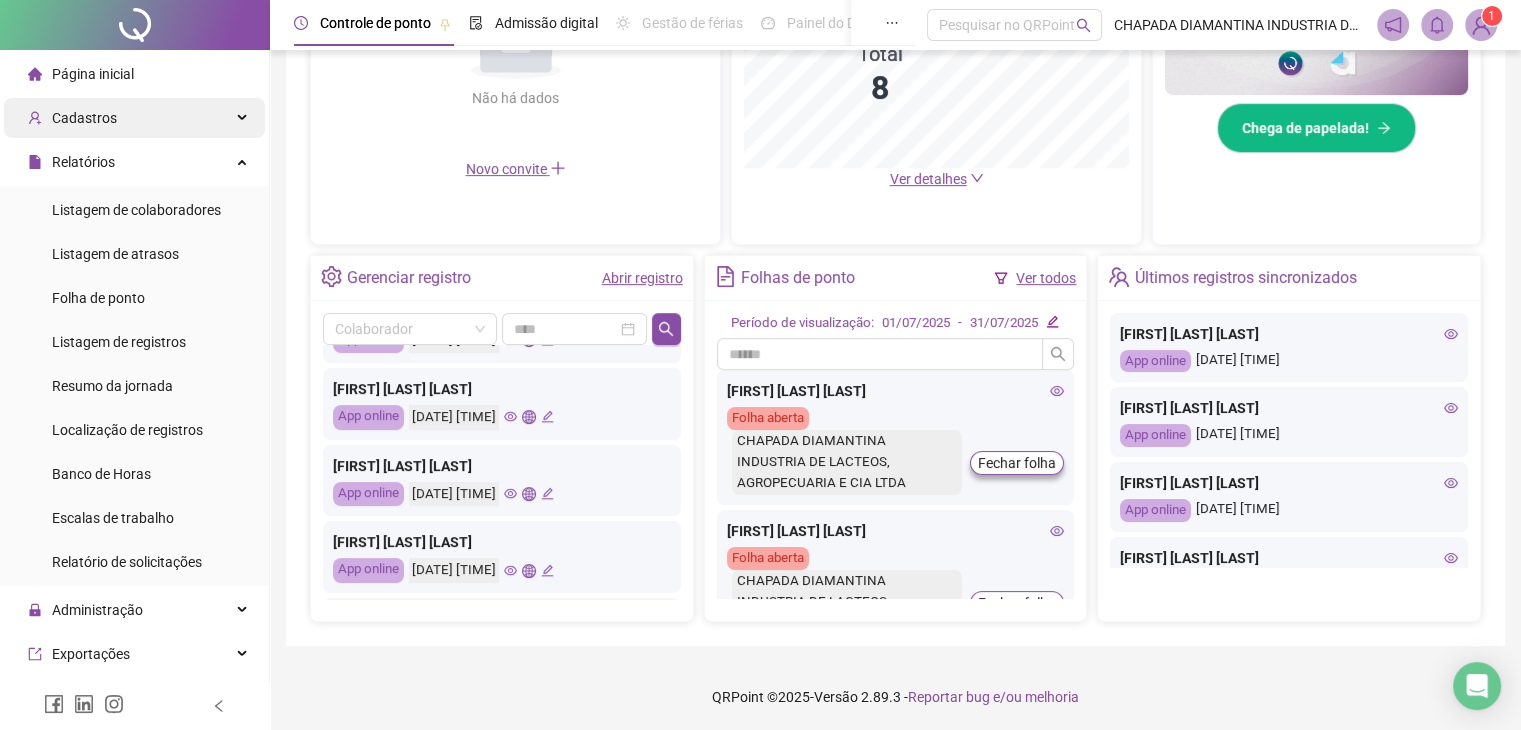 click on "Cadastros" at bounding box center (134, 118) 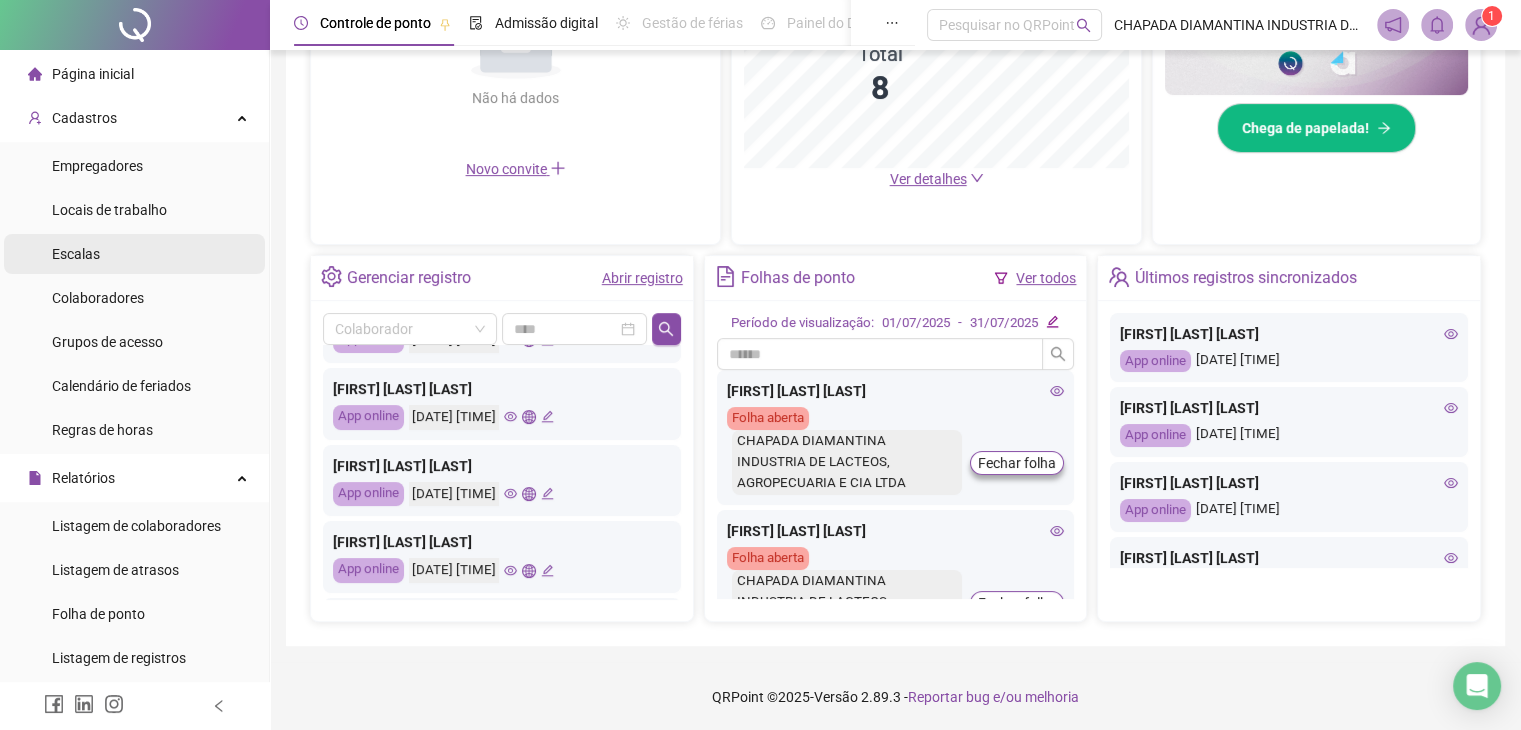 click on "Escalas" at bounding box center [134, 254] 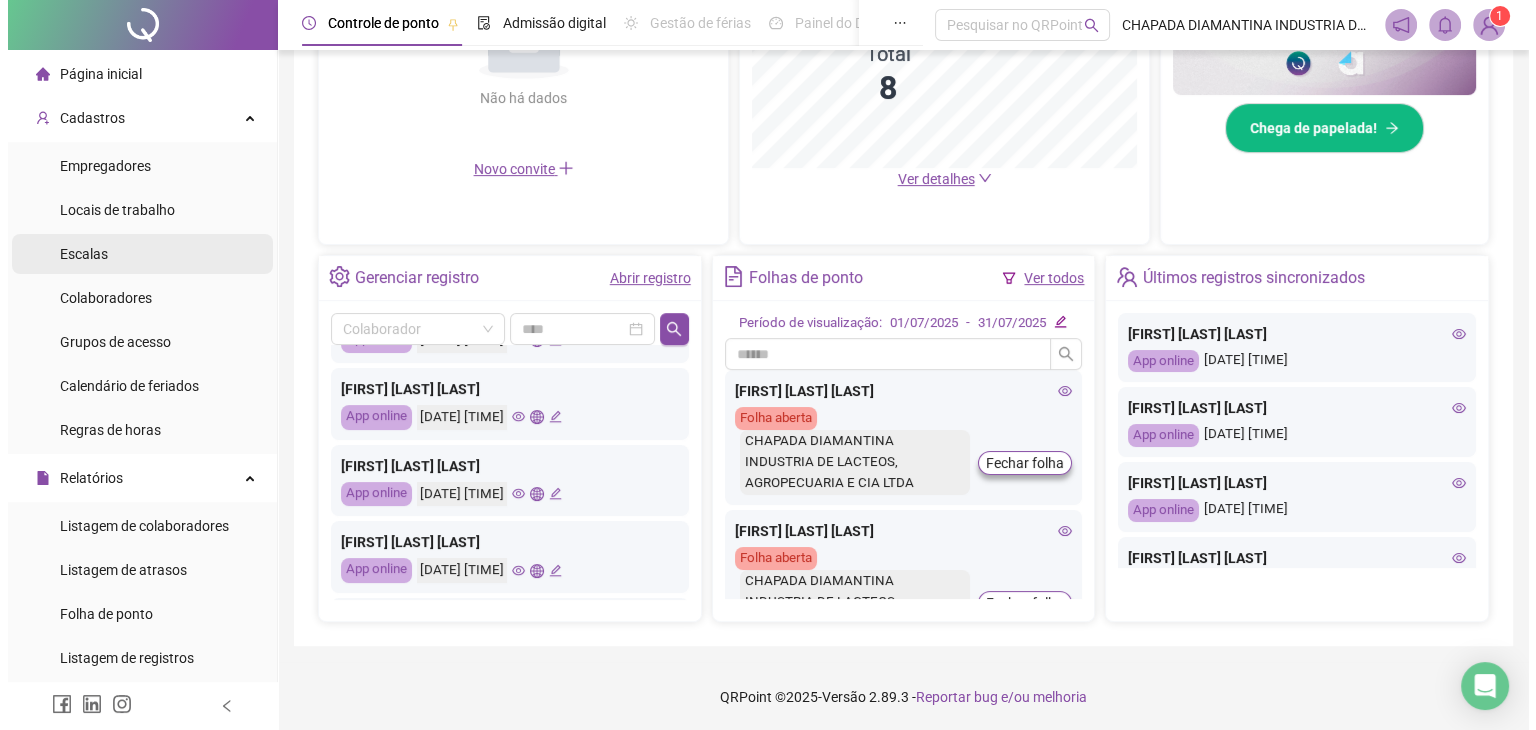 scroll, scrollTop: 0, scrollLeft: 0, axis: both 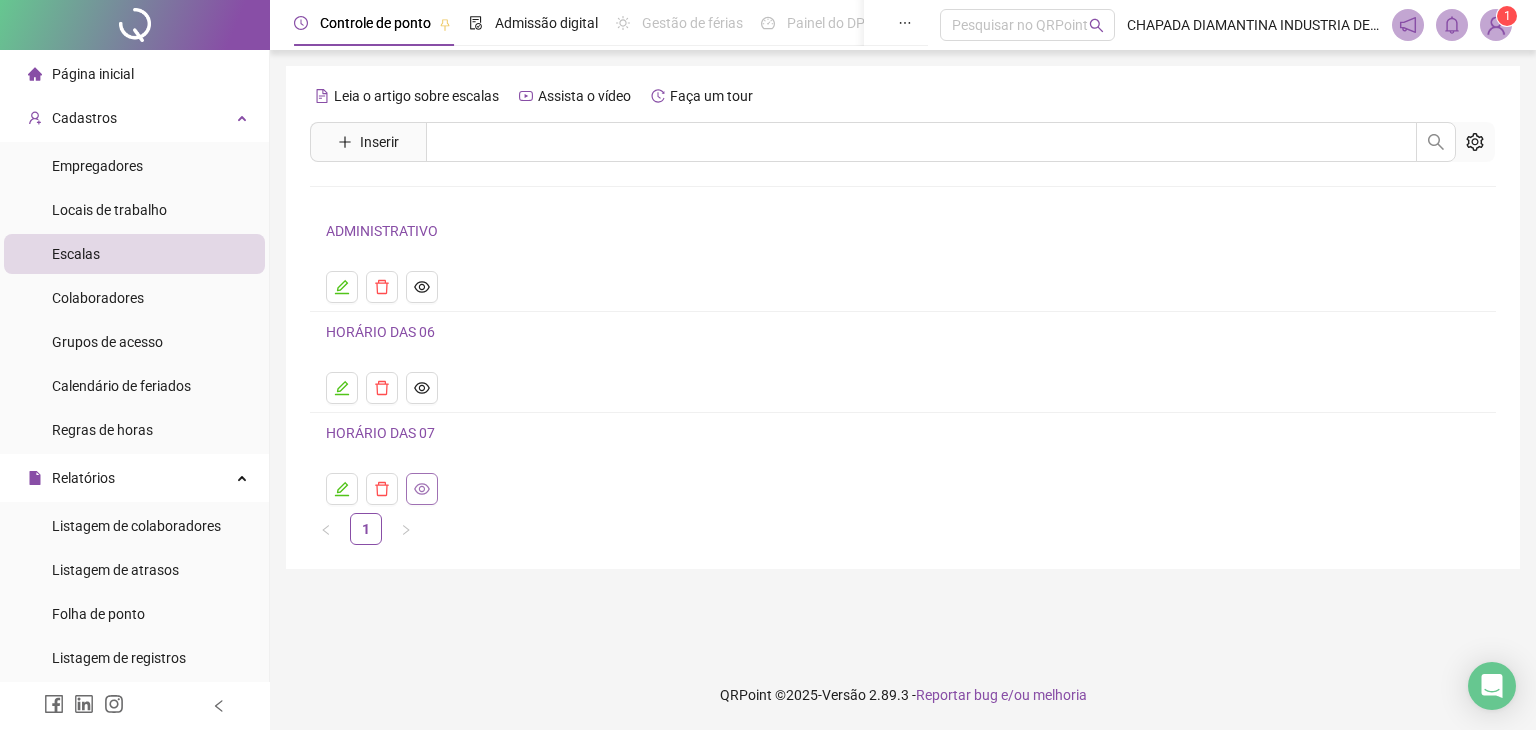 click 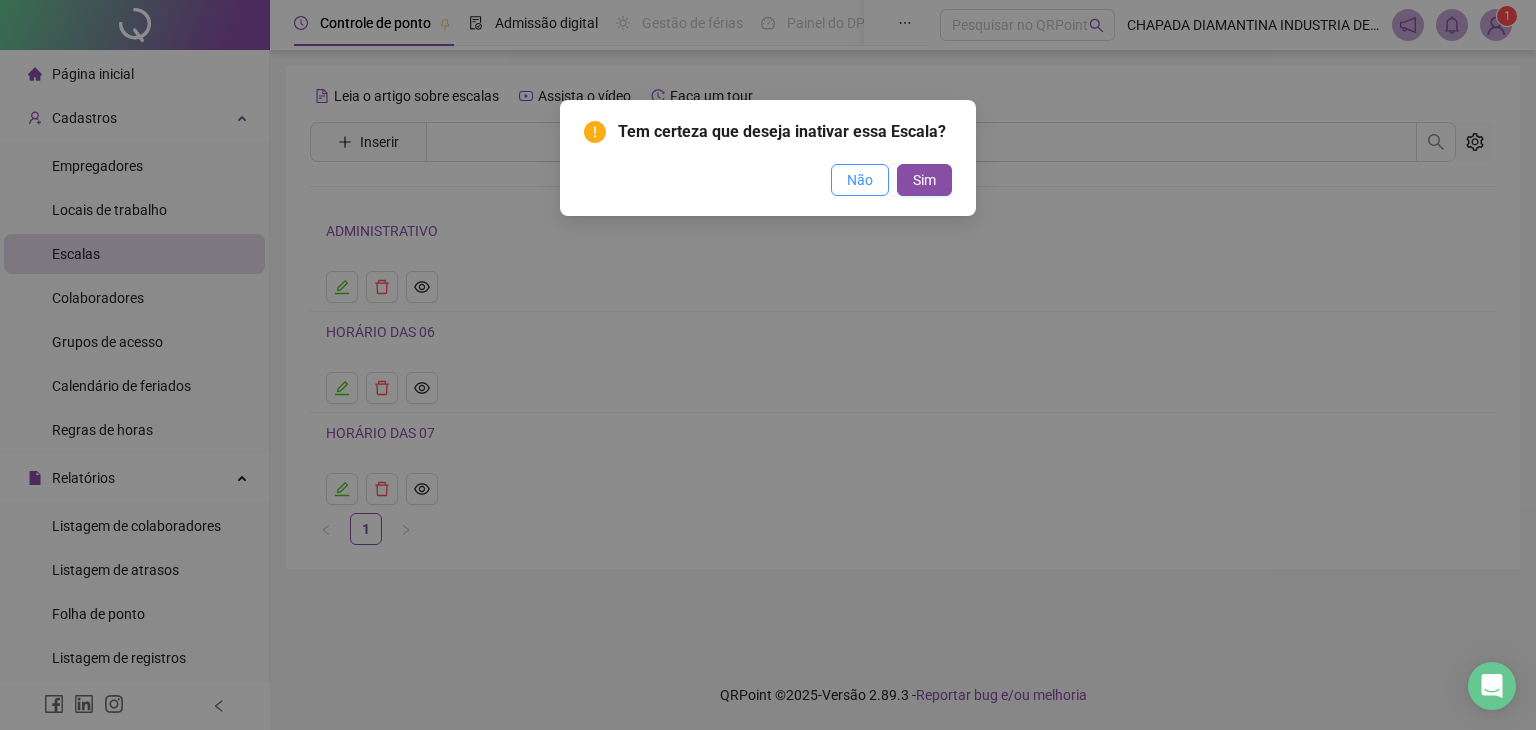 click on "Não" at bounding box center [860, 180] 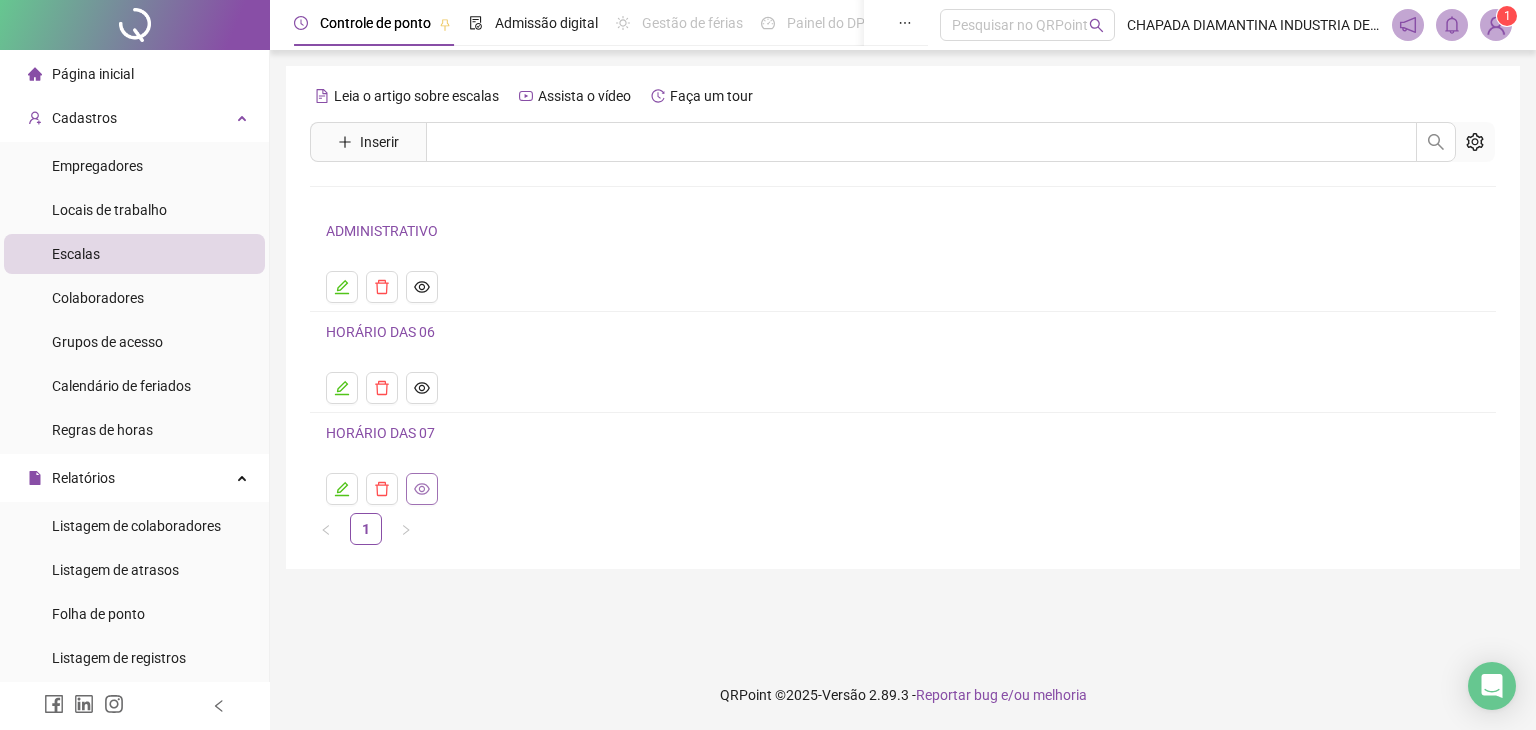 click 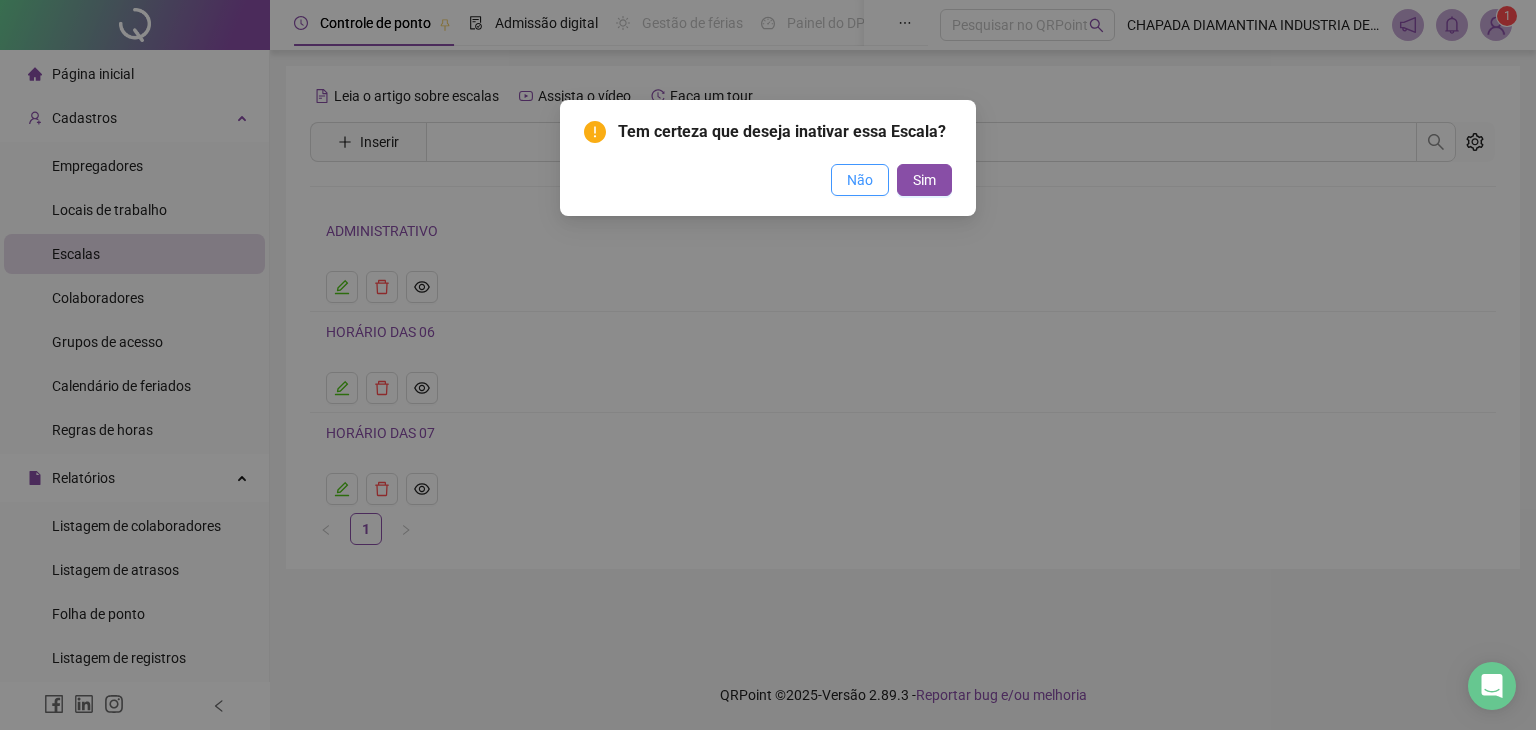 click on "Não" at bounding box center (860, 180) 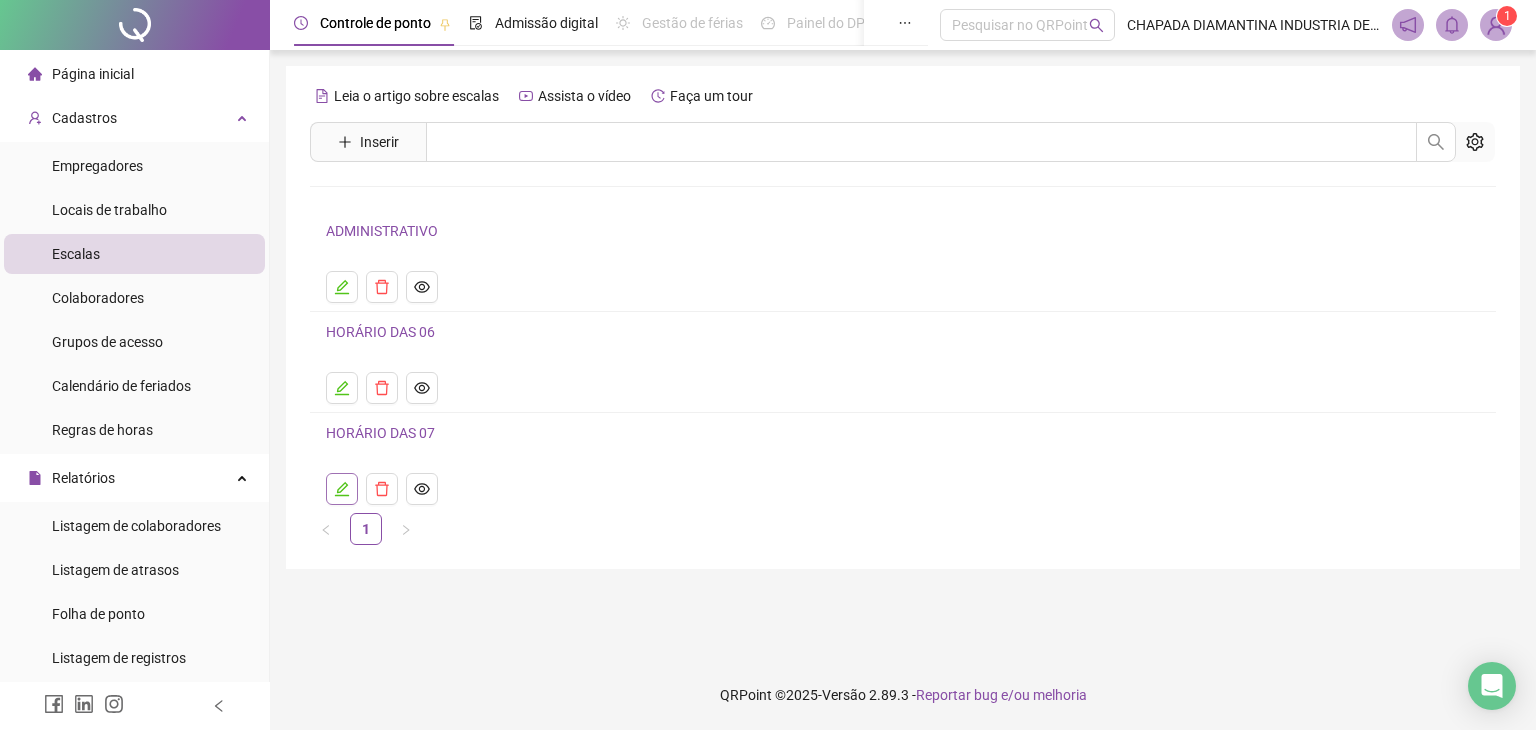 click 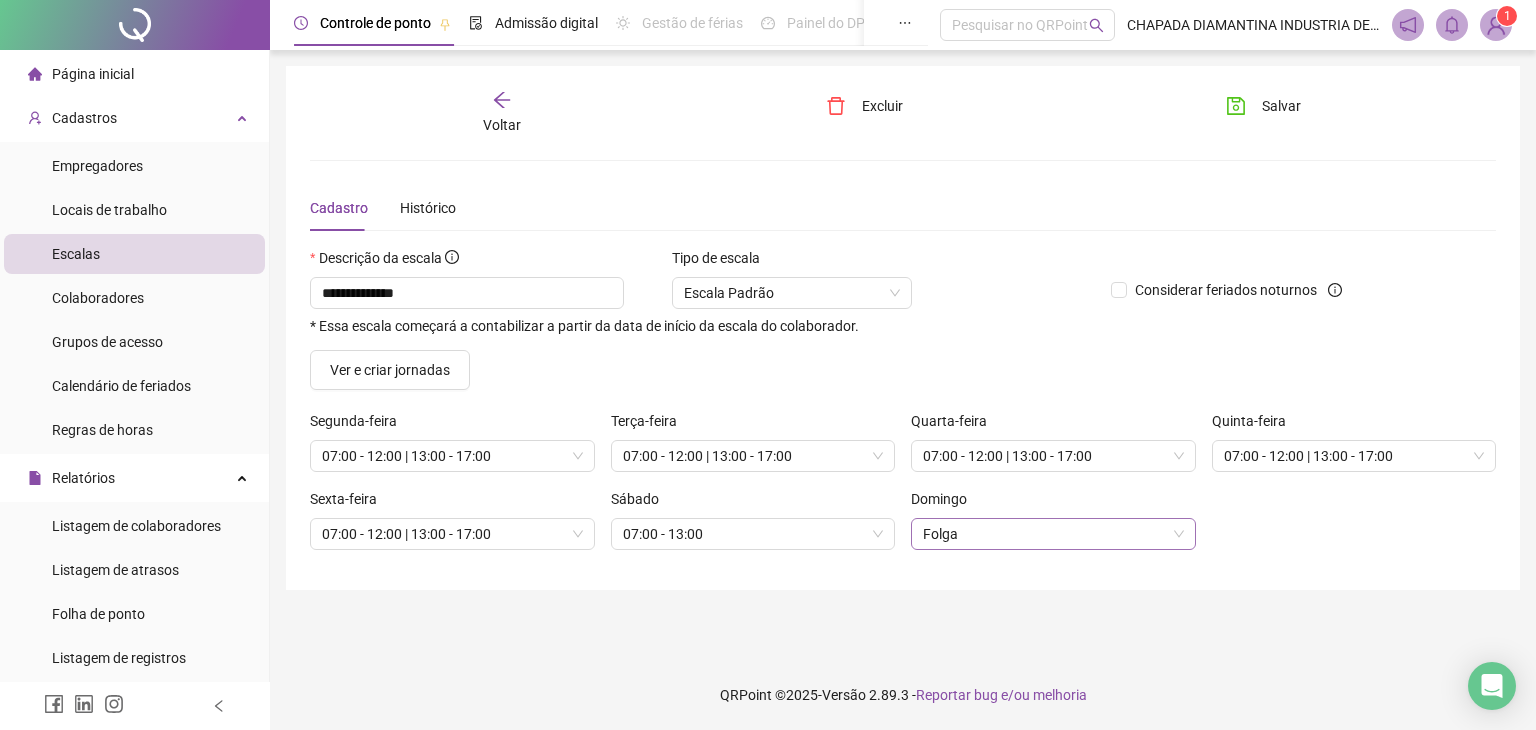 click on "Folga" at bounding box center (1053, 534) 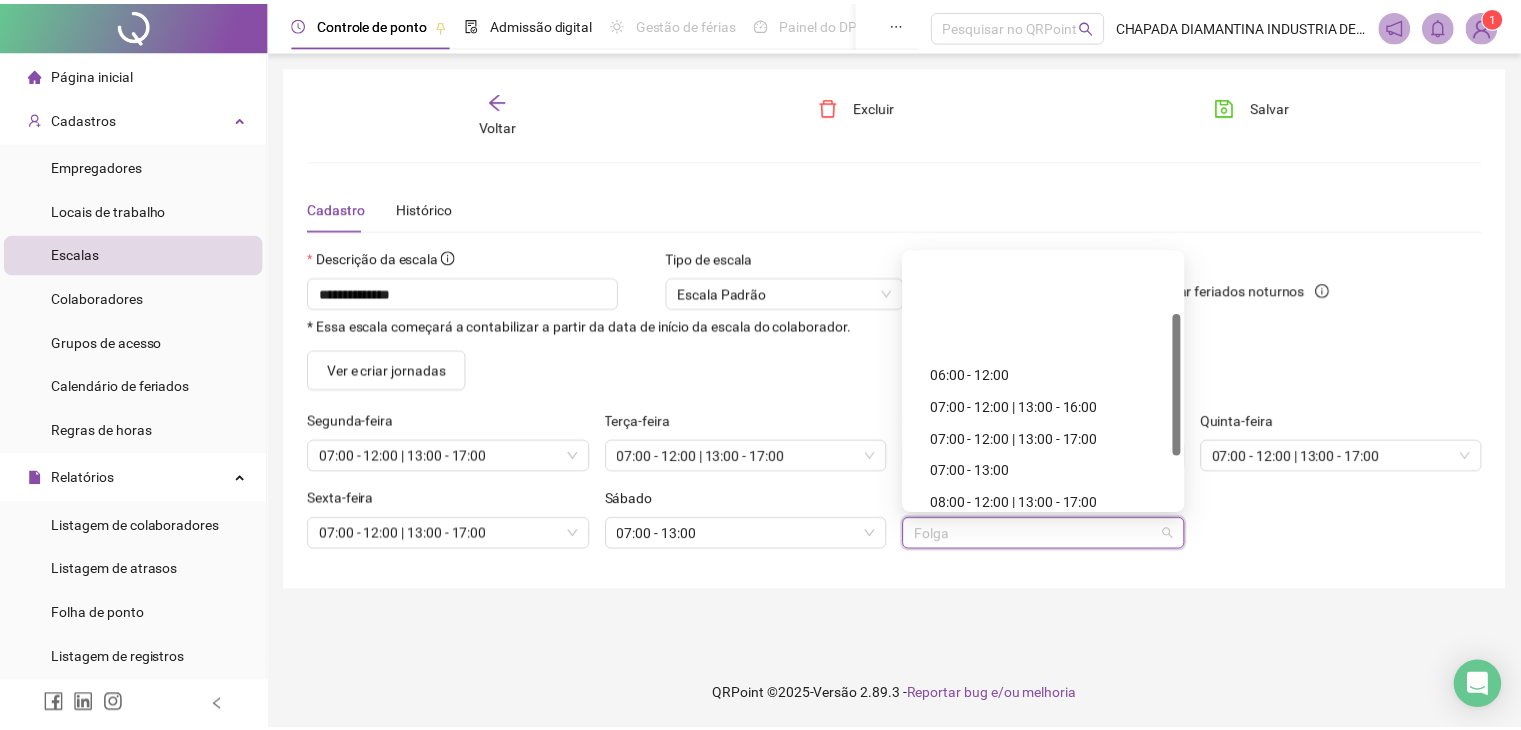 scroll, scrollTop: 106, scrollLeft: 0, axis: vertical 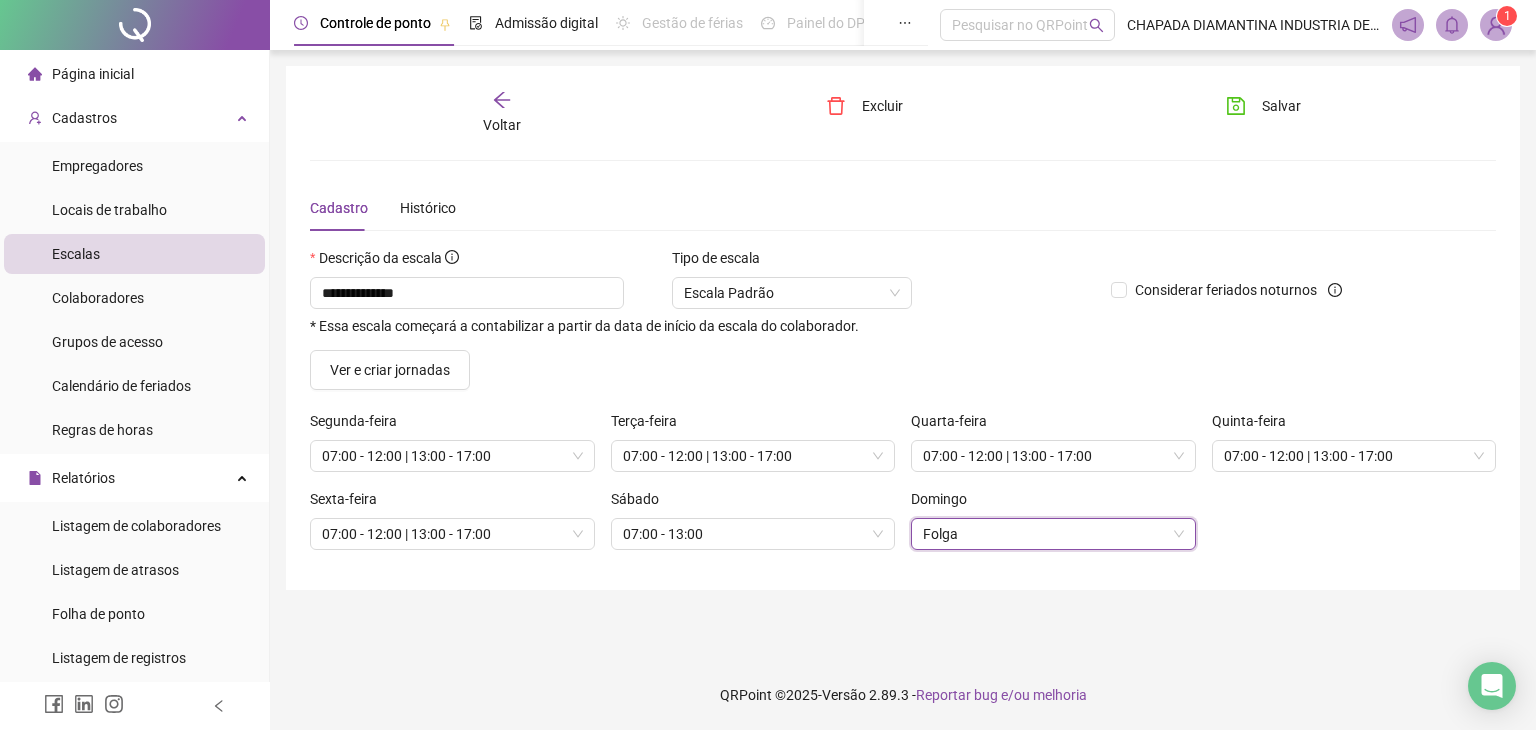 click on "Folga" at bounding box center [1053, 534] 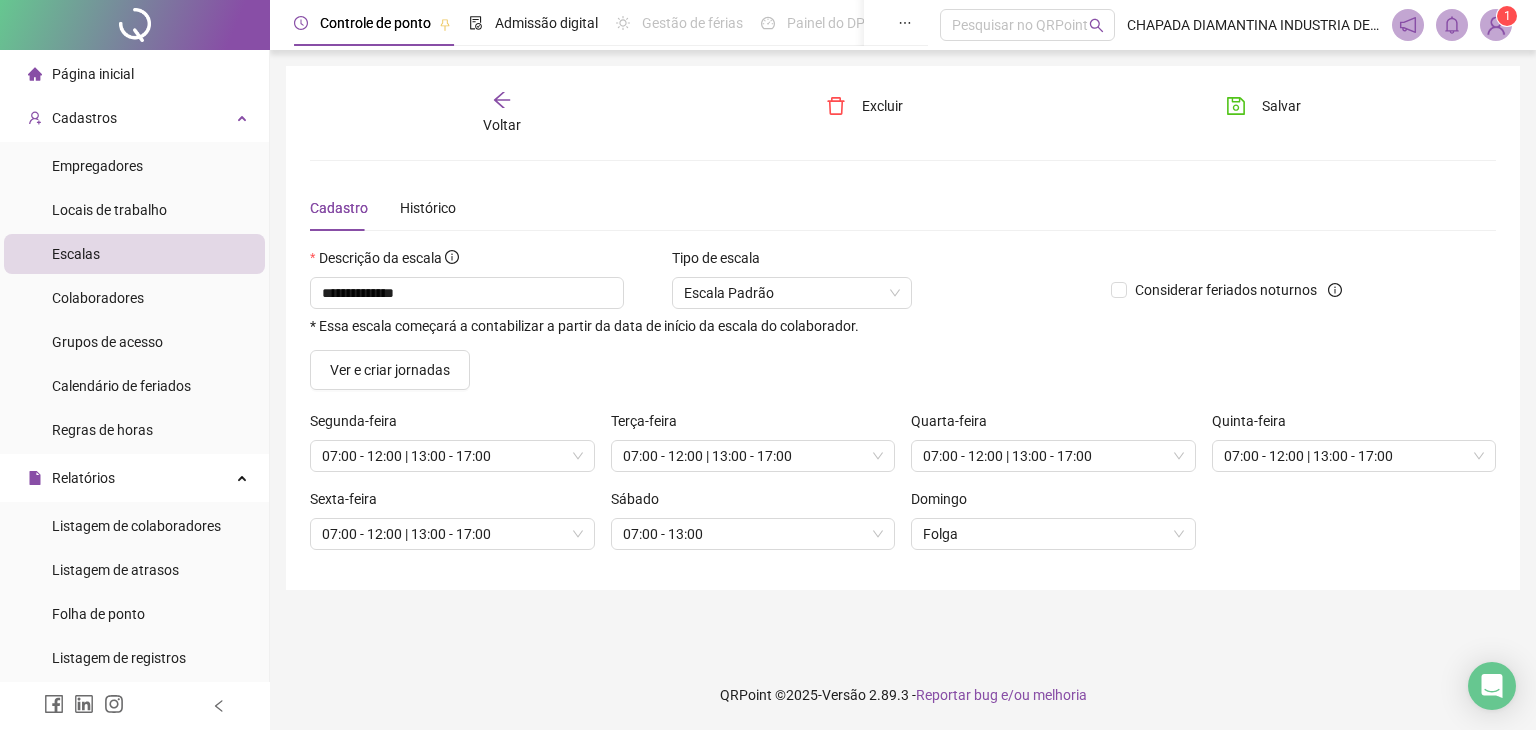 click on "Escalas" at bounding box center [134, 254] 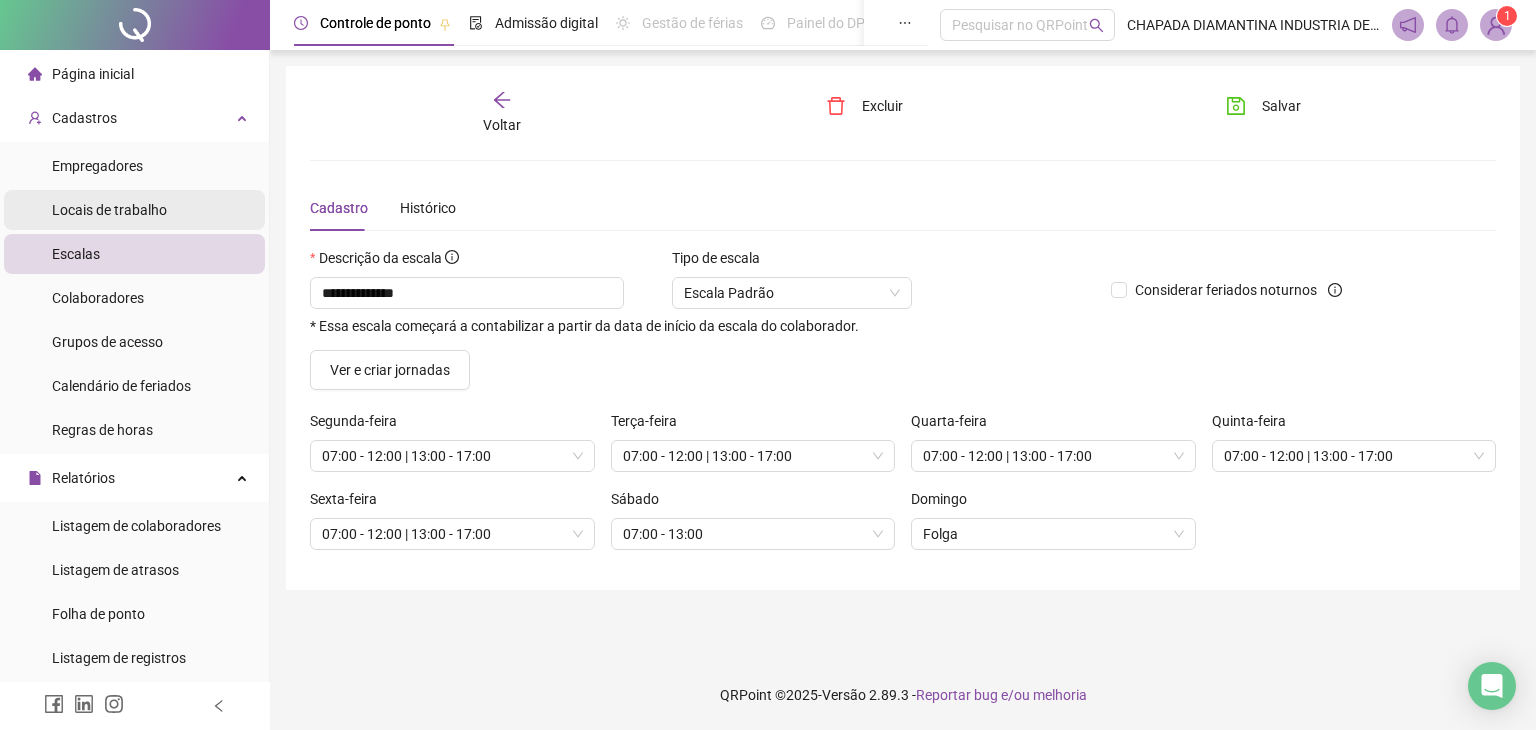 click on "Locais de trabalho" at bounding box center (109, 210) 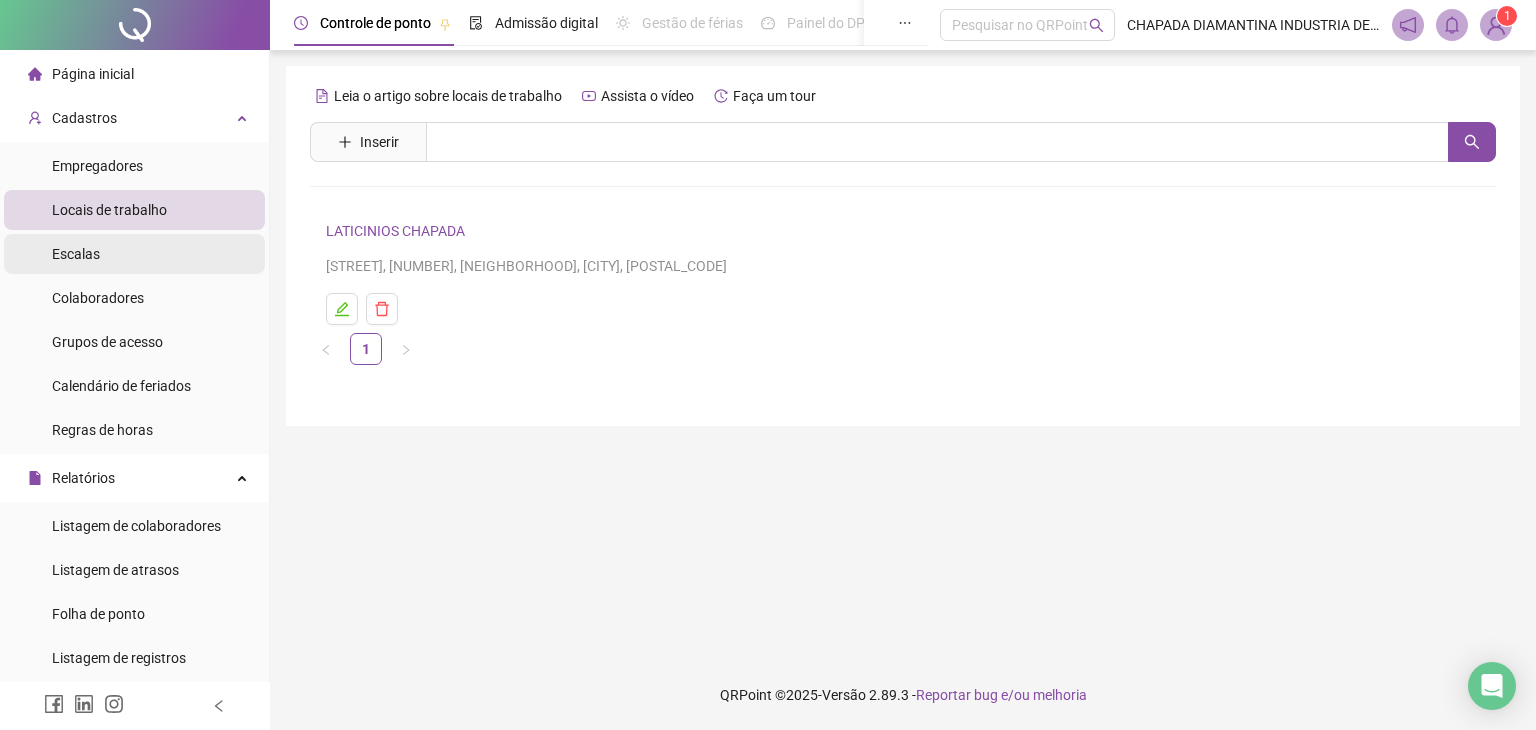 click on "Escalas" at bounding box center [134, 254] 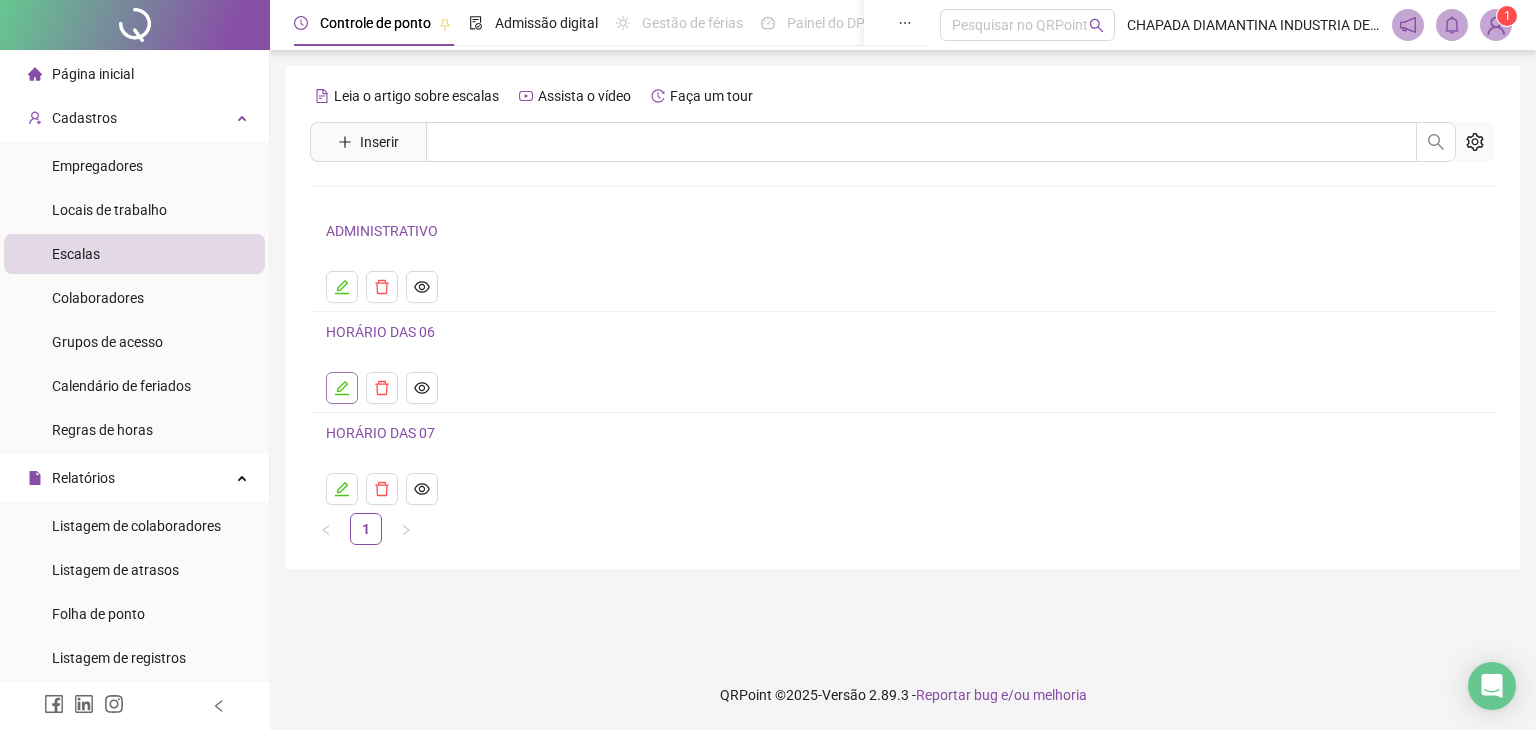 click at bounding box center [342, 388] 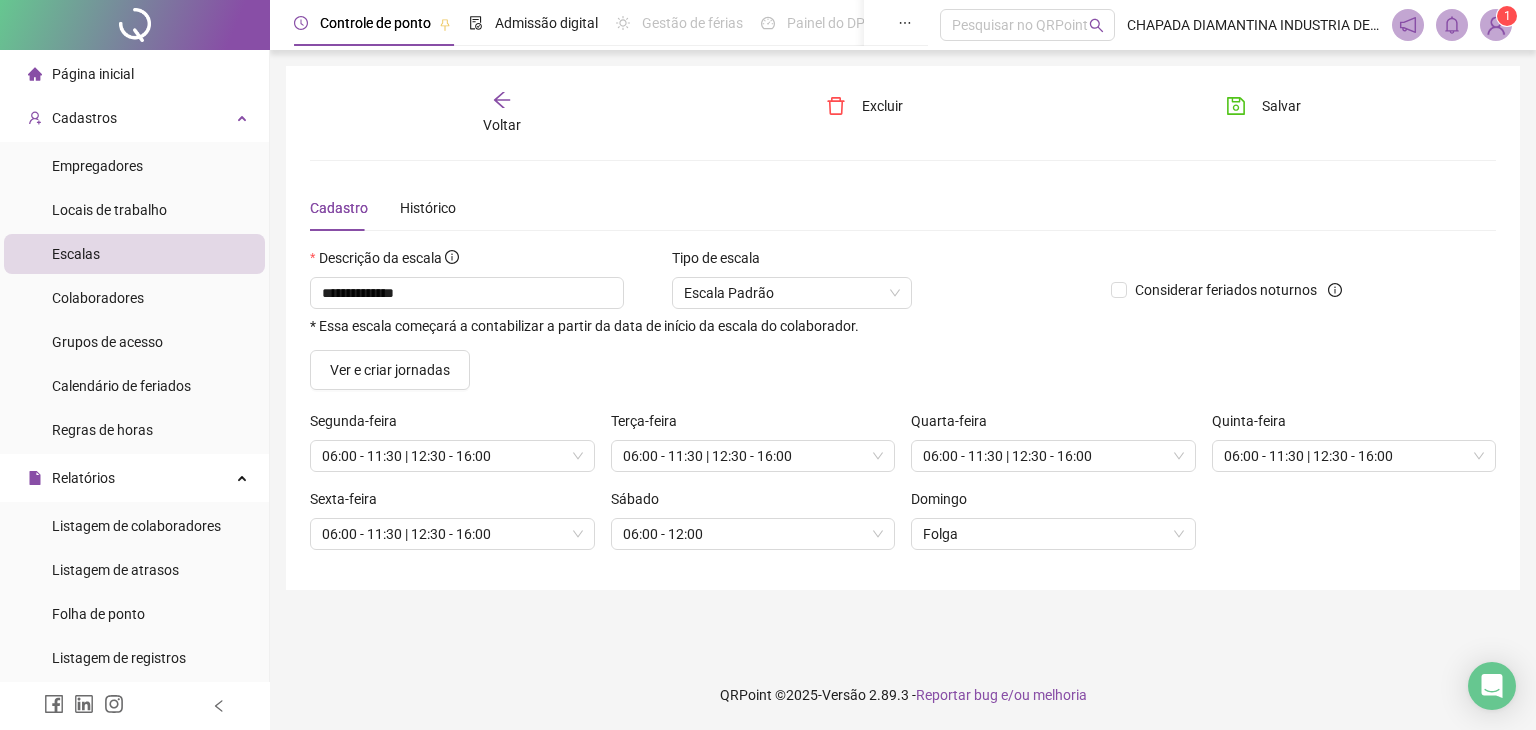 click on "Voltar" at bounding box center [502, 113] 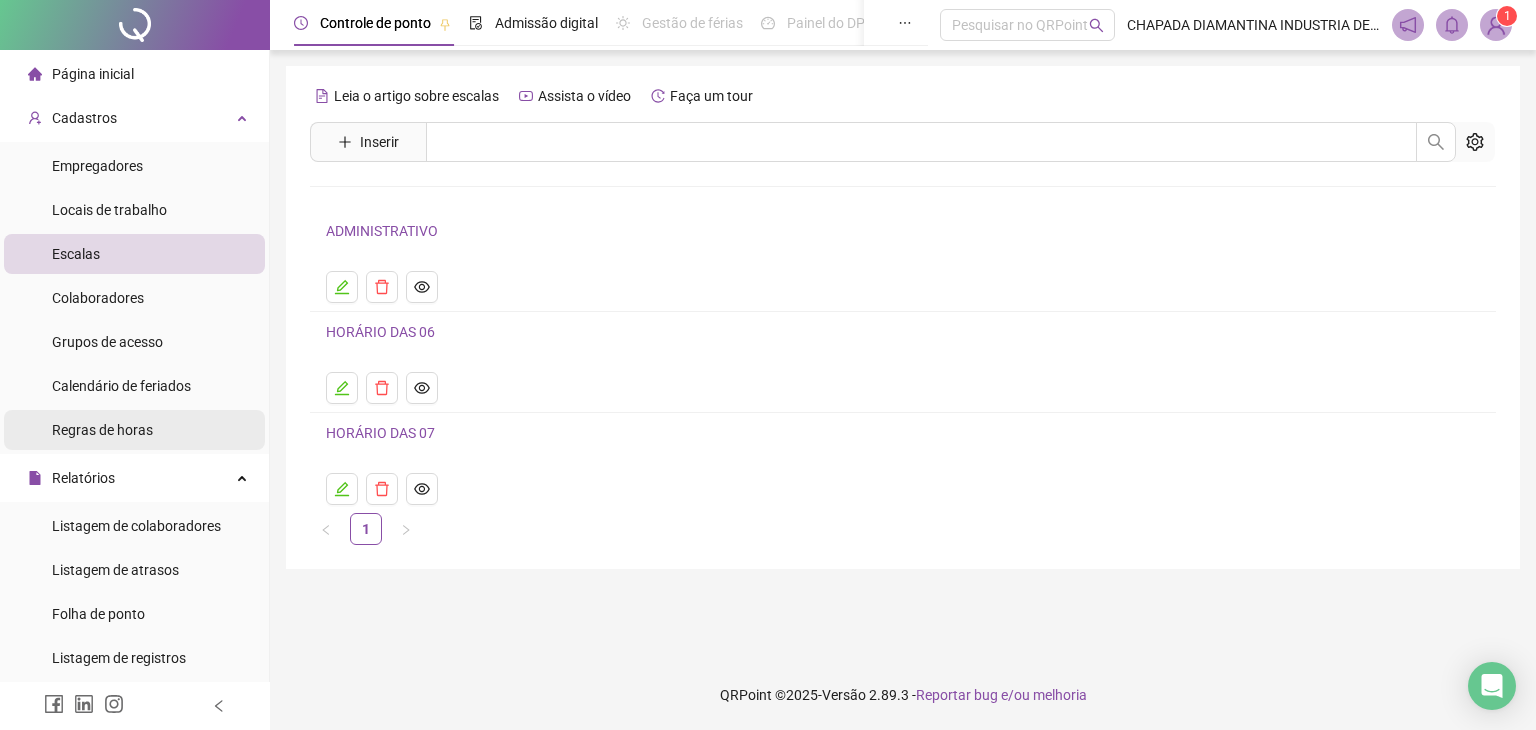 click on "Regras de horas" at bounding box center (102, 430) 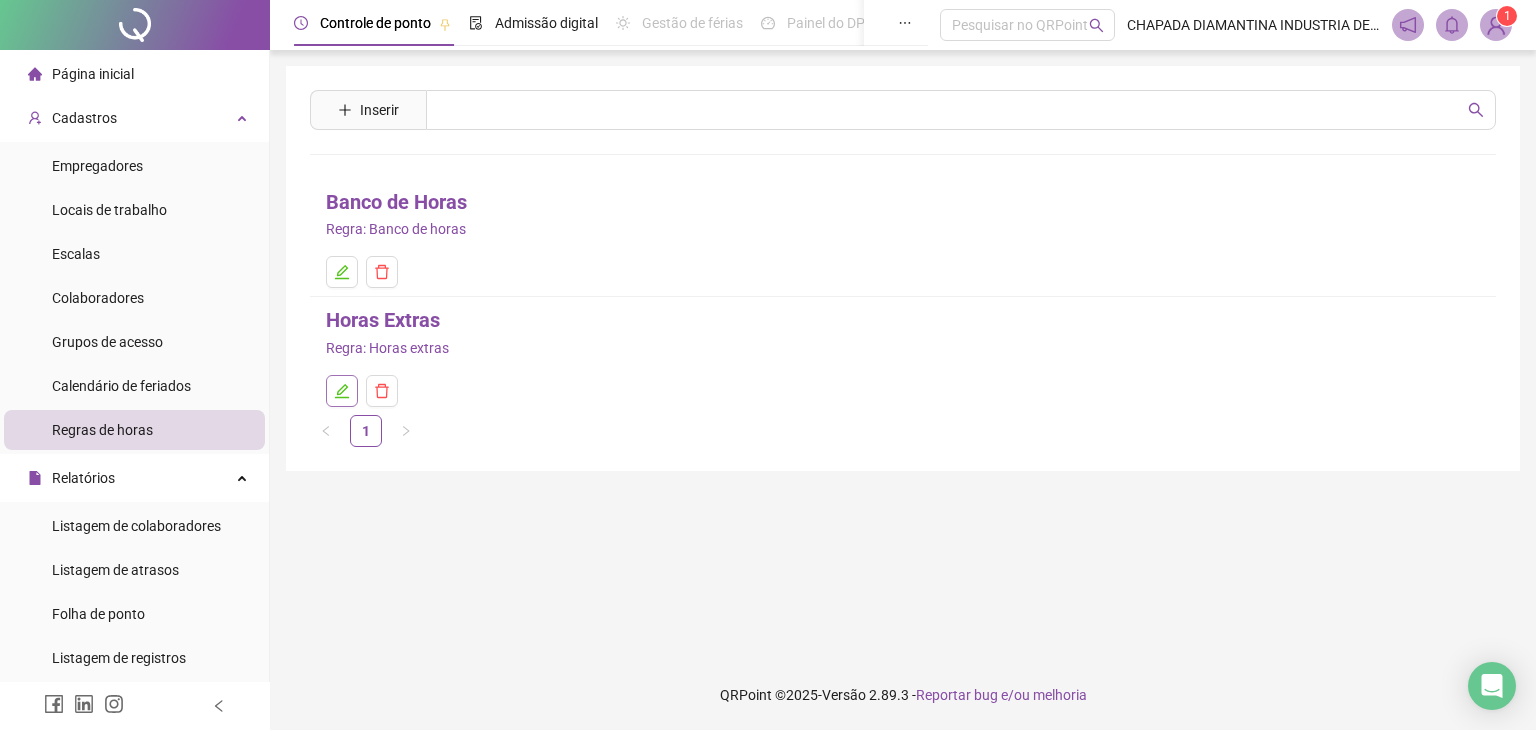 click 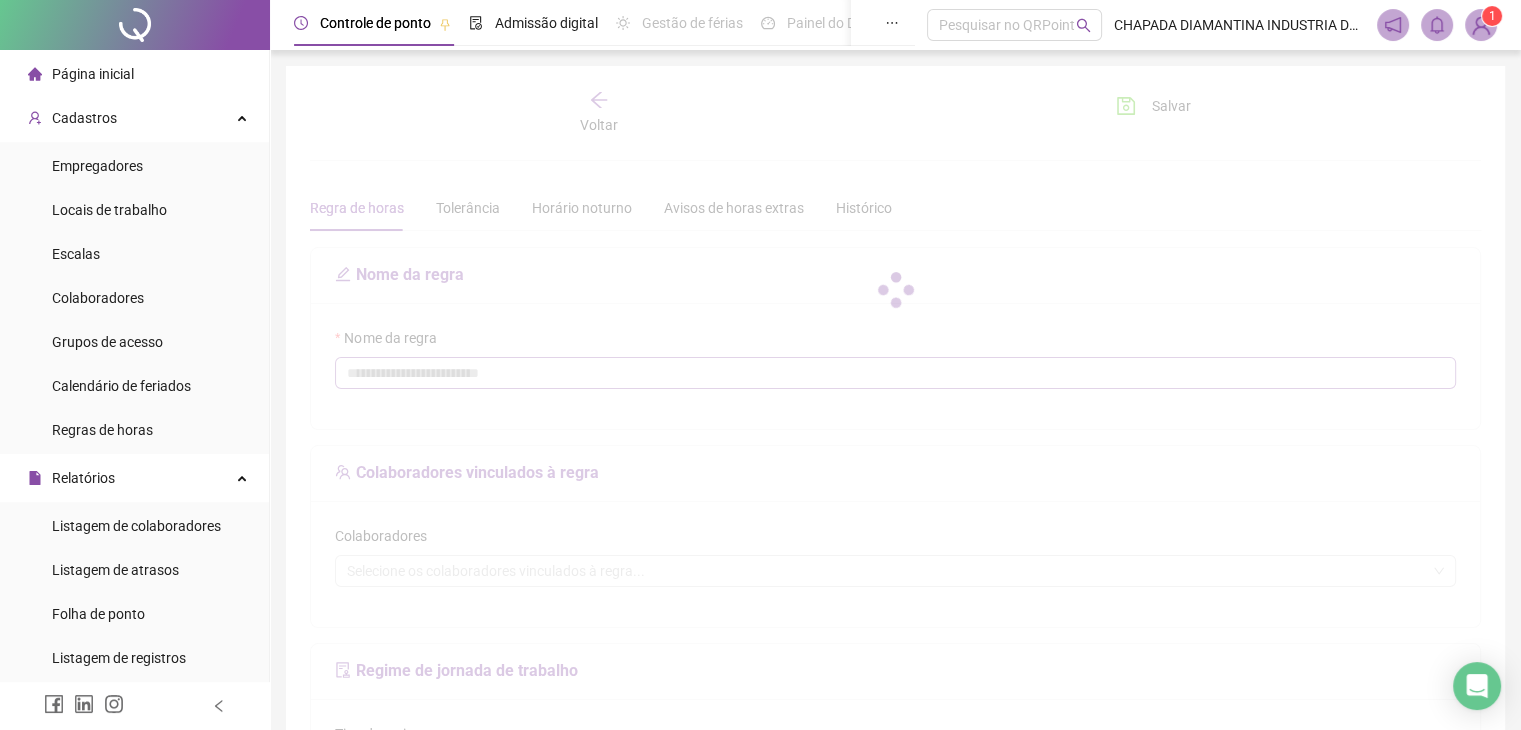type on "**********" 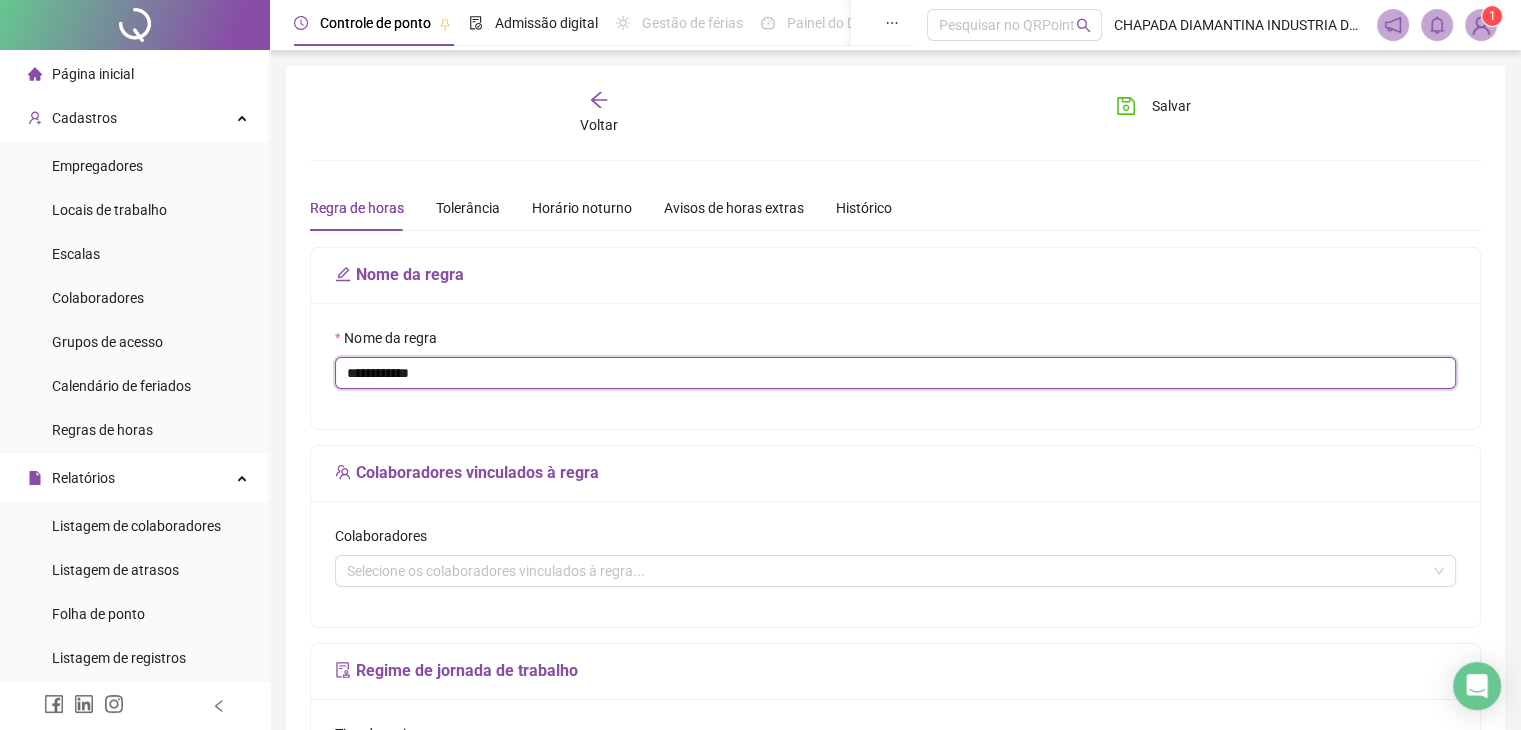 click on "**********" at bounding box center (895, 373) 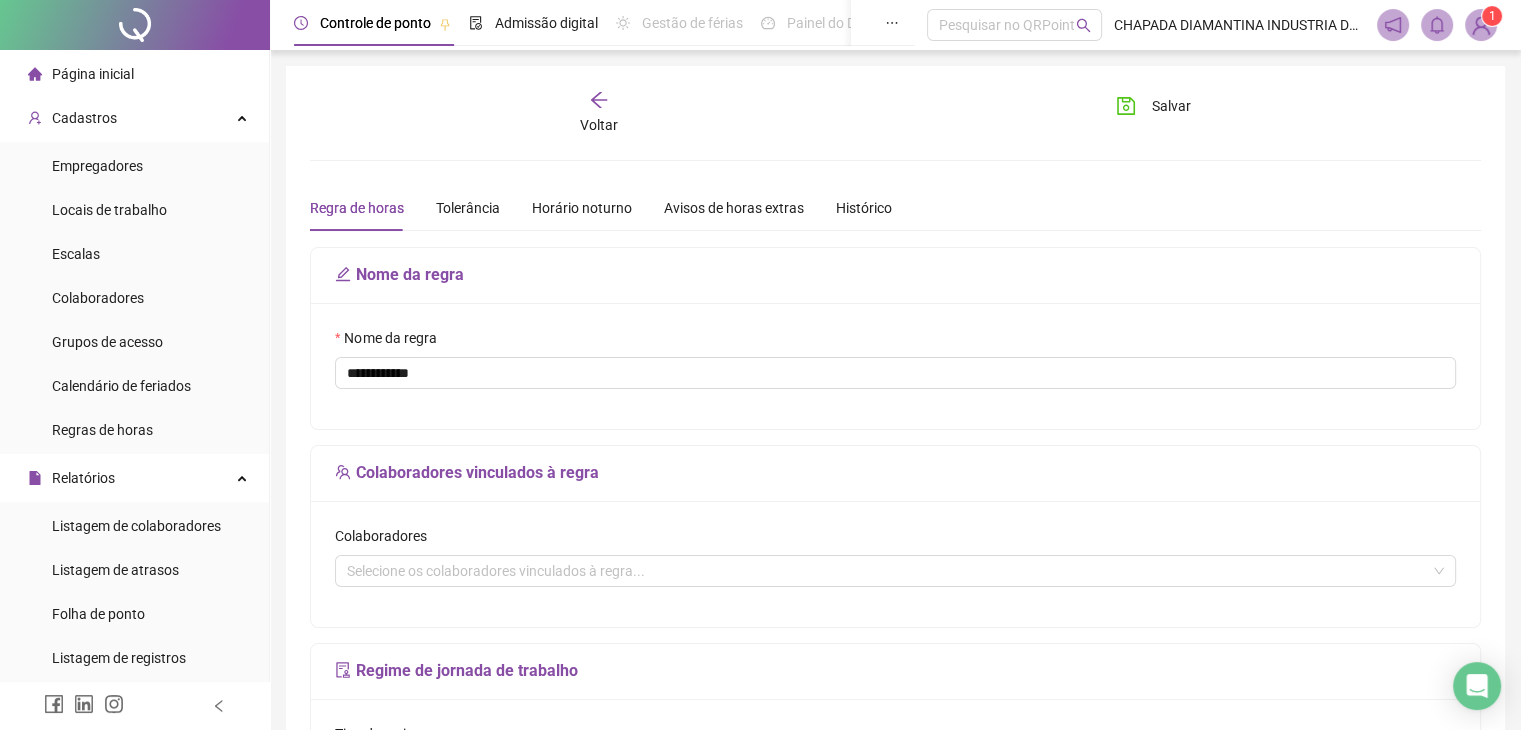 click on "Colaboradores" at bounding box center (895, 540) 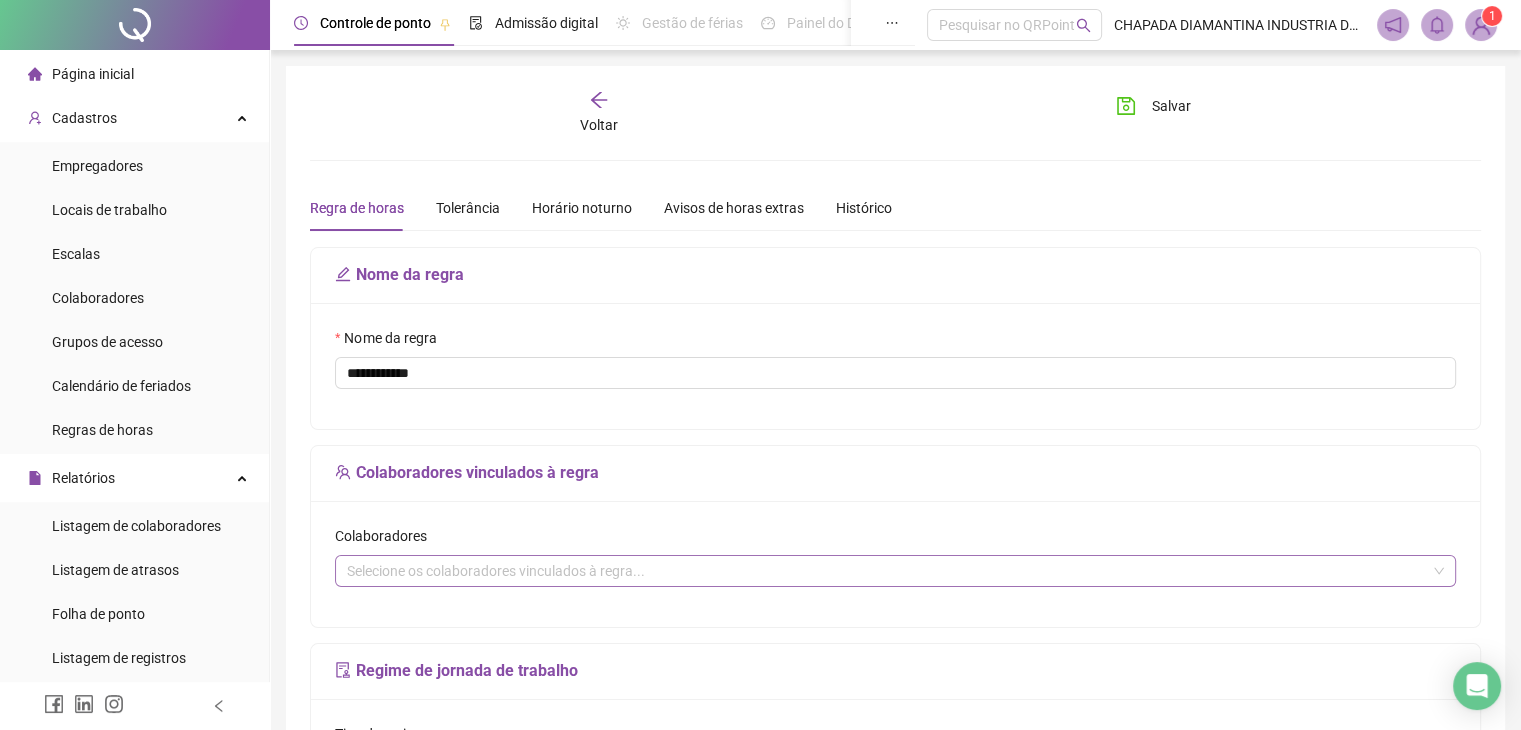 click on "Selecione os colaboradores vinculados à regra..." at bounding box center [895, 571] 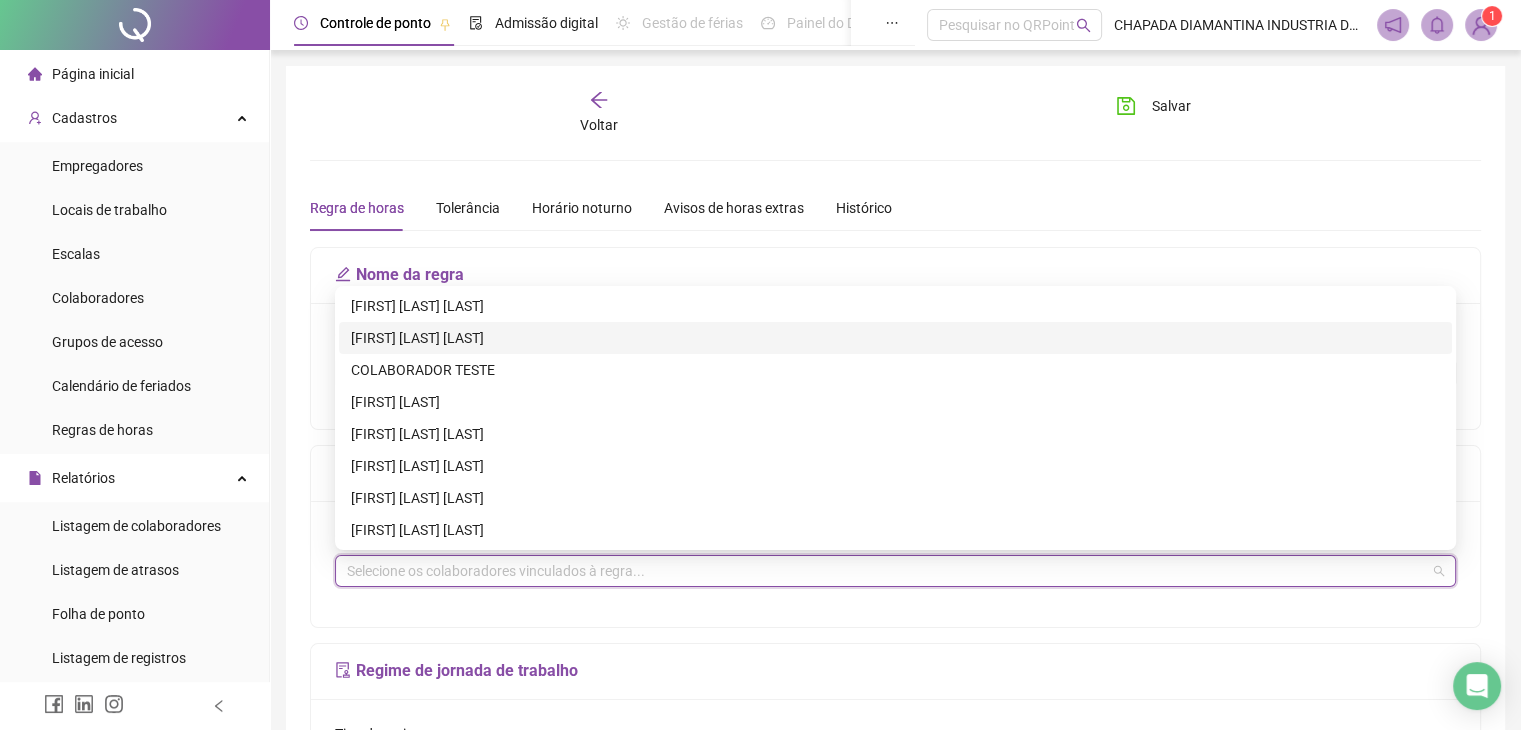 click on "[FIRST] [LAST] [LAST]" at bounding box center [895, 338] 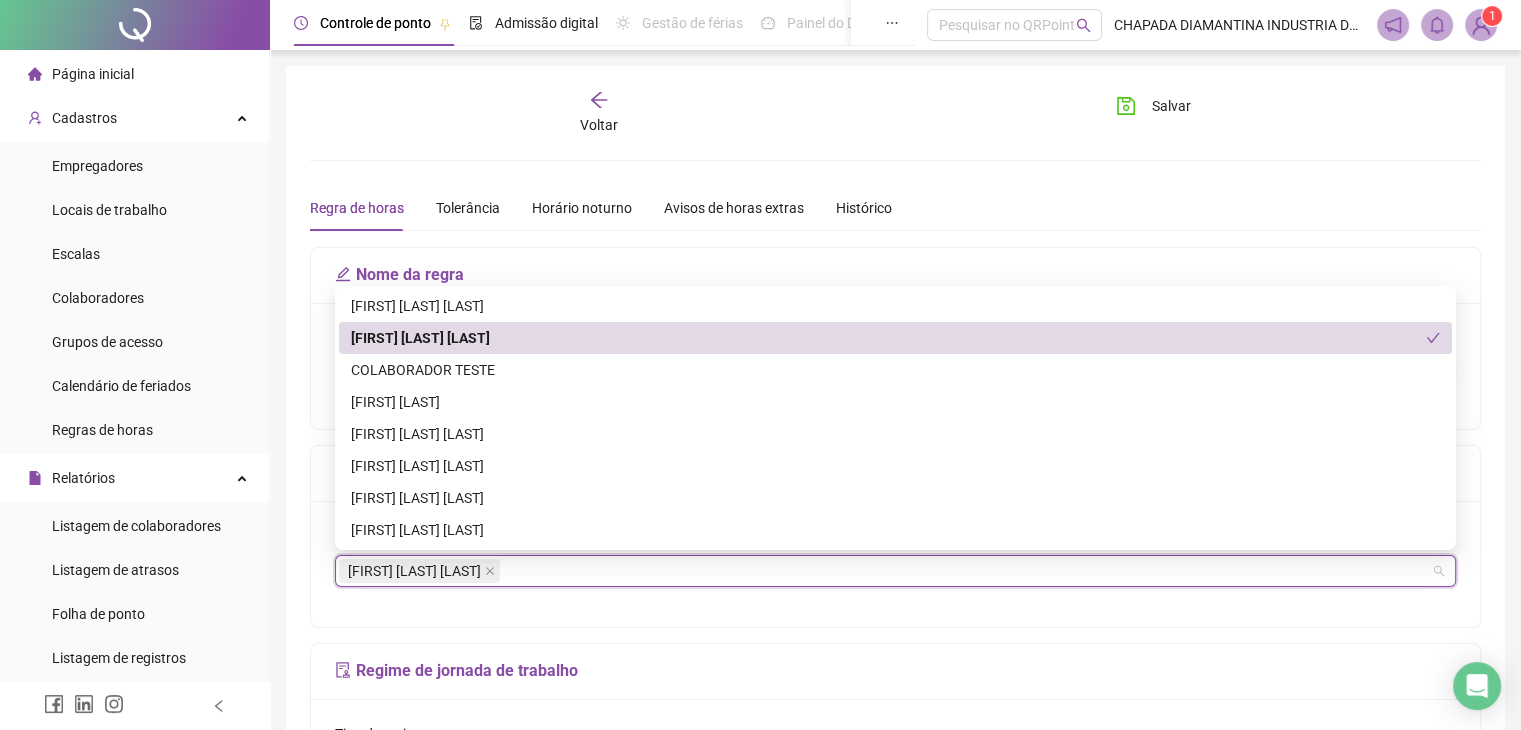 click on "[FIRST] [LAST] [LAST]" at bounding box center (888, 338) 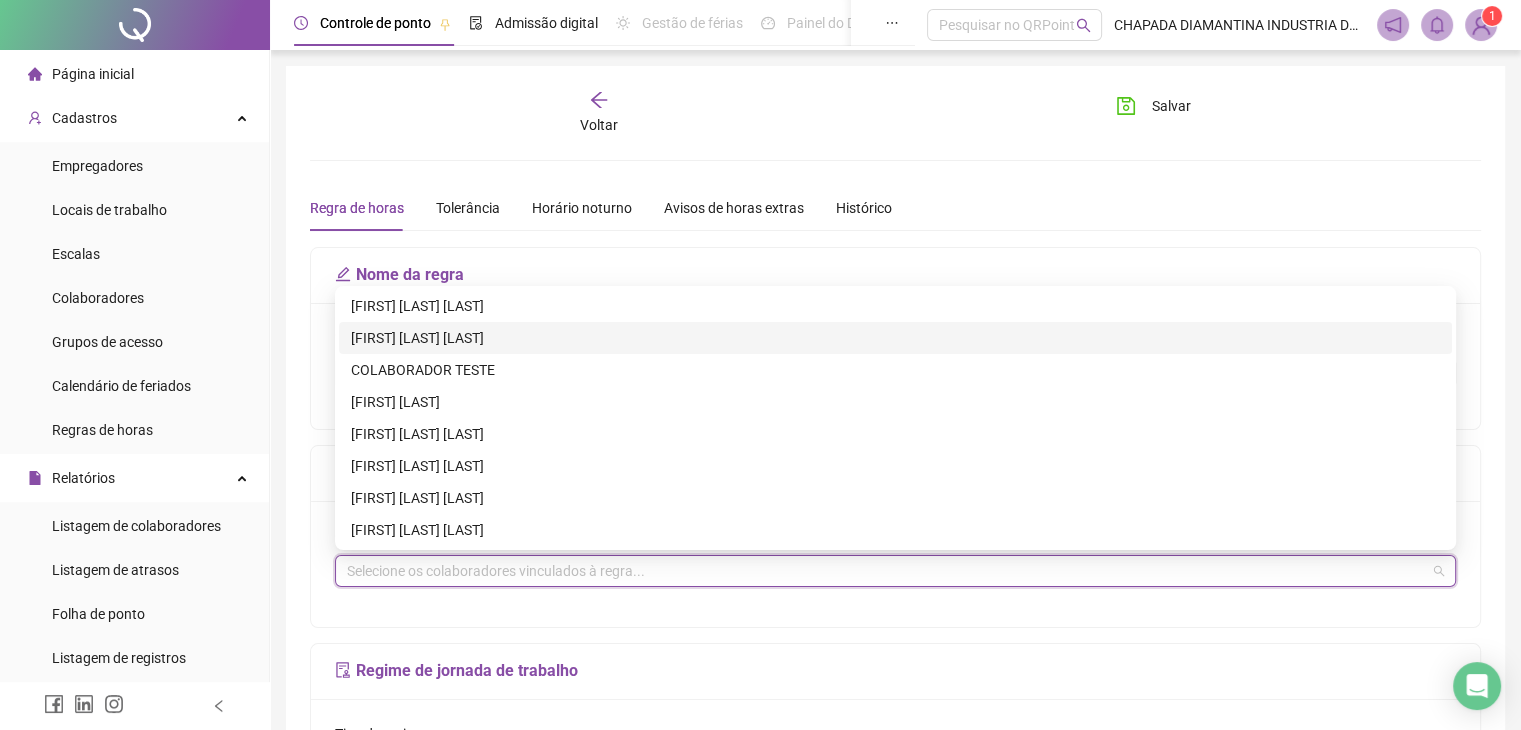 click on "[FIRST] [LAST] [LAST]" at bounding box center [895, 338] 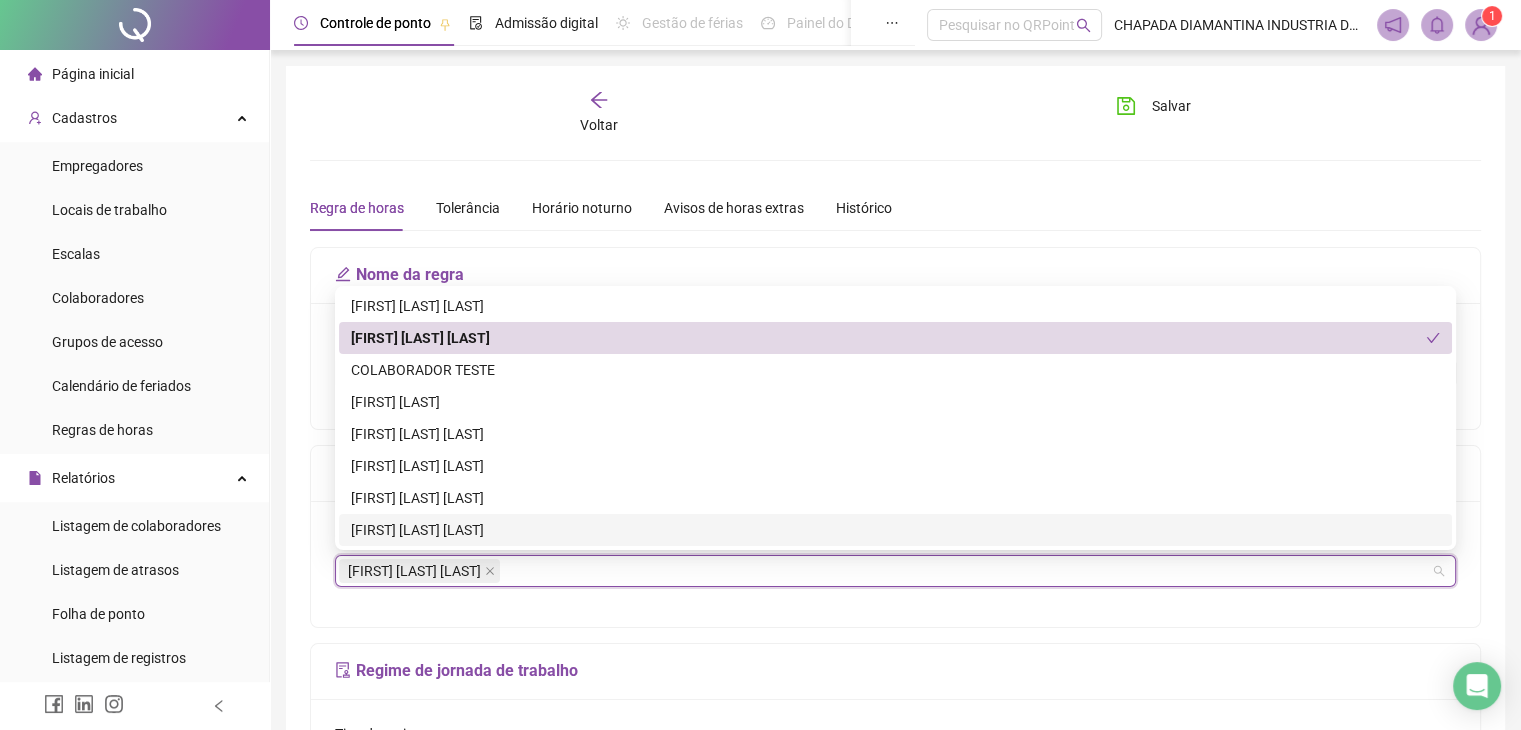 click on "**********" at bounding box center [895, 1085] 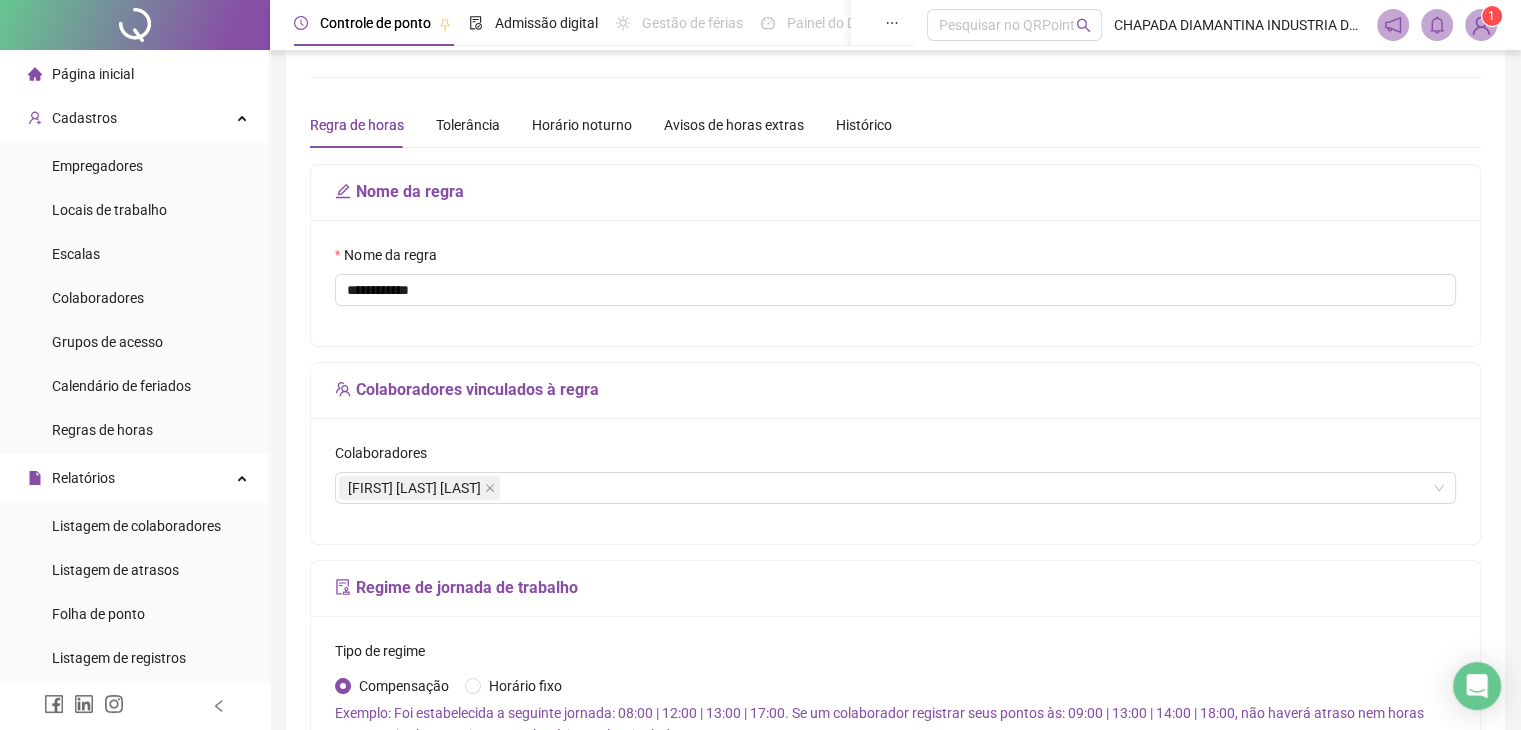 scroll, scrollTop: 0, scrollLeft: 0, axis: both 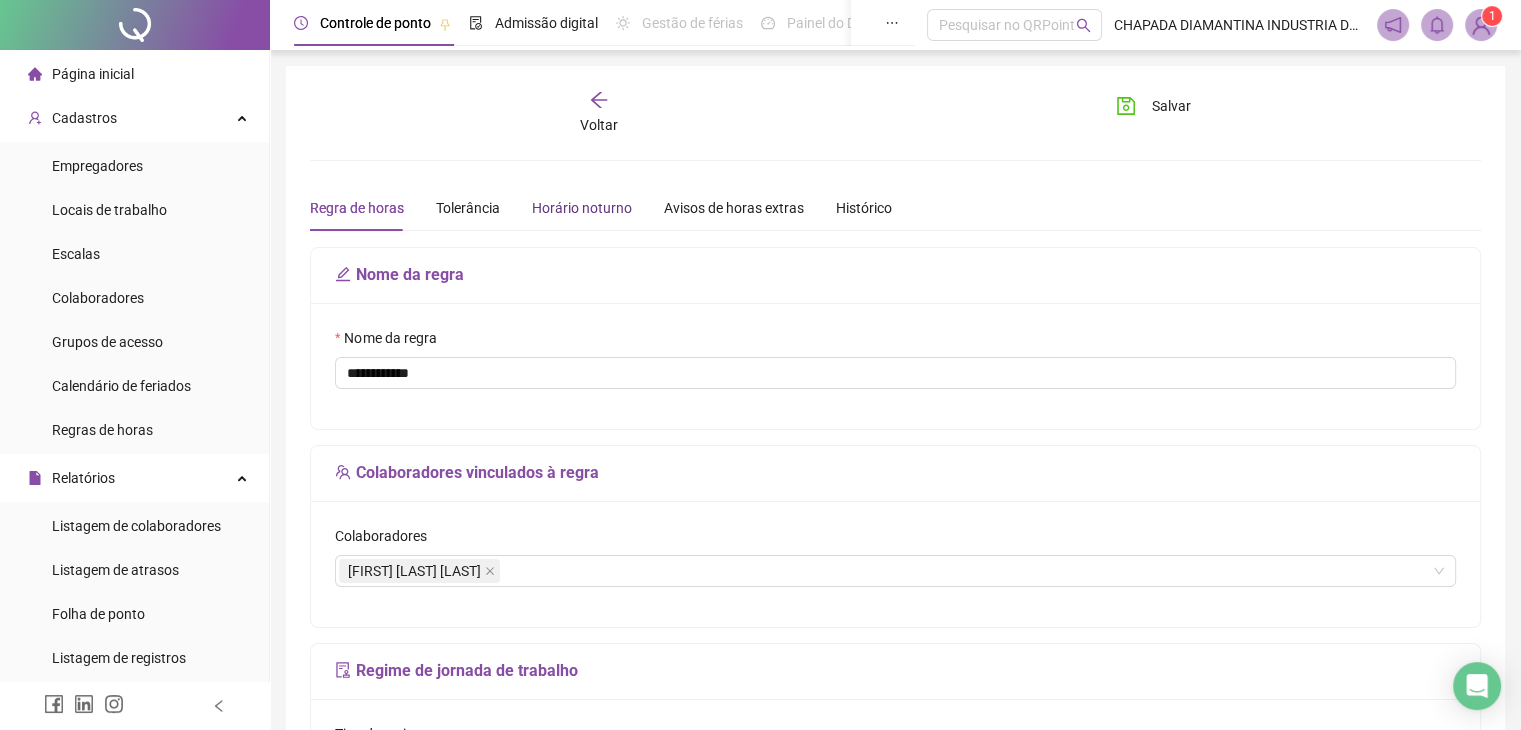 click on "Horário noturno" at bounding box center [582, 208] 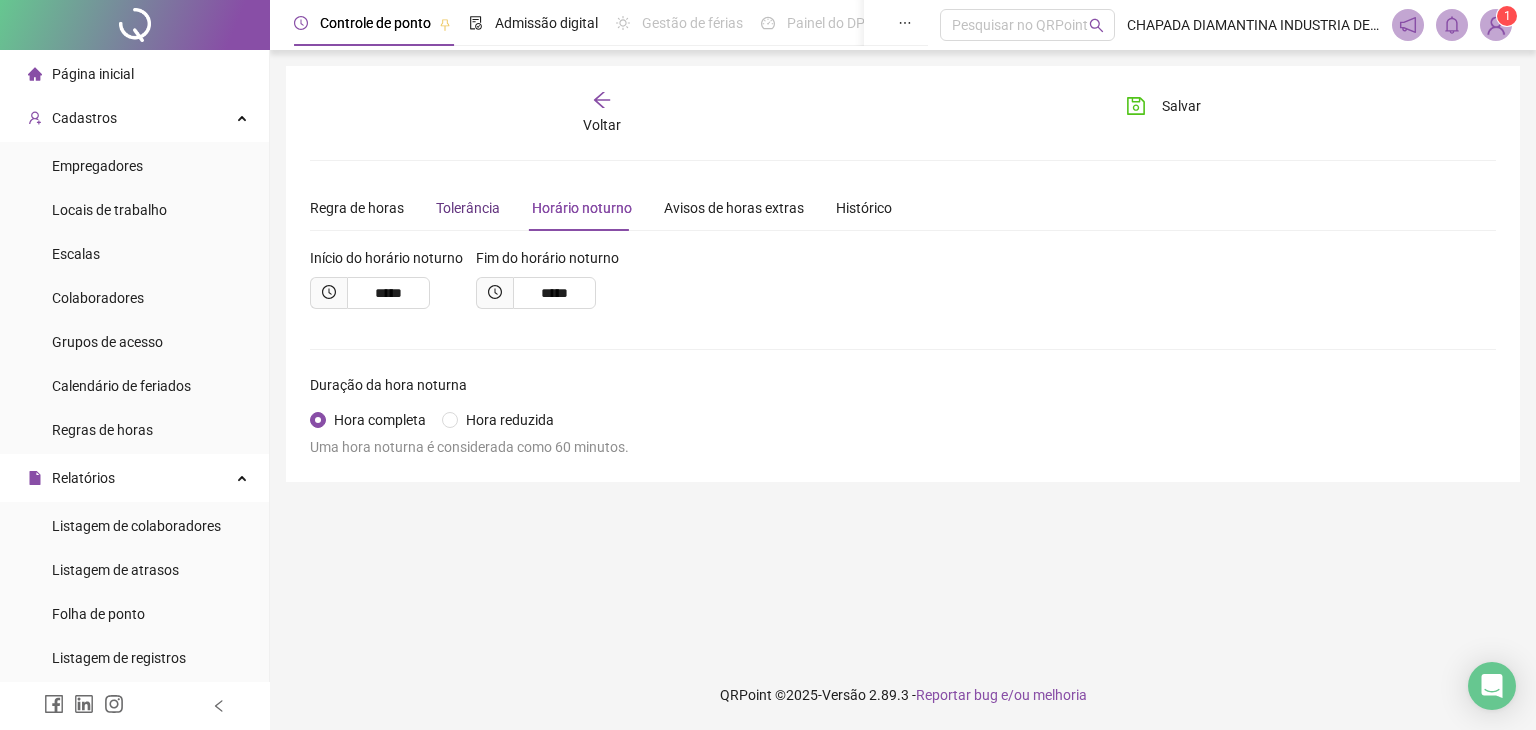 click on "Tolerância" at bounding box center [468, 208] 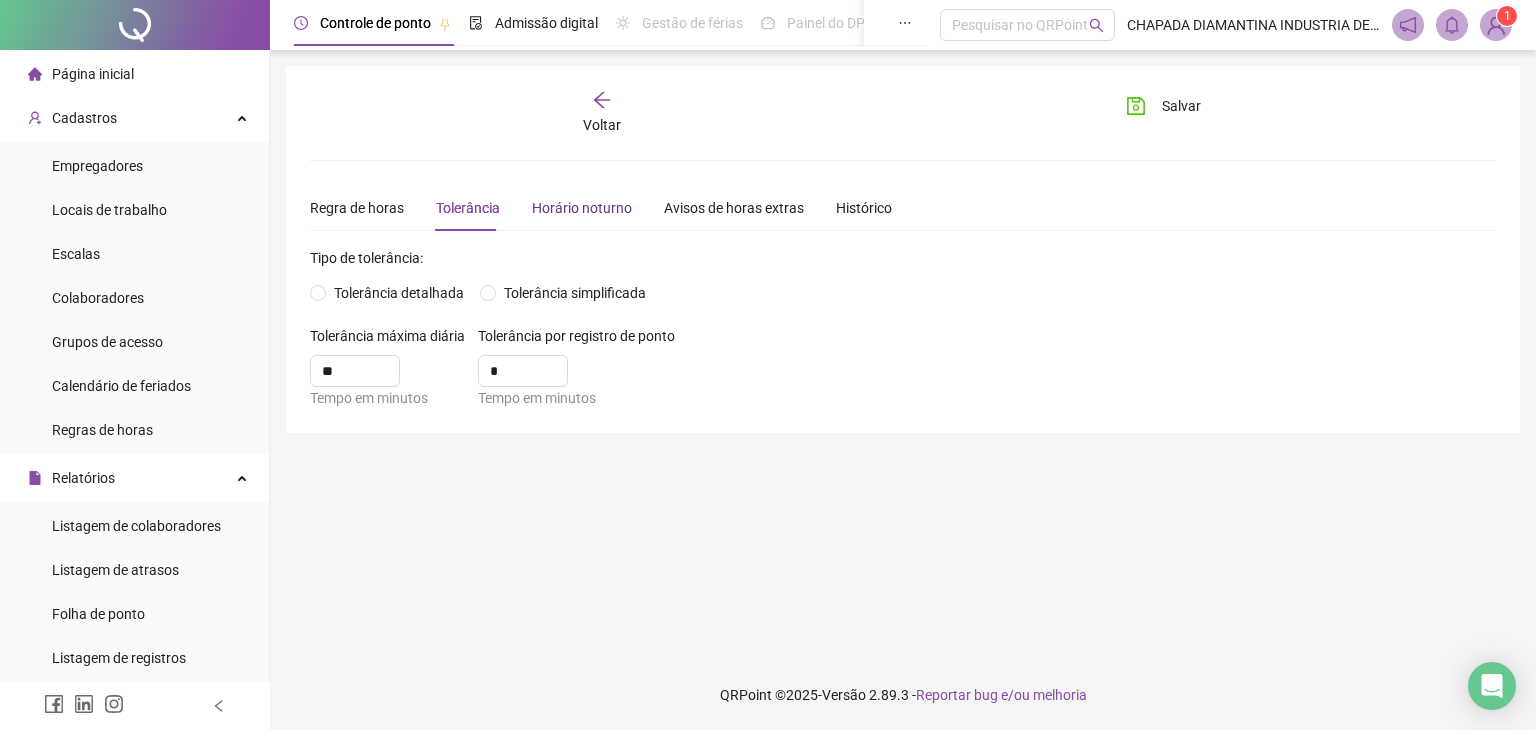 click on "Horário noturno" at bounding box center (582, 208) 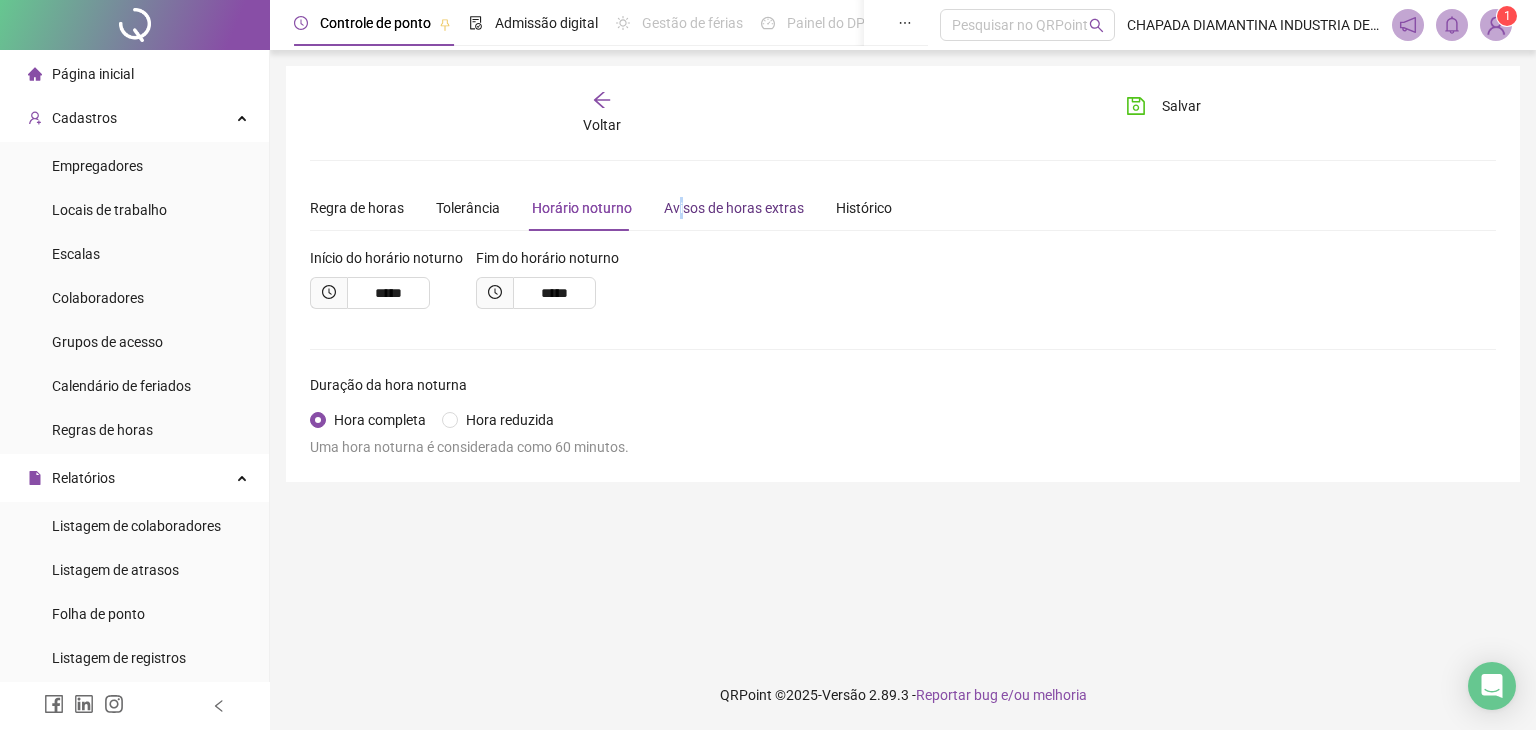 click on "Avisos de horas extras" at bounding box center [734, 208] 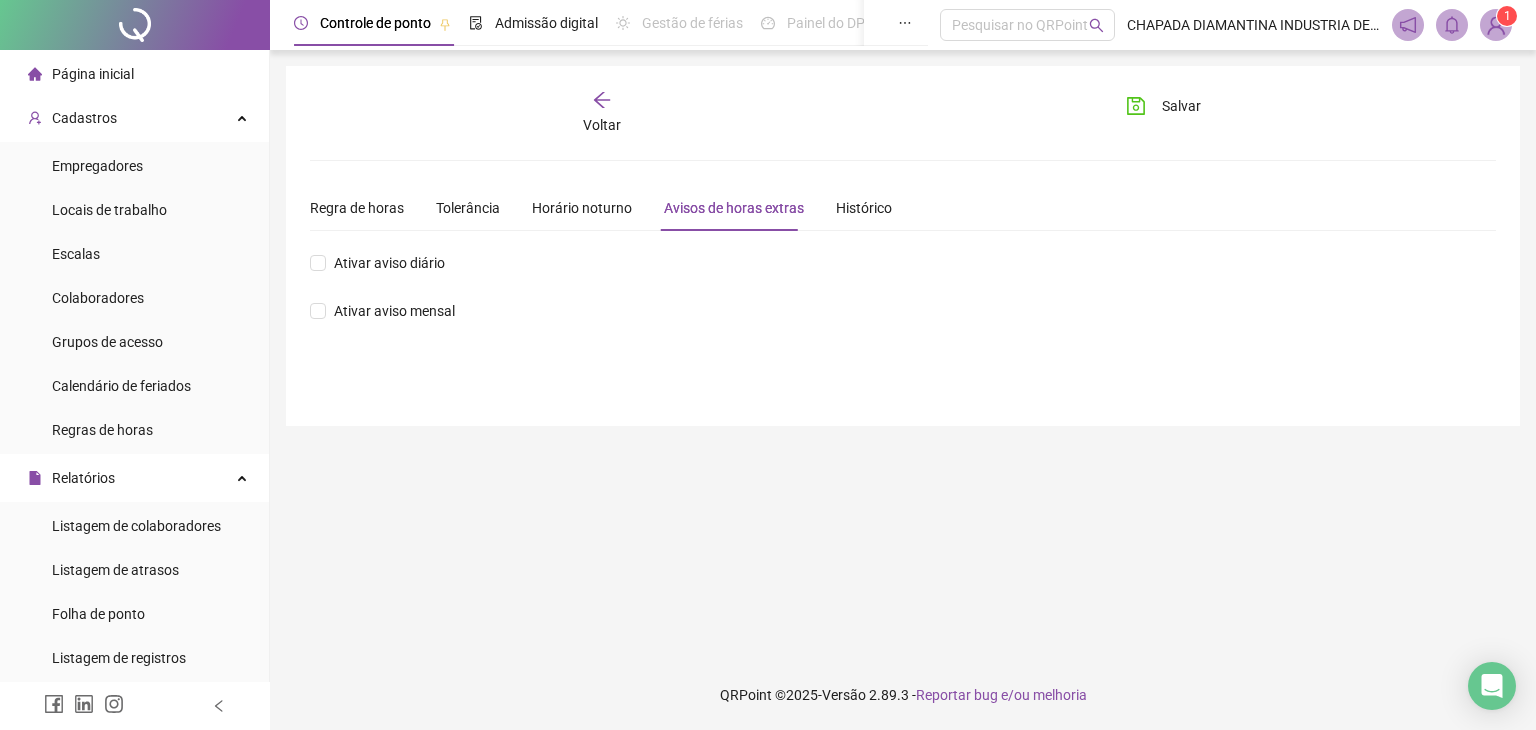 click on "Avisos de horas extras" at bounding box center [734, 208] 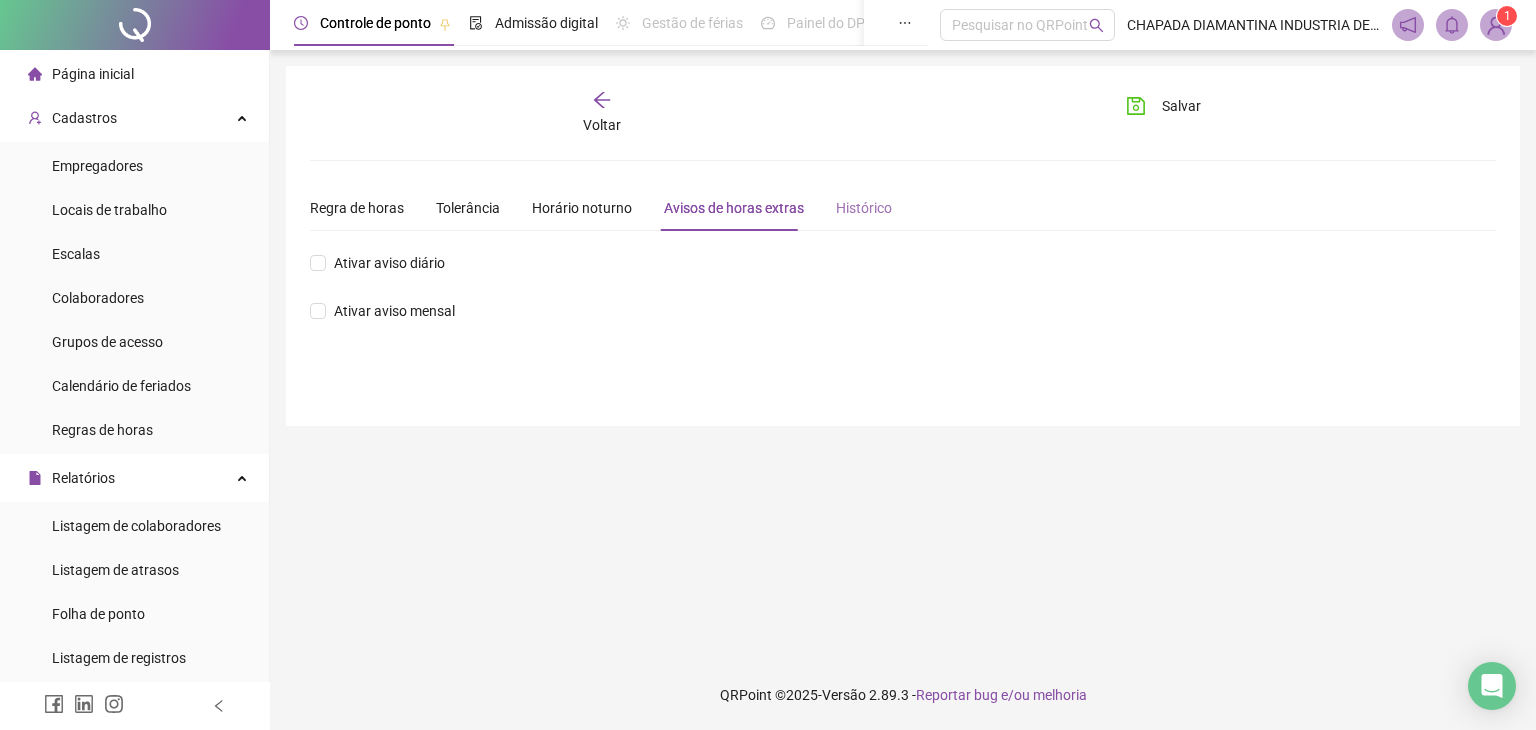 click on "Regra de horas Tolerância Horário noturno Avisos de horas extras Histórico" at bounding box center (601, 208) 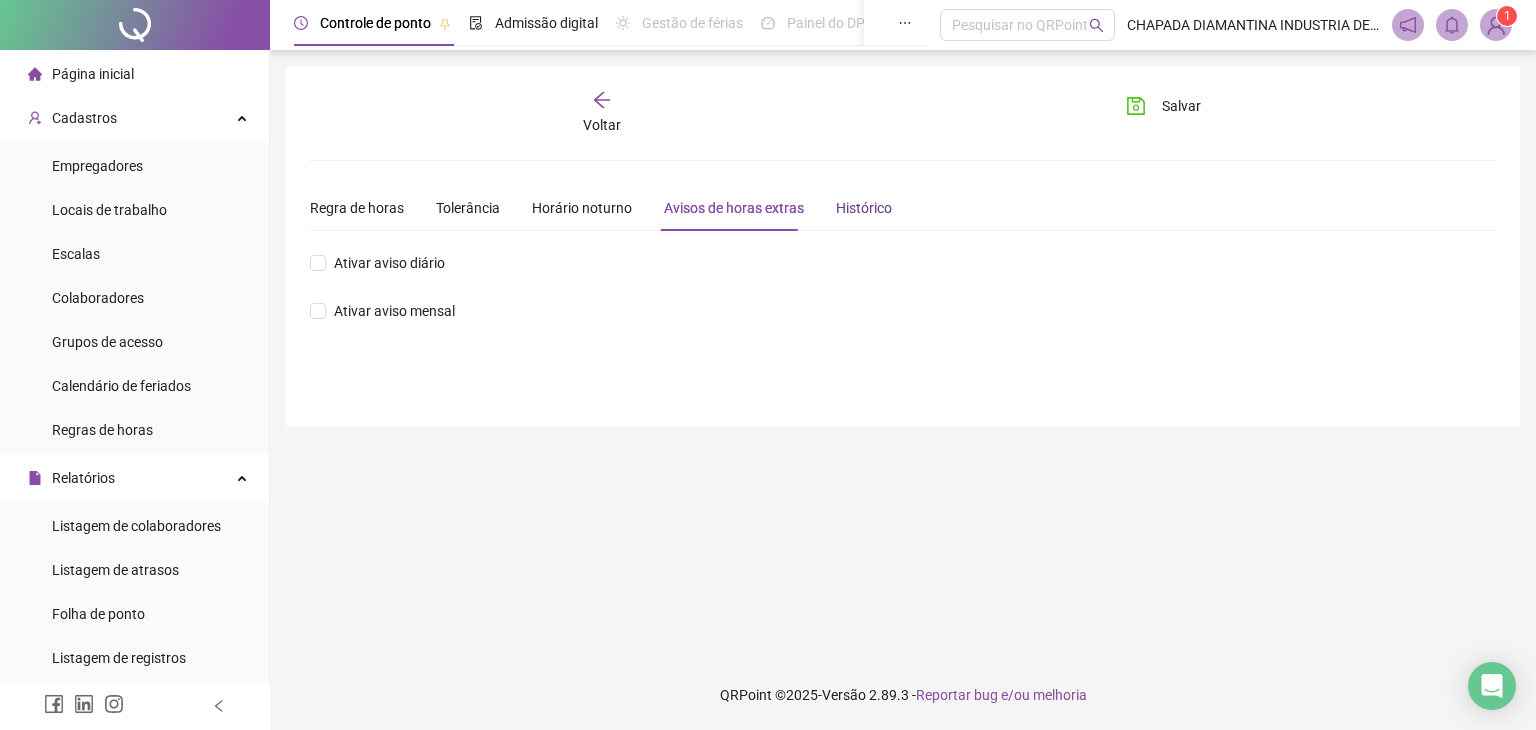 click on "Histórico" at bounding box center [864, 208] 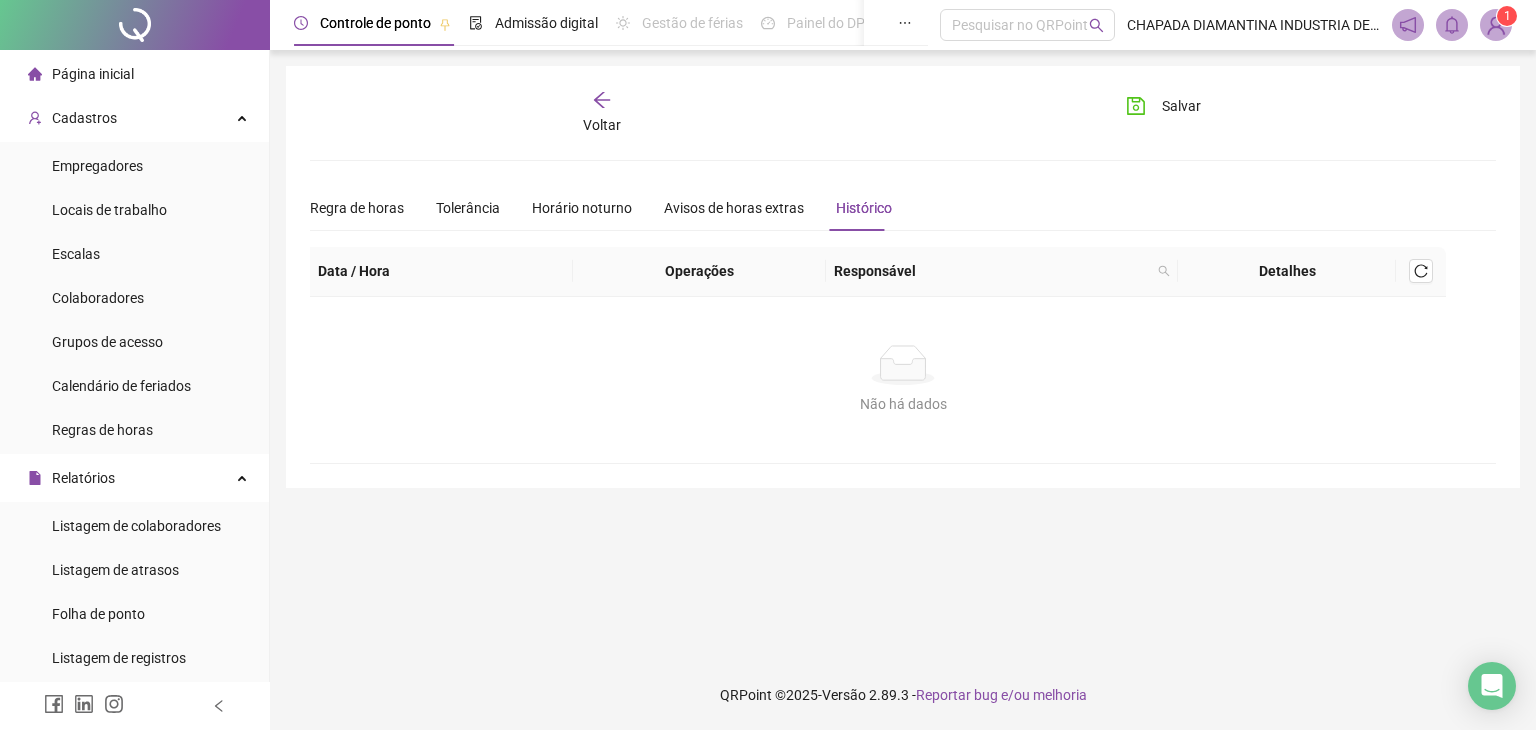 click 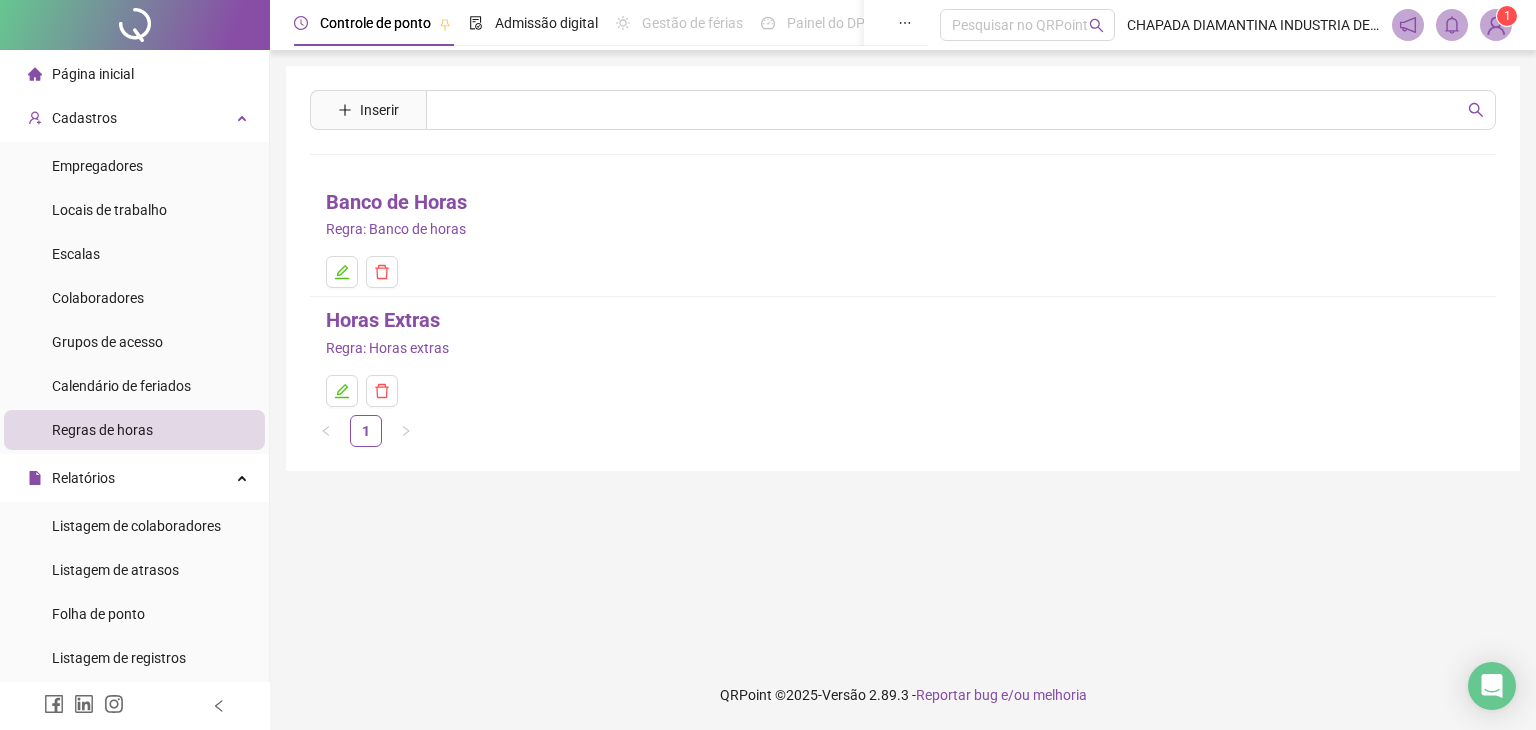 click on "Empregadores Locais de trabalho Escalas Colaboradores Grupos de acesso Calendário de feriados Regras de horas" at bounding box center (134, 298) 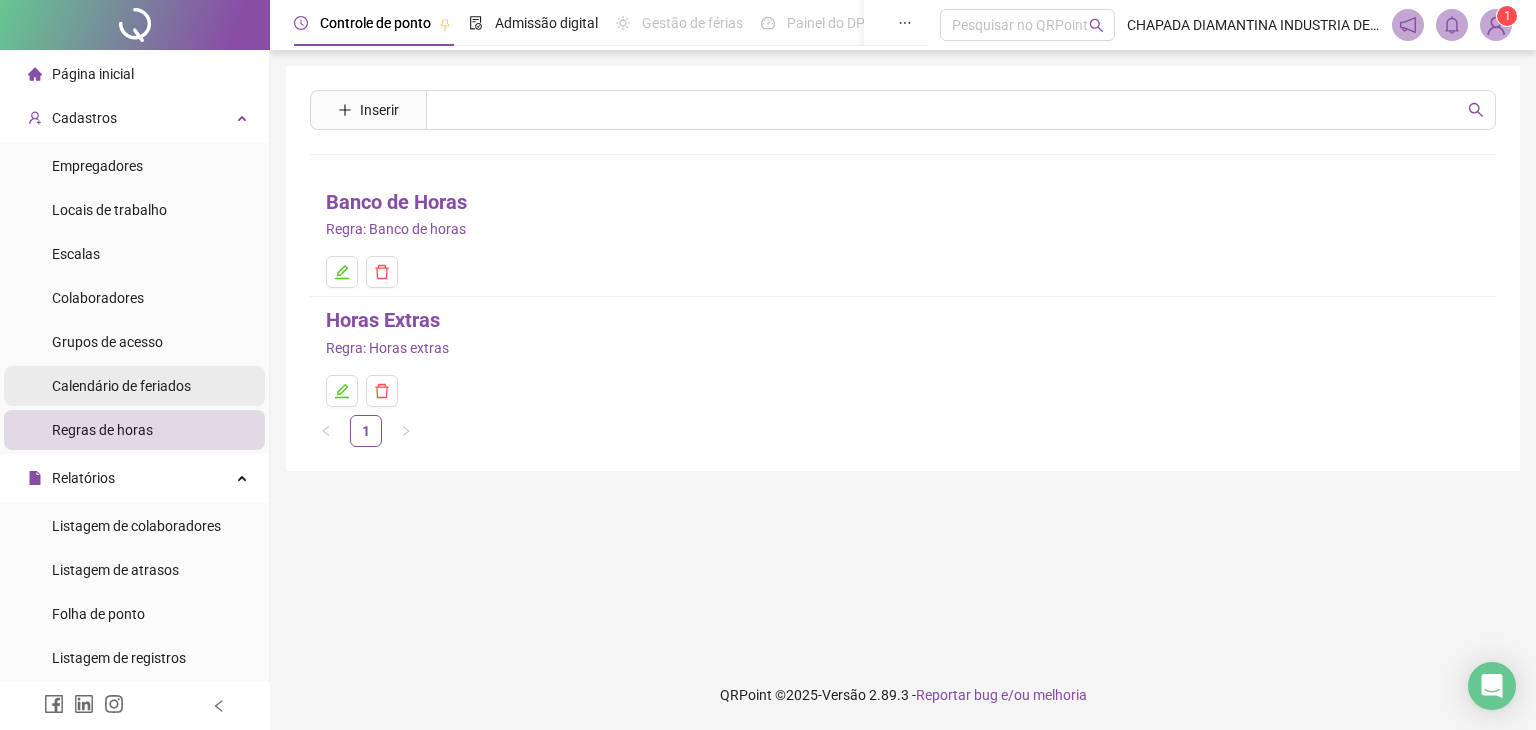 click on "Calendário de feriados" at bounding box center (121, 386) 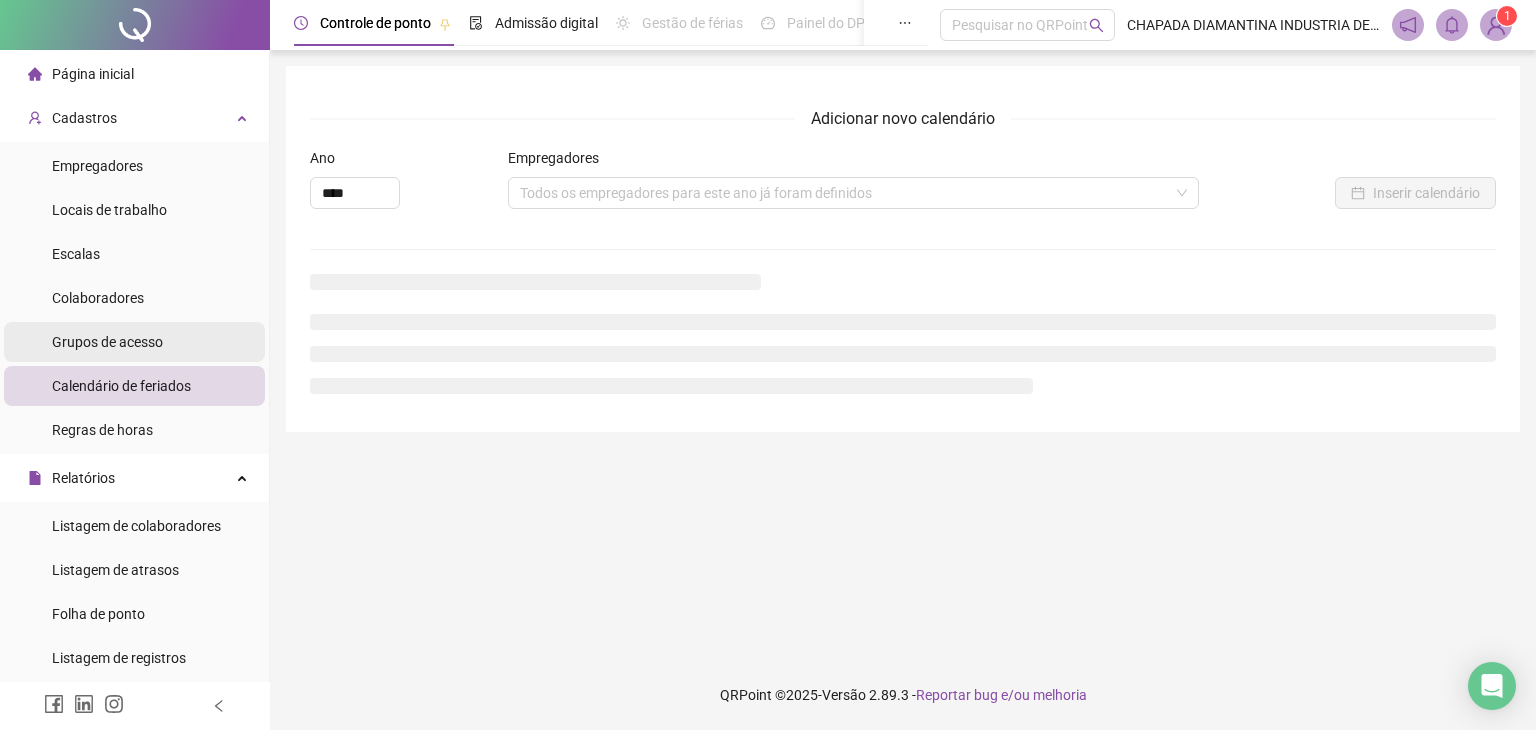 click on "Grupos de acesso" at bounding box center [134, 342] 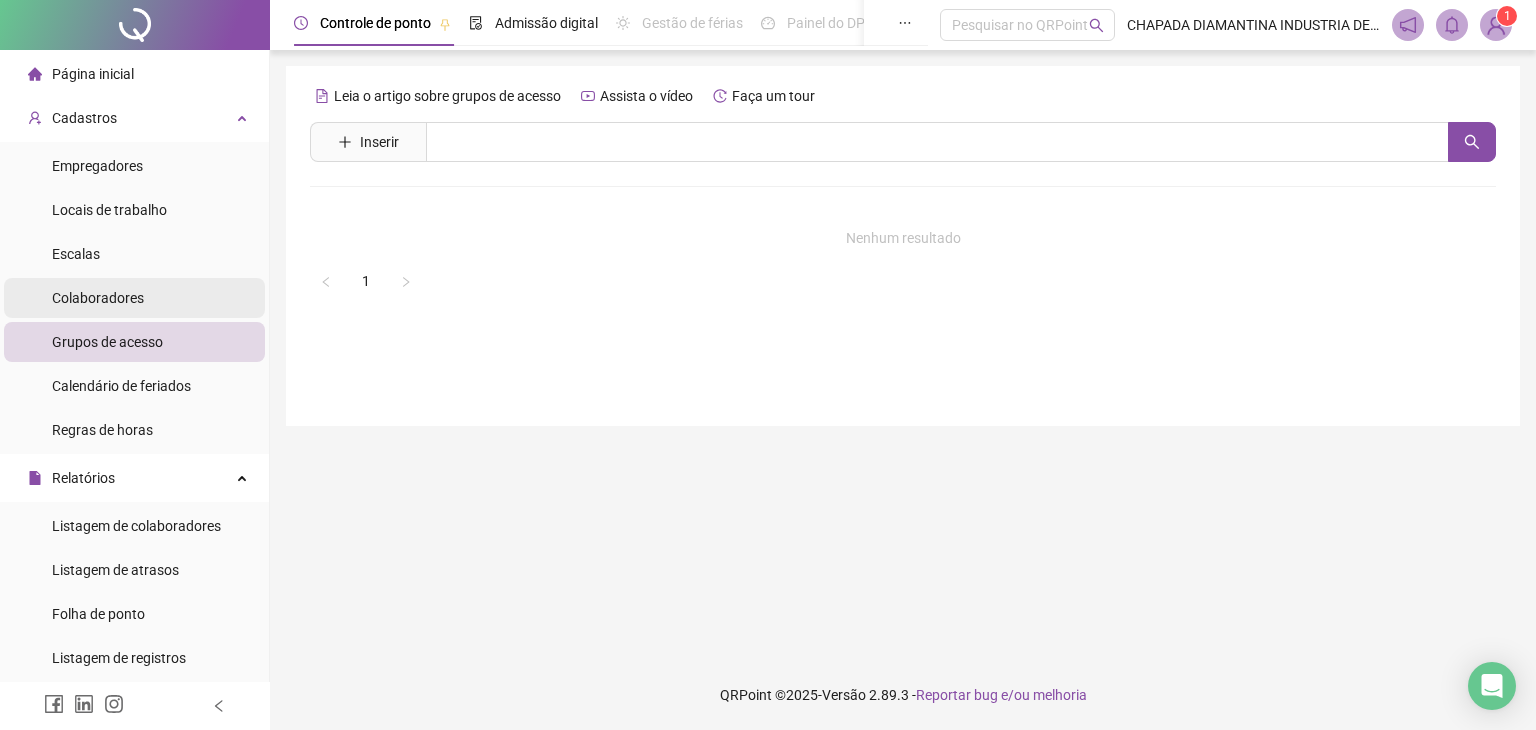 click on "Colaboradores" at bounding box center (134, 298) 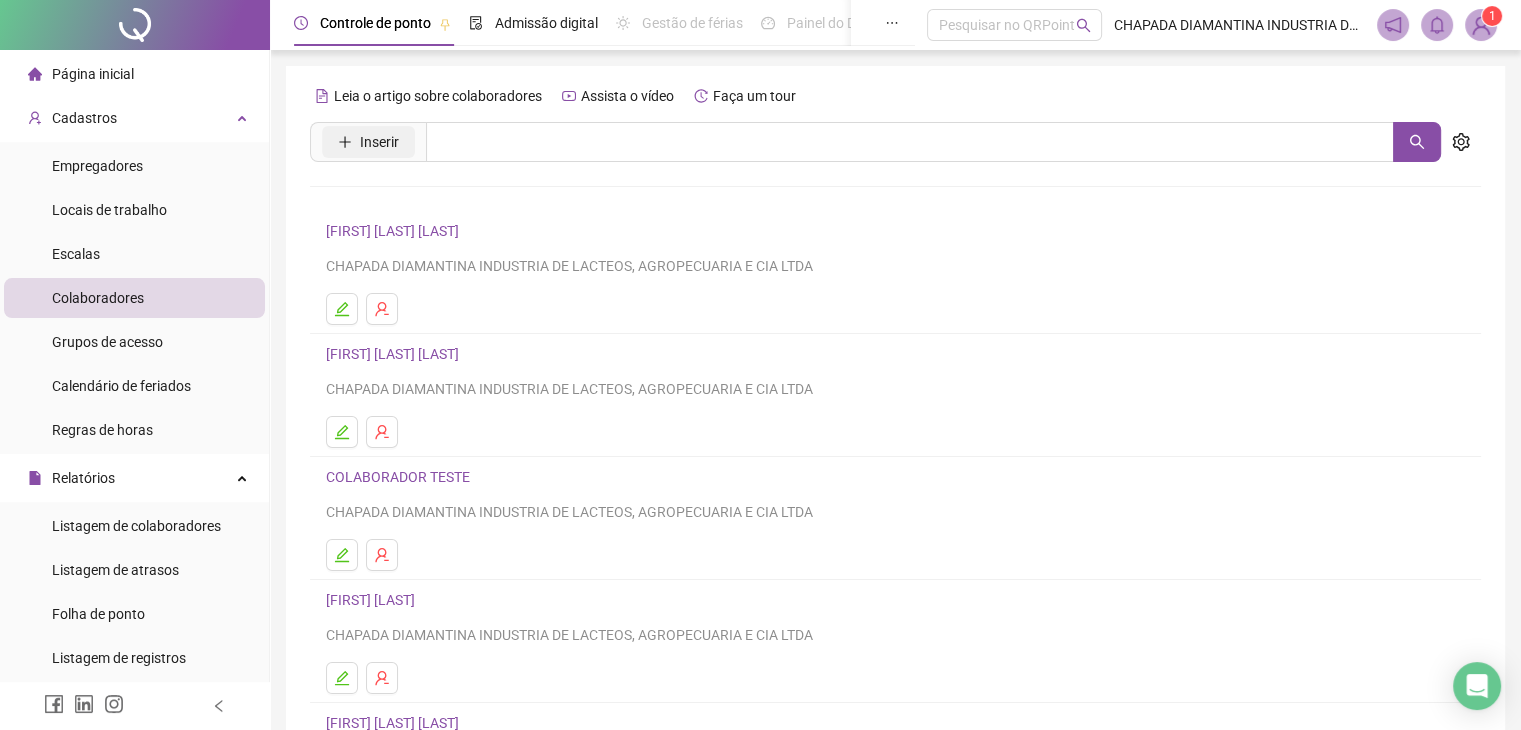 click on "Inserir" at bounding box center (379, 142) 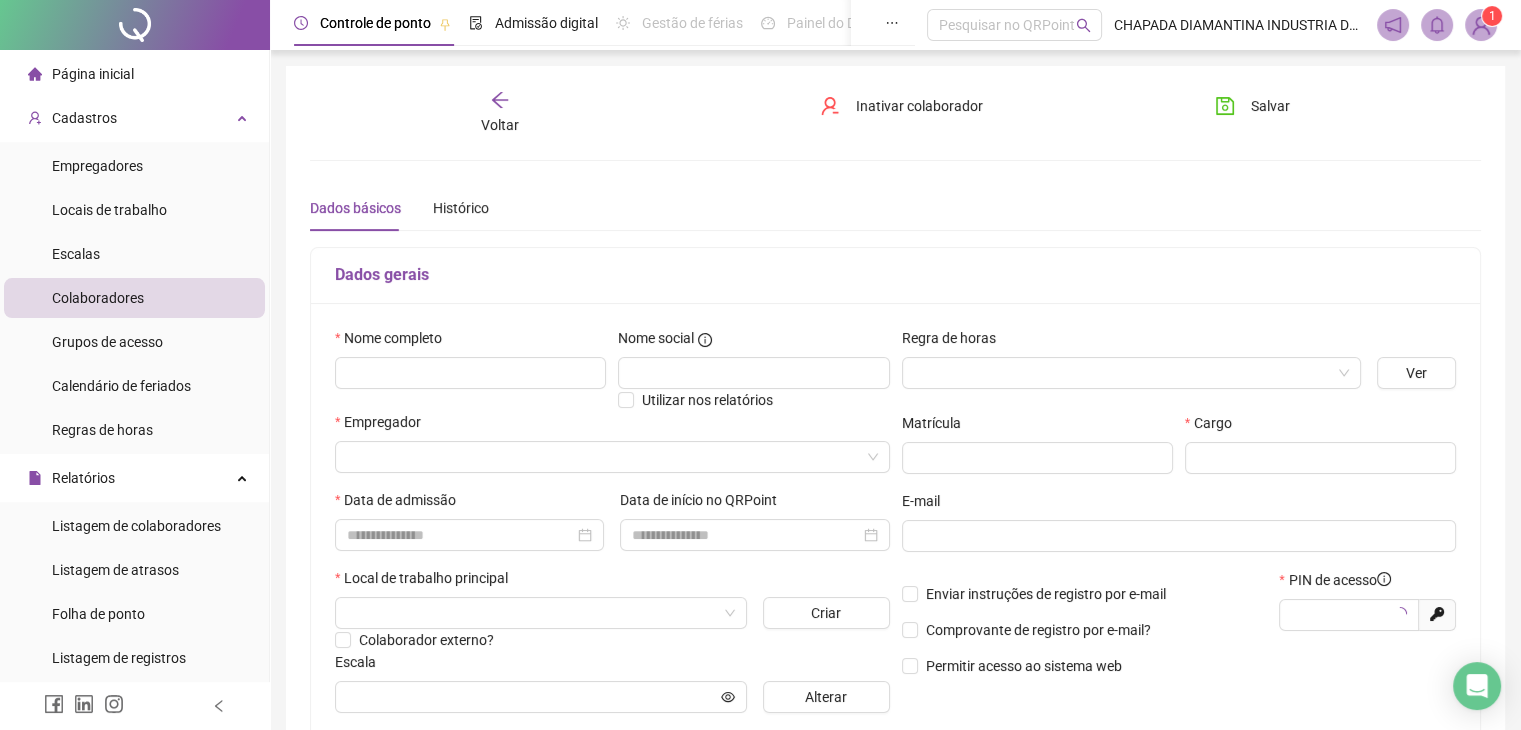 type on "*****" 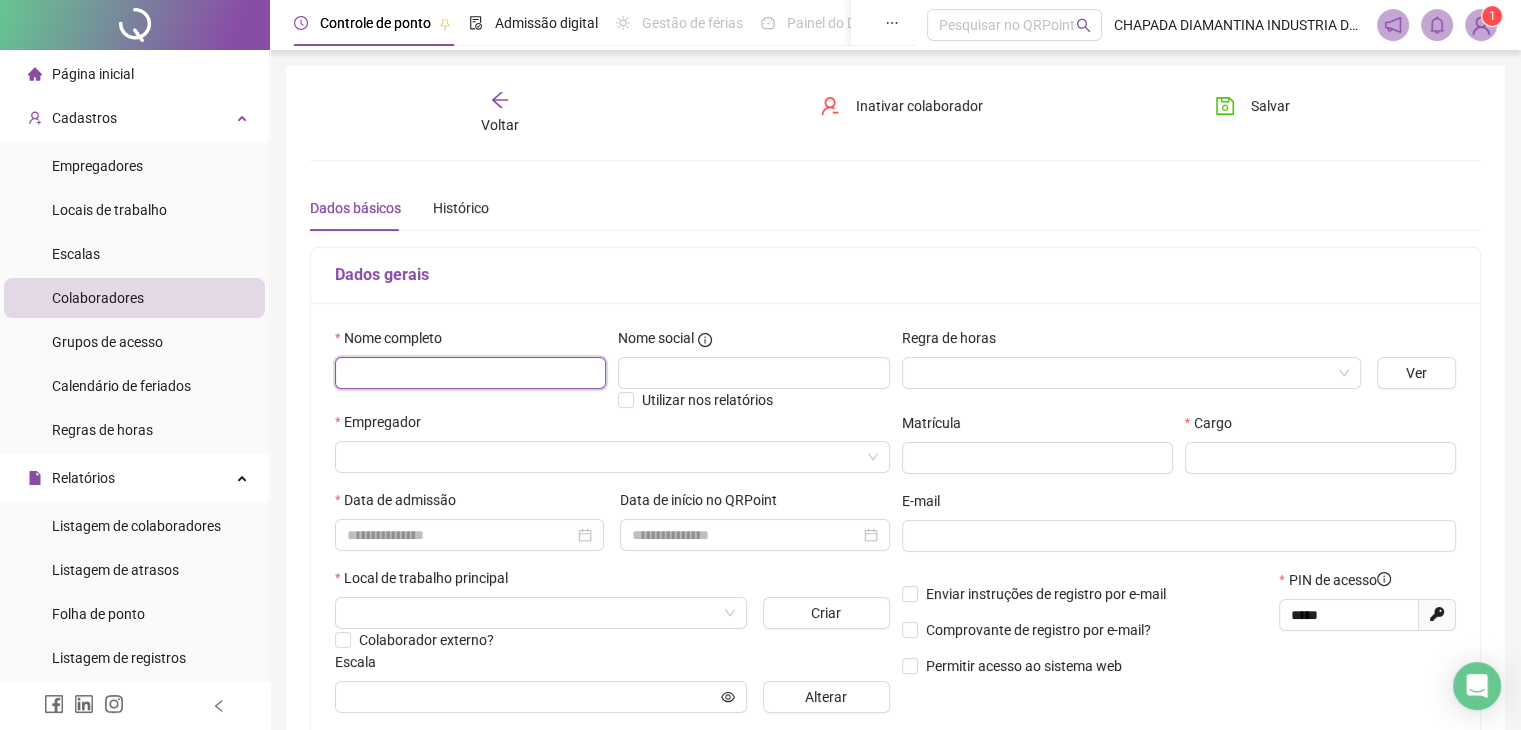 drag, startPoint x: 443, startPoint y: 373, endPoint x: 431, endPoint y: 349, distance: 26.832815 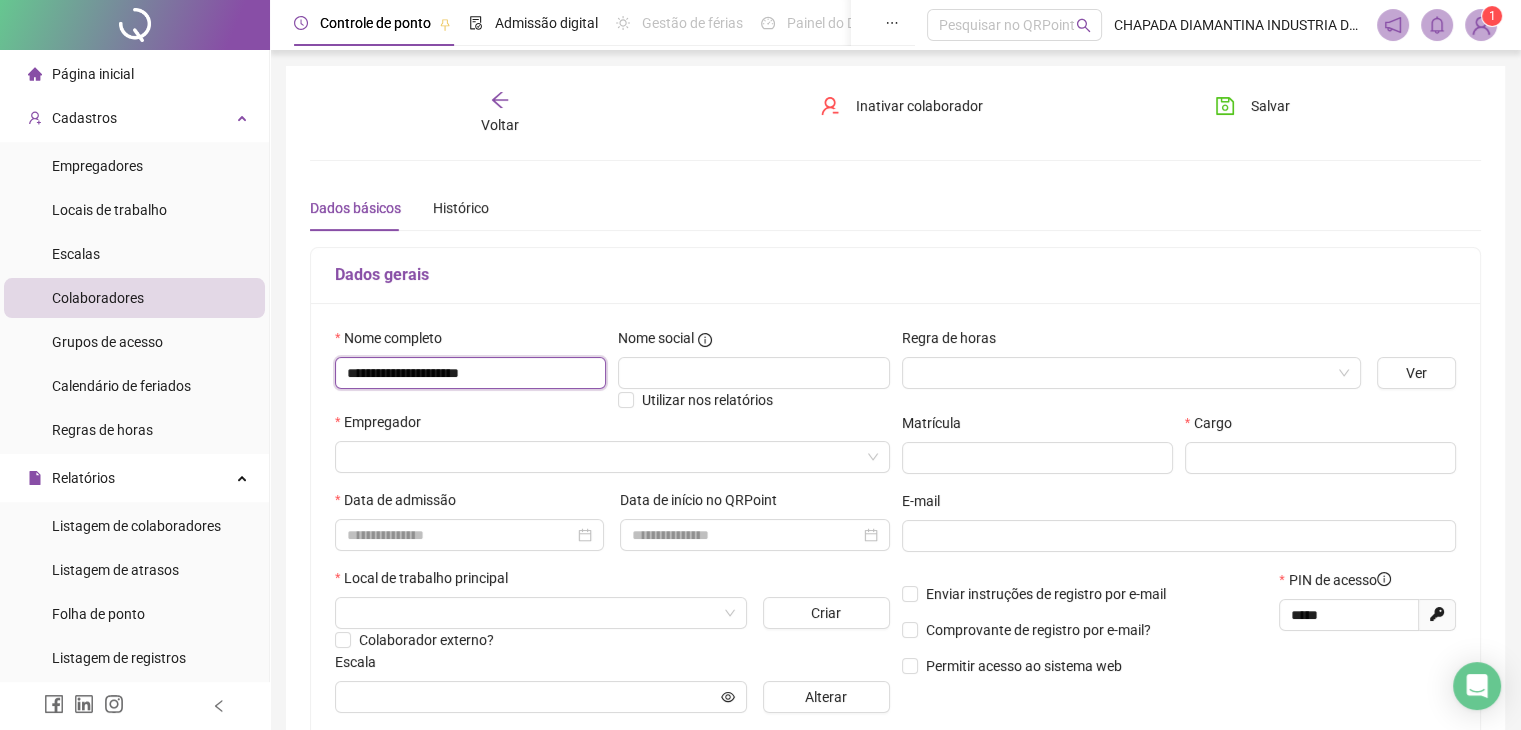 drag, startPoint x: 531, startPoint y: 383, endPoint x: 344, endPoint y: 378, distance: 187.06683 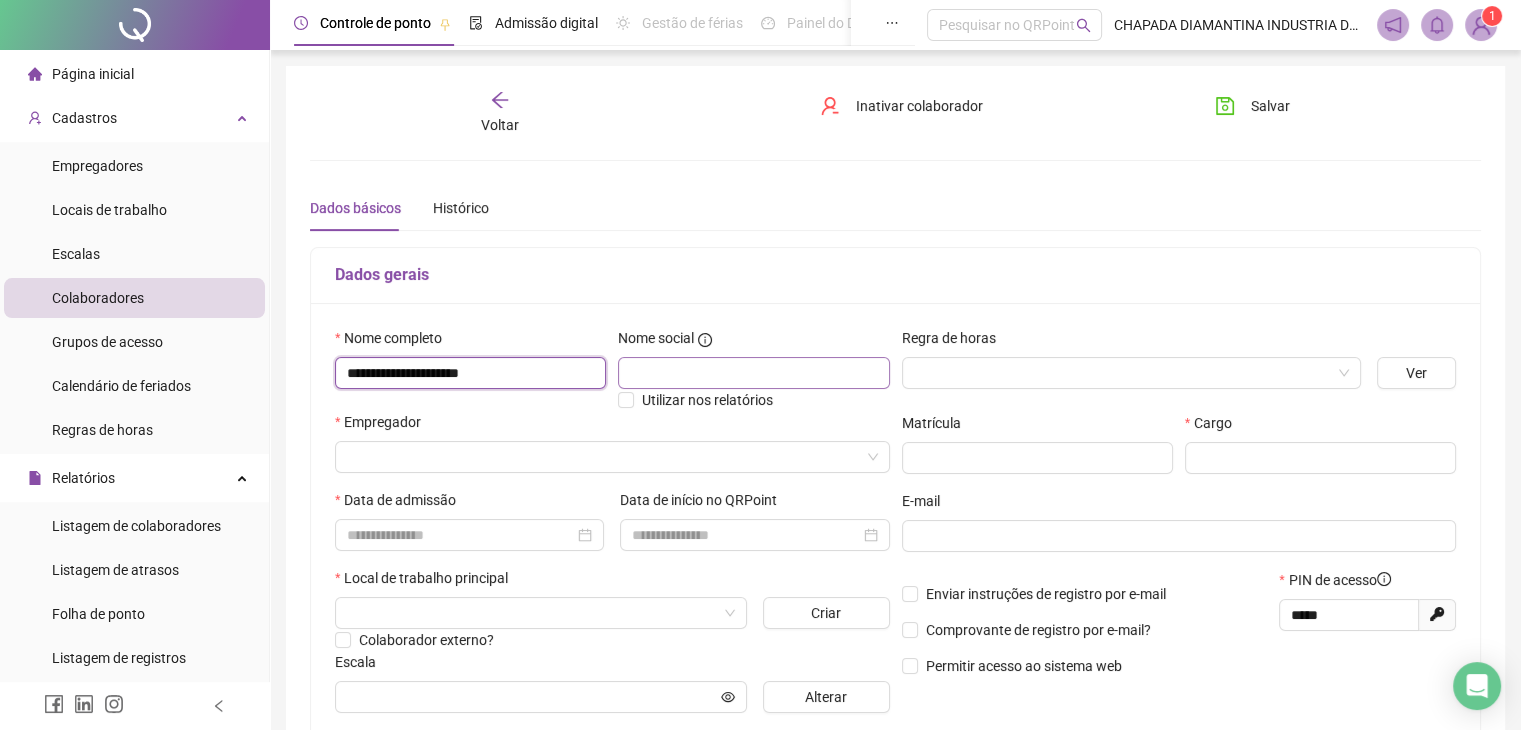 type on "**********" 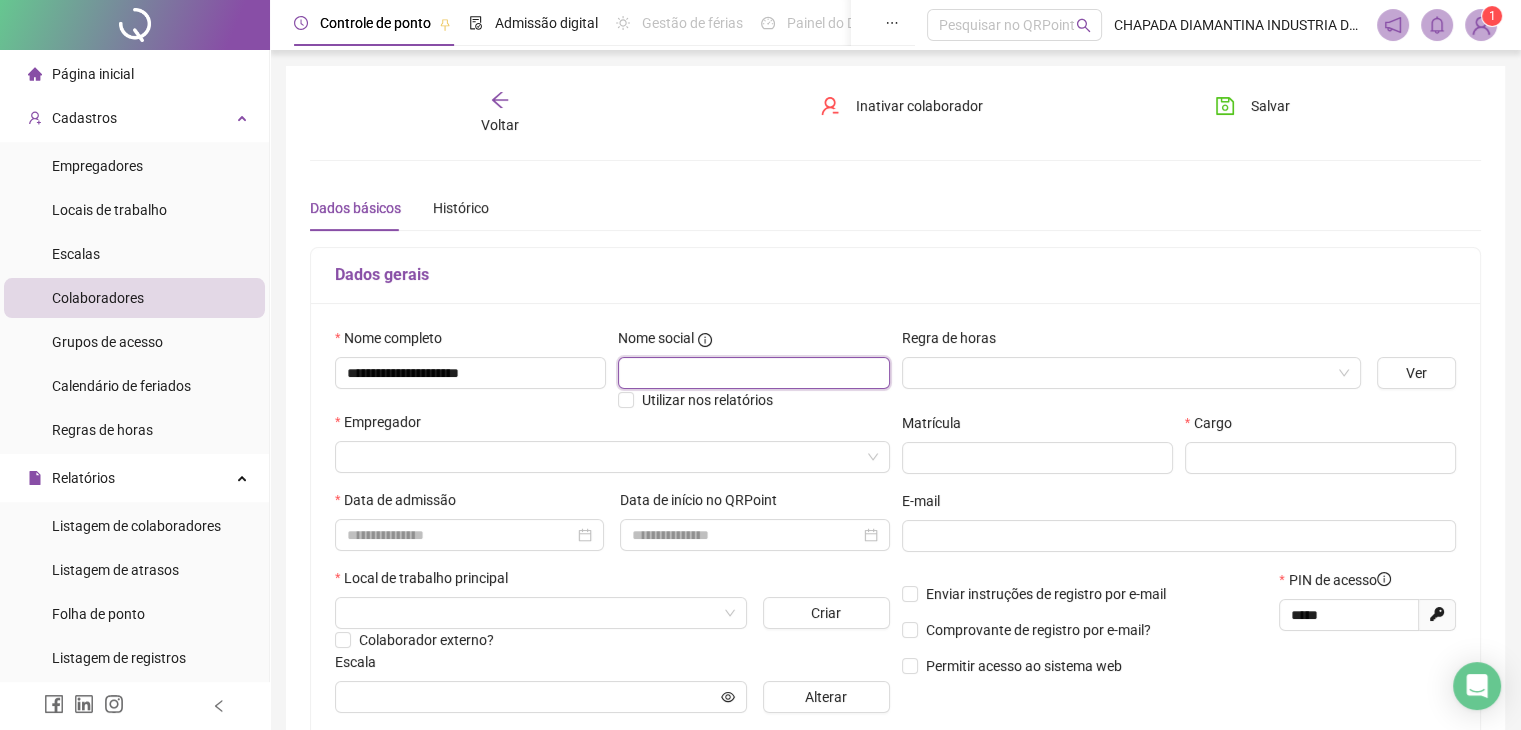 click at bounding box center [753, 373] 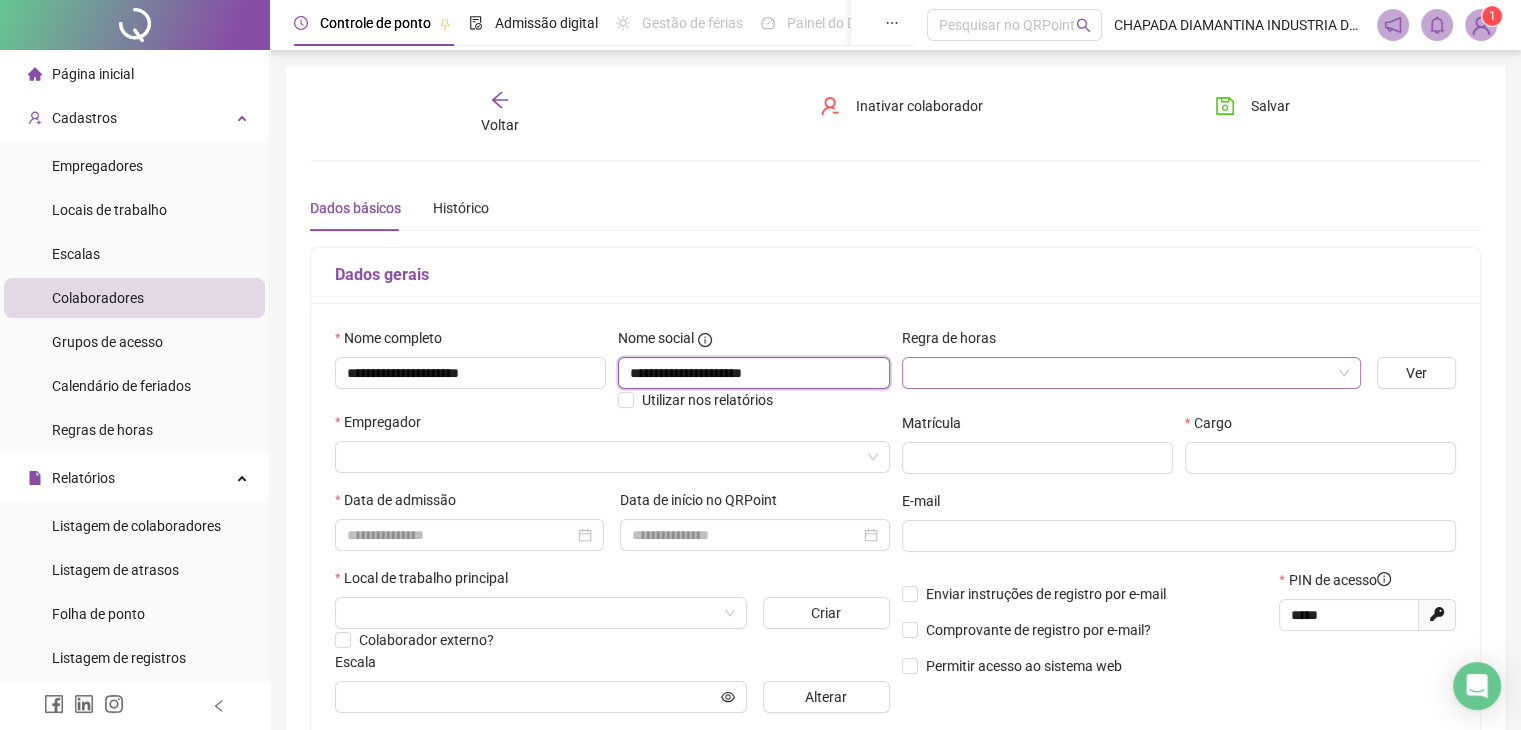type on "**********" 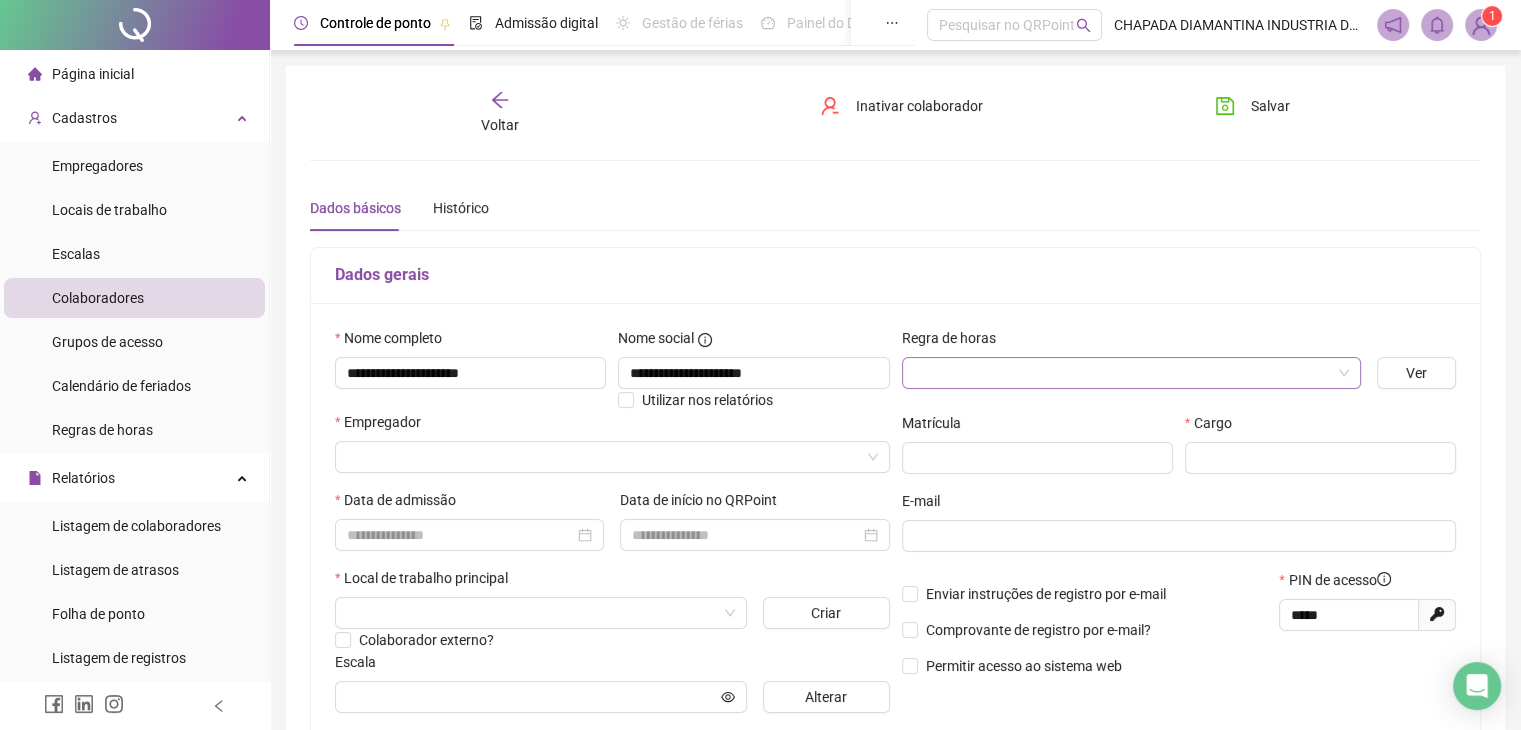 drag, startPoint x: 1005, startPoint y: 371, endPoint x: 1090, endPoint y: 371, distance: 85 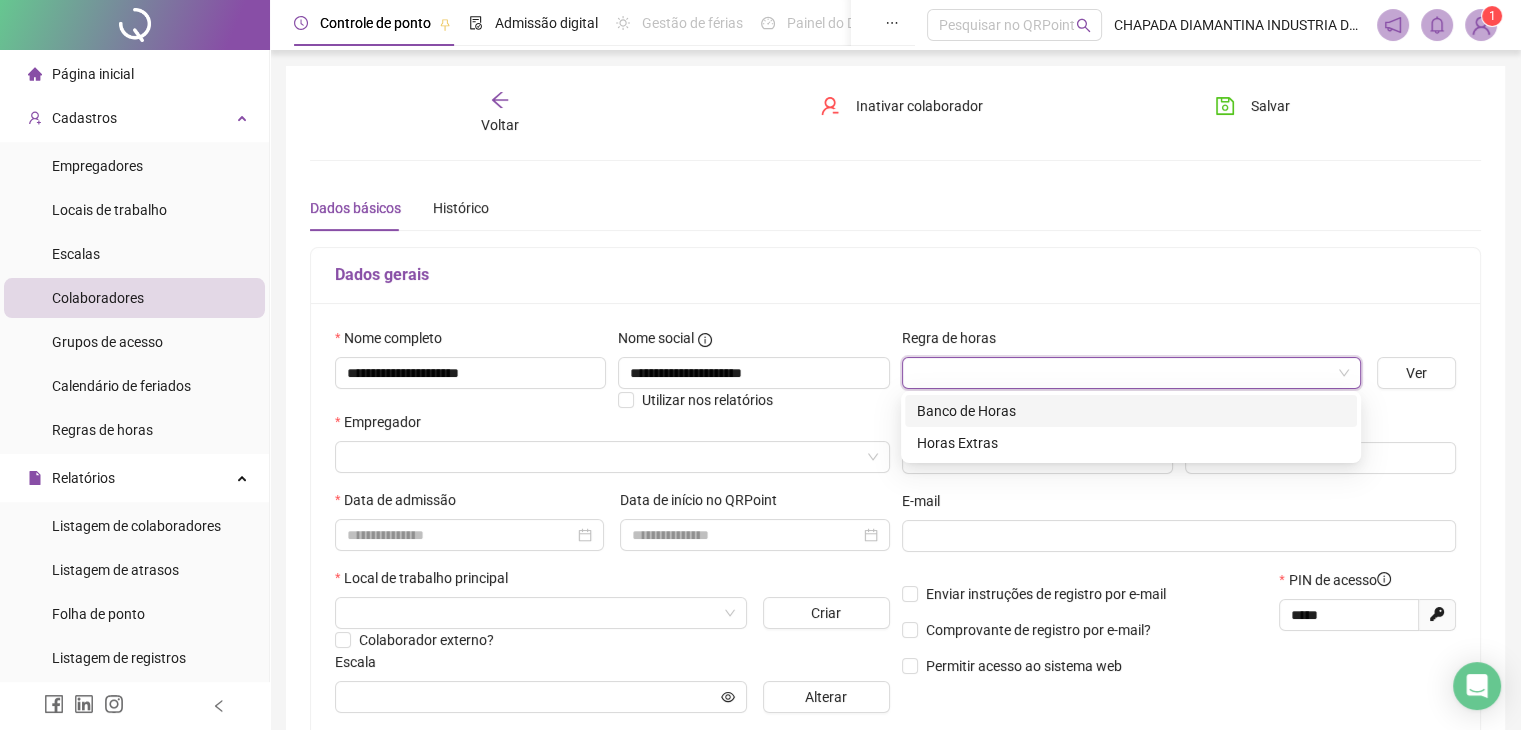 click on "Banco de Horas" at bounding box center [1131, 411] 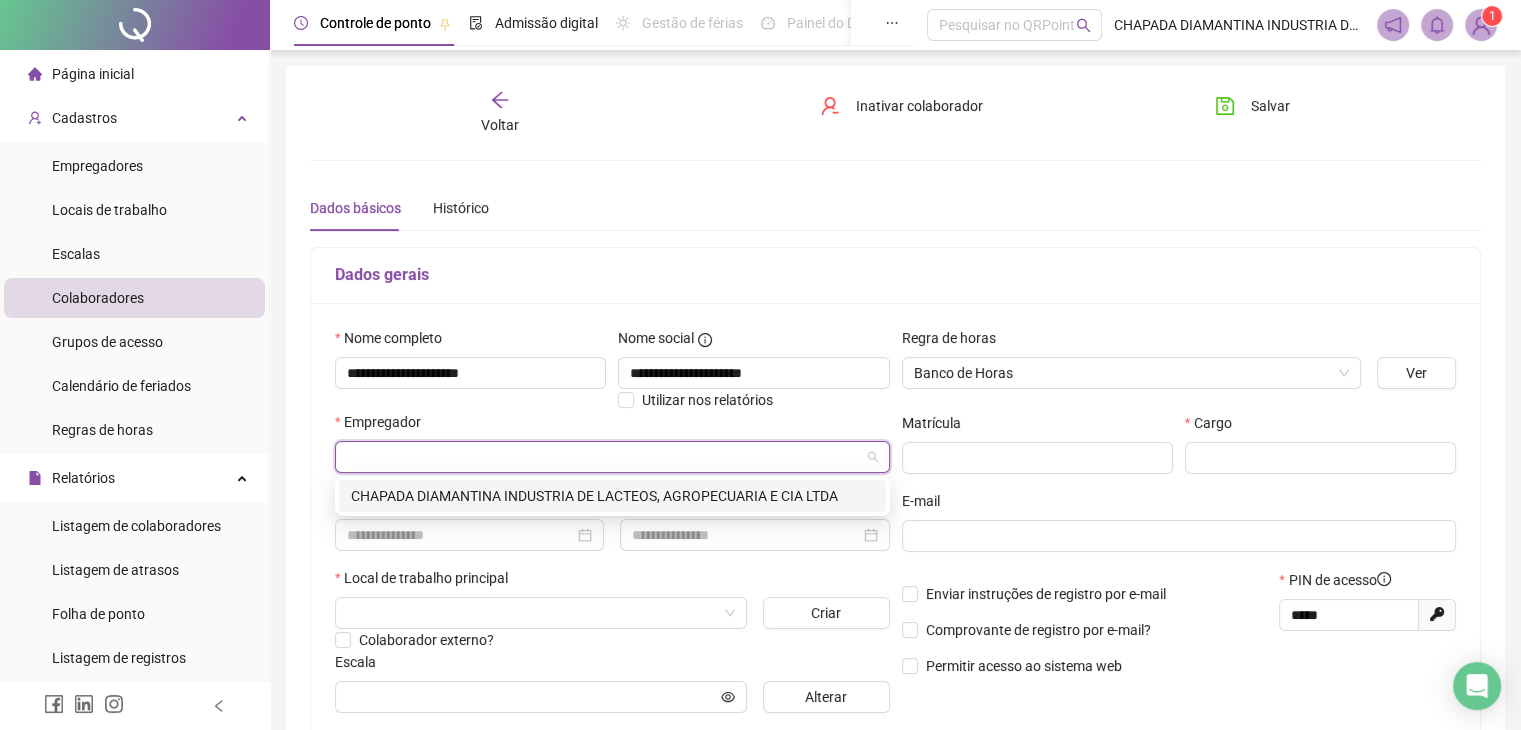 drag, startPoint x: 510, startPoint y: 469, endPoint x: 536, endPoint y: 465, distance: 26.305893 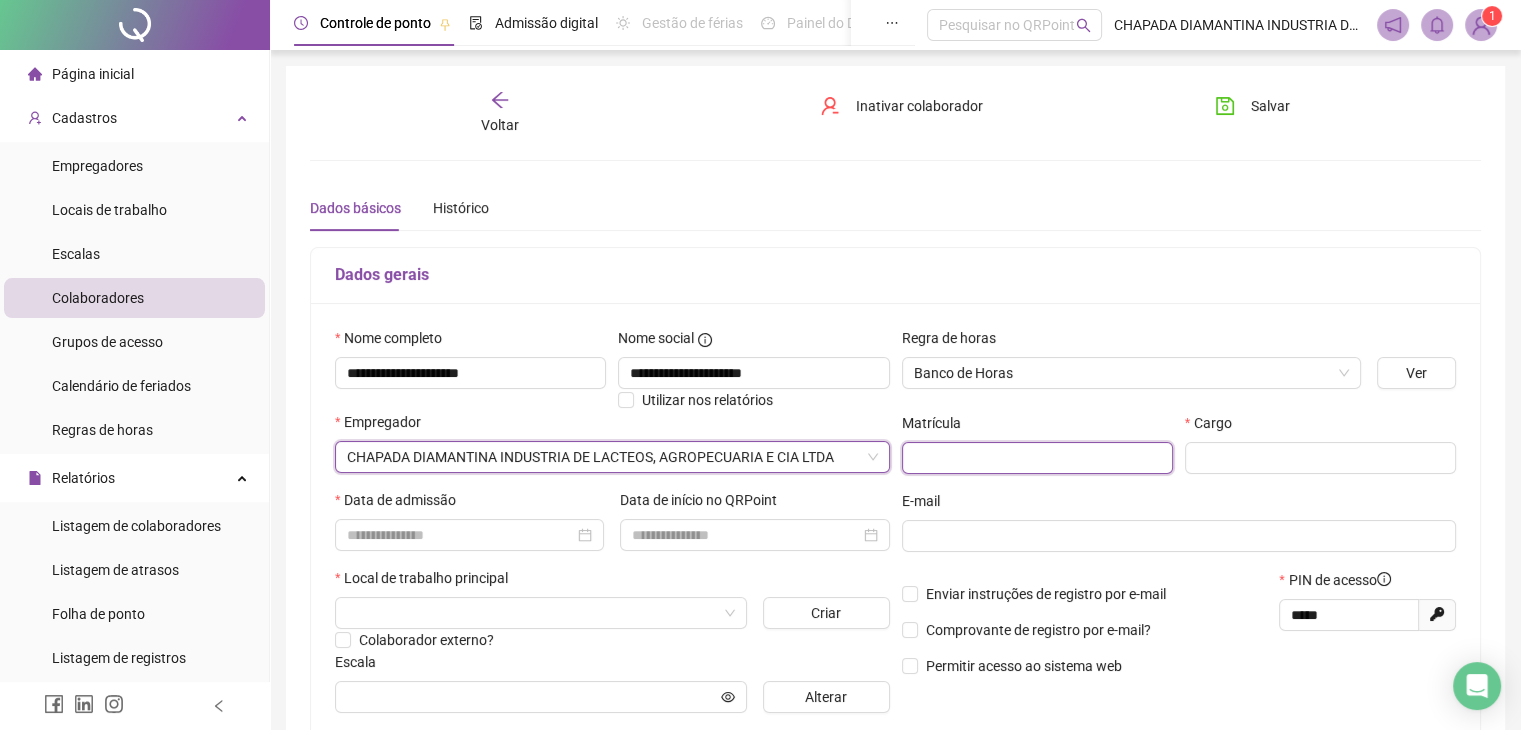 click at bounding box center (1037, 458) 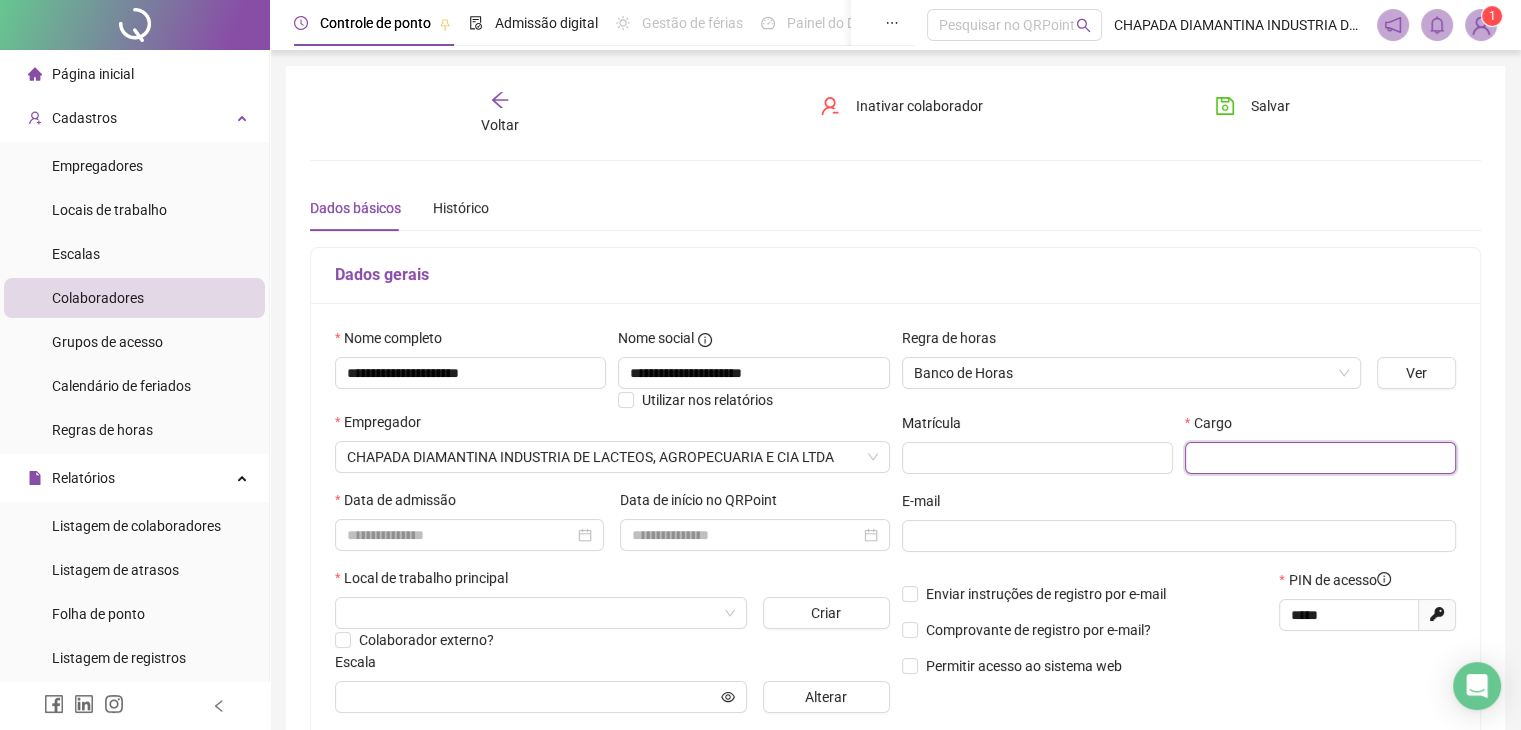 click at bounding box center [1320, 458] 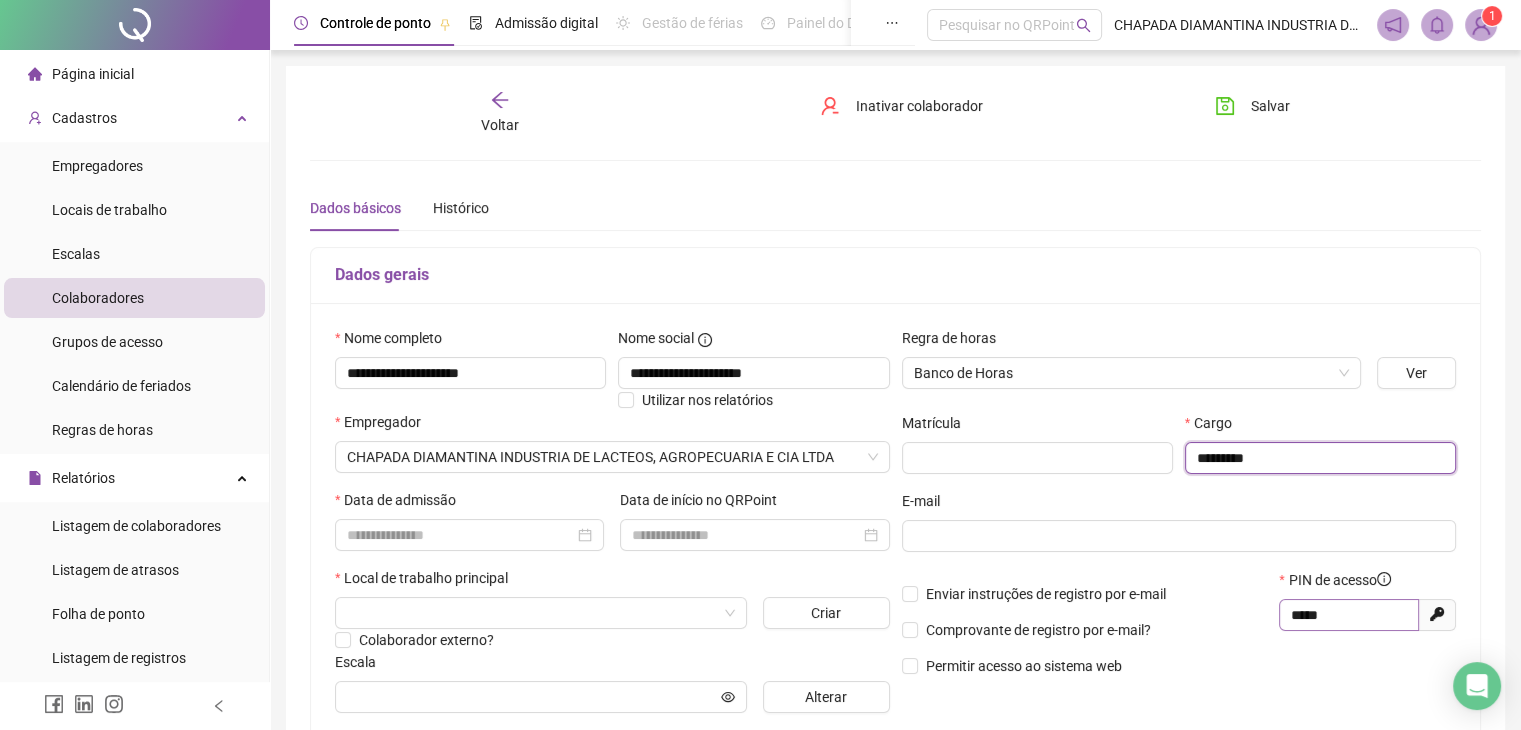 type on "*********" 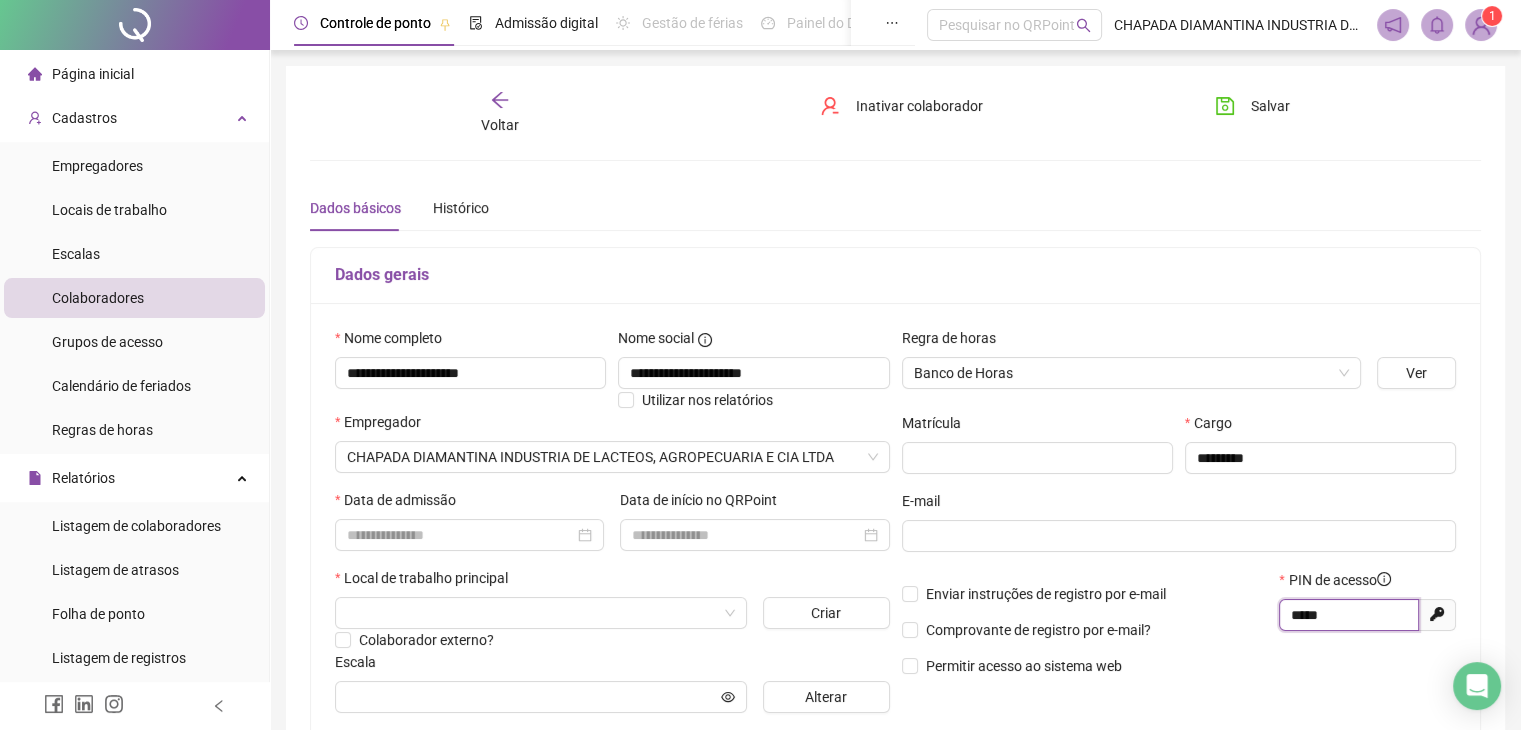 drag, startPoint x: 1334, startPoint y: 617, endPoint x: 1248, endPoint y: 625, distance: 86.37129 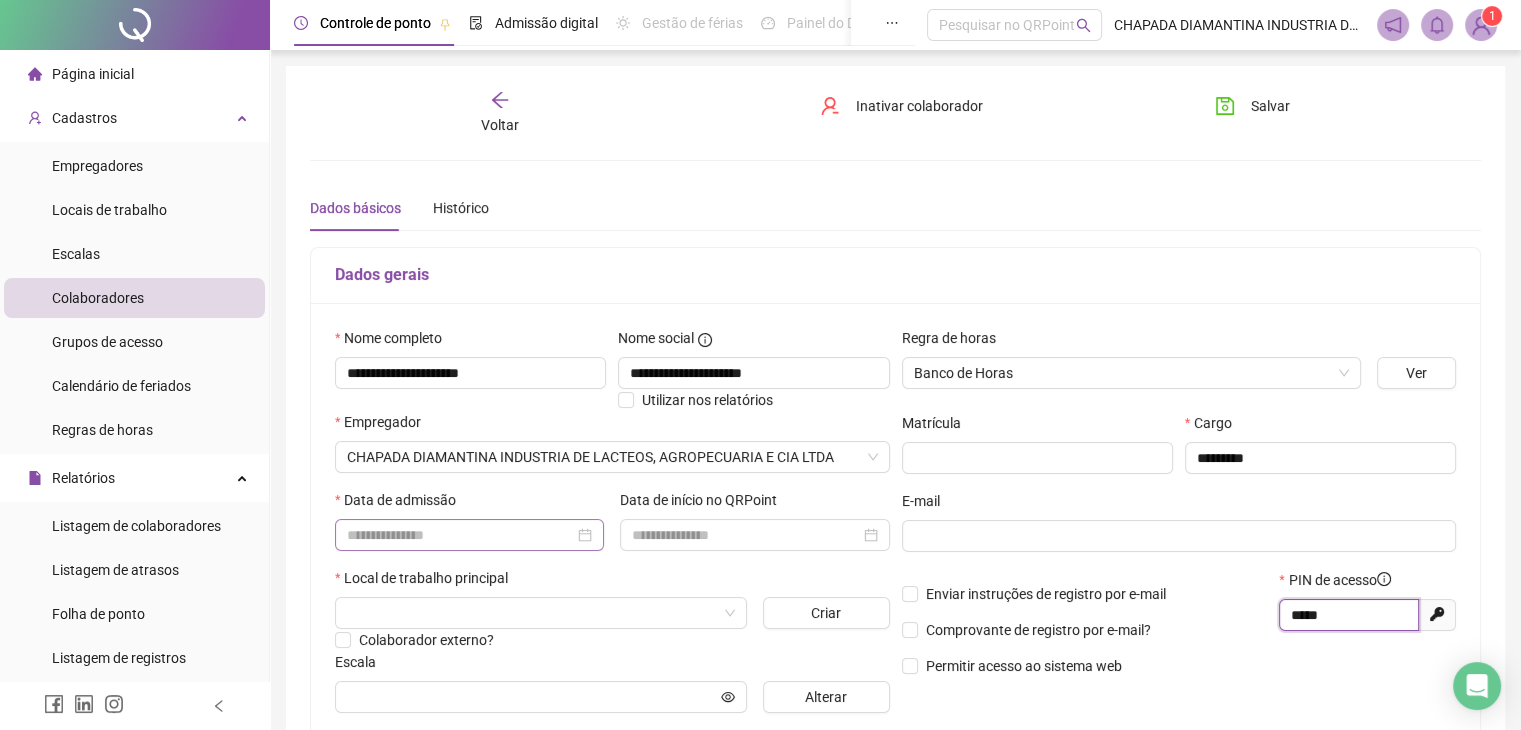click at bounding box center (469, 535) 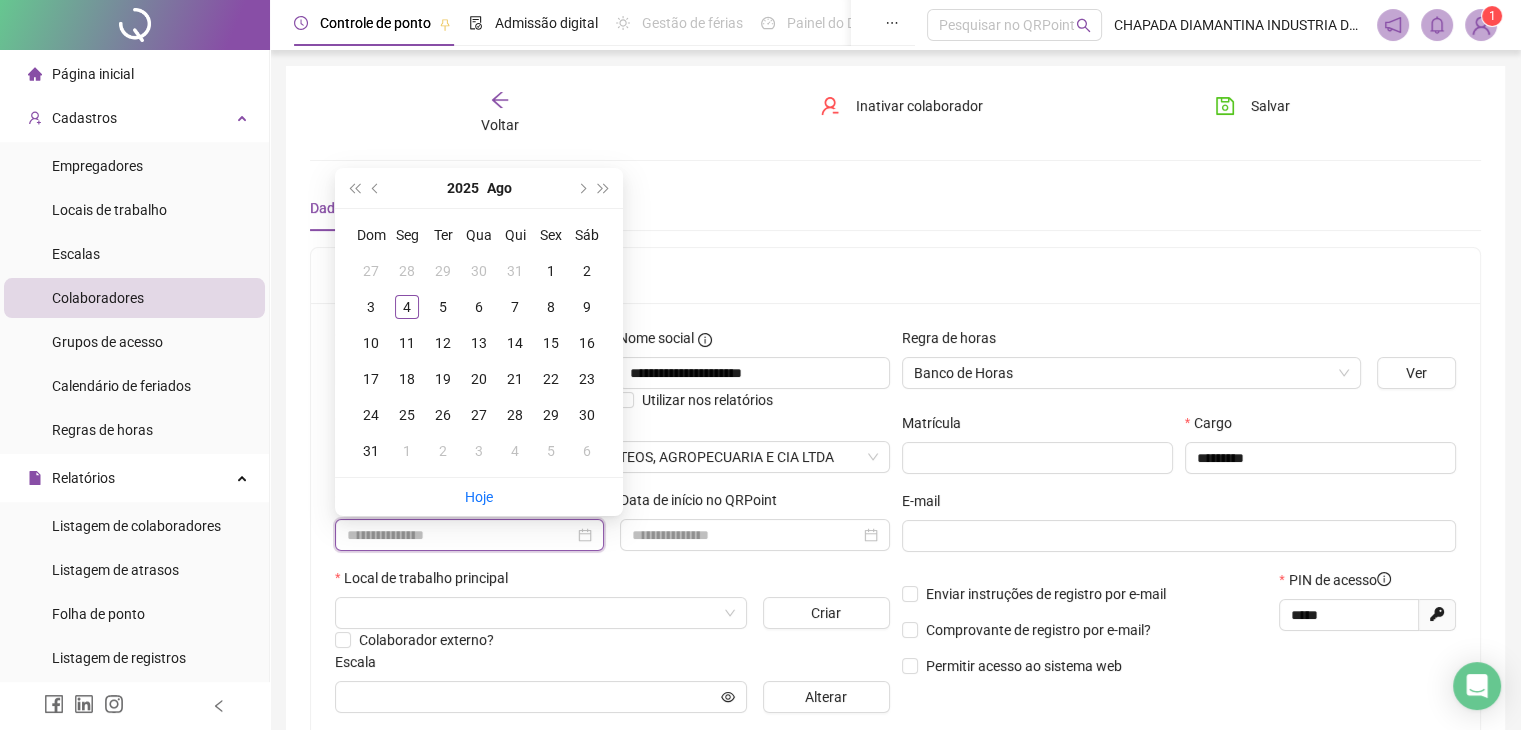 type on "**********" 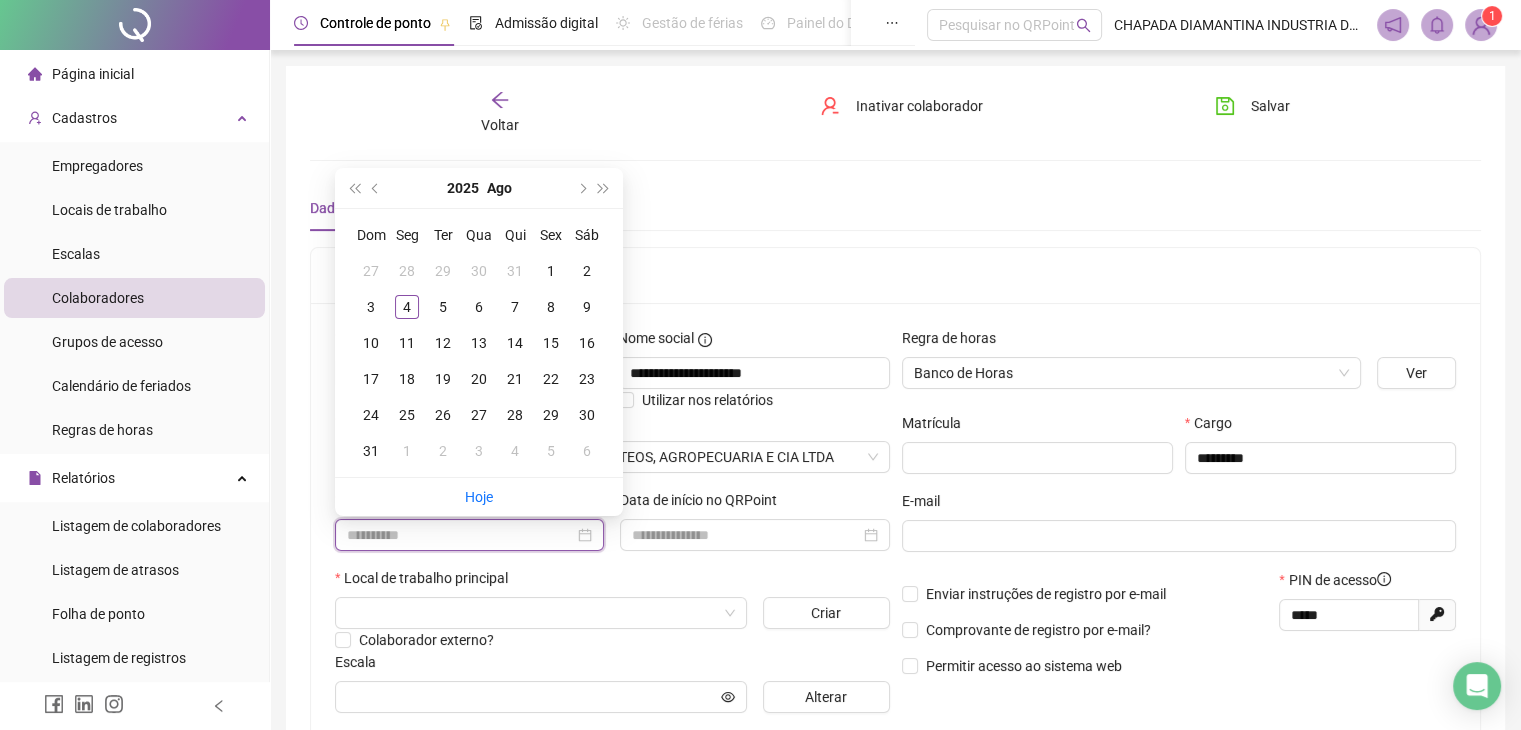 type on "**********" 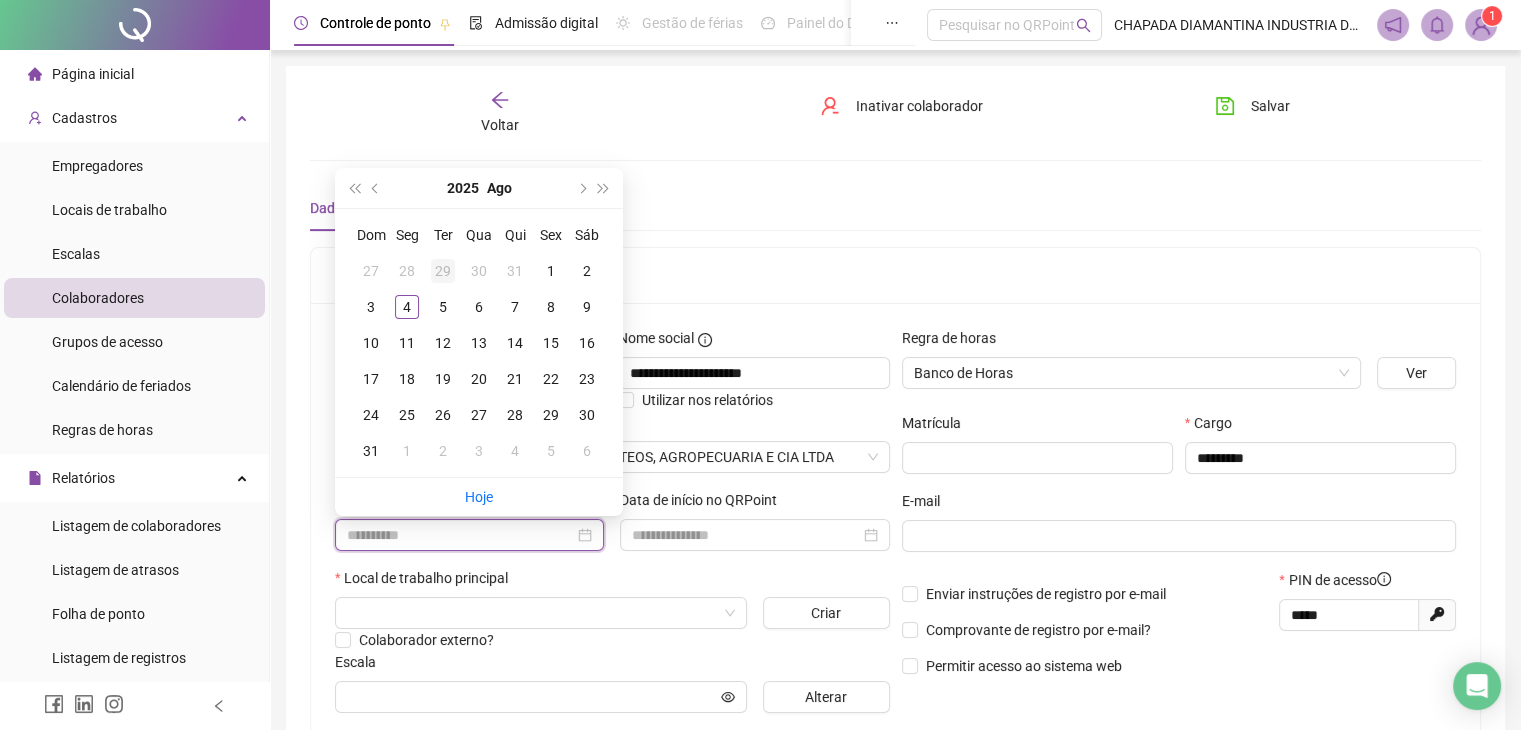 type on "**********" 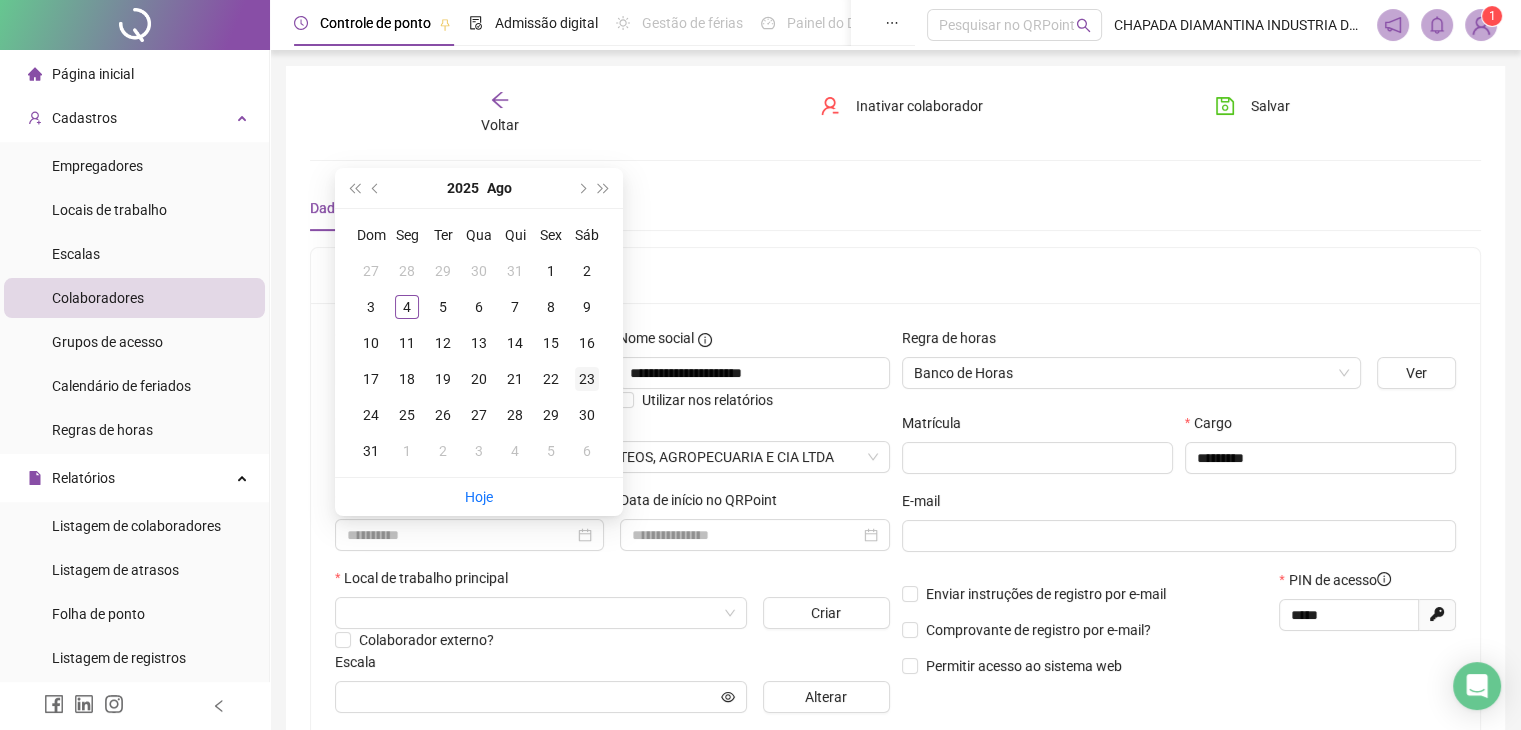 click on "23" at bounding box center (587, 379) 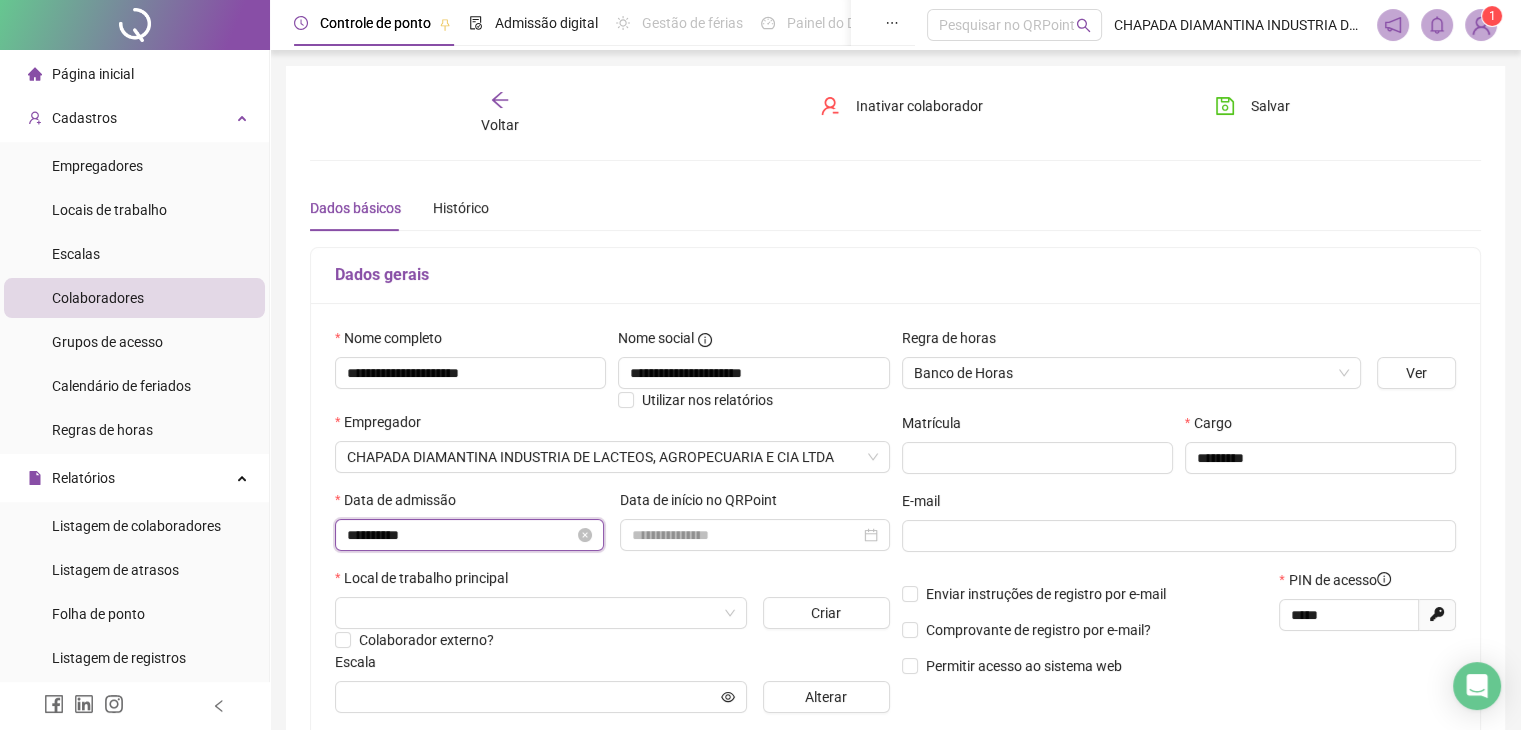 click on "**********" at bounding box center (460, 535) 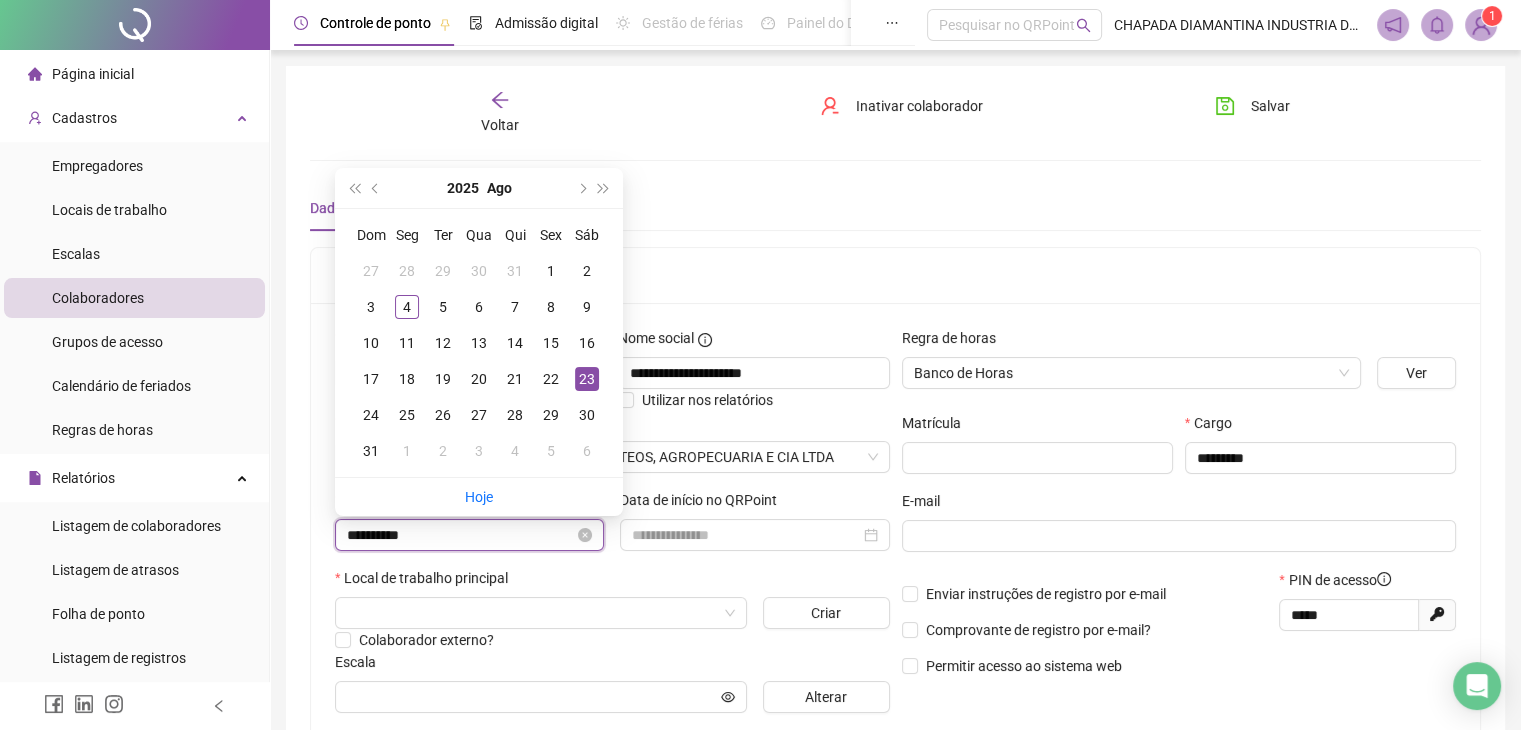 drag, startPoint x: 380, startPoint y: 535, endPoint x: 368, endPoint y: 536, distance: 12.0415945 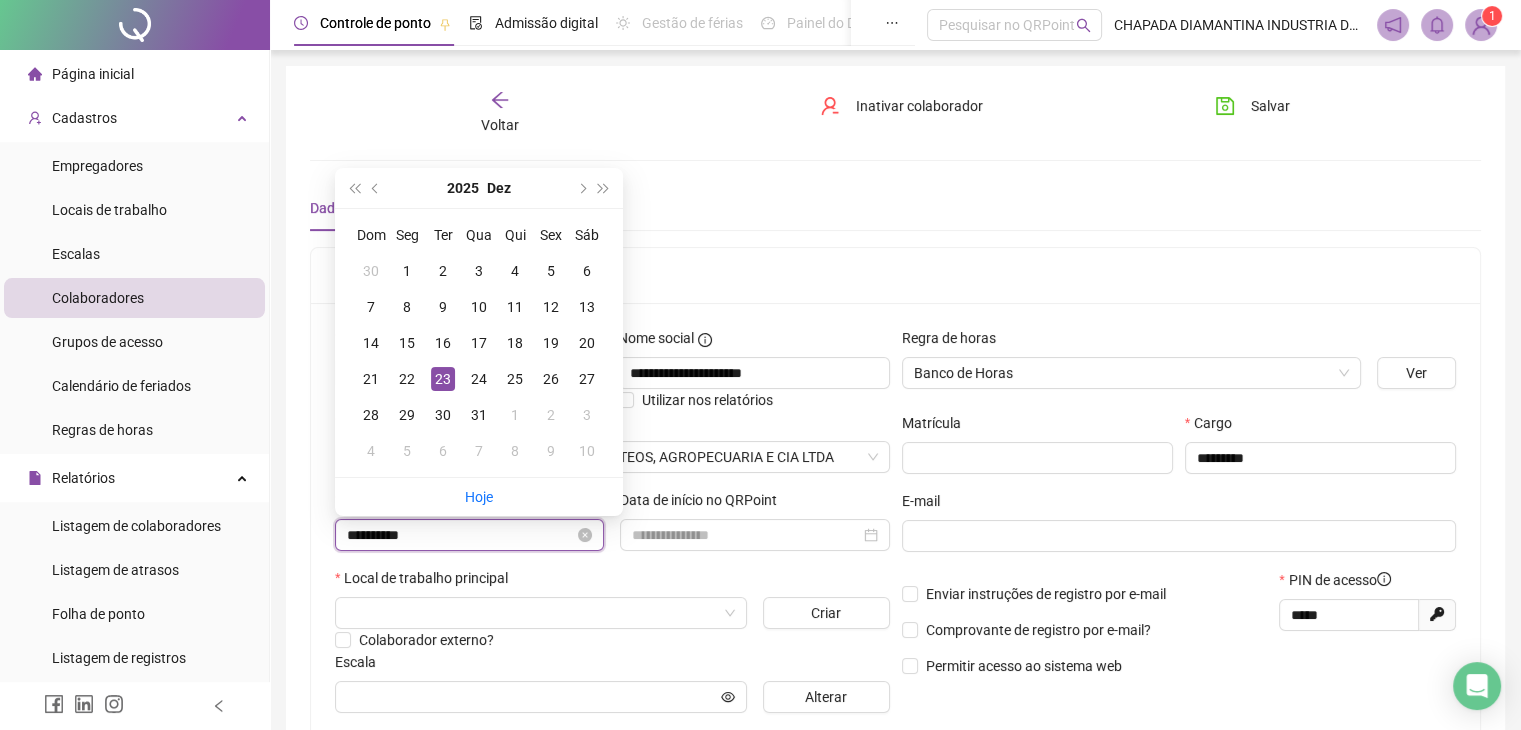 drag, startPoint x: 436, startPoint y: 538, endPoint x: 412, endPoint y: 541, distance: 24.186773 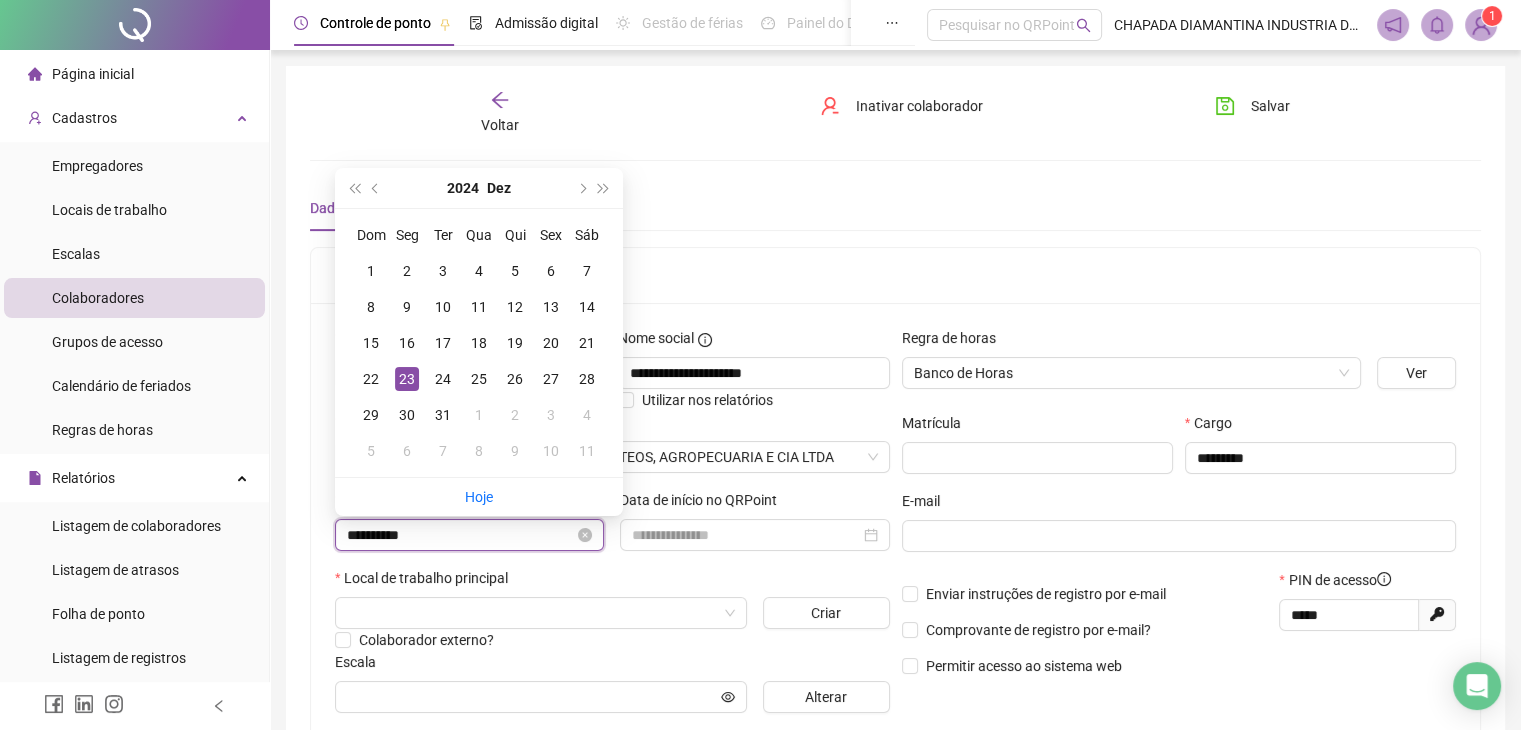 click on "**********" at bounding box center (460, 535) 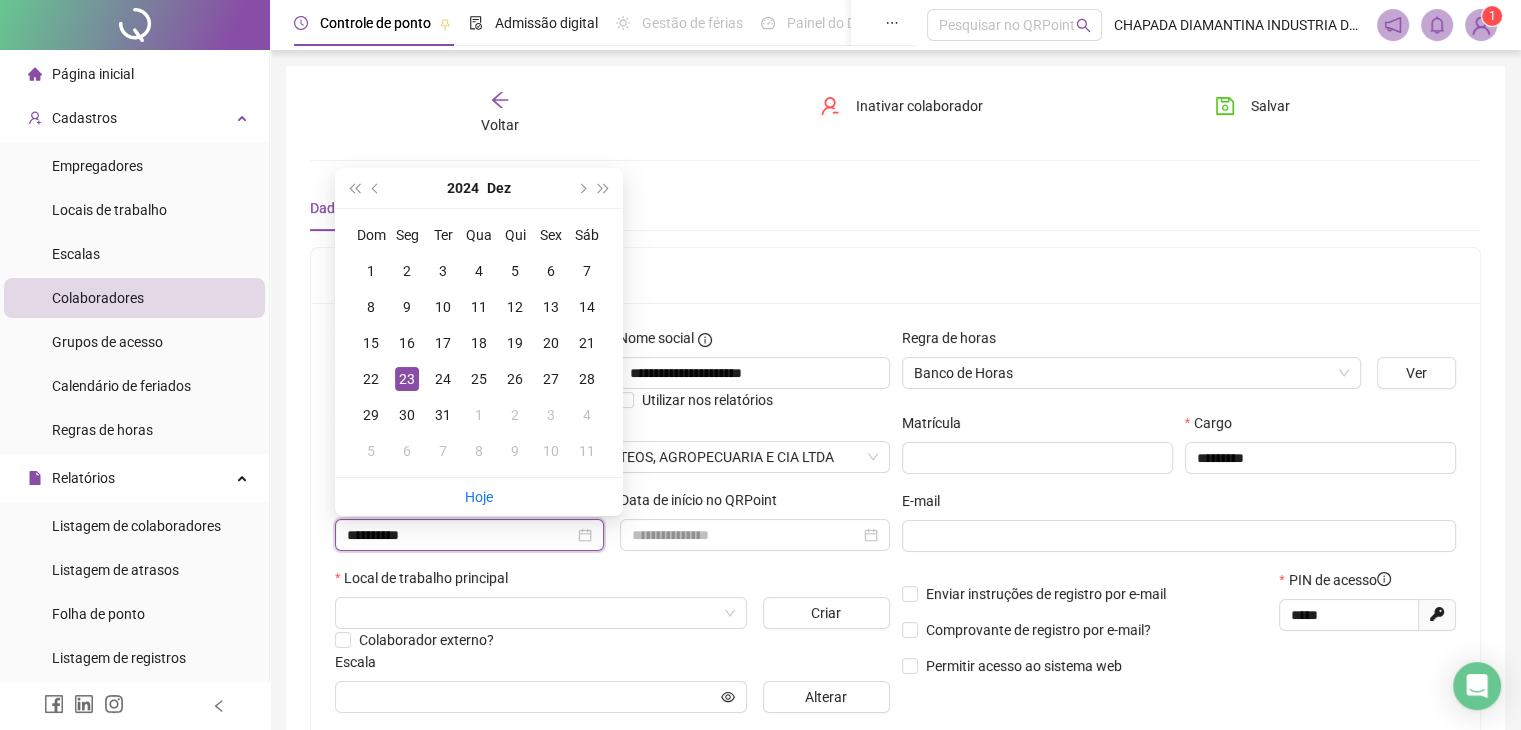 type on "**********" 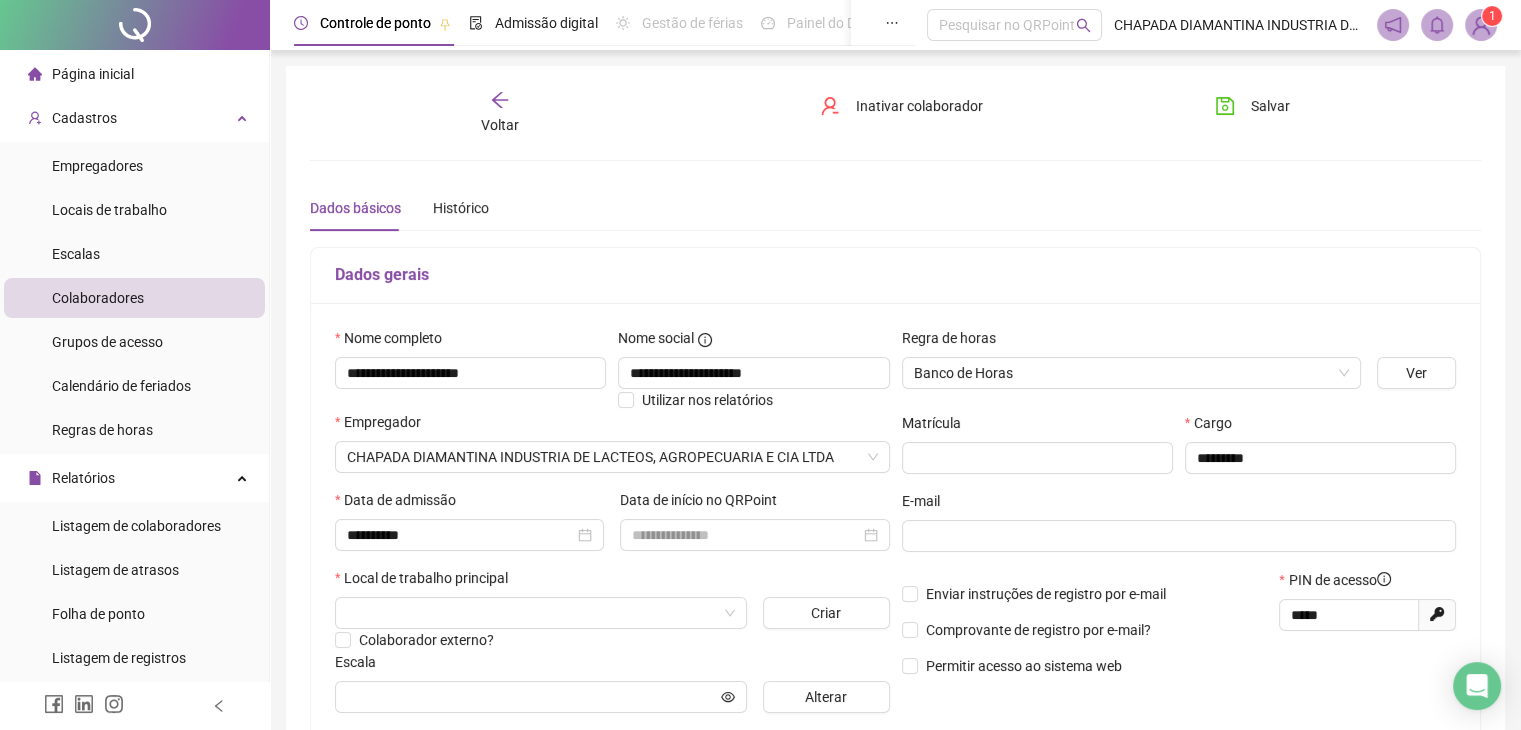 click on "Local de trabalho principal" at bounding box center [612, 582] 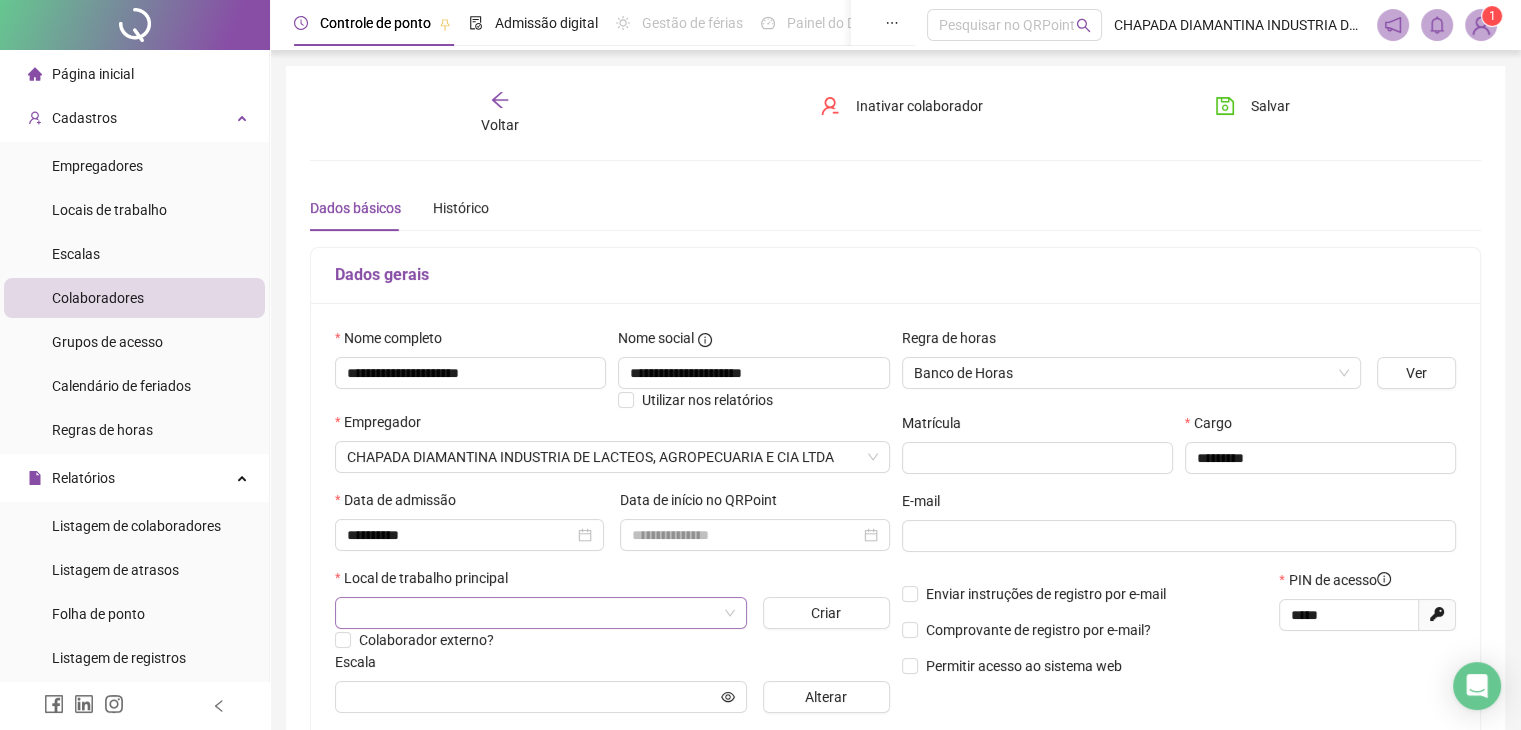 click at bounding box center (532, 613) 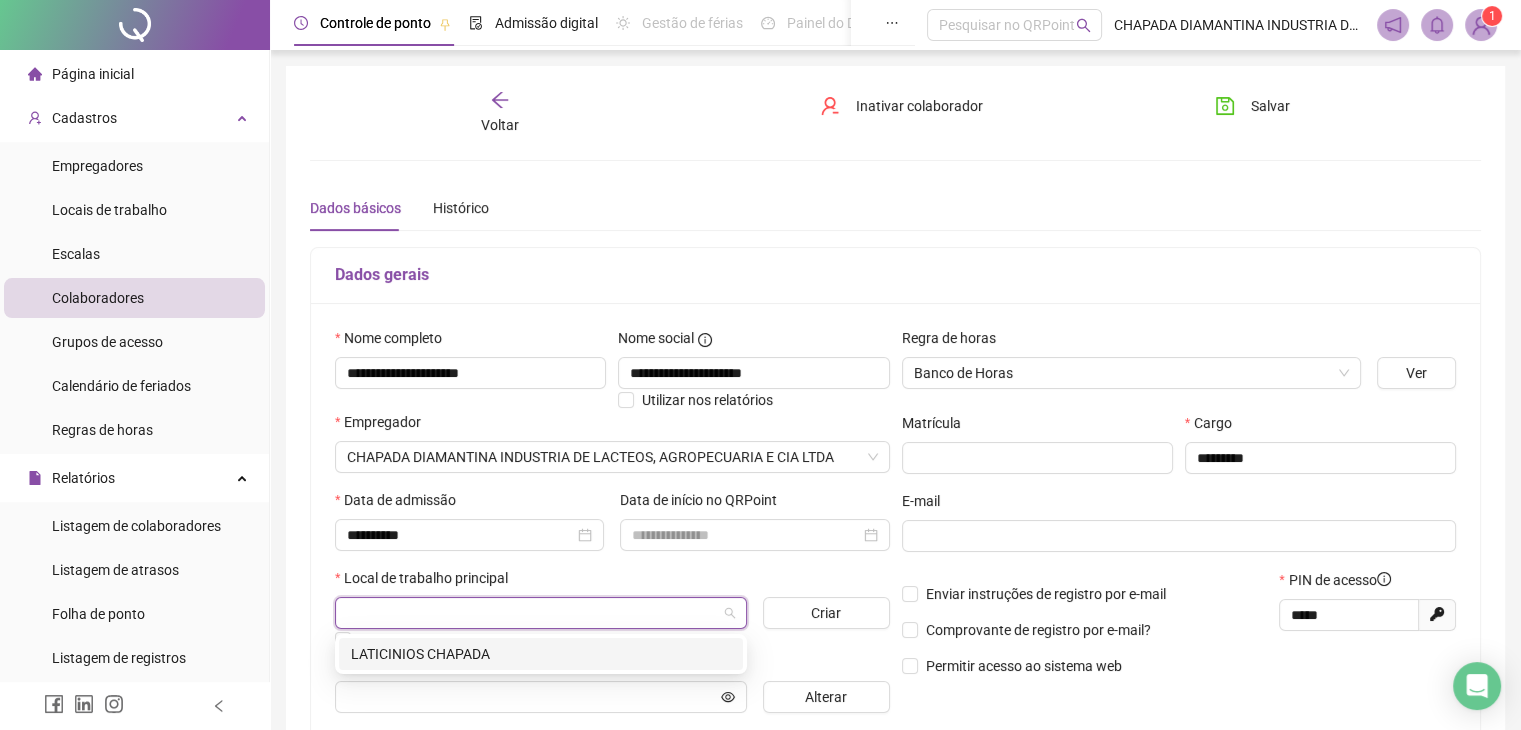 click on "LATICINIOS CHAPADA" at bounding box center (541, 654) 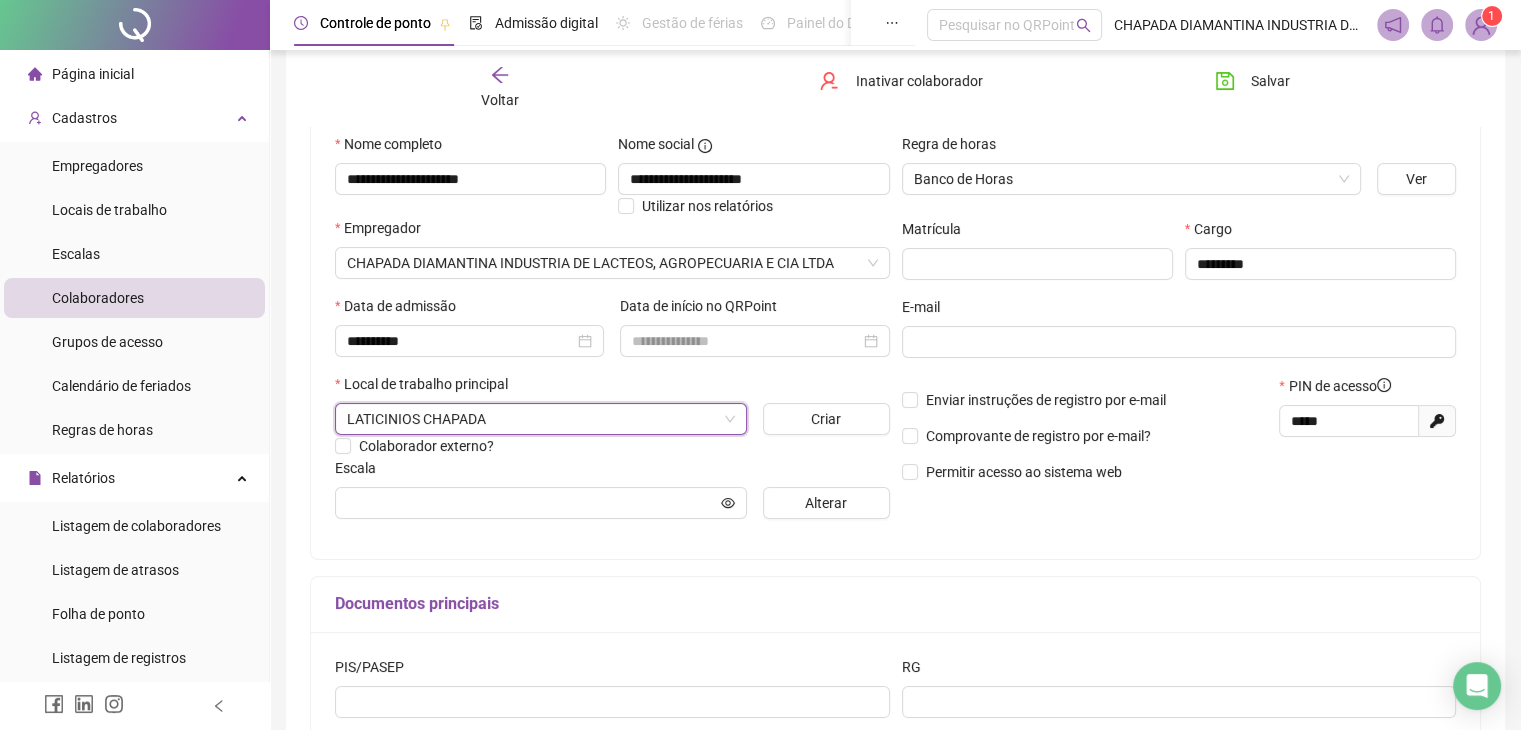 scroll, scrollTop: 200, scrollLeft: 0, axis: vertical 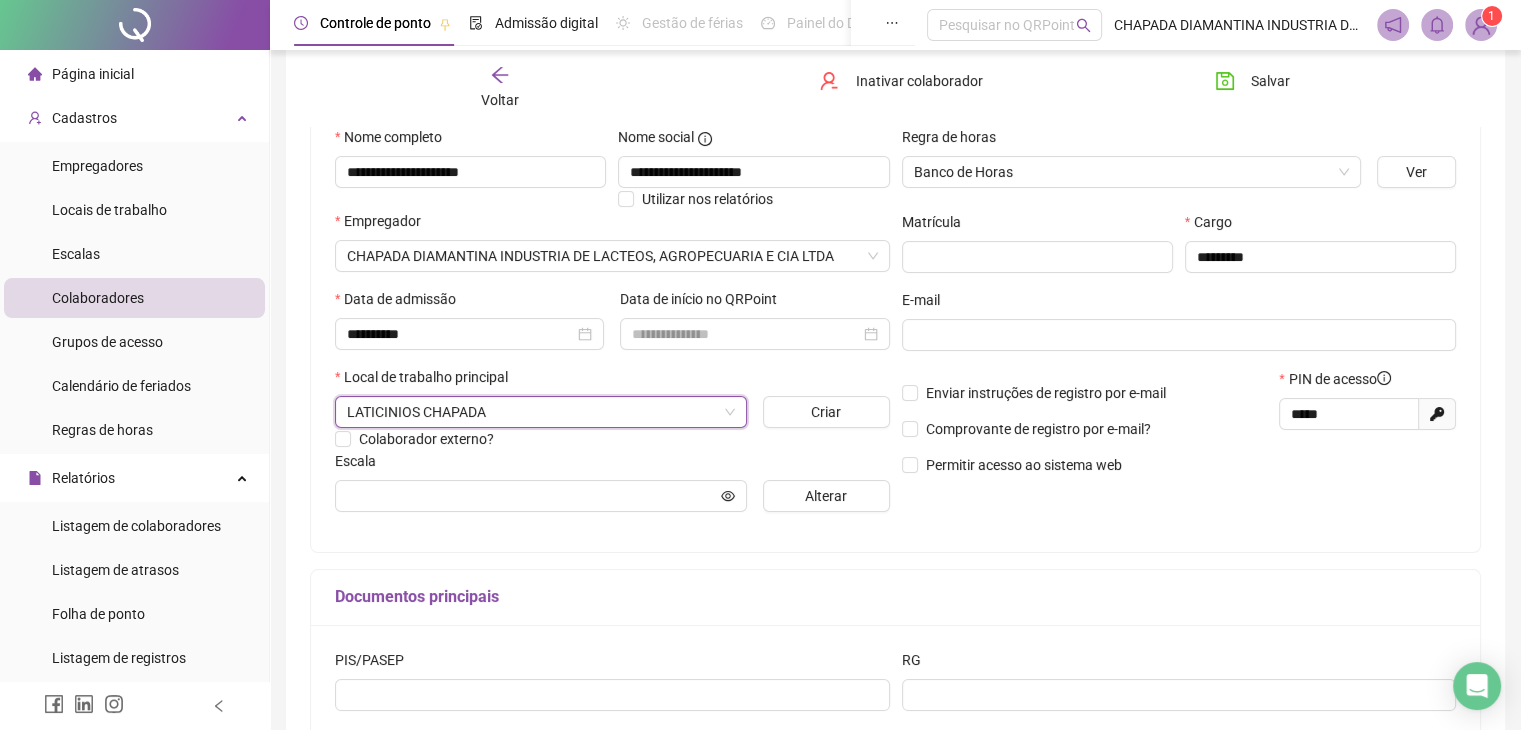 click on "**********" at bounding box center [612, 327] 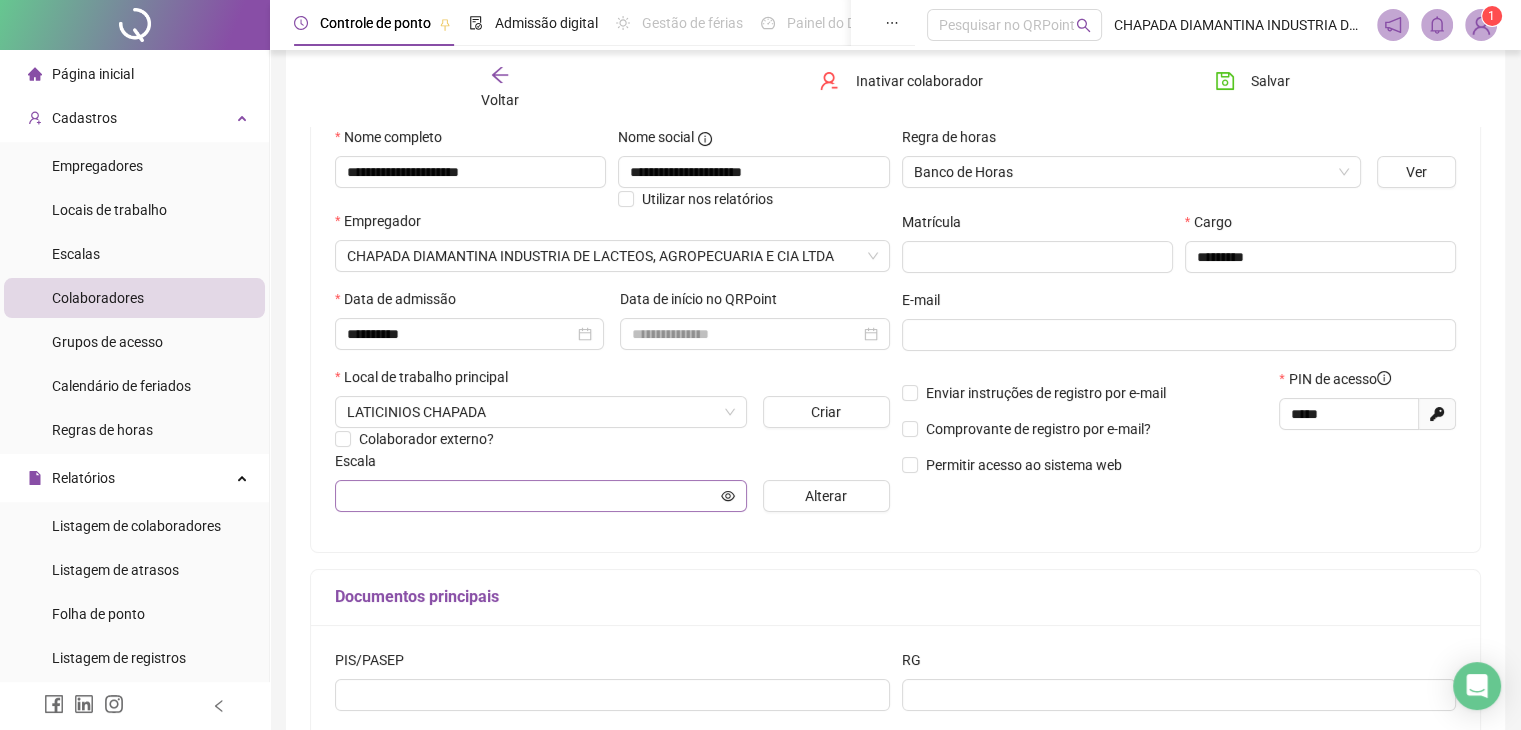 drag, startPoint x: 684, startPoint y: 510, endPoint x: 713, endPoint y: 508, distance: 29.068884 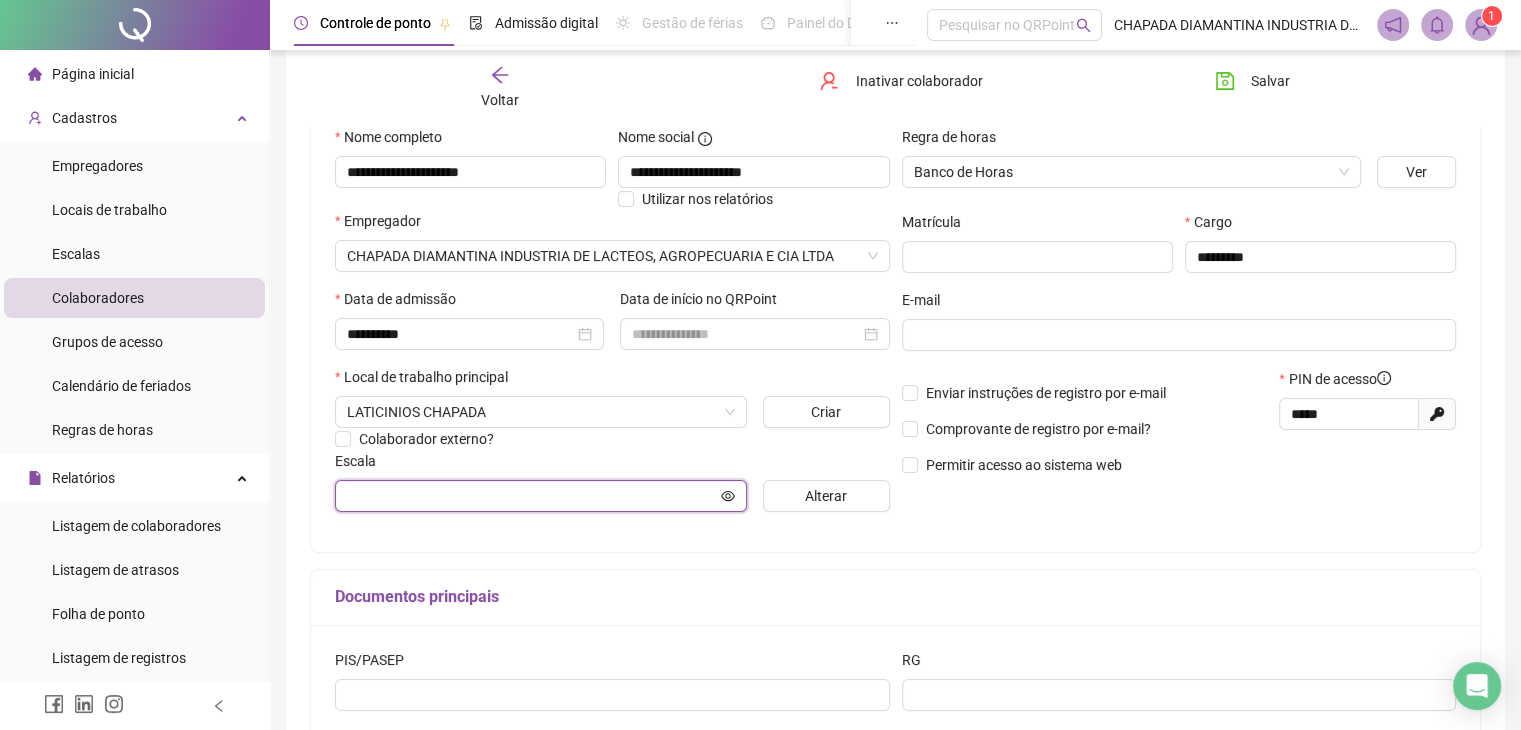click 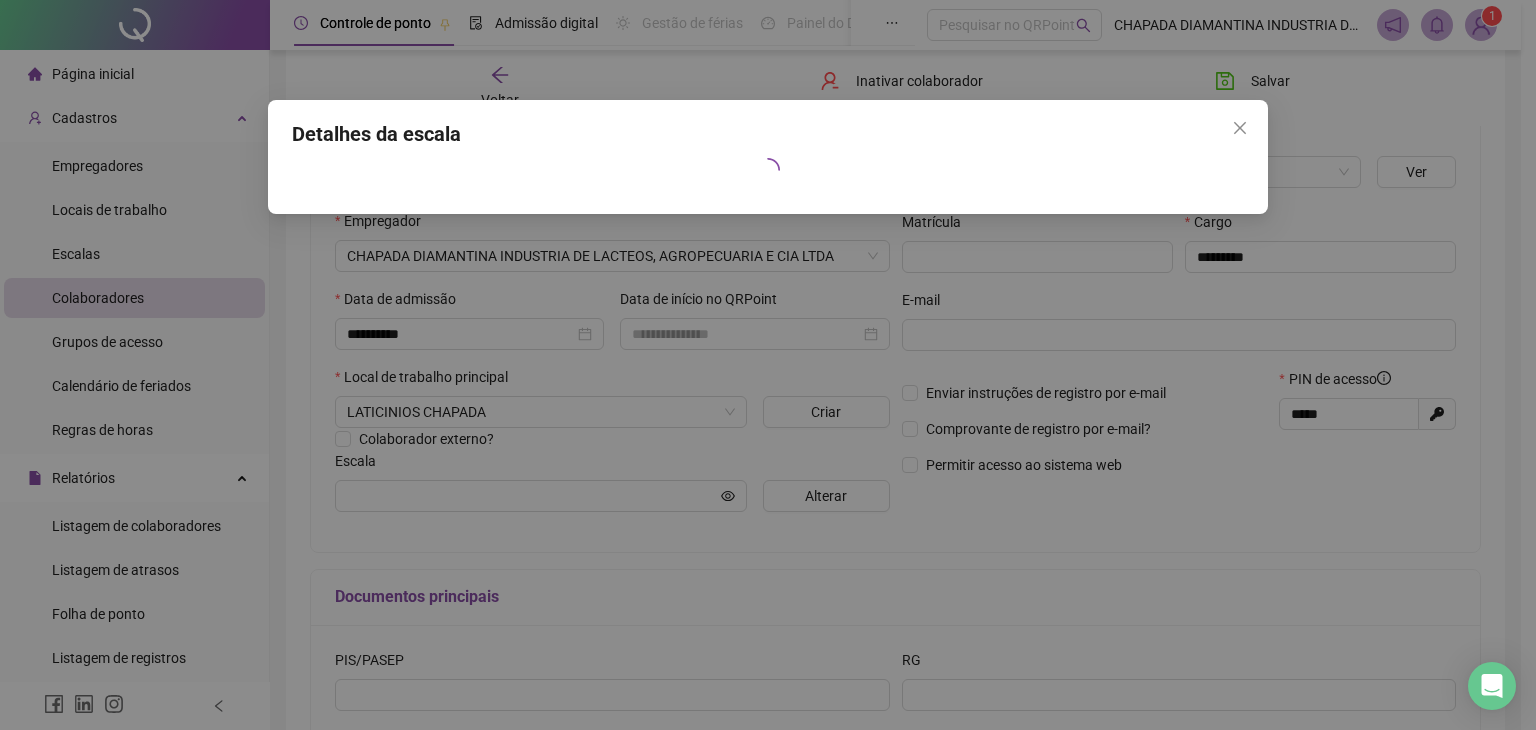 drag, startPoint x: 1232, startPoint y: 133, endPoint x: 1139, endPoint y: 224, distance: 130.11533 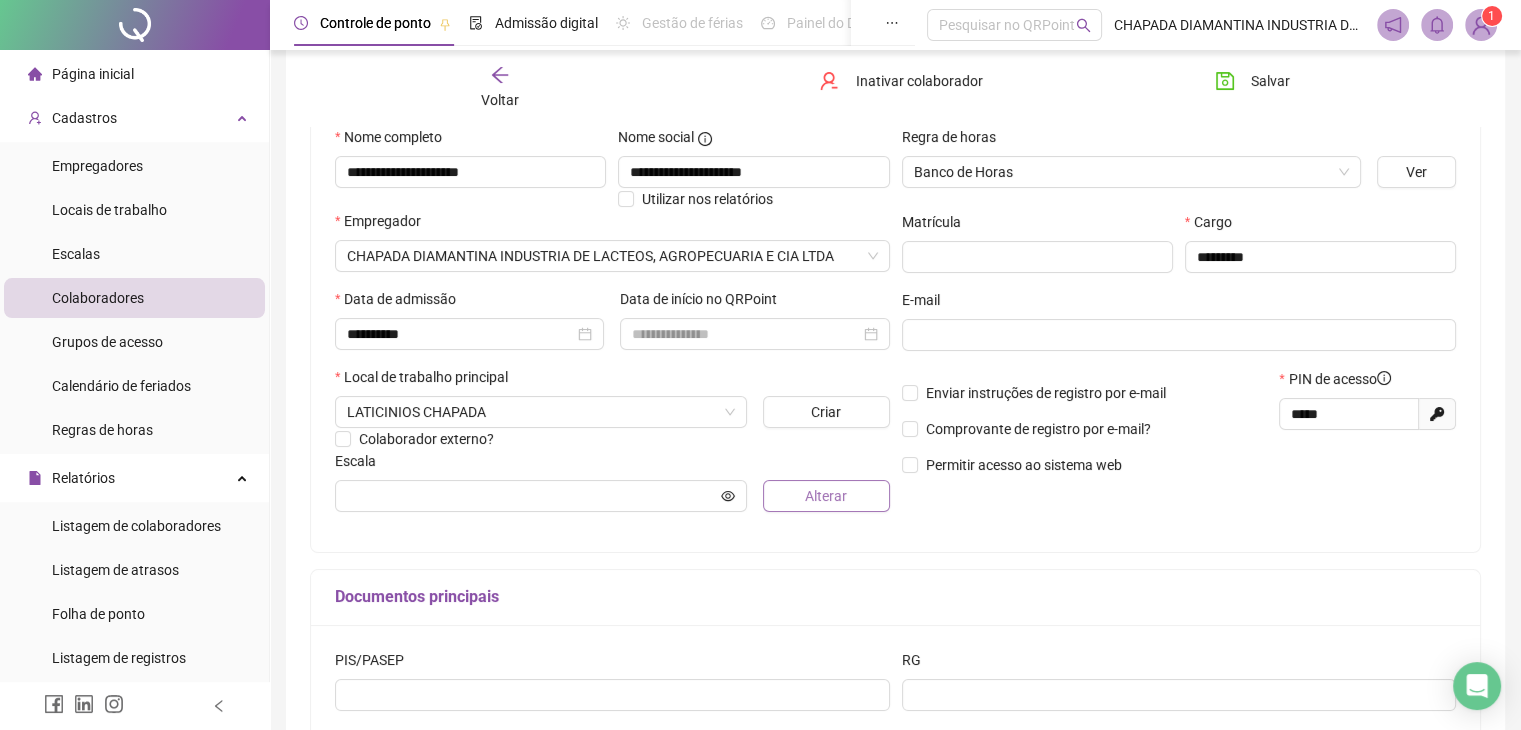 click on "Alterar" at bounding box center (826, 496) 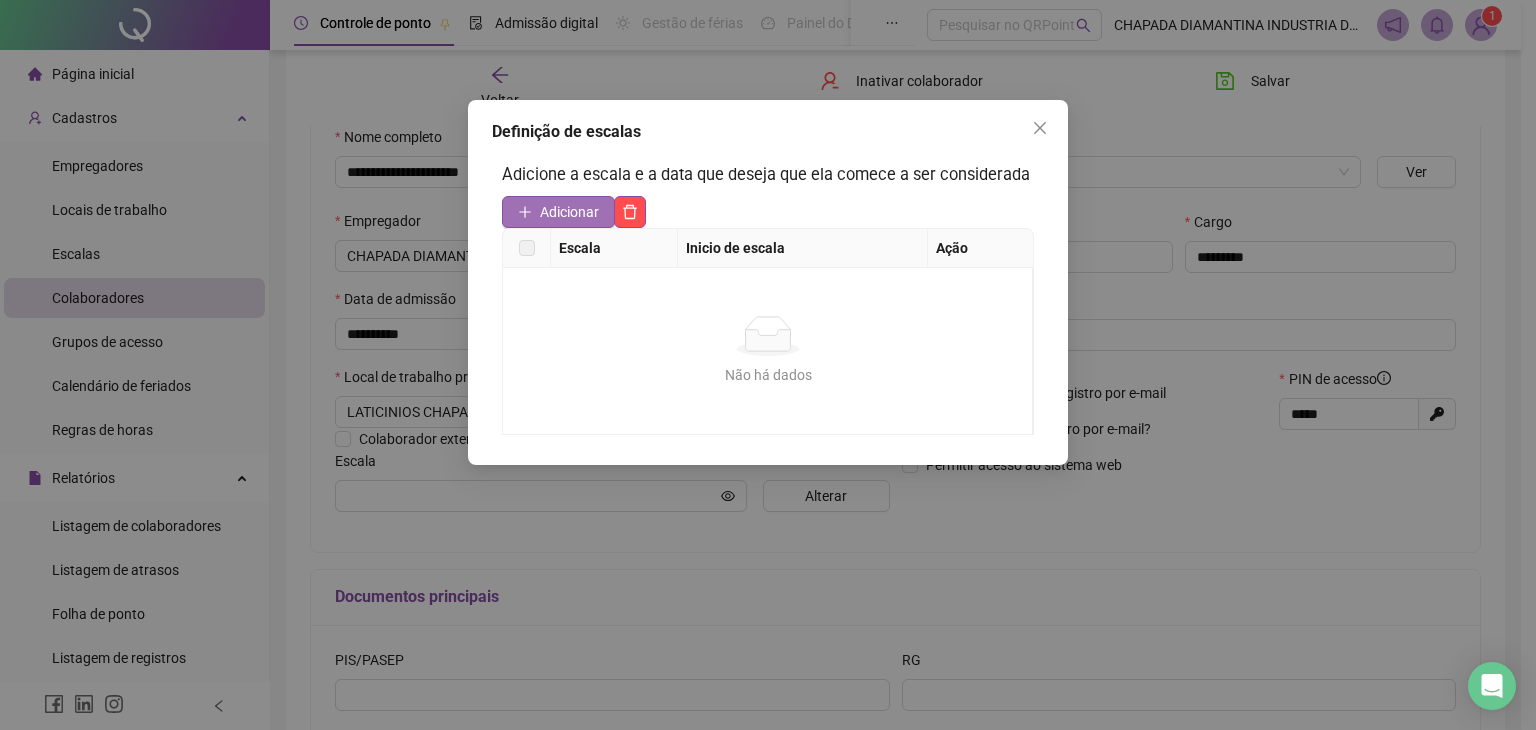 click on "Adicionar" at bounding box center [569, 212] 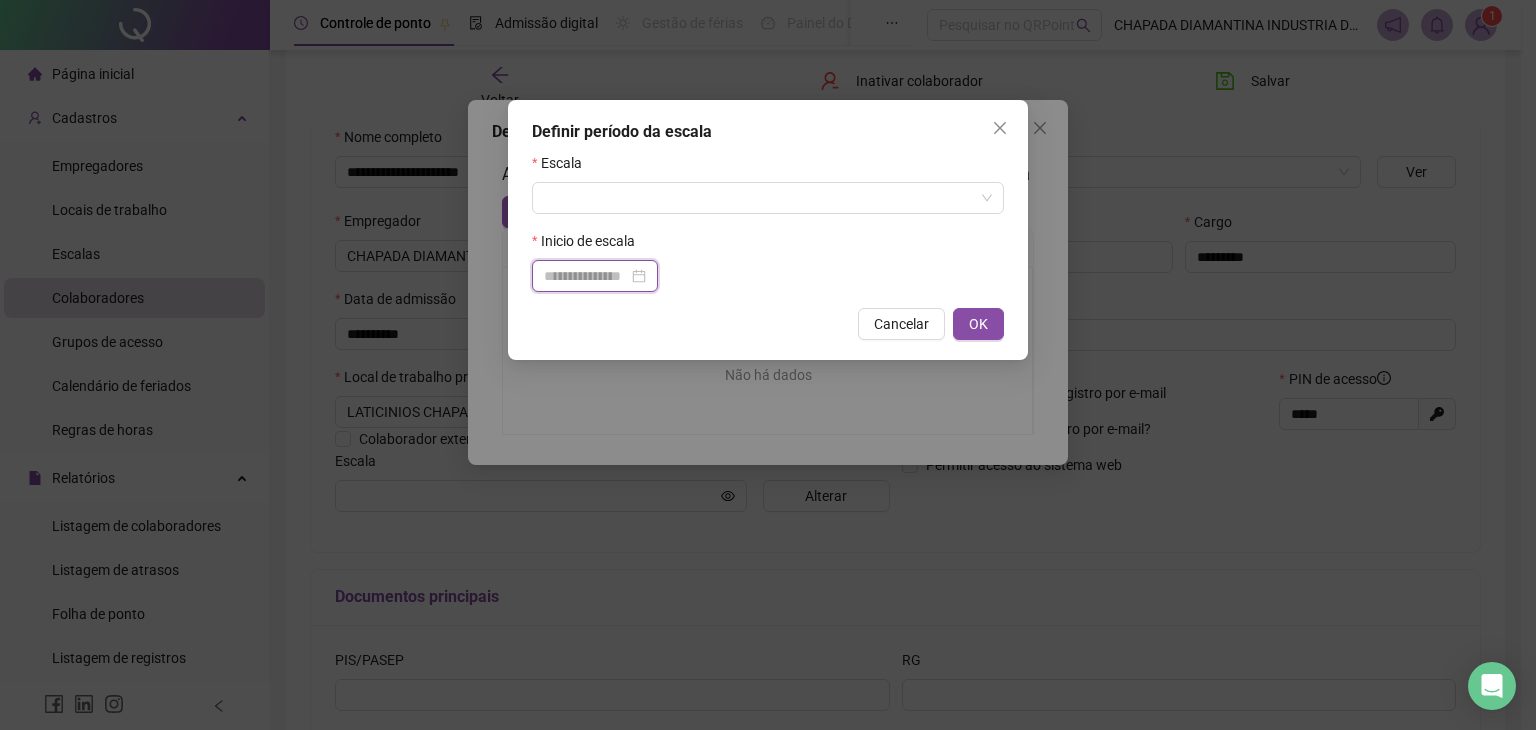 click at bounding box center (586, 276) 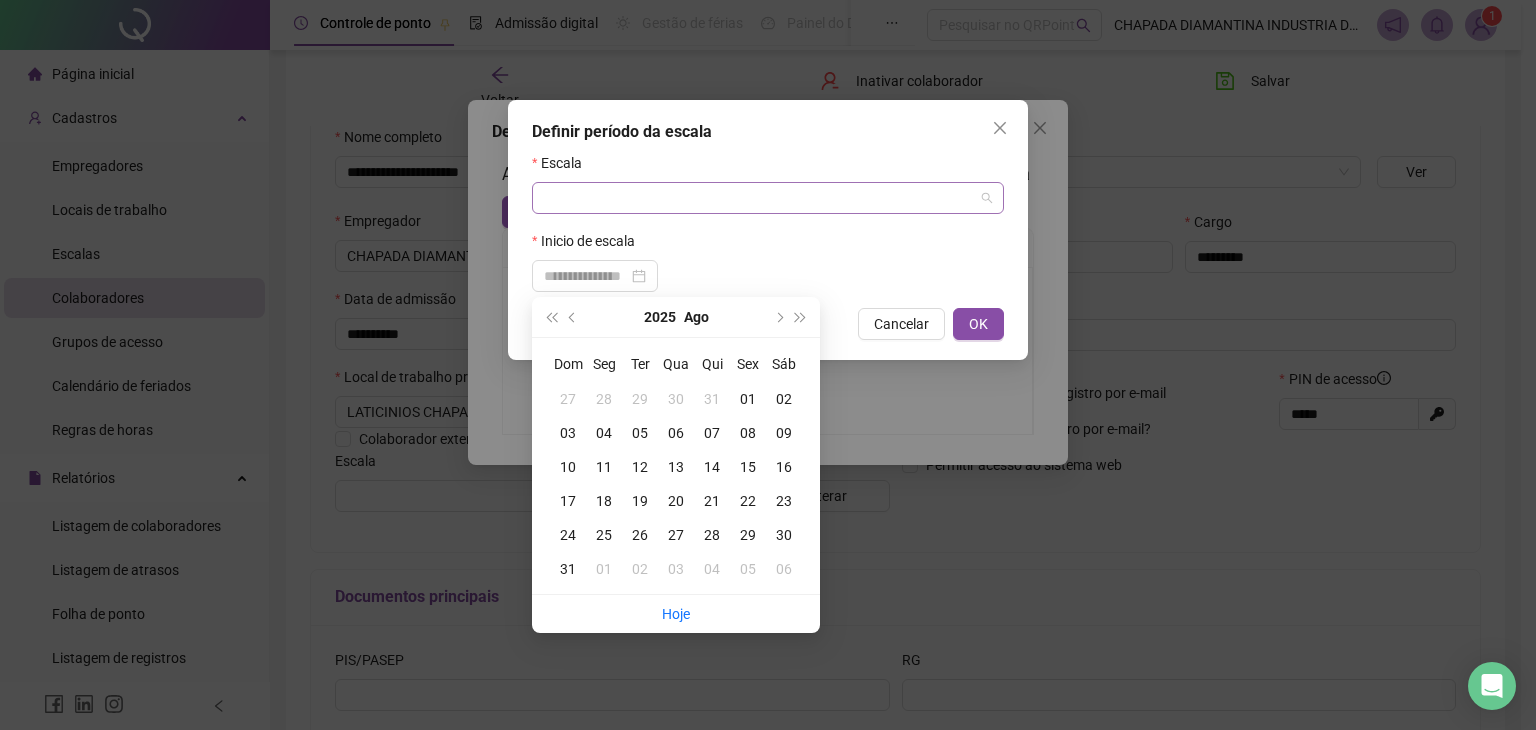 drag, startPoint x: 624, startPoint y: 189, endPoint x: 773, endPoint y: 206, distance: 149.96666 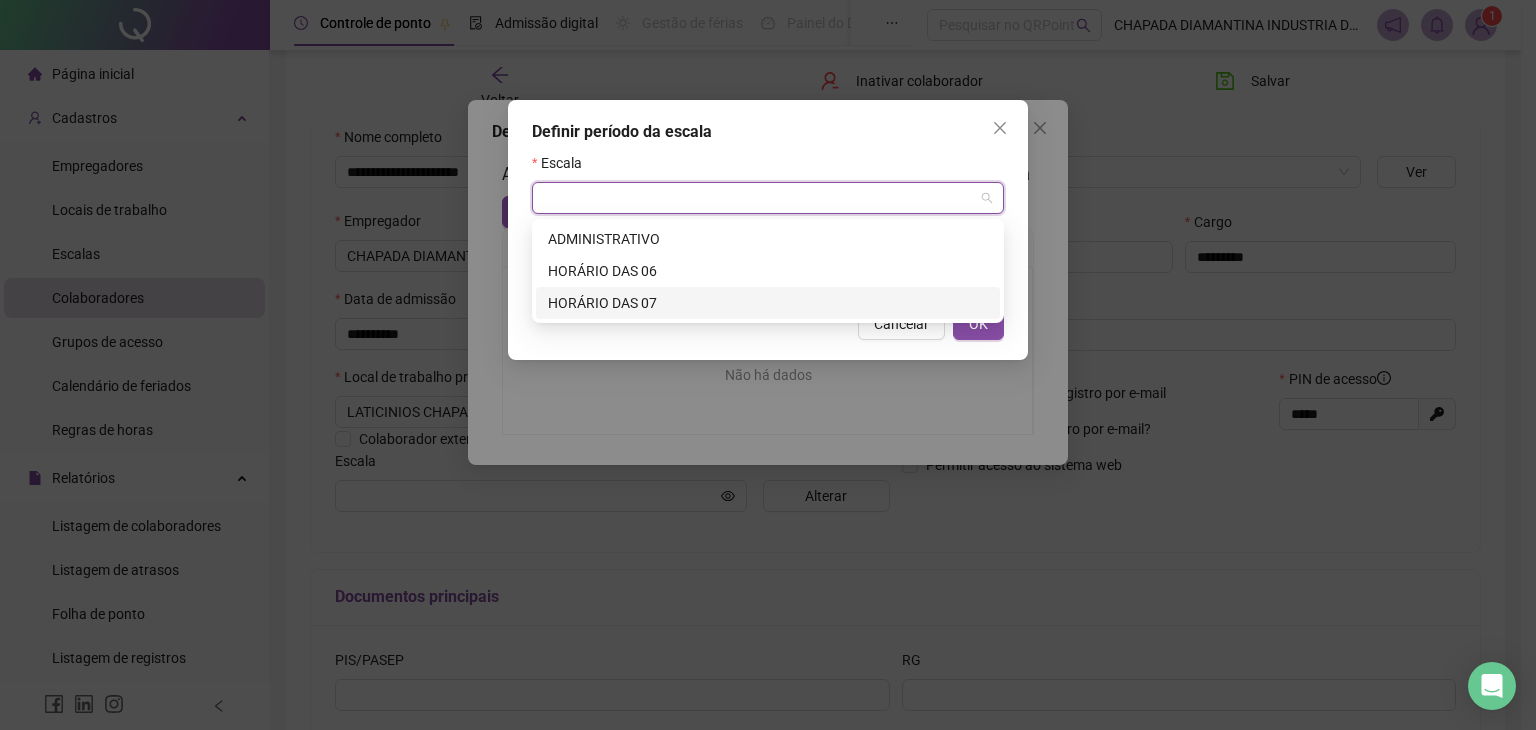 click on "HORÁRIO DAS 07" at bounding box center [768, 303] 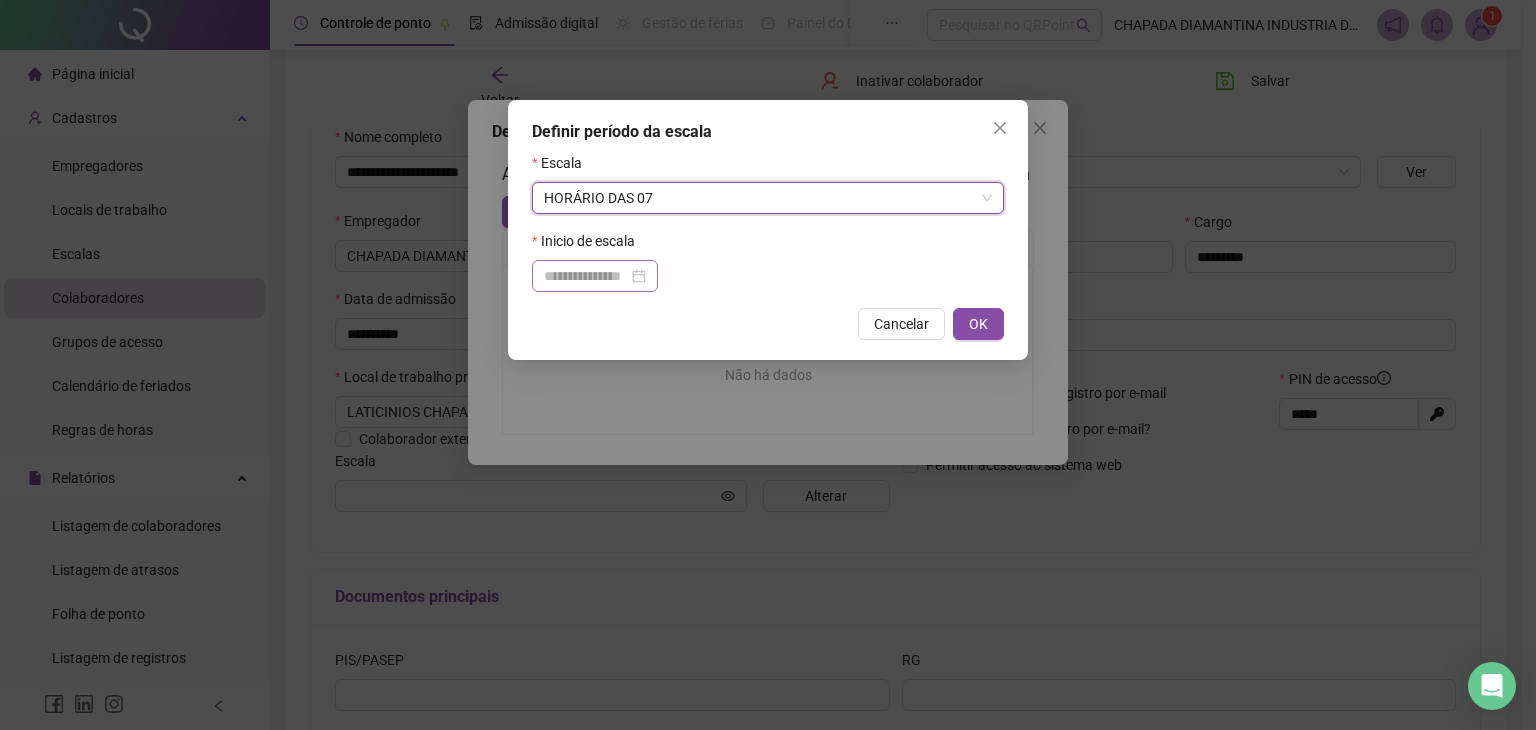 click at bounding box center (595, 276) 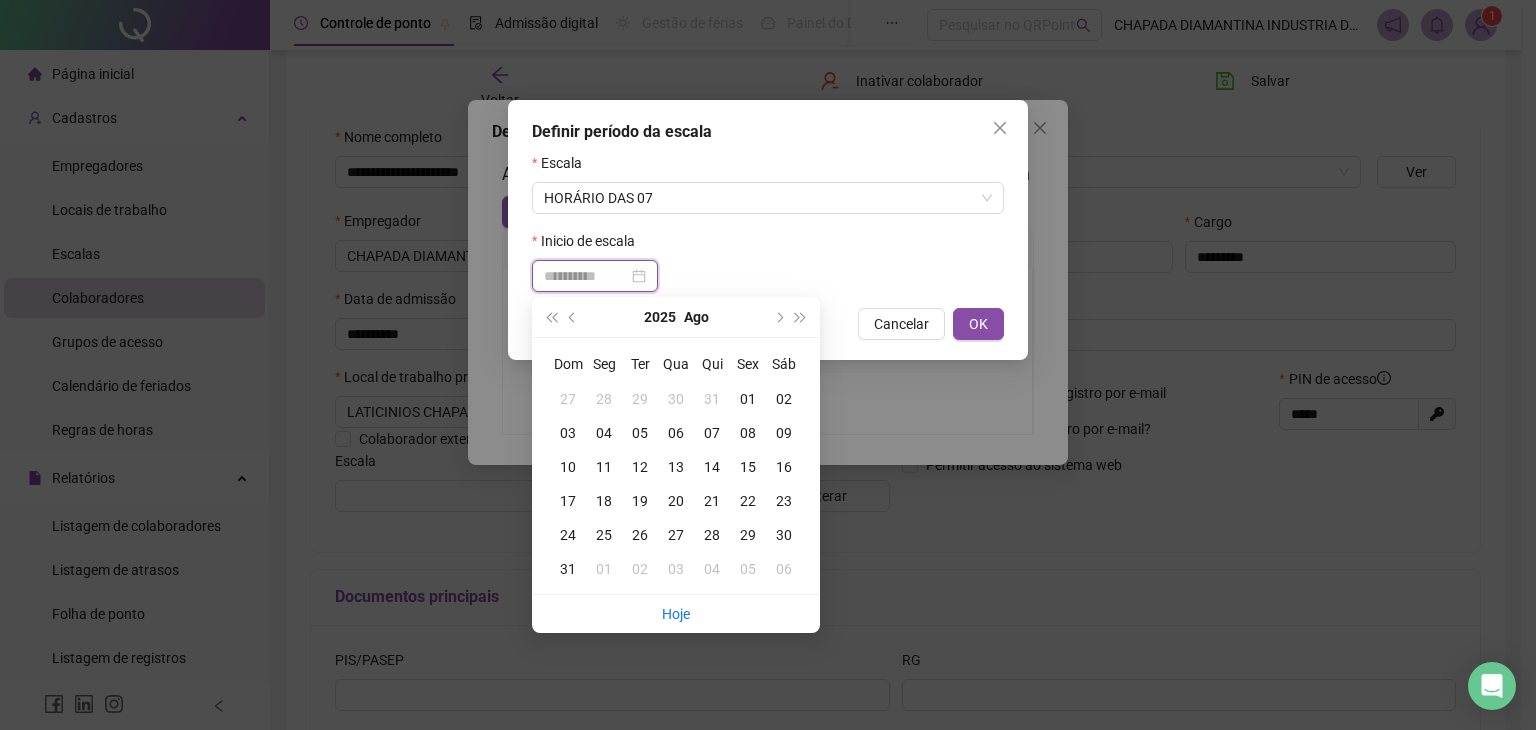 type on "**********" 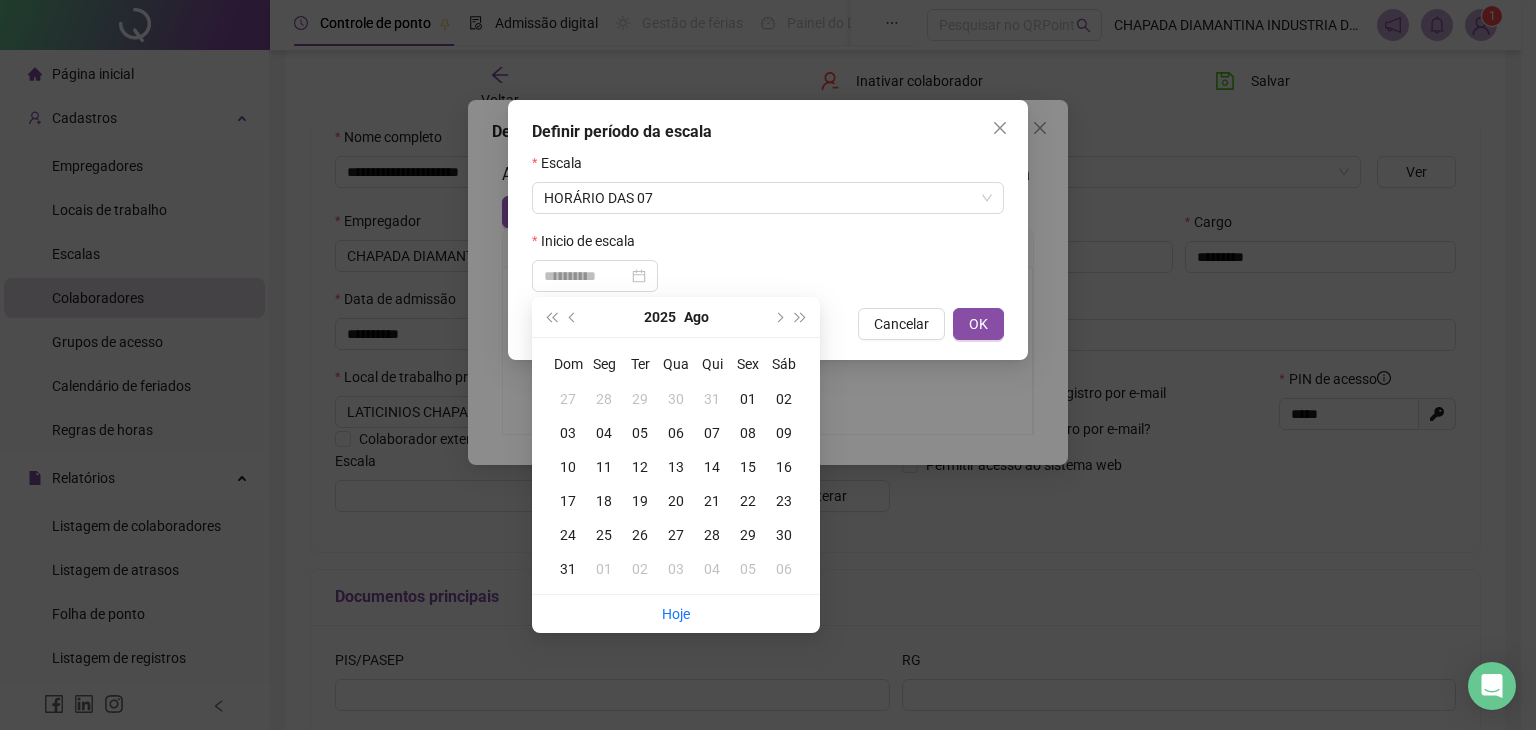 click on "05" at bounding box center [640, 433] 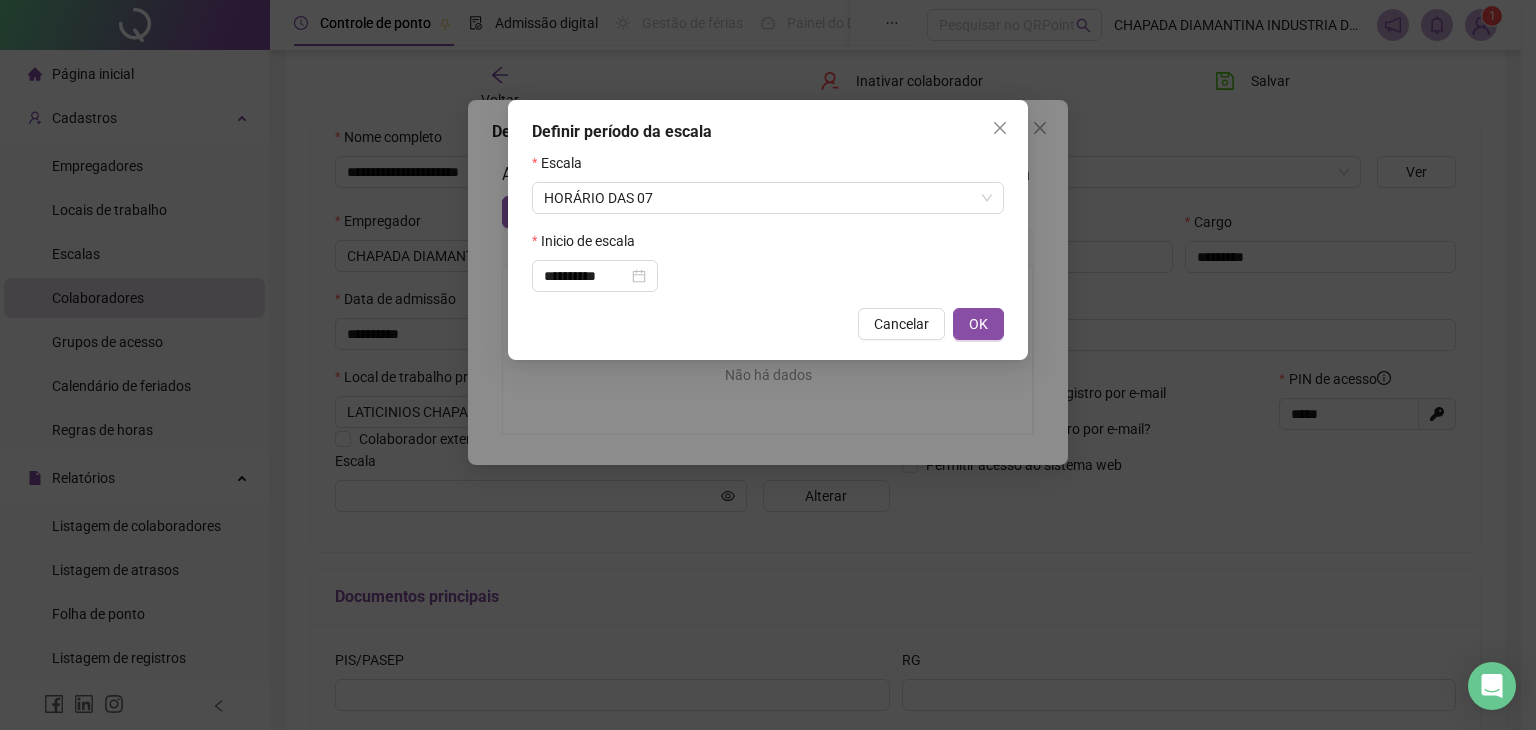 click on "Cancelar OK" at bounding box center (768, 324) 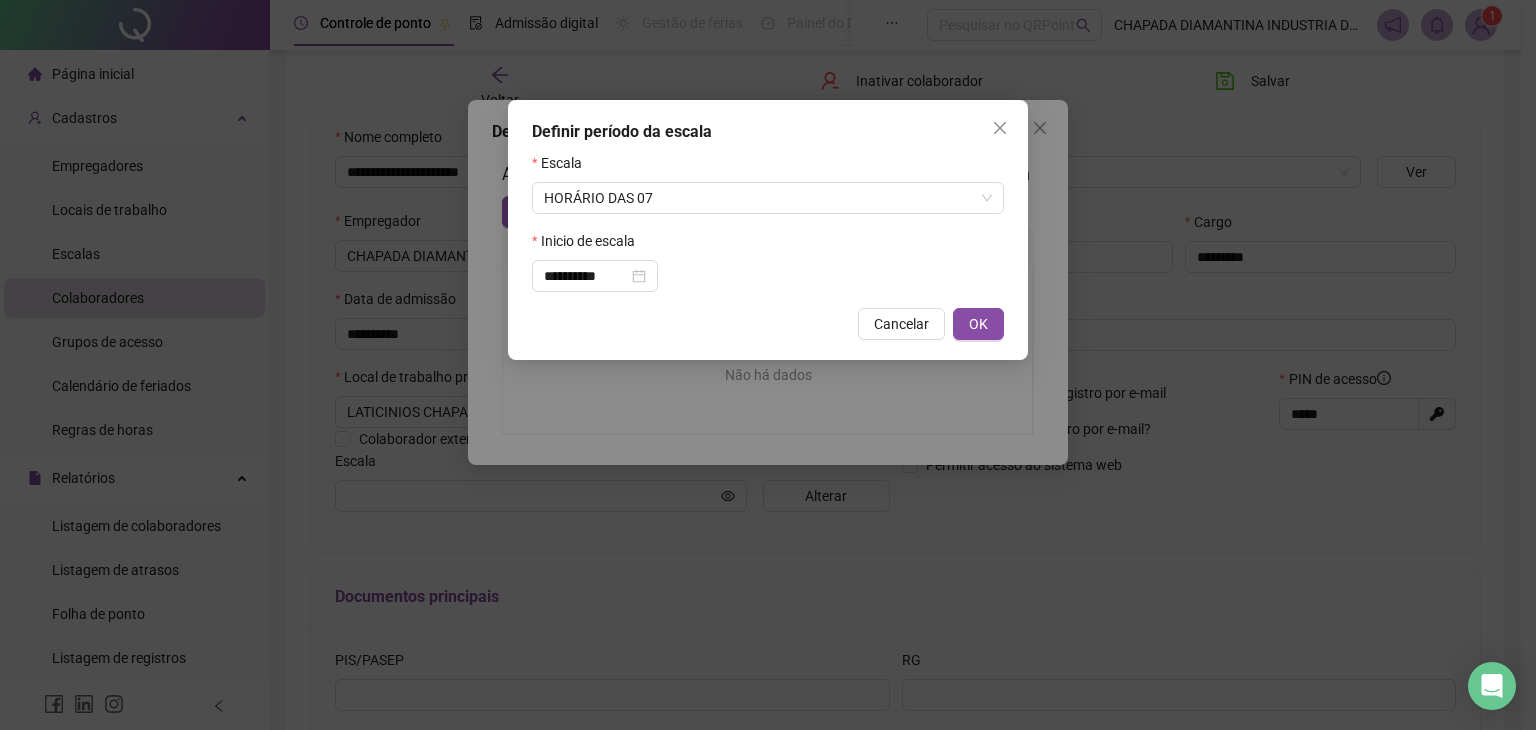 click on "OK" at bounding box center [978, 324] 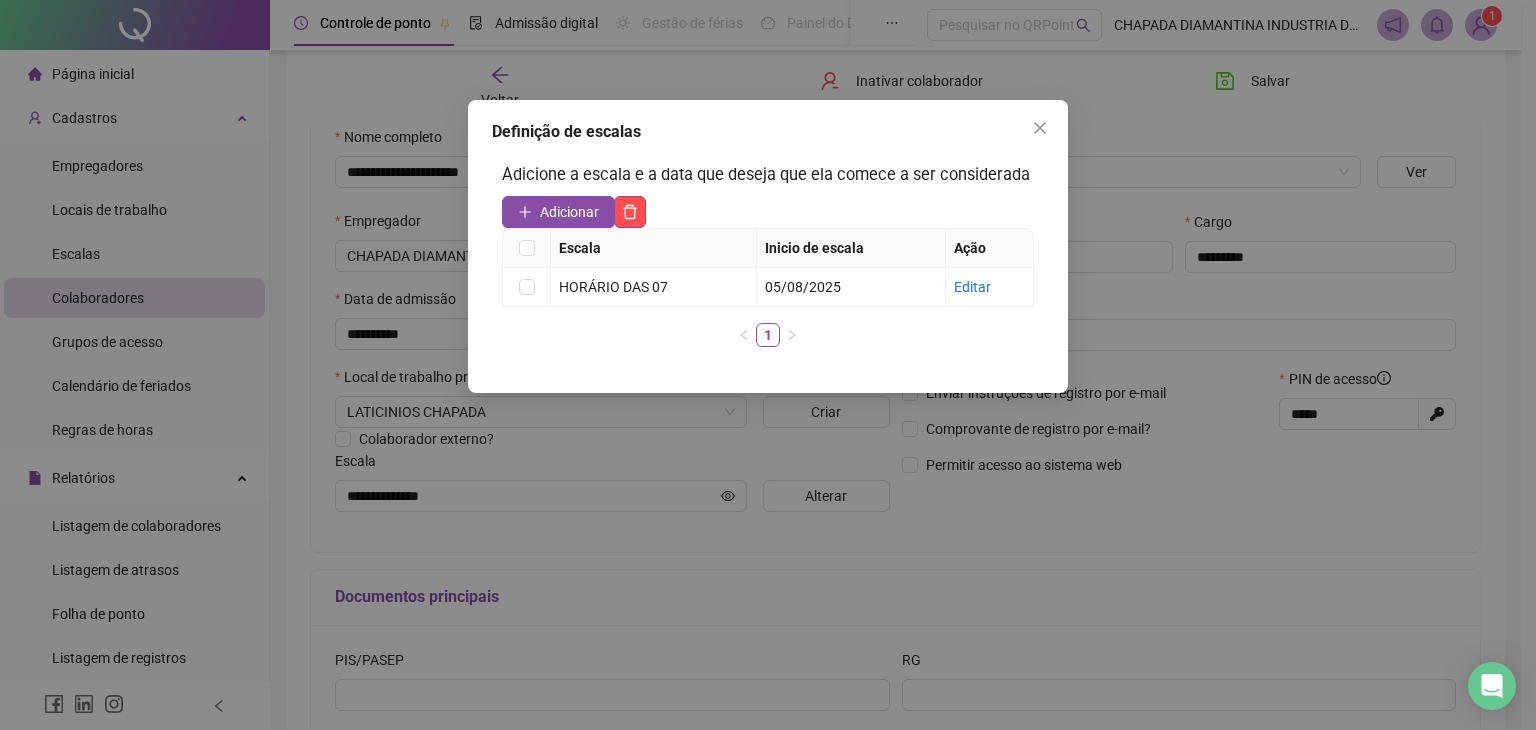 drag, startPoint x: 1046, startPoint y: 143, endPoint x: 1032, endPoint y: 156, distance: 19.104973 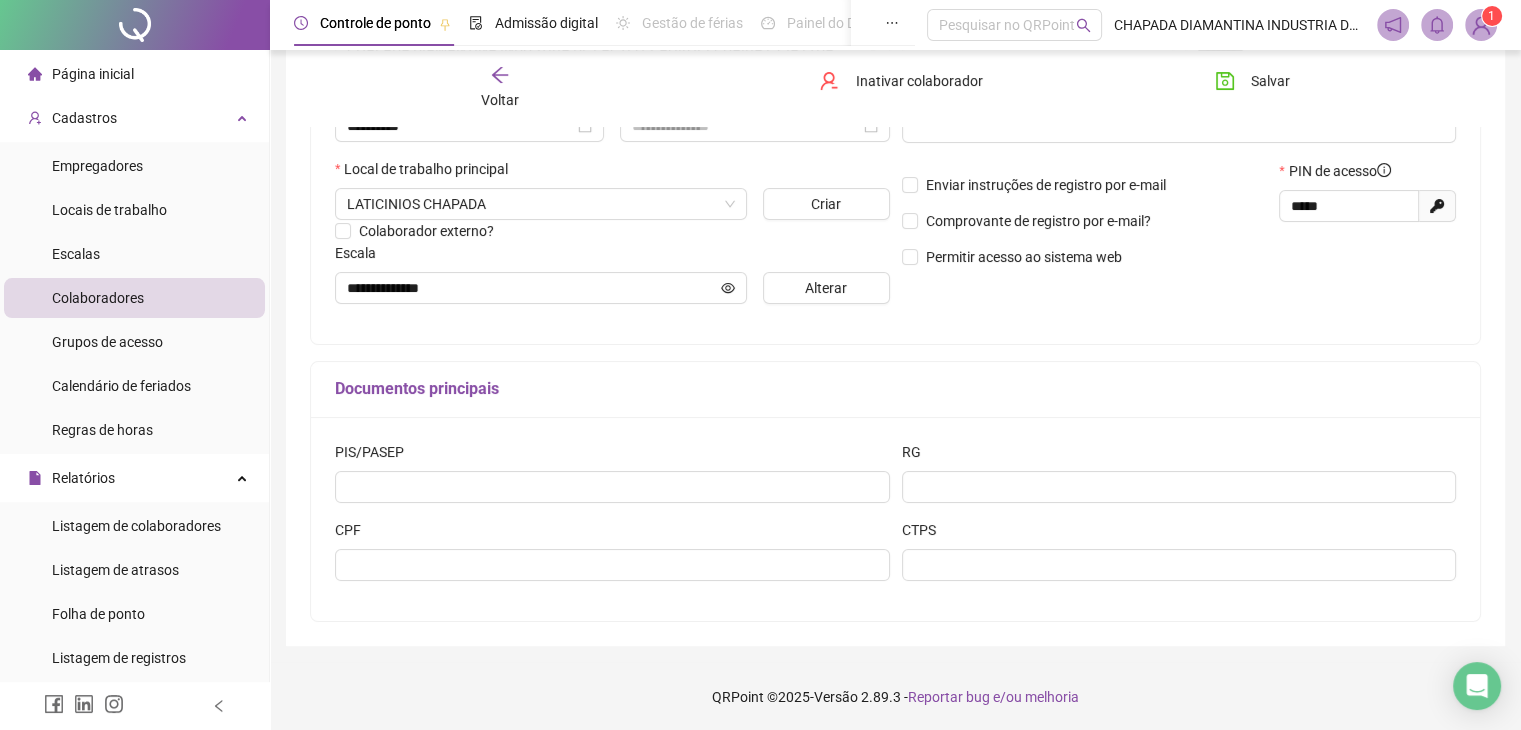 scroll, scrollTop: 411, scrollLeft: 0, axis: vertical 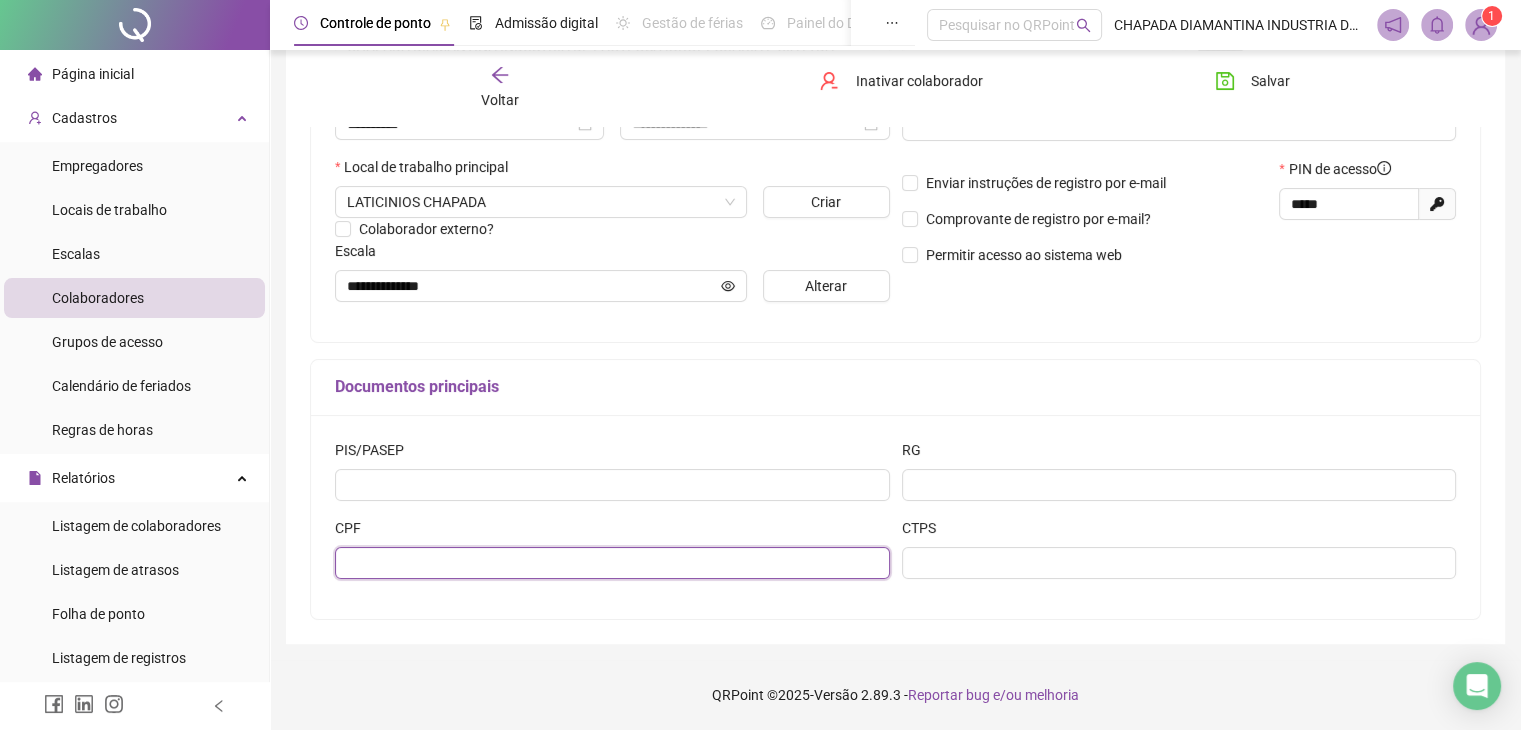 click at bounding box center (612, 563) 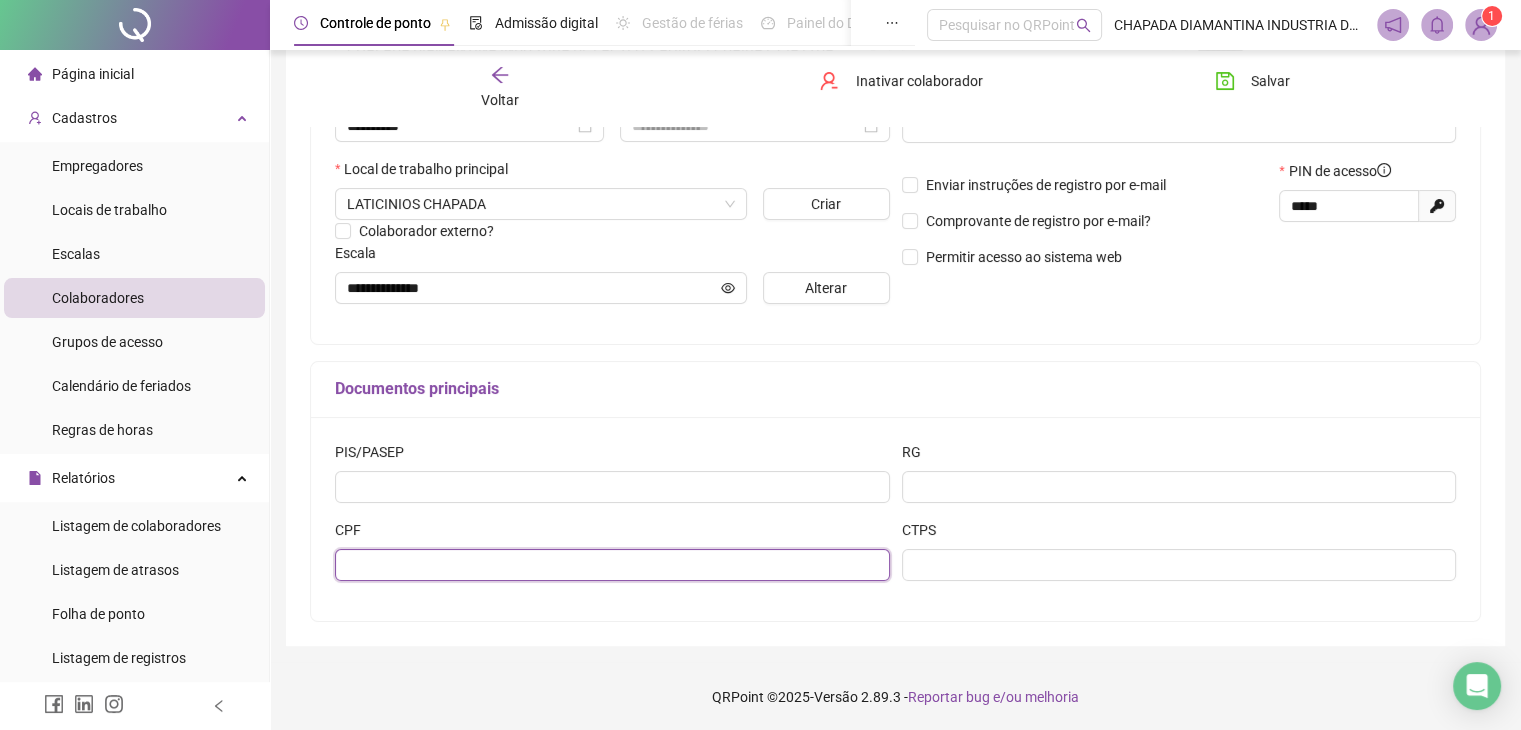 scroll, scrollTop: 411, scrollLeft: 0, axis: vertical 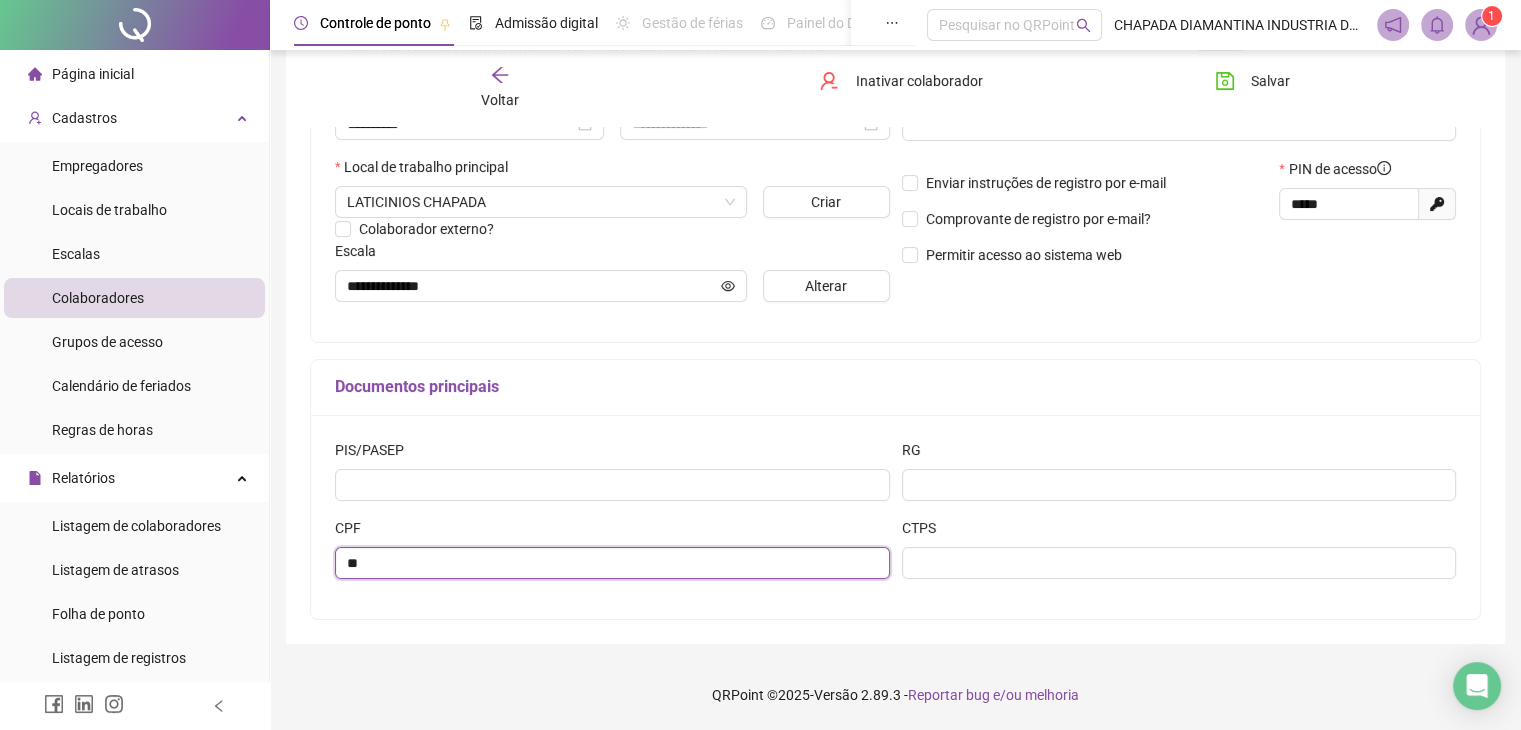 type on "*" 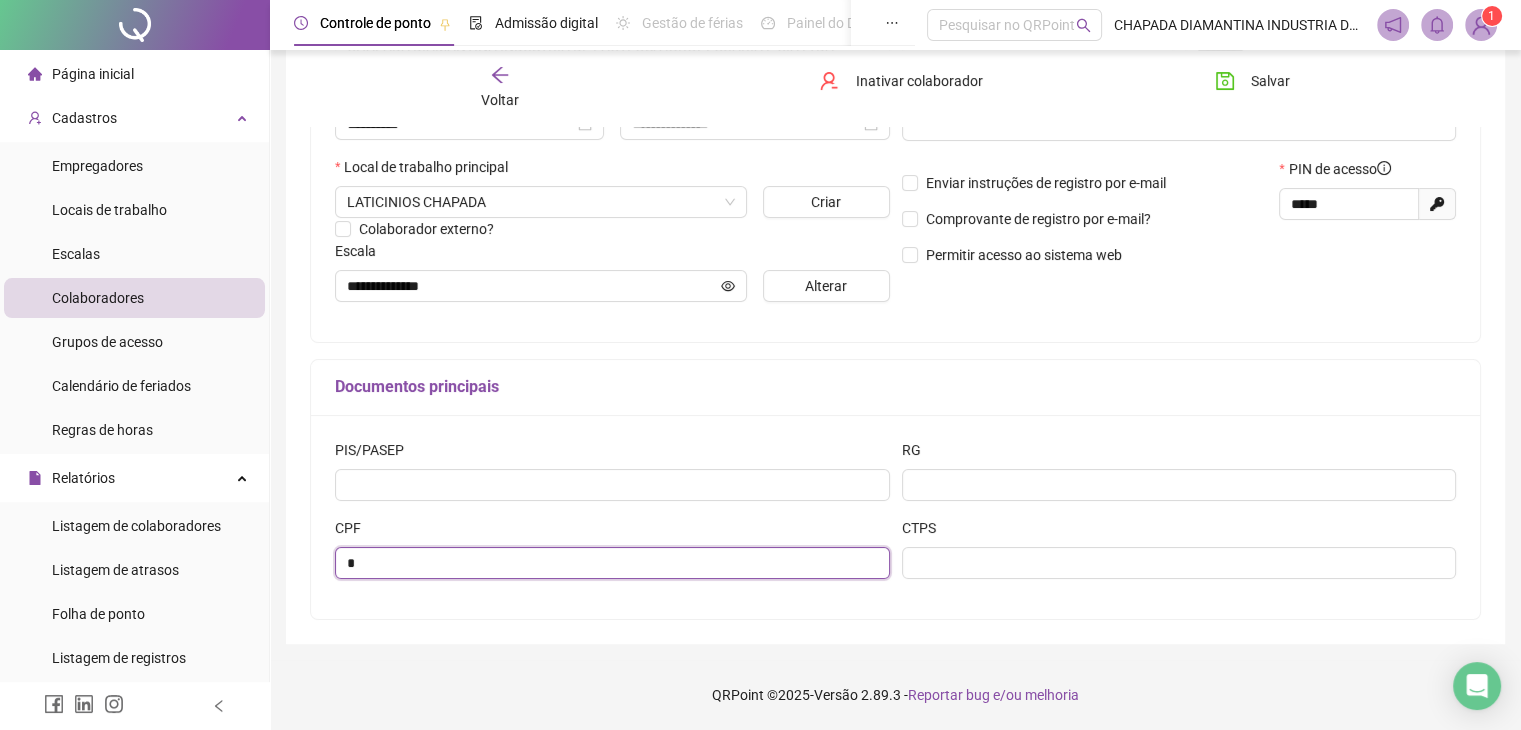 type 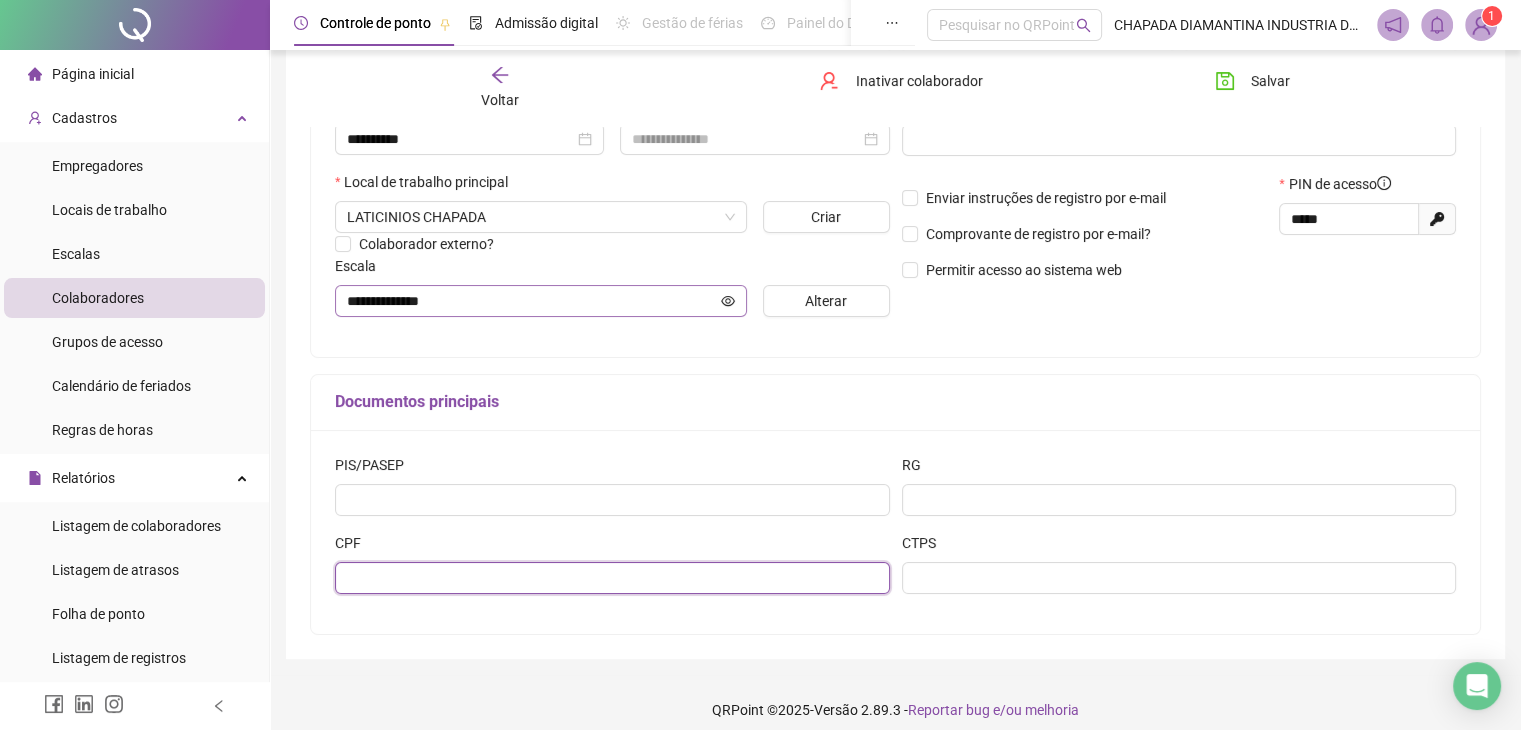 scroll, scrollTop: 411, scrollLeft: 0, axis: vertical 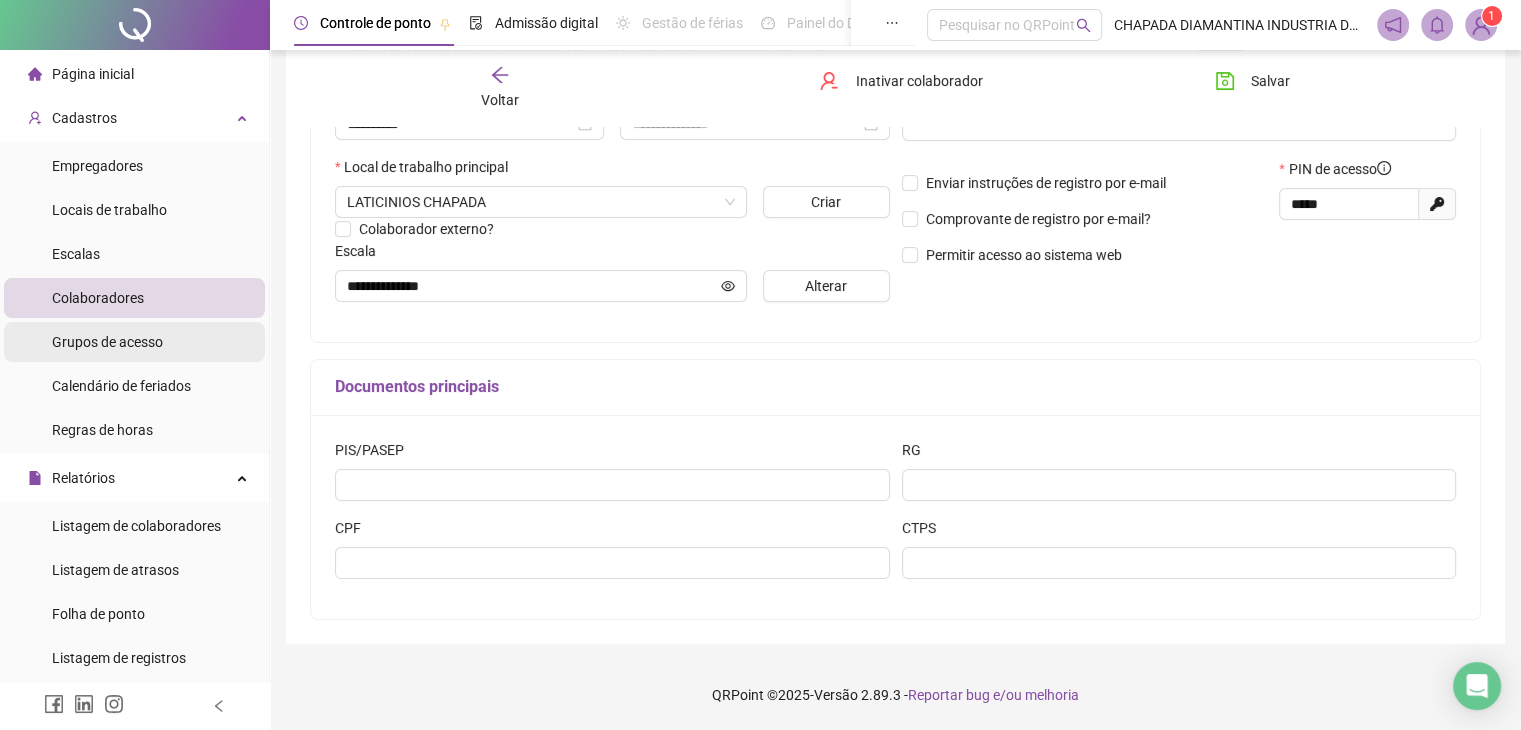 click on "Grupos de acesso" at bounding box center [107, 342] 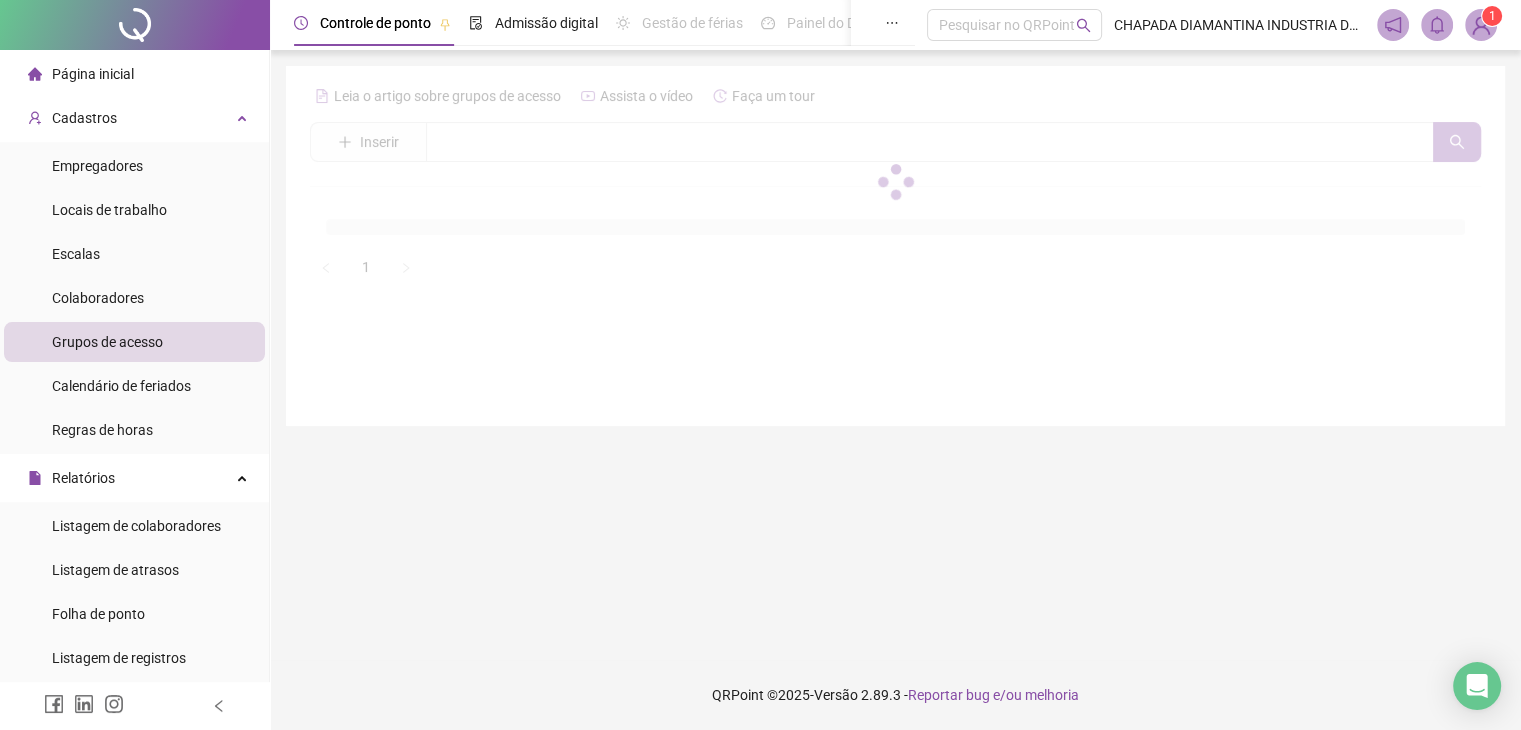 scroll, scrollTop: 0, scrollLeft: 0, axis: both 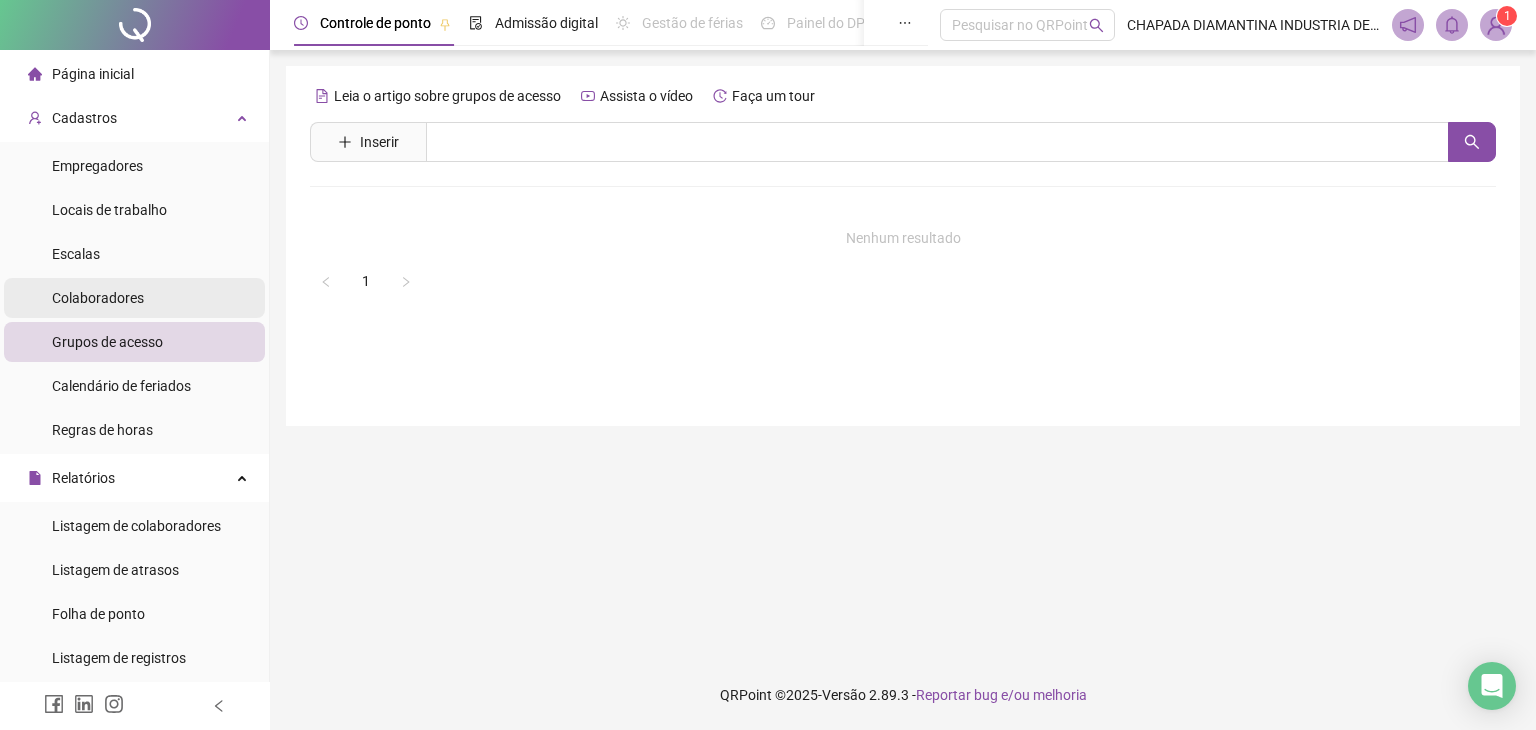 click on "Colaboradores" at bounding box center [98, 298] 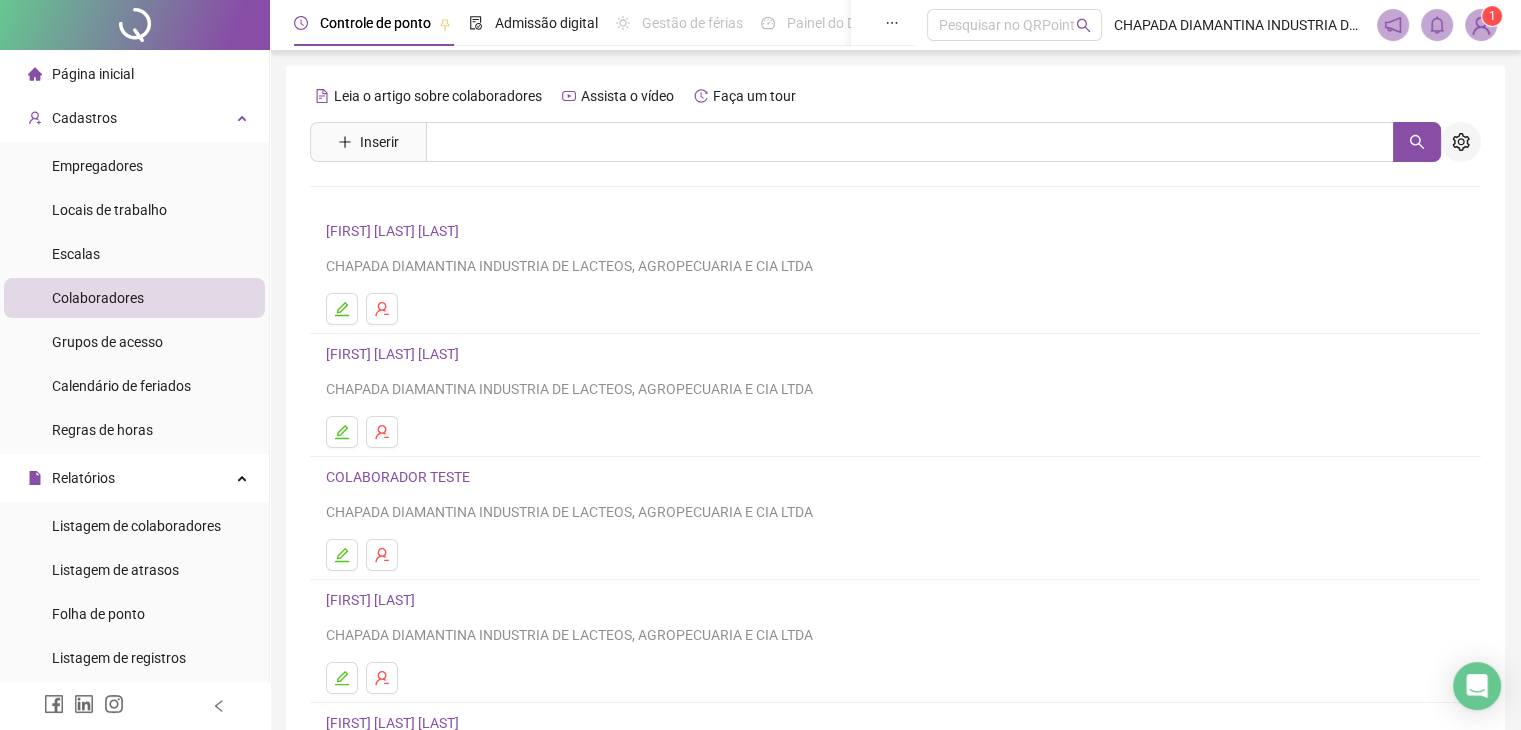 click 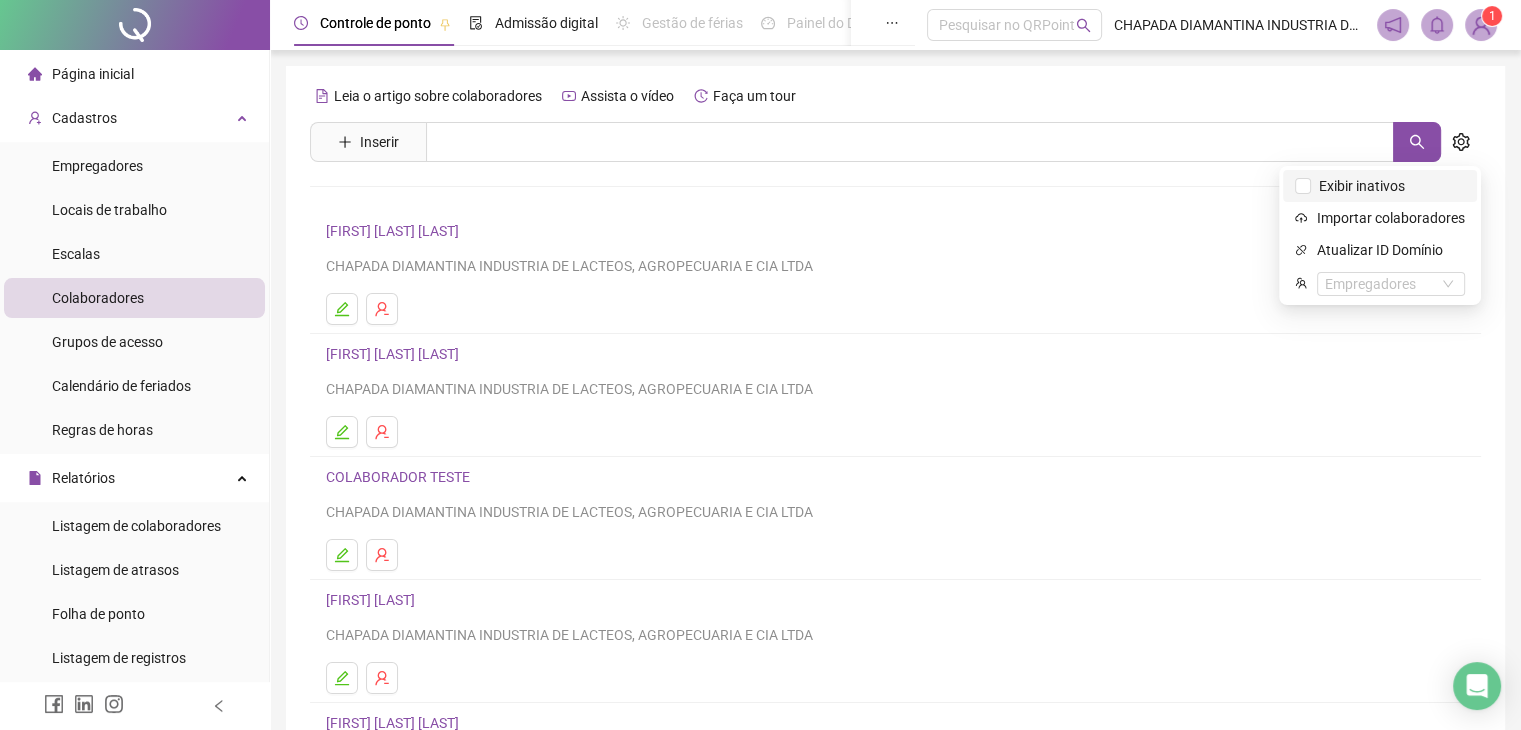 click on "Exibir inativos" at bounding box center (1380, 186) 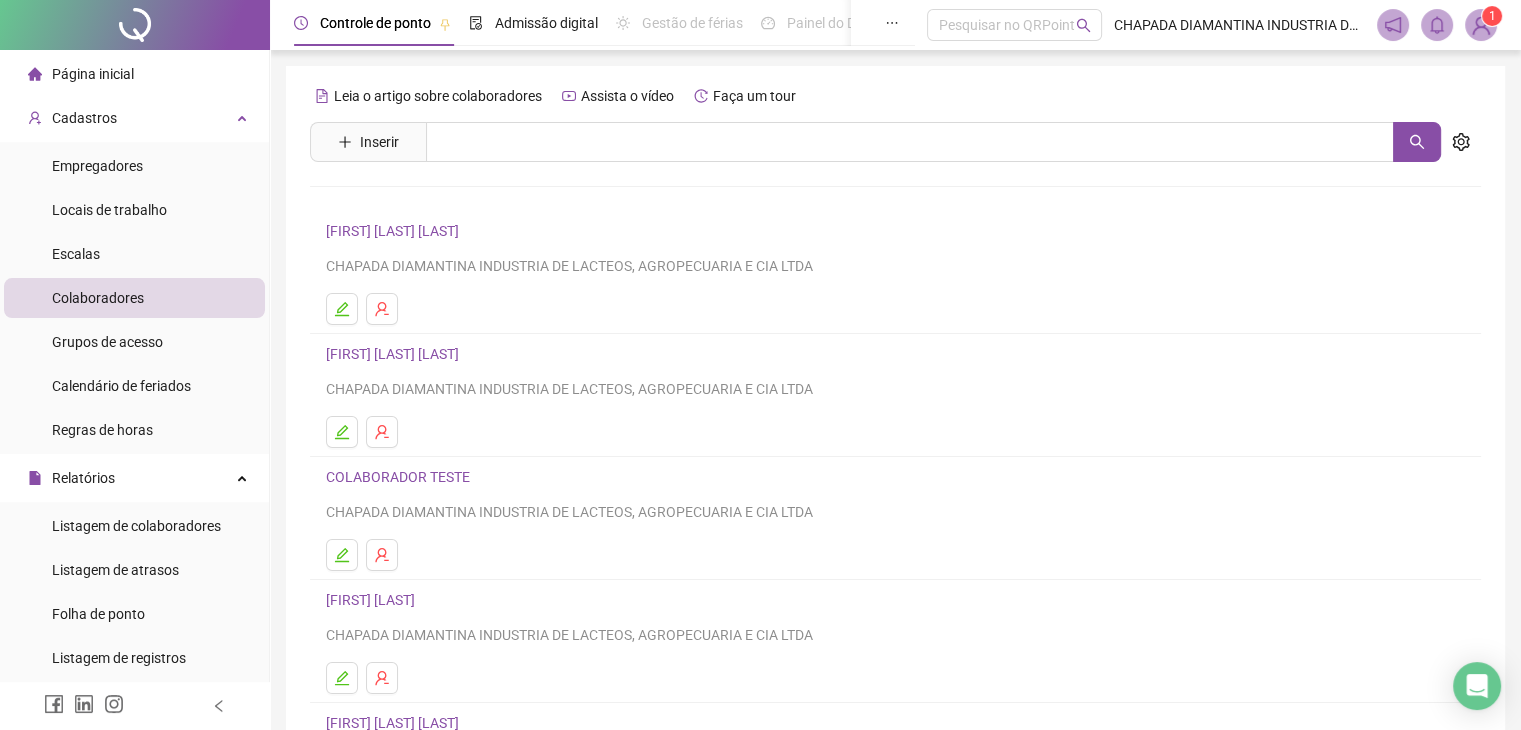 click at bounding box center (1461, 142) 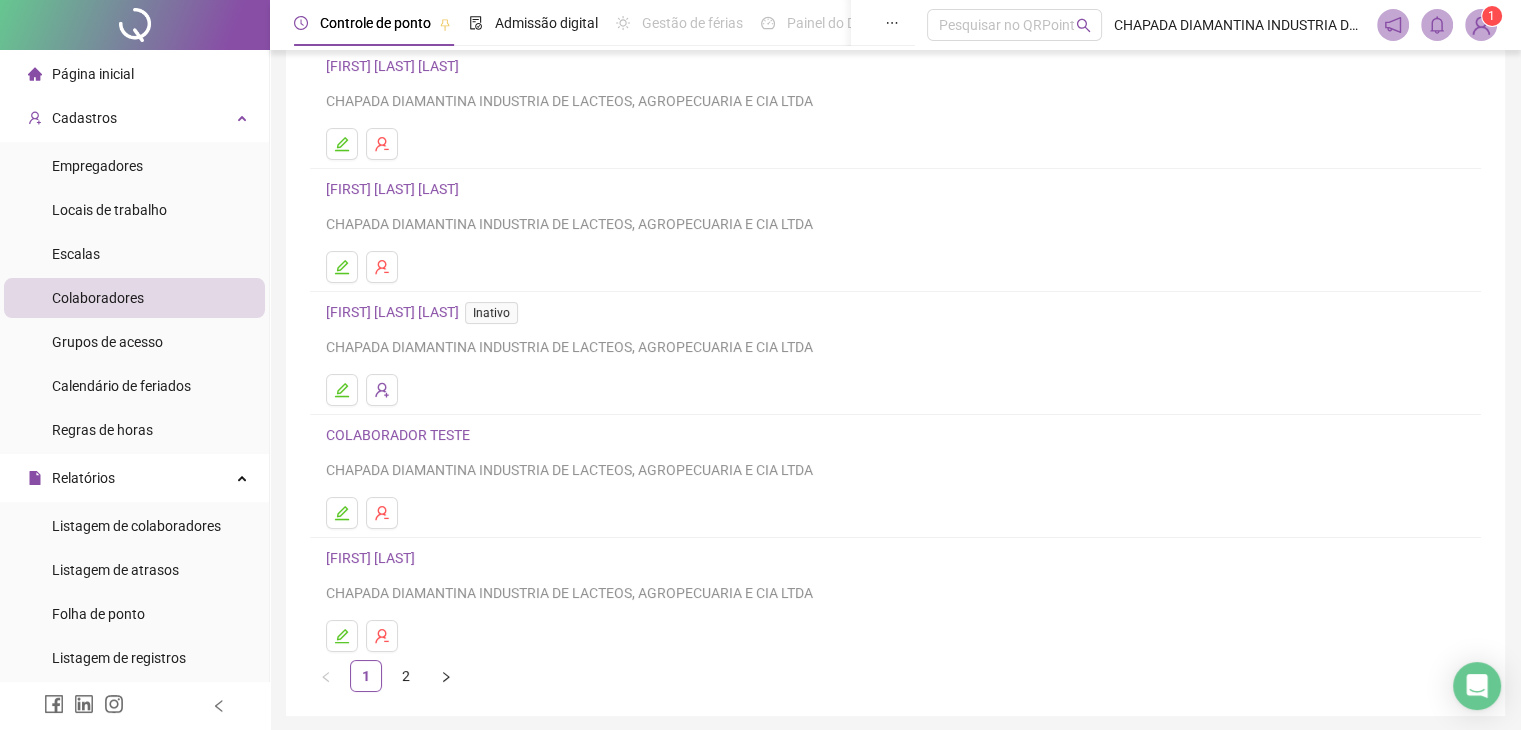 scroll, scrollTop: 237, scrollLeft: 0, axis: vertical 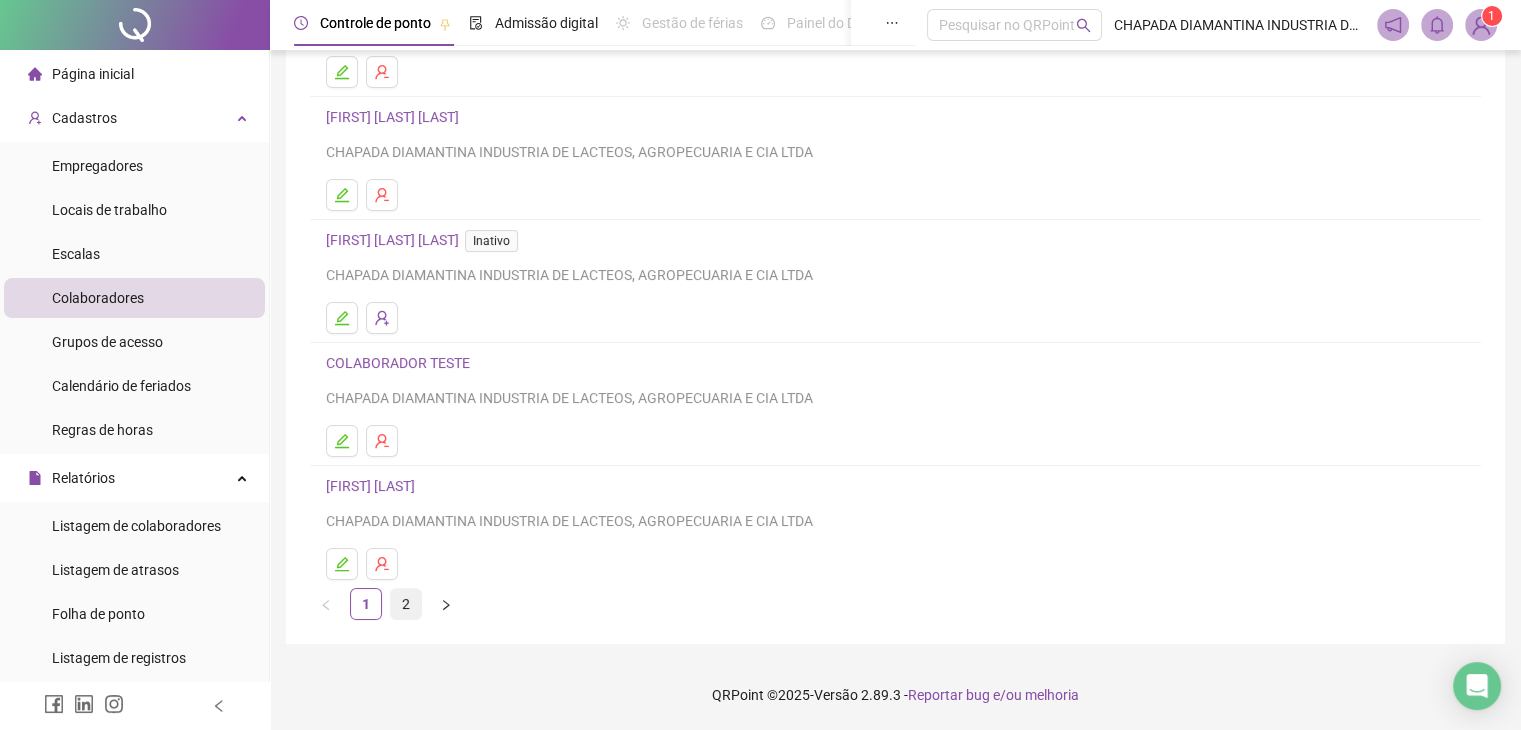 click on "Leia o artigo sobre colaboradores Assista o vídeo Faça um tour Inserir Nenhum resultado [FIRST] [LAST] [LAST]   CHAPADA DIAMANTINA INDUSTRIA DE LACTEOS, AGROPECUARIA E CIA LTDA [FIRST] [LAST] [LAST]   CHAPADA DIAMANTINA INDUSTRIA DE LACTEOS, AGROPECUARIA E CIA LTDA [FIRST] [LAST] [LAST]    Inativo CHAPADA DIAMANTINA INDUSTRIA DE LACTEOS, AGROPECUARIA E CIA LTDA COLABORADOR TESTE   CHAPADA DIAMANTINA INDUSTRIA DE LACTEOS, AGROPECUARIA E CIA LTDA [FIRST] [LAST] [LAST]   CHAPADA DIAMANTINA INDUSTRIA DE LACTEOS, AGROPECUARIA E CIA LTDA 1 2" at bounding box center (895, 236) 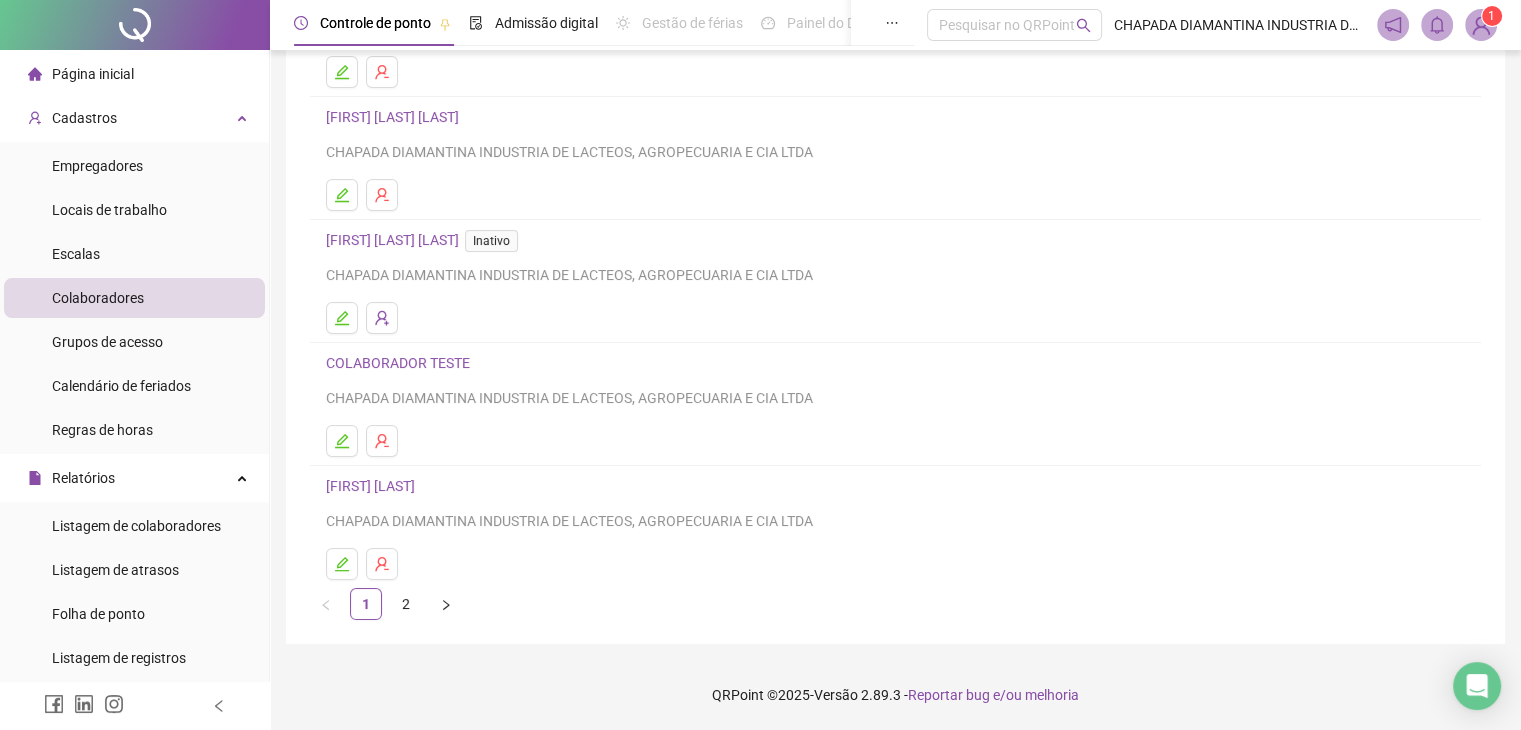 click on "2" at bounding box center [406, 604] 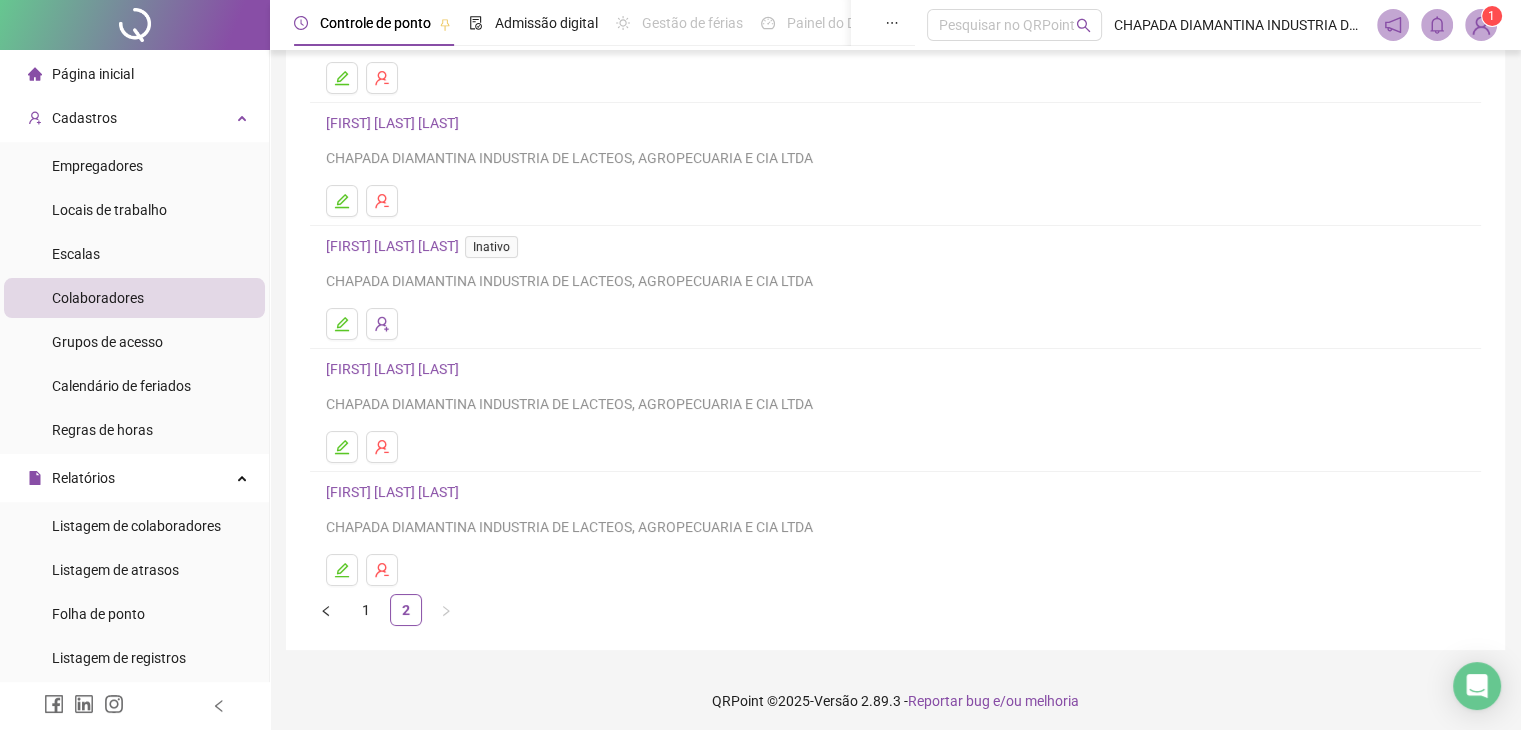 scroll, scrollTop: 237, scrollLeft: 0, axis: vertical 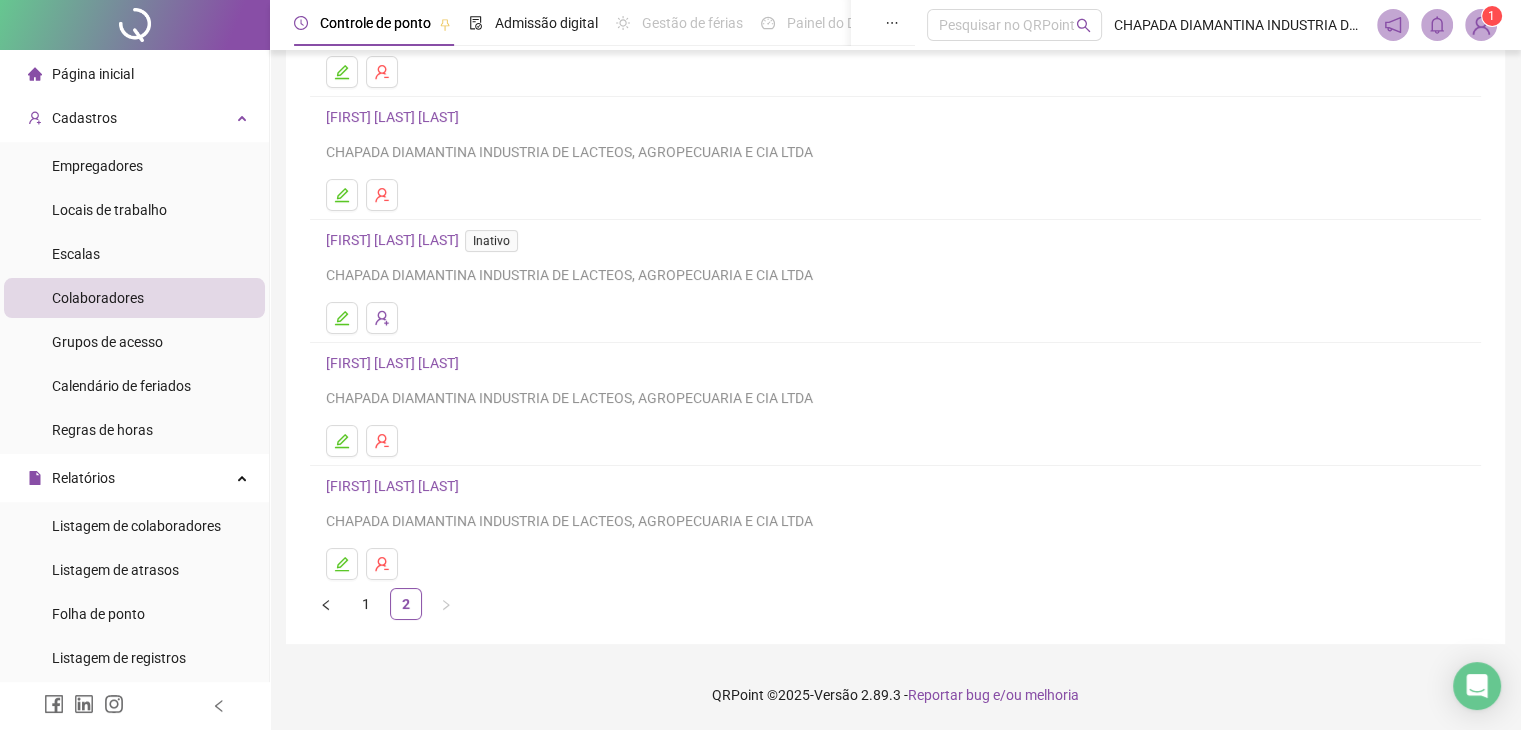 click on "1" at bounding box center [366, 604] 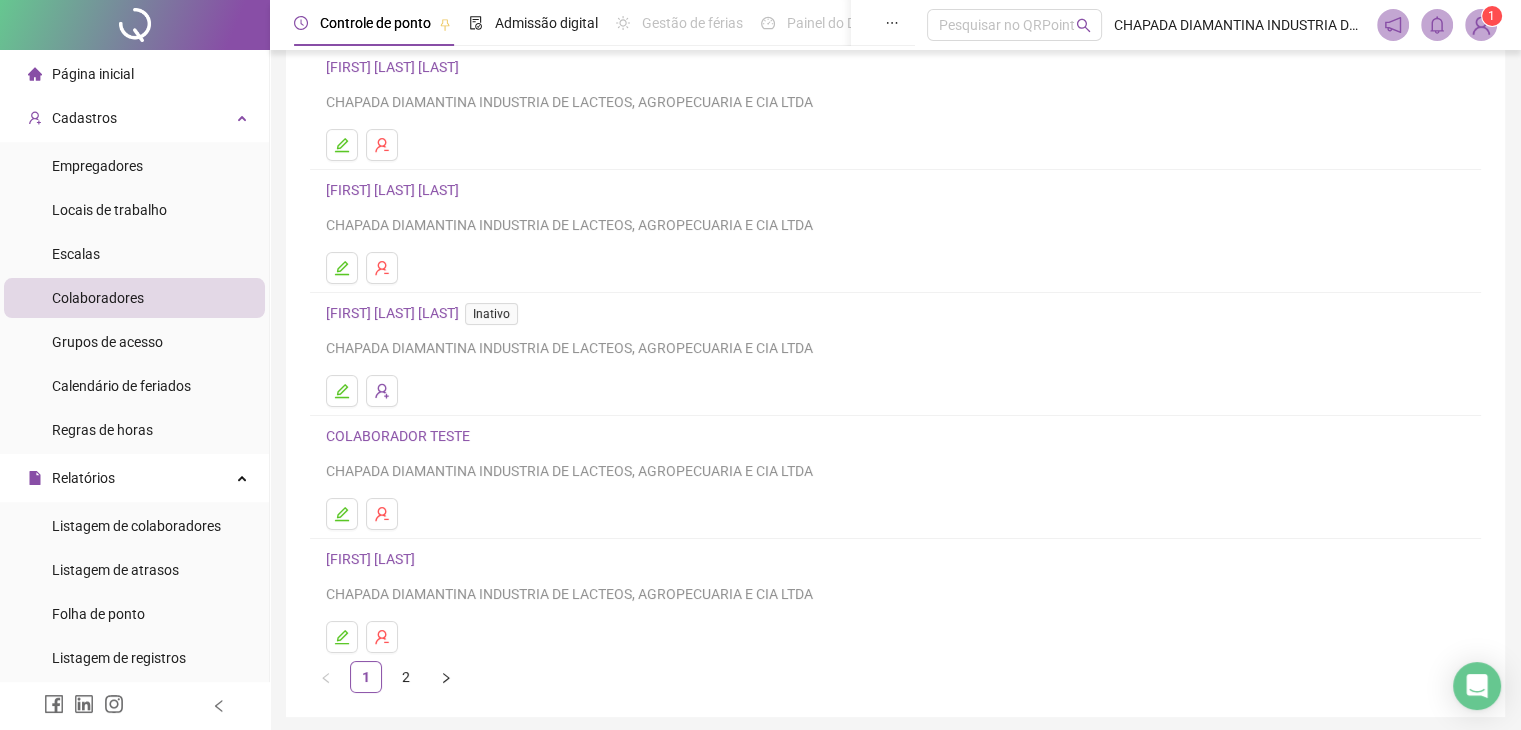 scroll, scrollTop: 237, scrollLeft: 0, axis: vertical 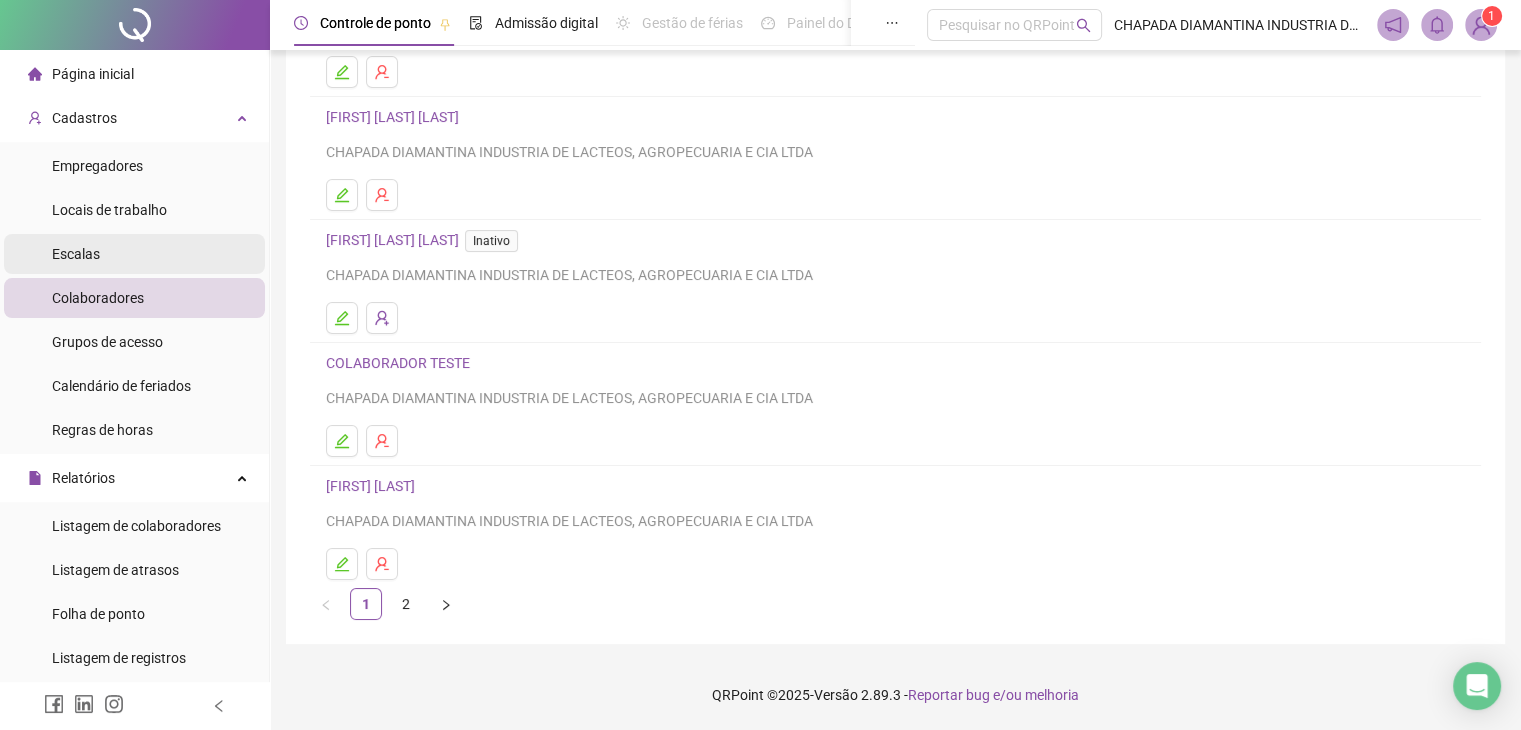 drag, startPoint x: 120, startPoint y: 222, endPoint x: 119, endPoint y: 250, distance: 28.01785 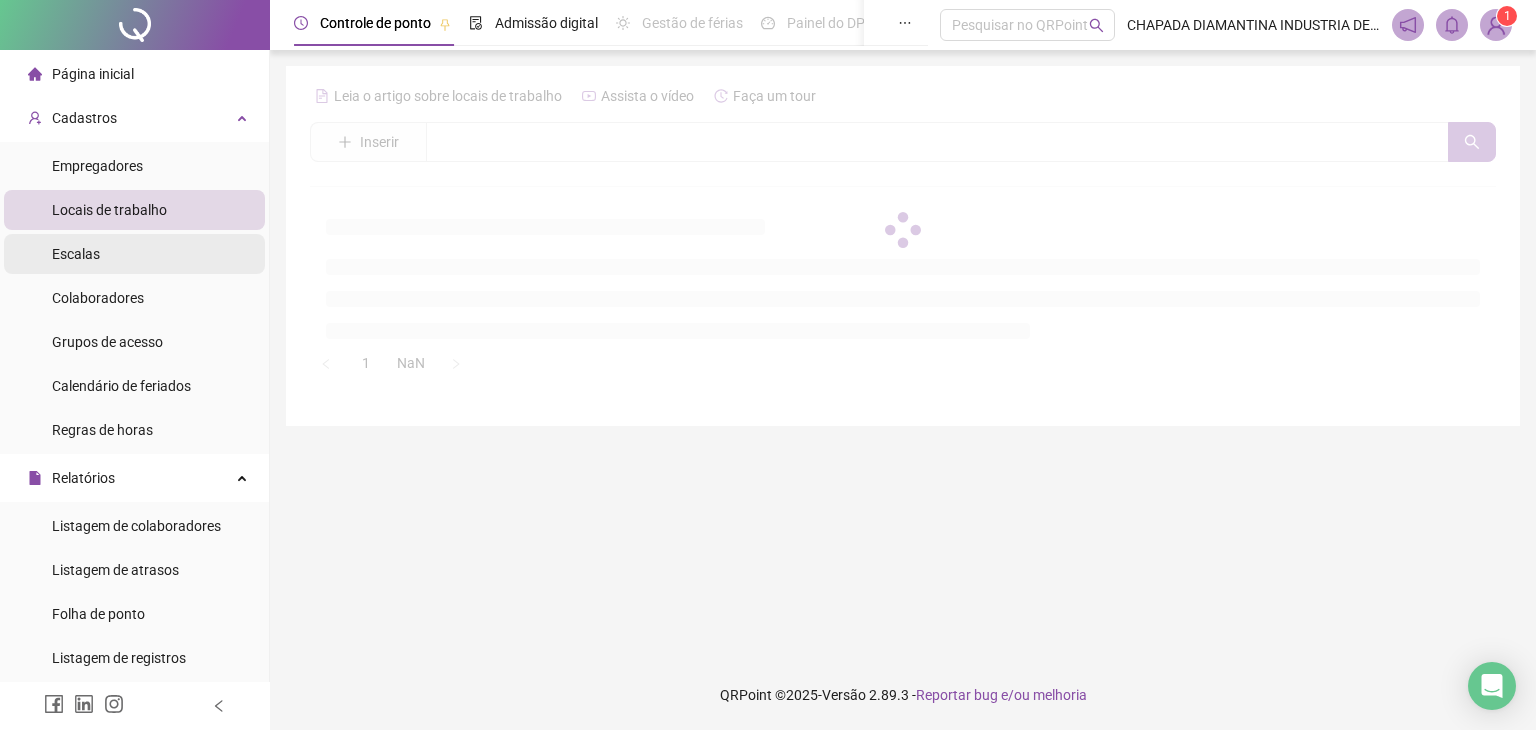 click on "Escalas" at bounding box center (134, 254) 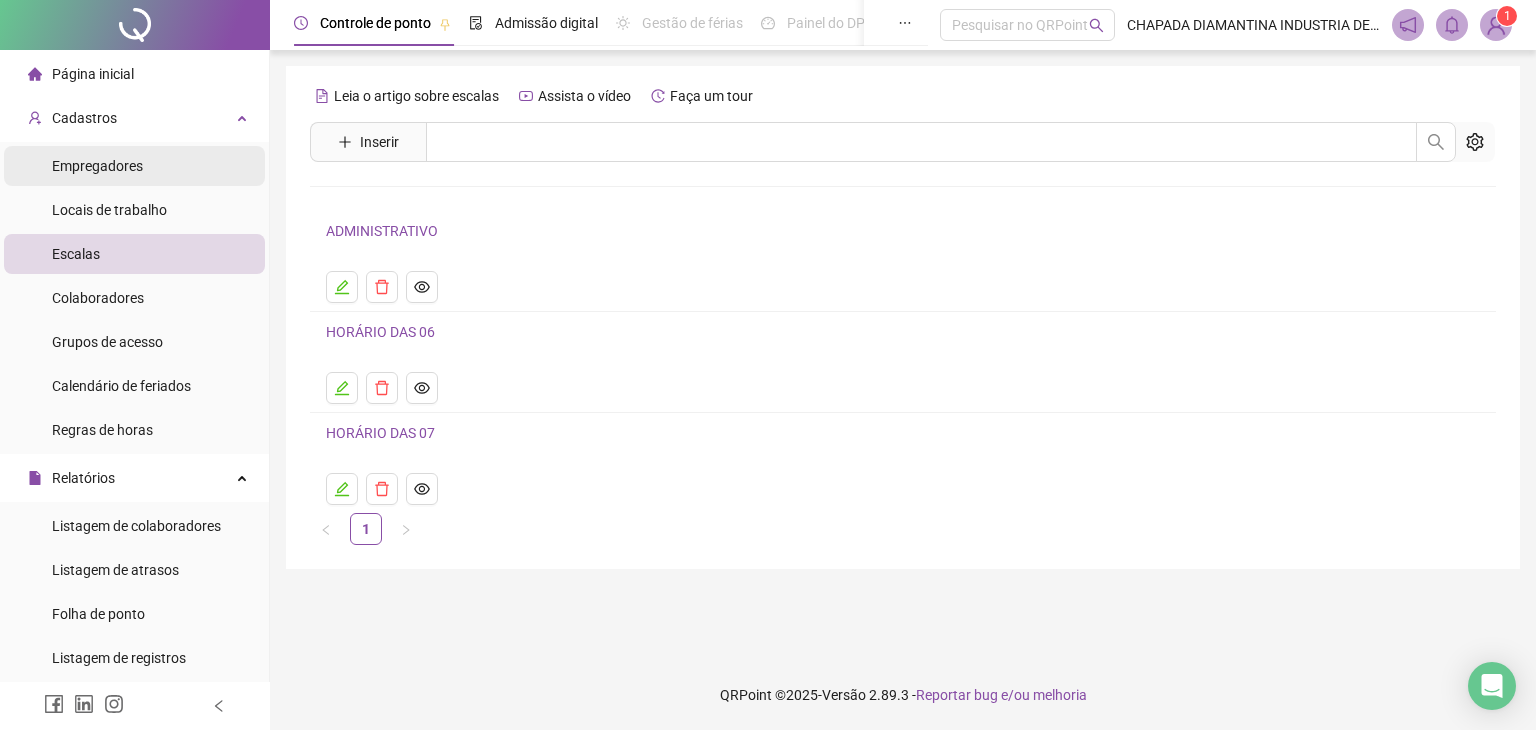 click on "Empregadores" at bounding box center [134, 166] 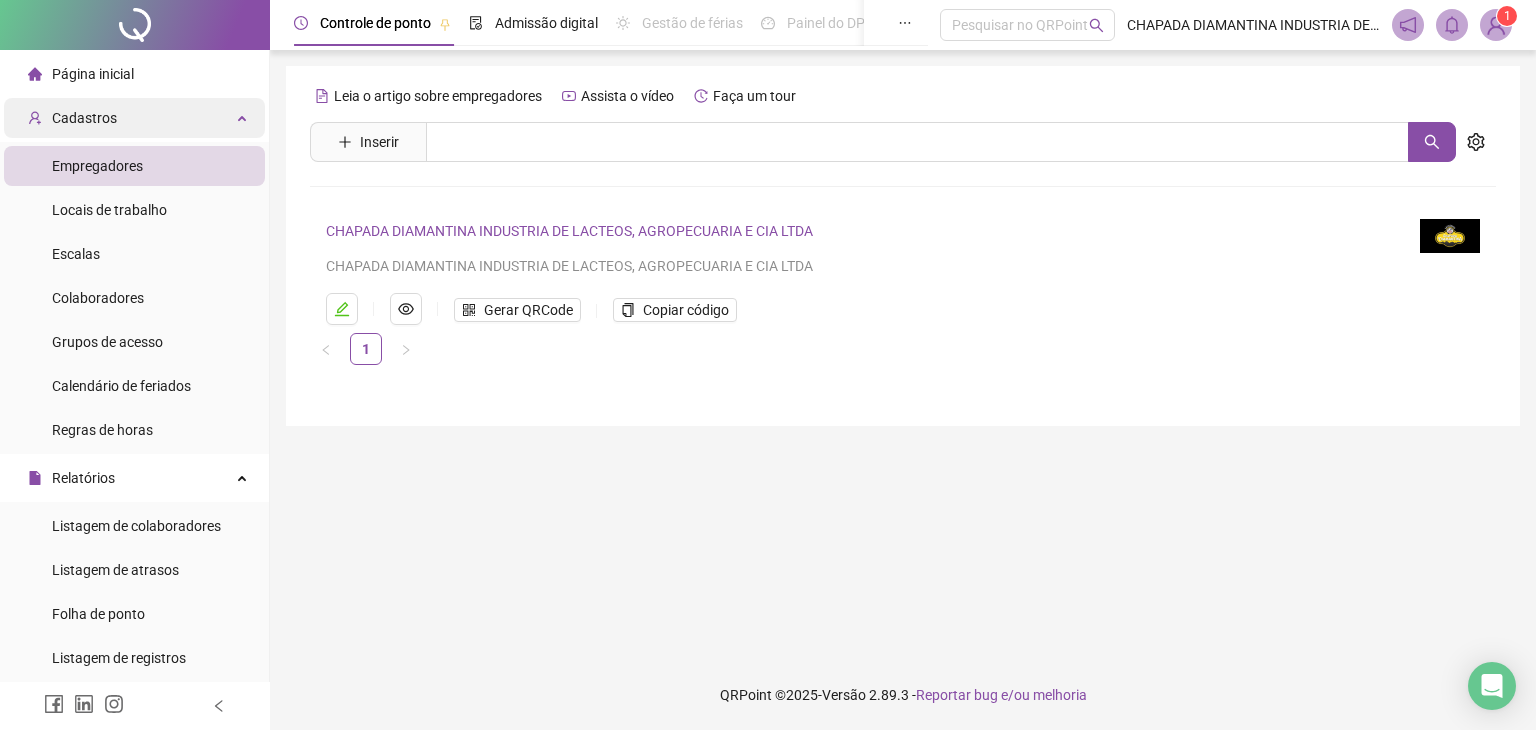 click on "Cadastros" at bounding box center [134, 118] 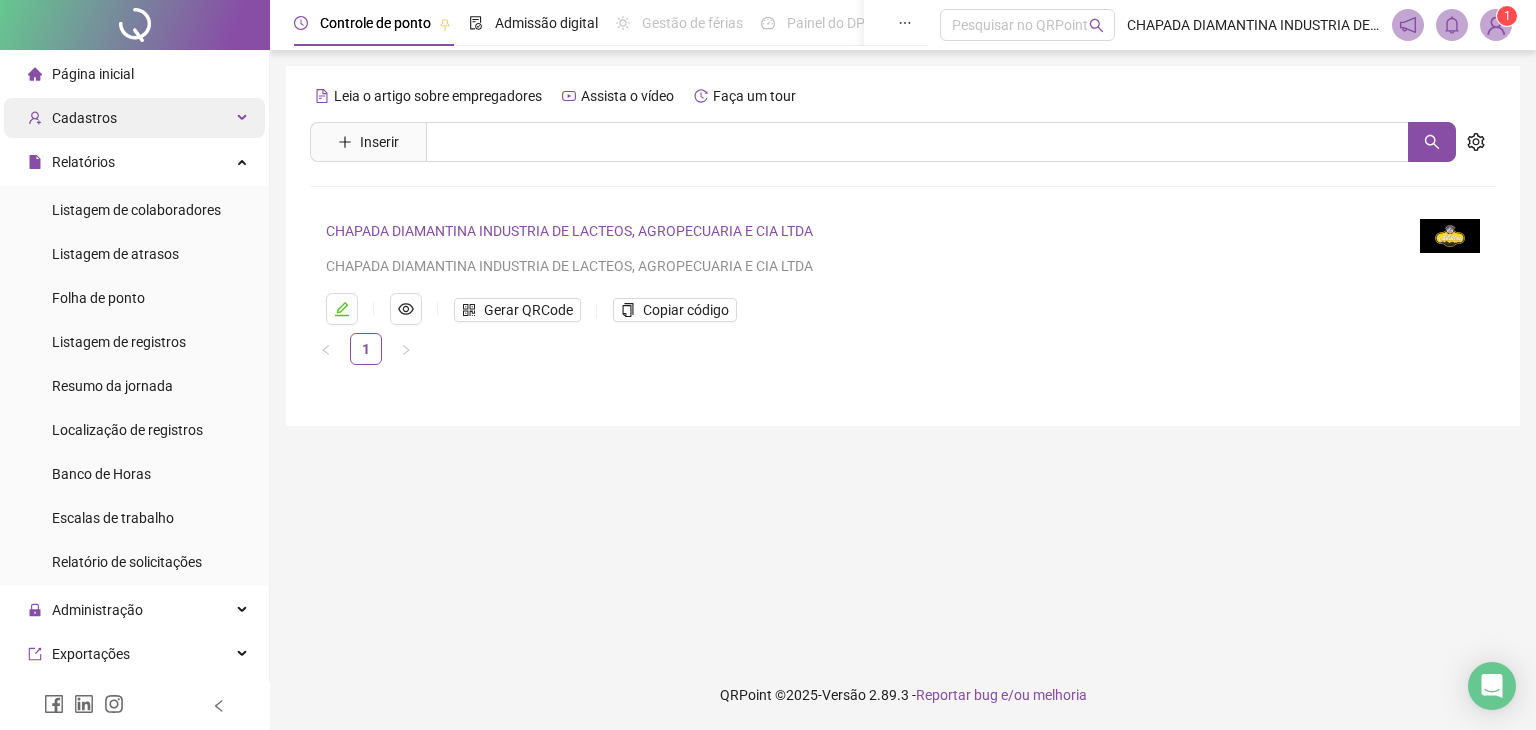 click on "Cadastros" at bounding box center (134, 118) 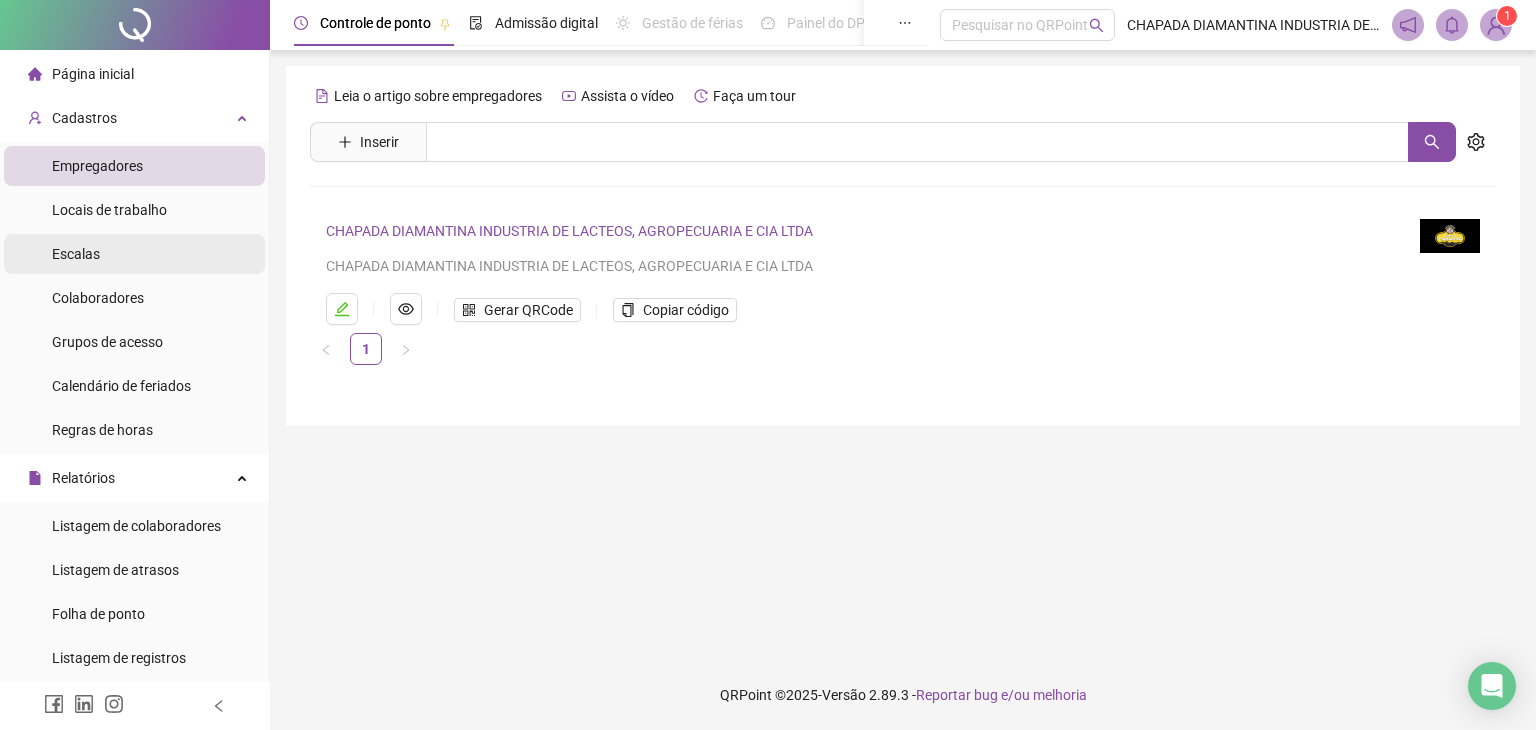 click on "Escalas" at bounding box center (134, 254) 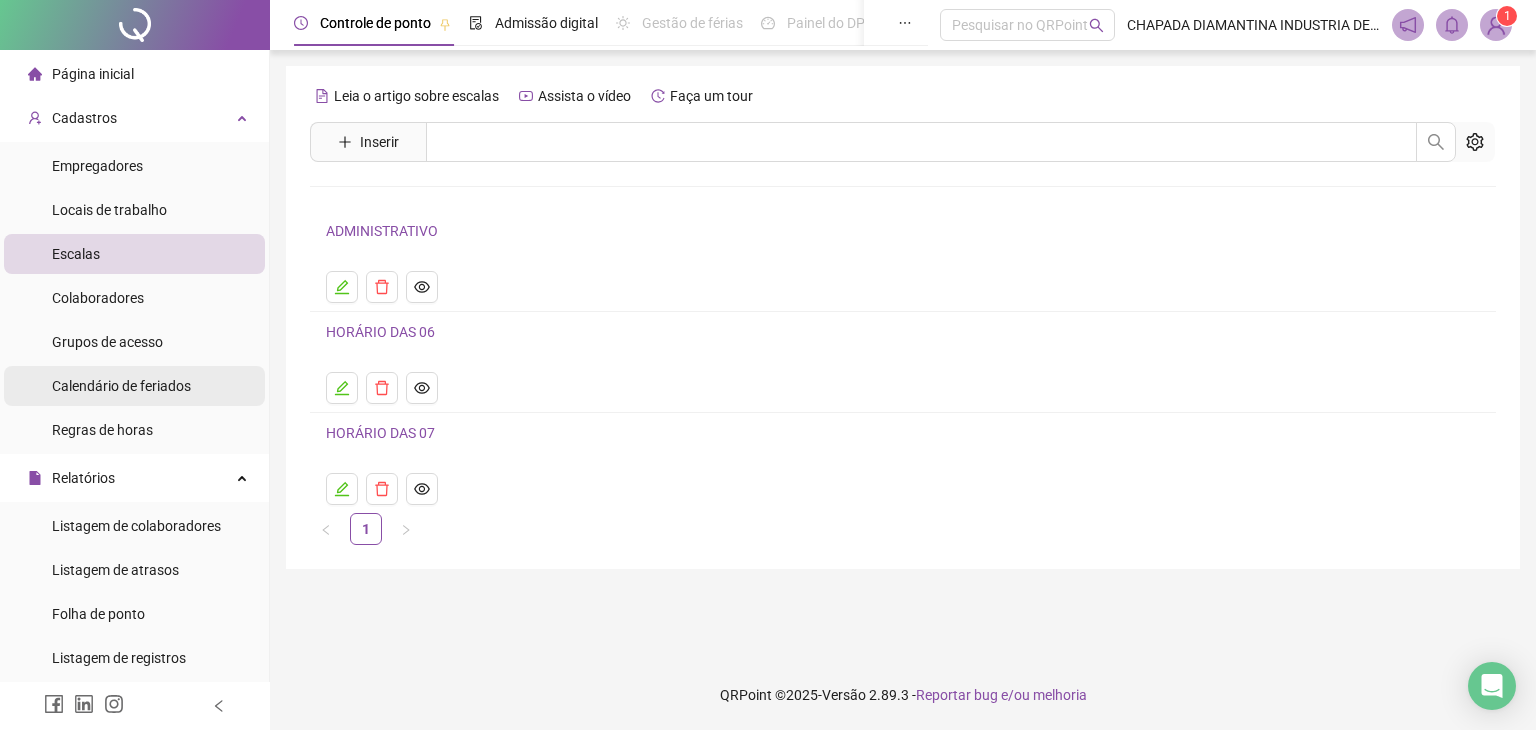 click on "Calendário de feriados" at bounding box center [121, 386] 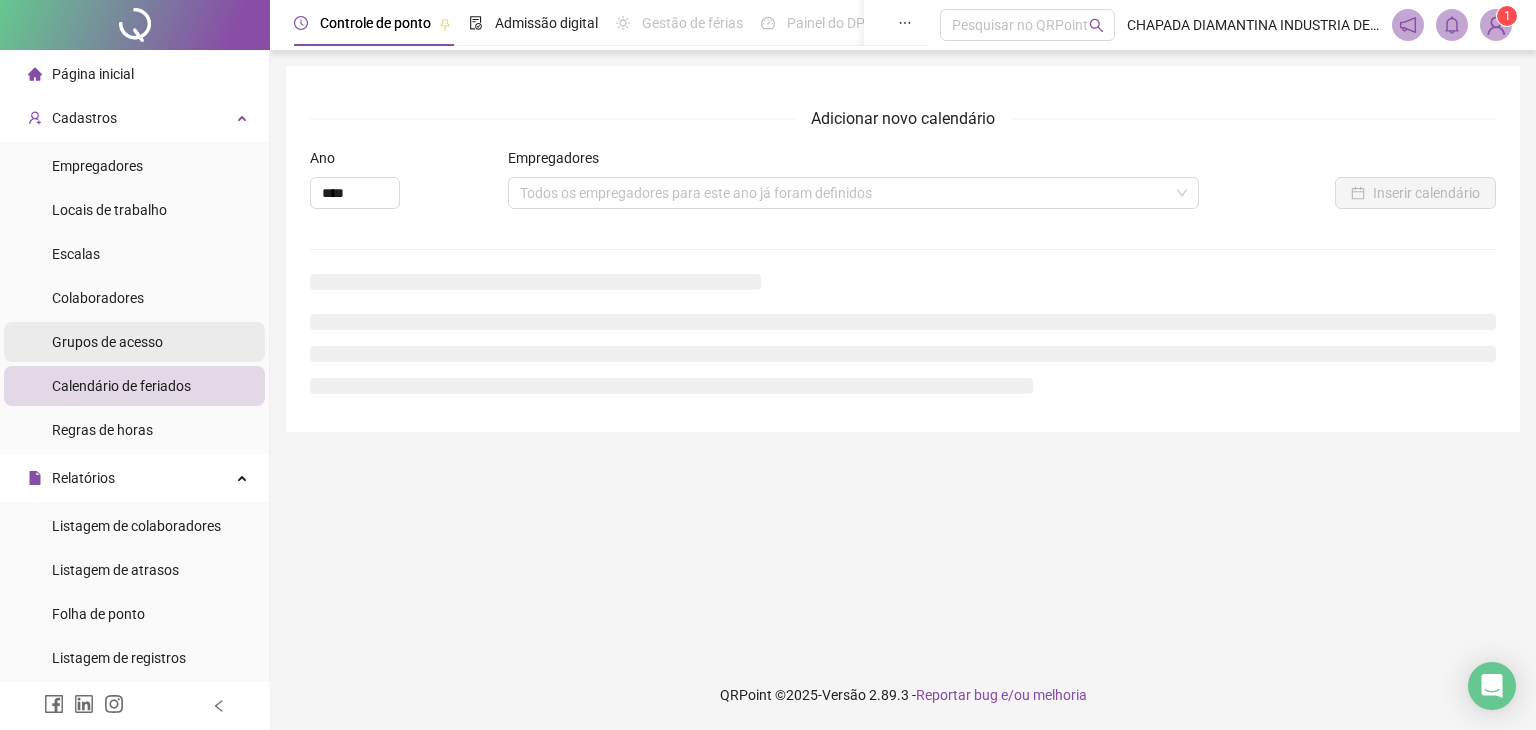 click on "Grupos de acesso" at bounding box center (107, 342) 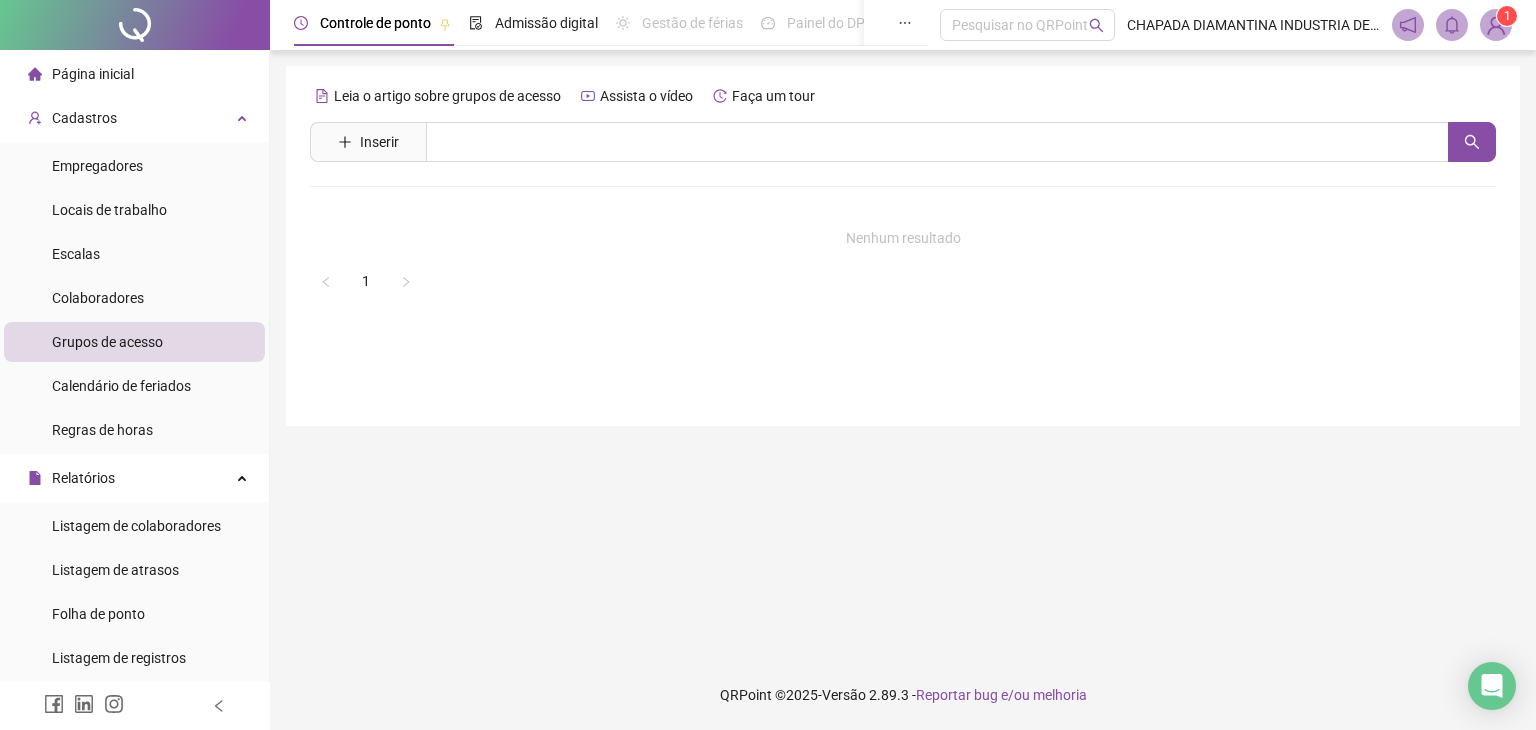 click on "Empregadores Locais de trabalho Escalas Colaboradores Grupos de acesso Calendário de feriados Regras de horas" at bounding box center [134, 298] 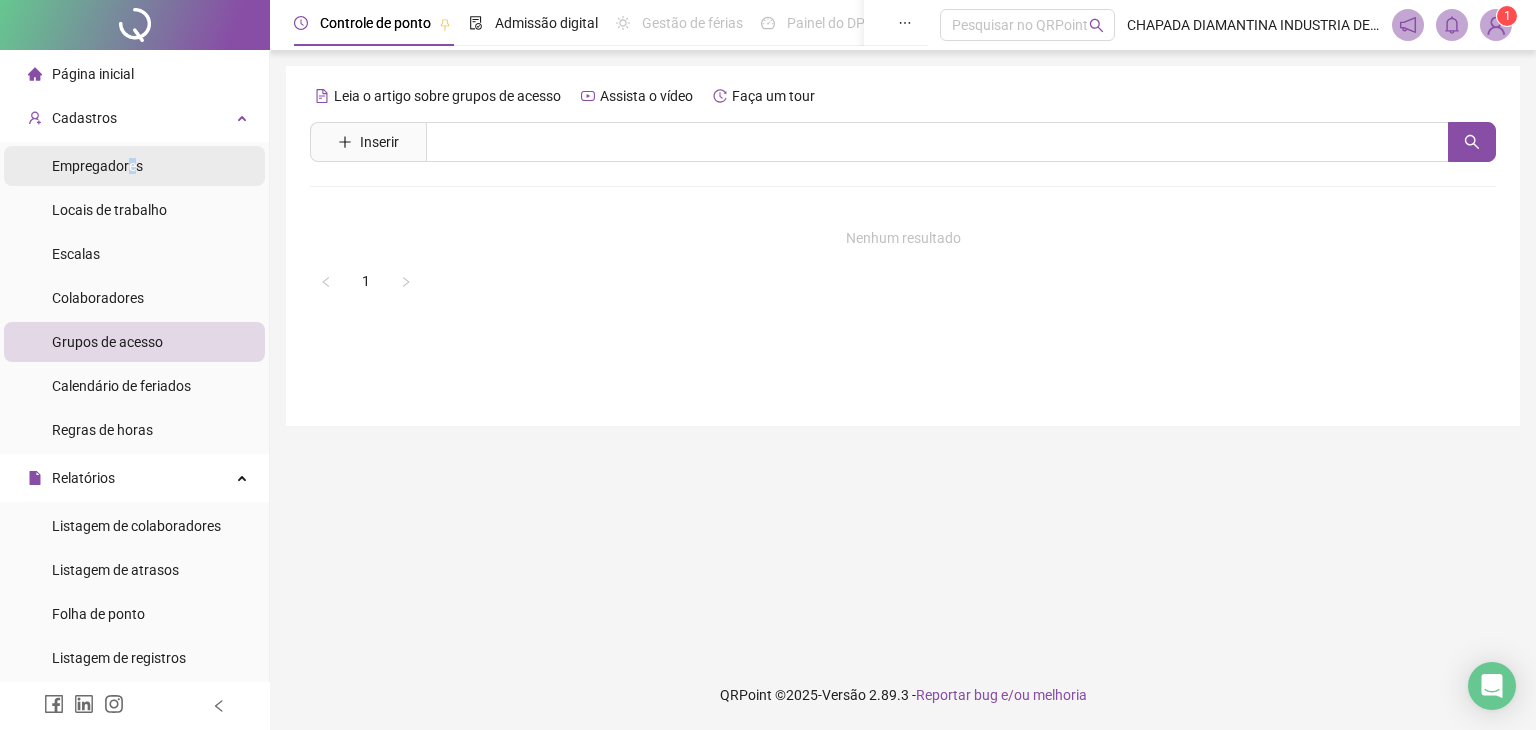 click on "Empregadores" at bounding box center (97, 166) 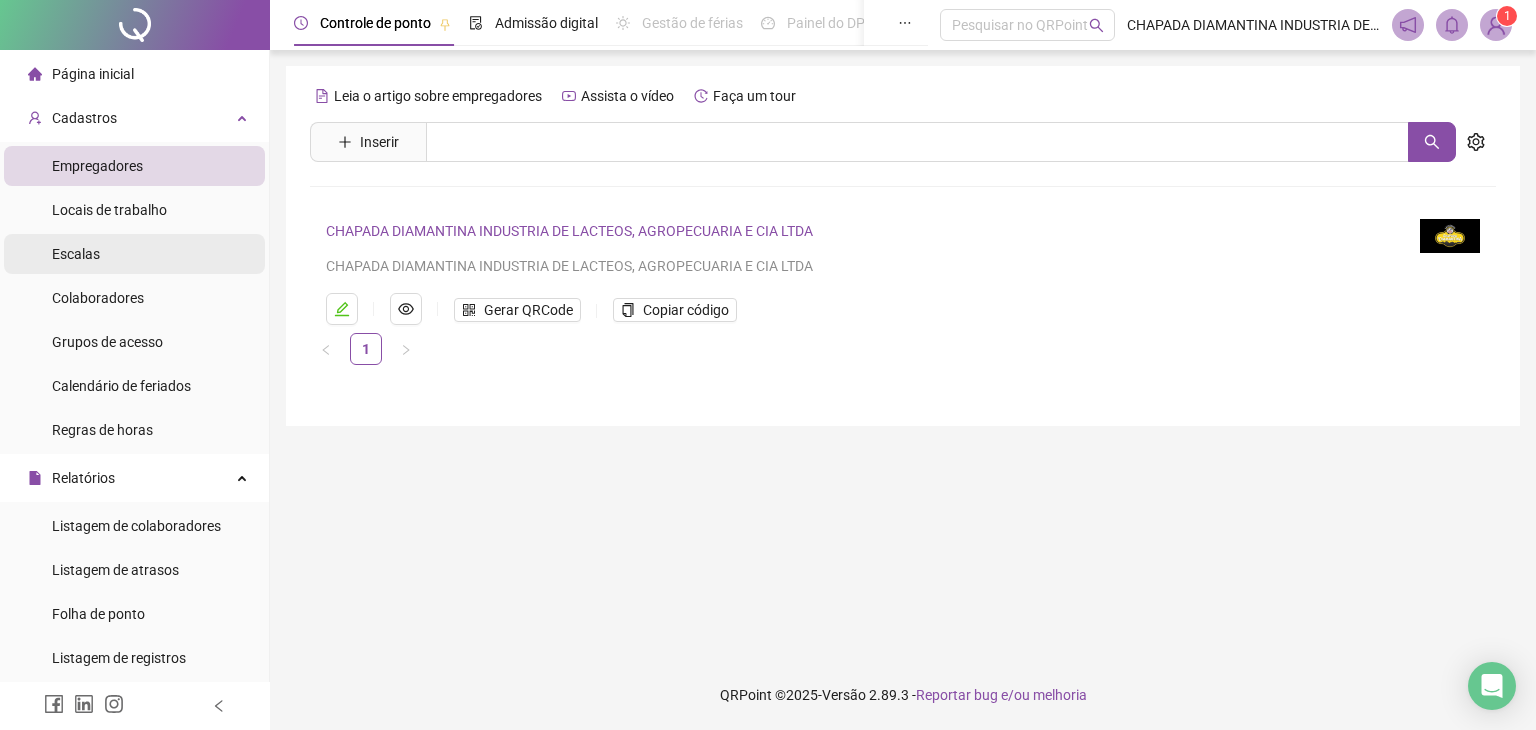 click on "Escalas" at bounding box center [134, 254] 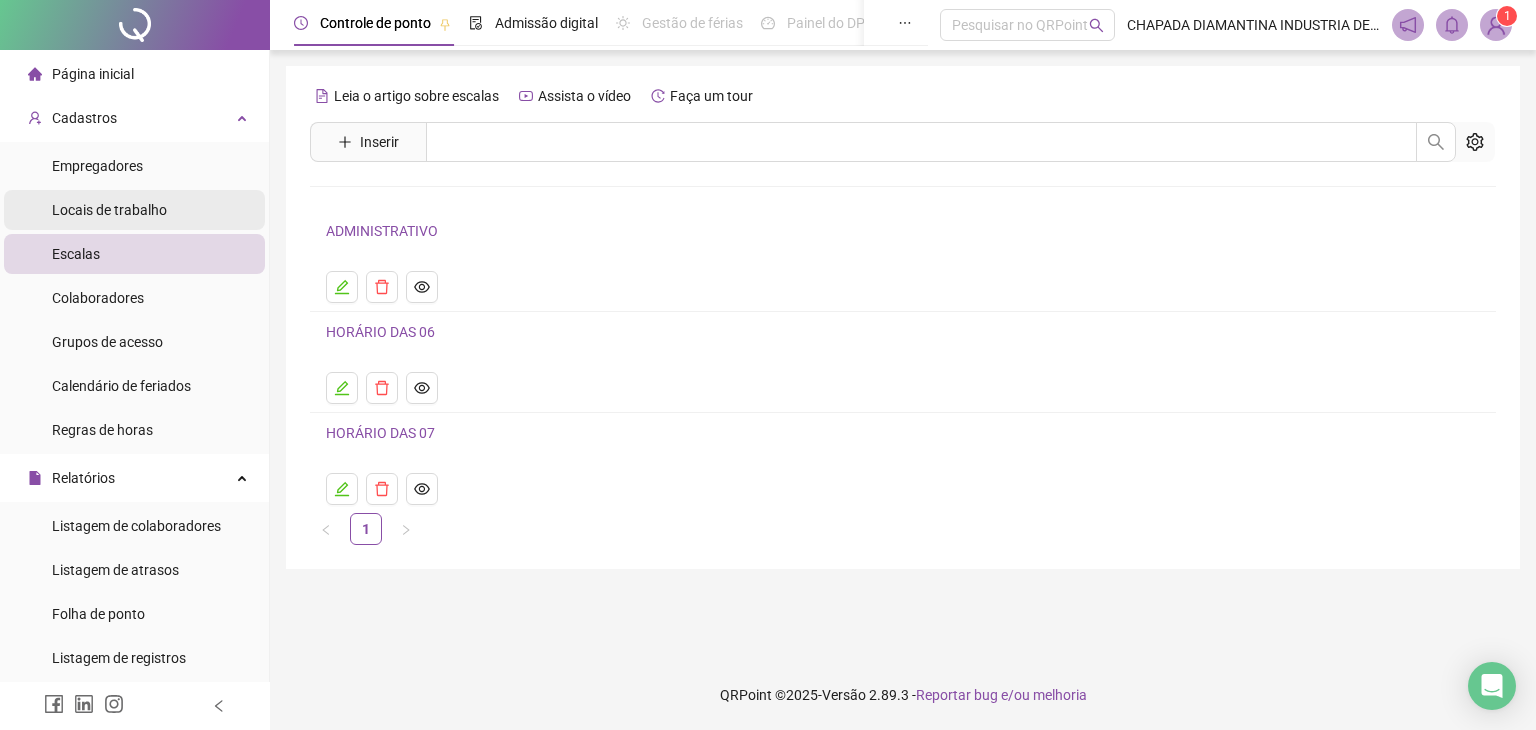 click on "Locais de trabalho" at bounding box center (109, 210) 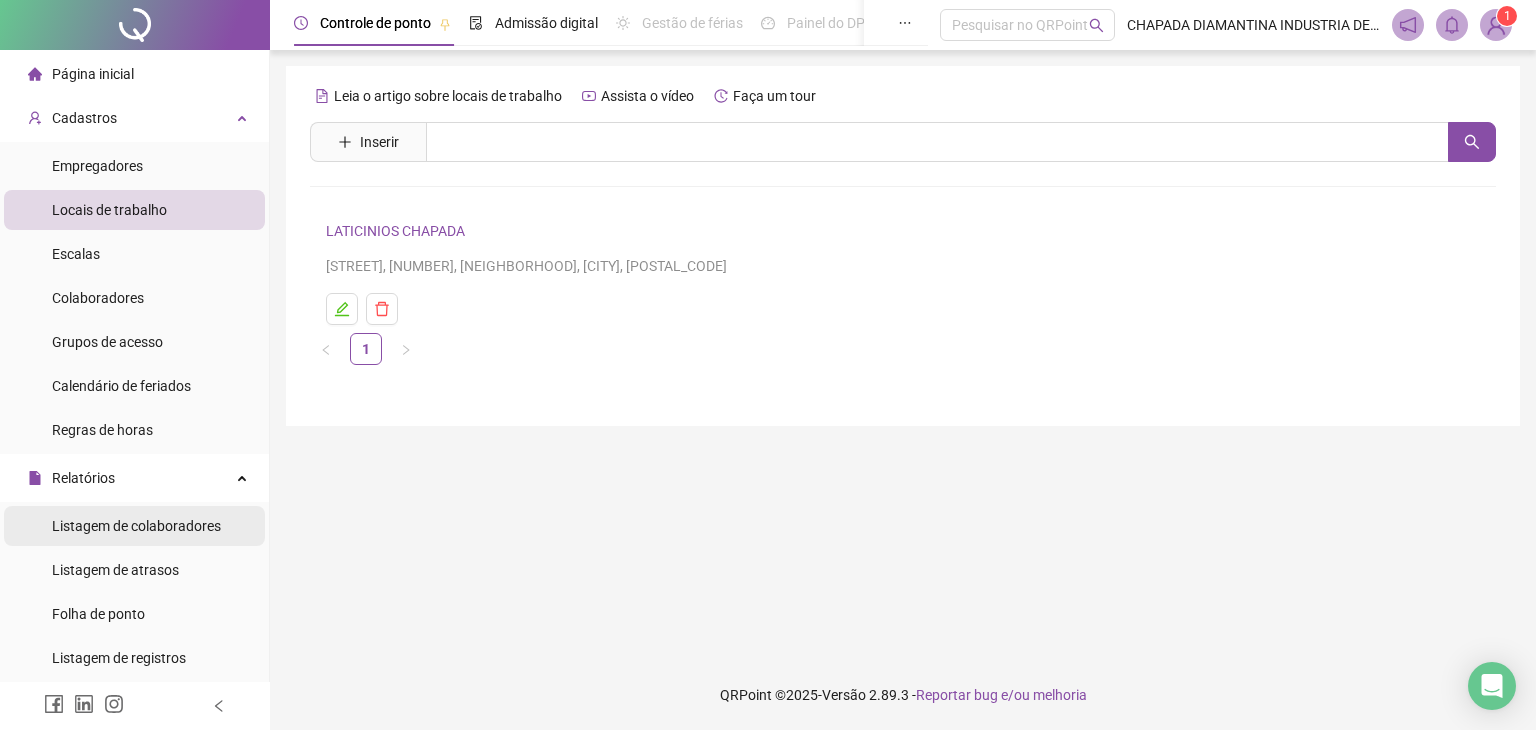 click on "Listagem de colaboradores" at bounding box center [136, 526] 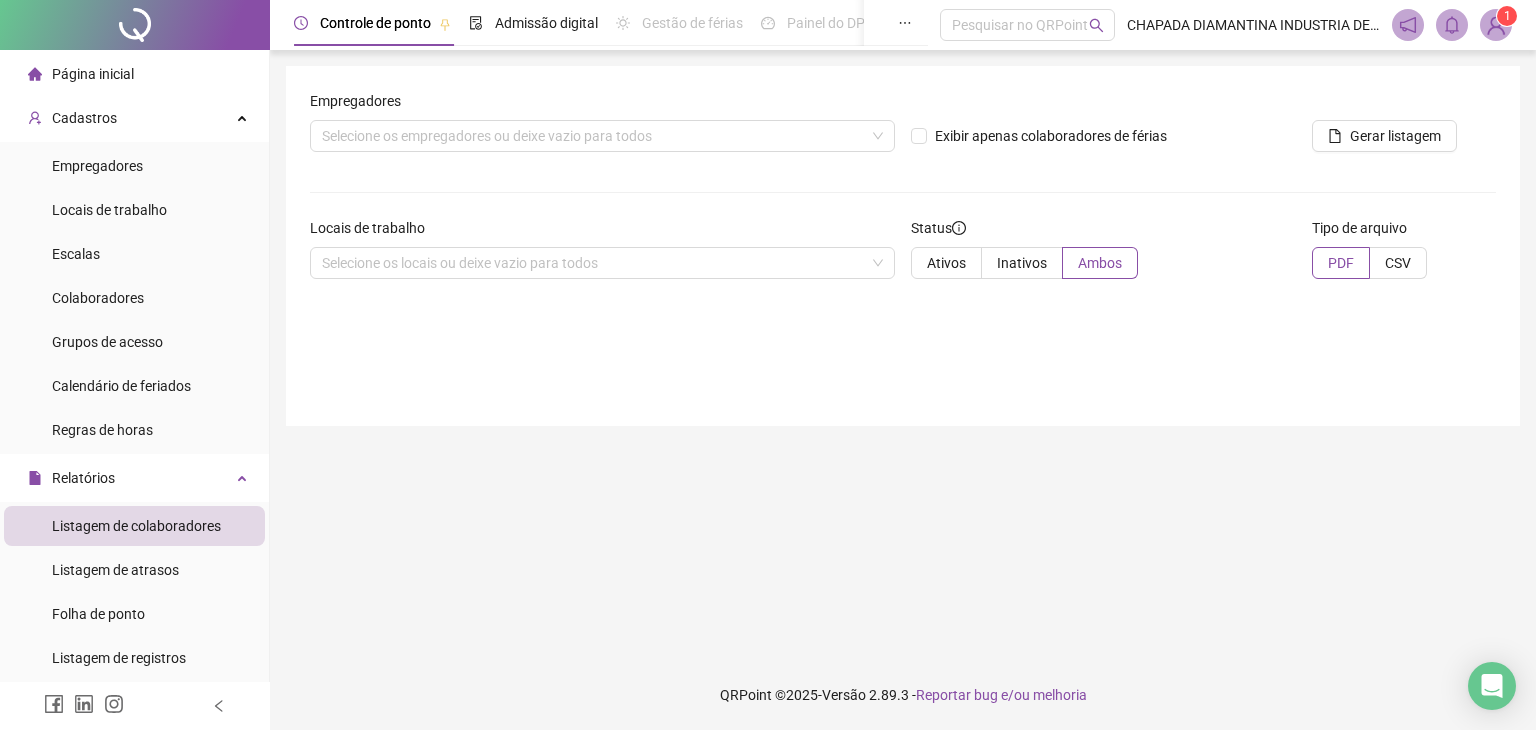 click on "Listagem de colaboradores" at bounding box center (136, 526) 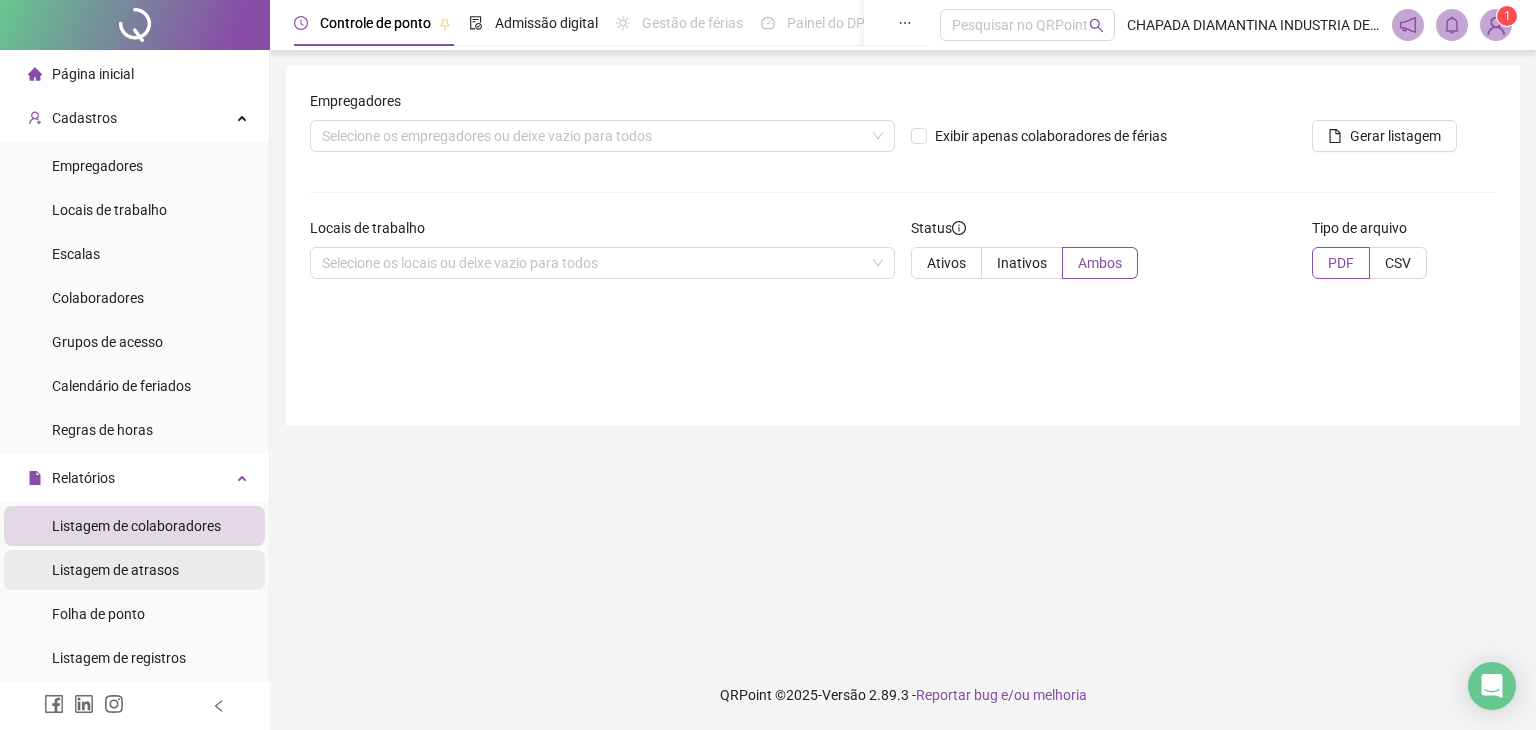 click on "Listagem de atrasos" at bounding box center [115, 570] 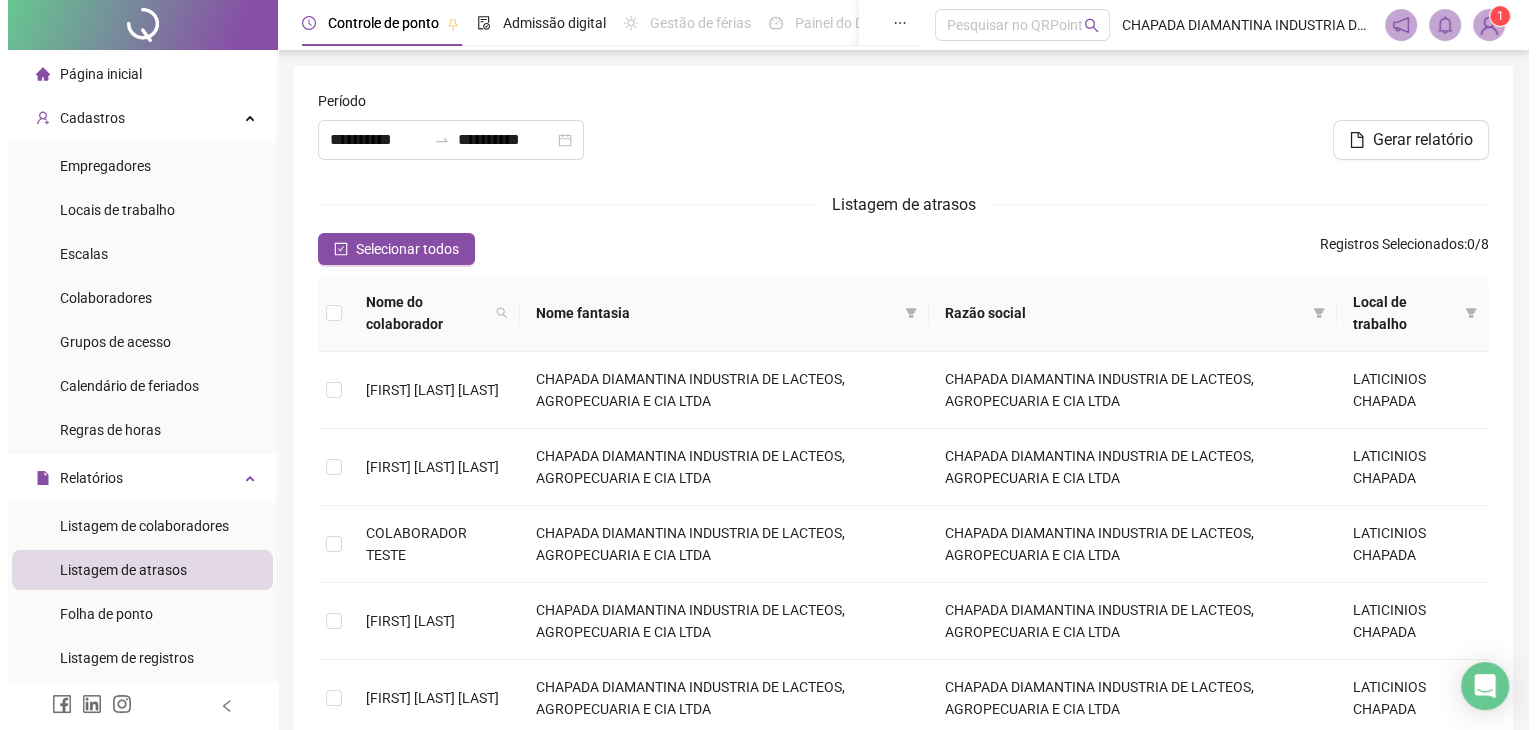 scroll, scrollTop: 100, scrollLeft: 0, axis: vertical 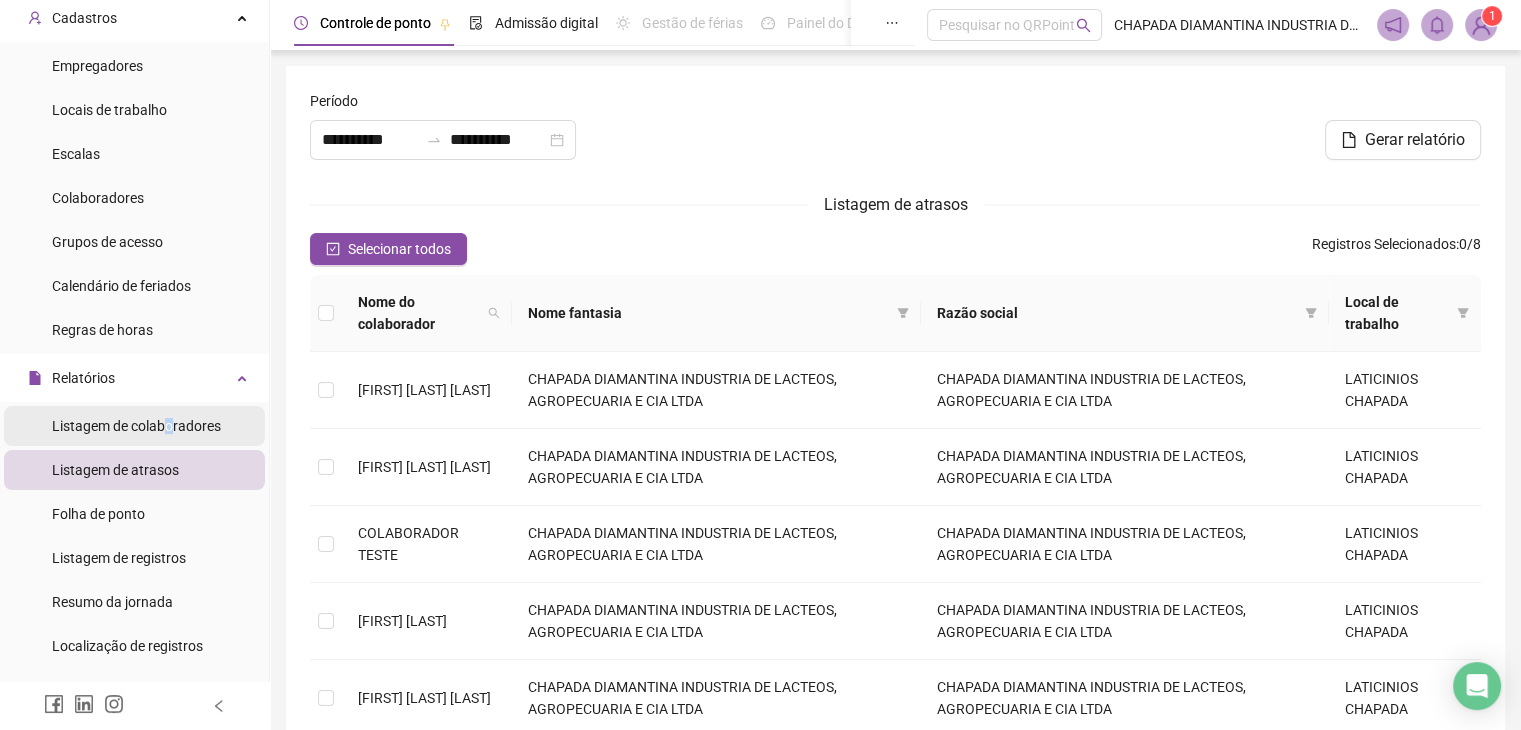 click on "Listagem de colaboradores" at bounding box center (136, 426) 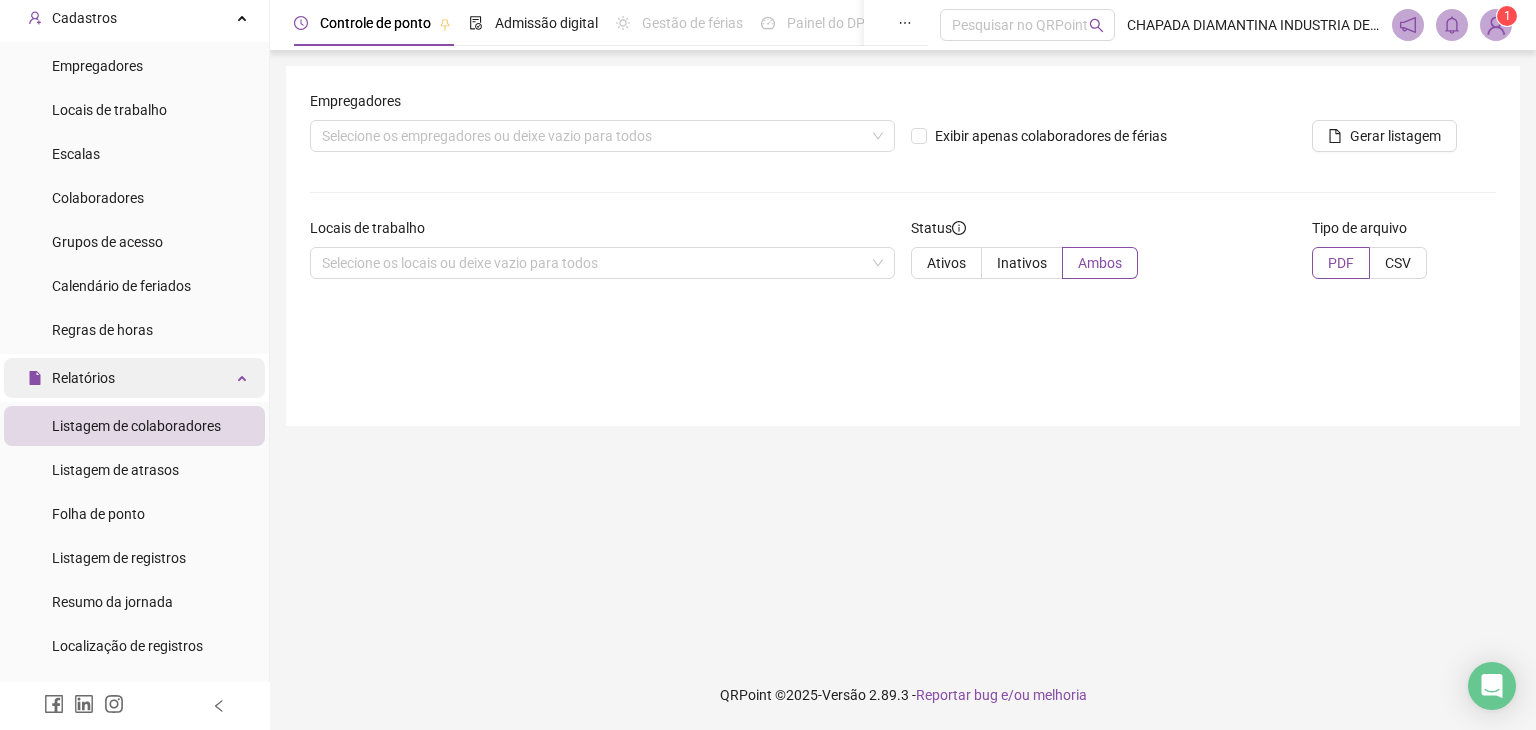 click on "Relatórios" at bounding box center (134, 378) 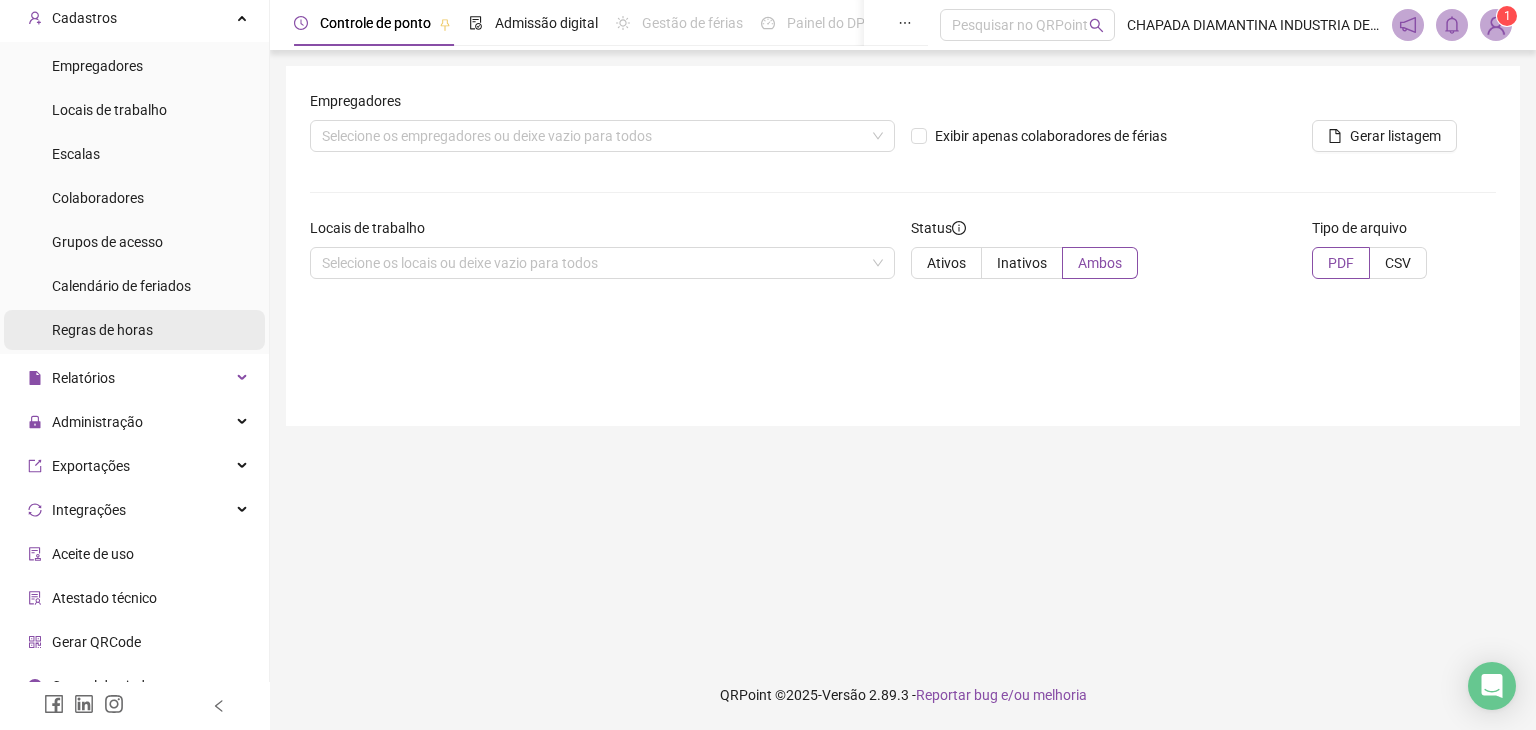 click on "Regras de horas" at bounding box center [134, 330] 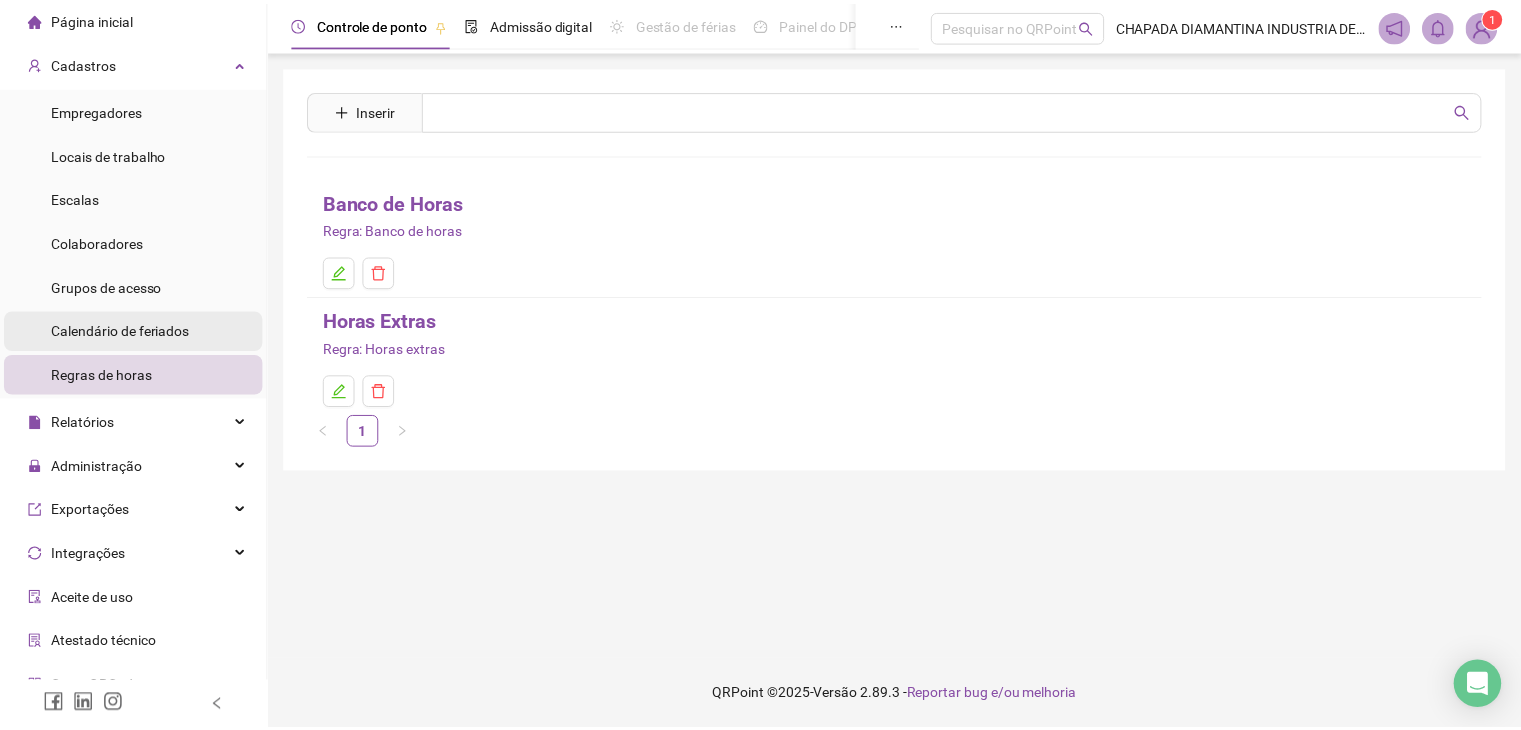 scroll, scrollTop: 0, scrollLeft: 0, axis: both 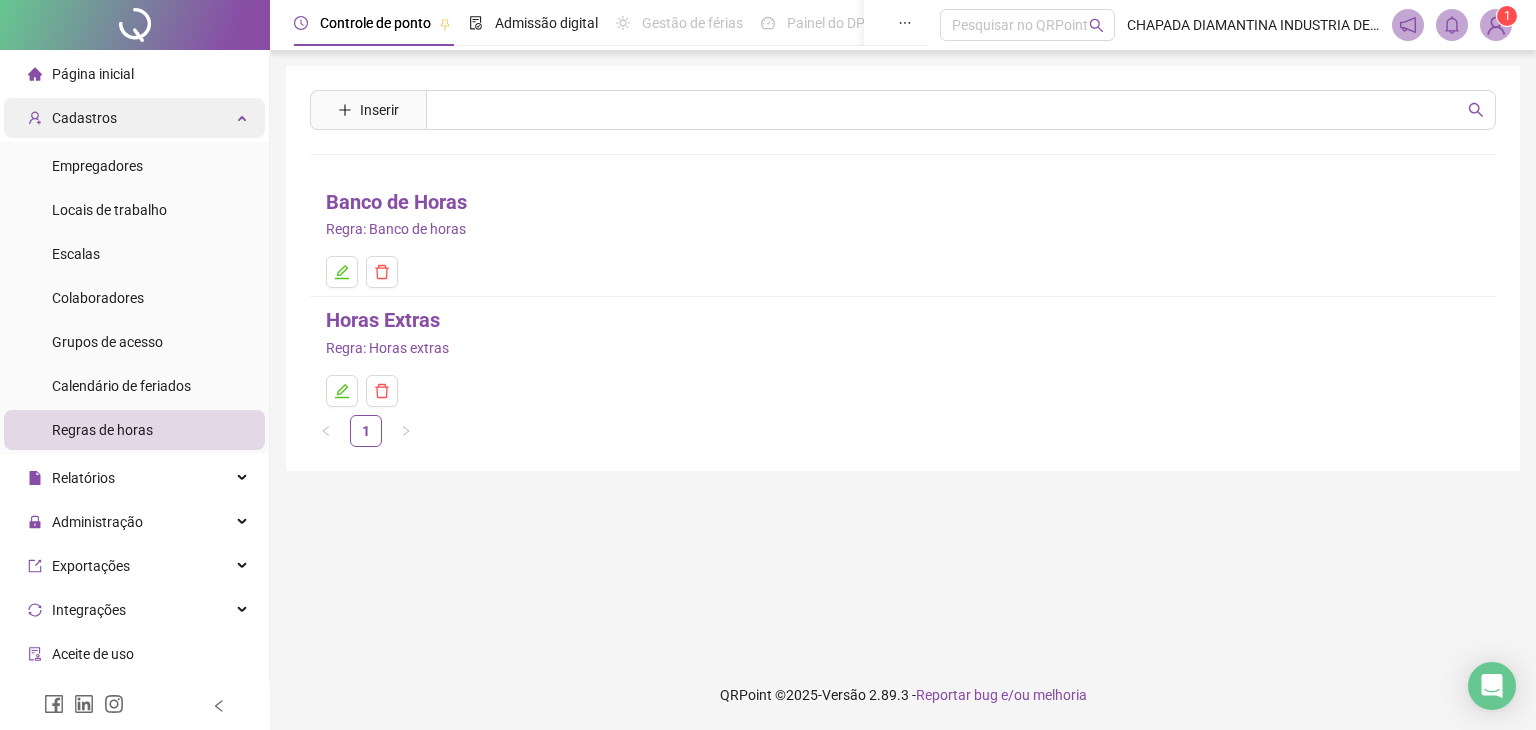 click on "Cadastros" at bounding box center (134, 118) 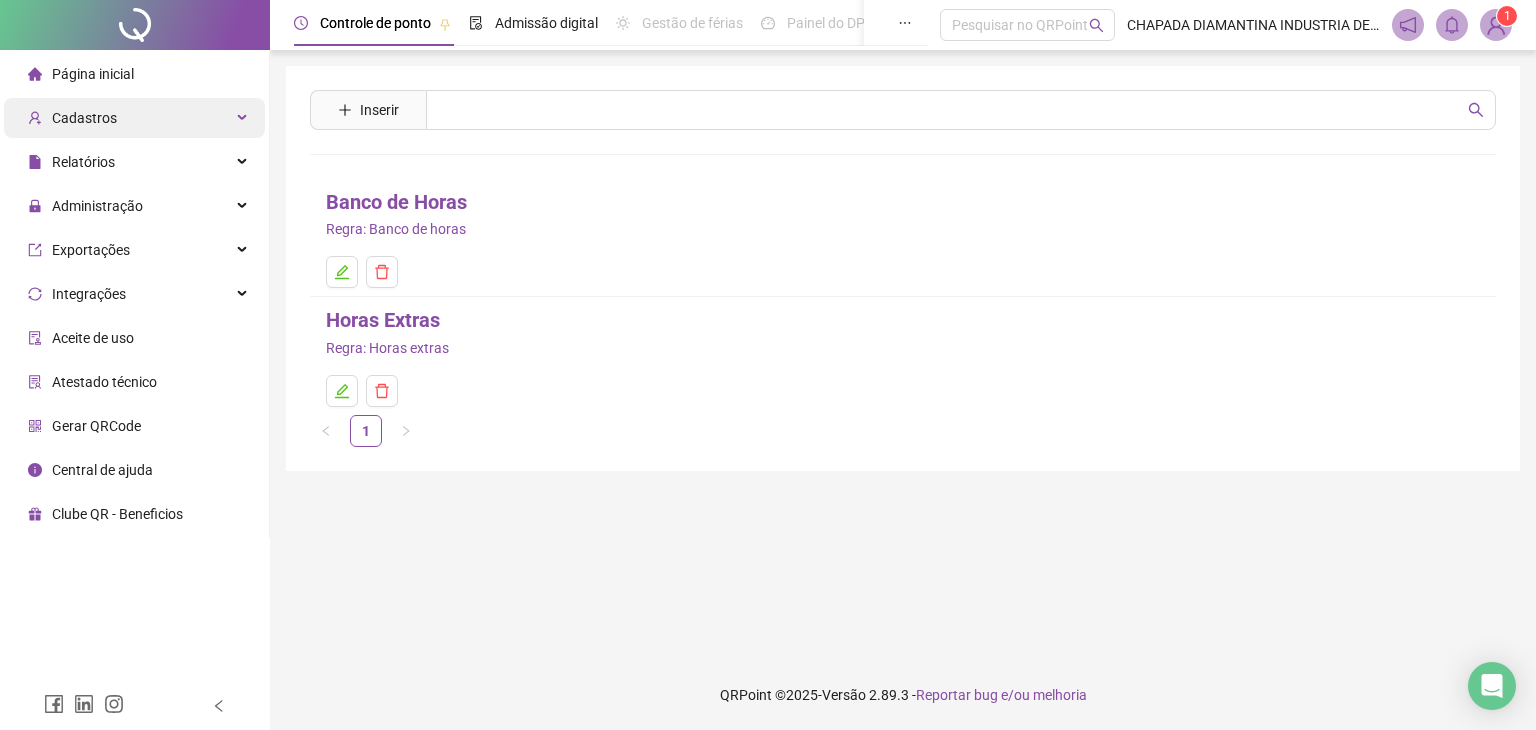 click on "Cadastros" at bounding box center [134, 118] 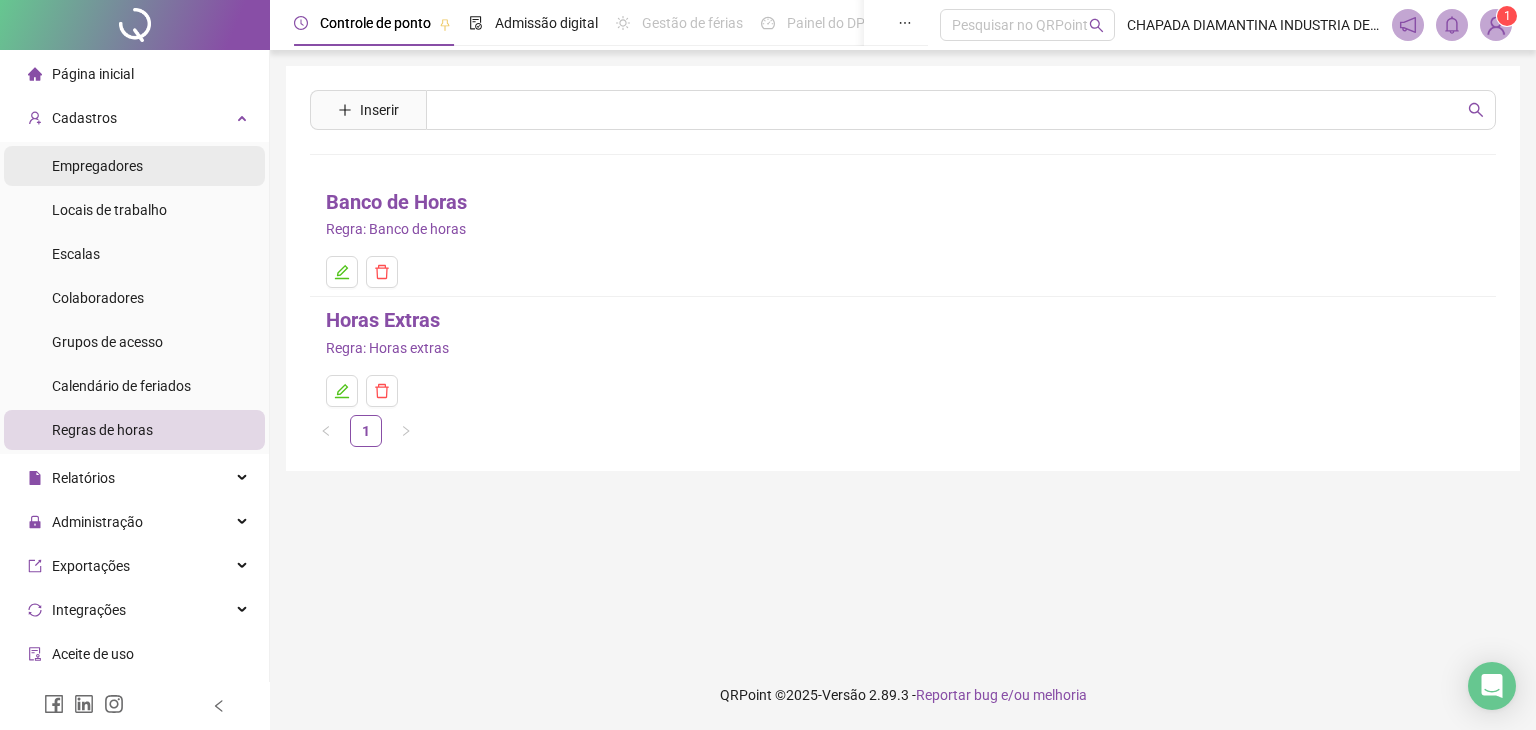 click on "Empregadores" at bounding box center (97, 166) 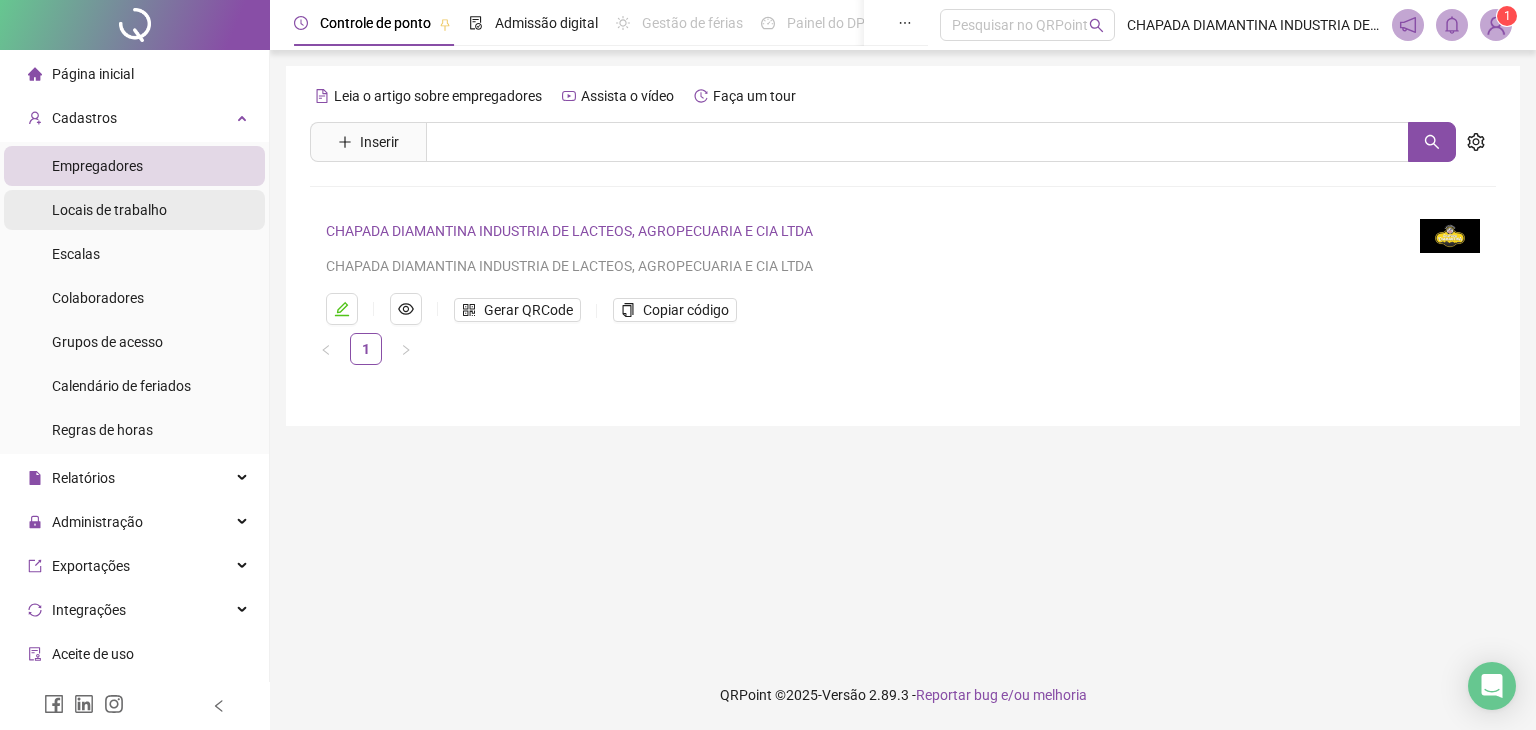 click on "Locais de trabalho" at bounding box center (109, 210) 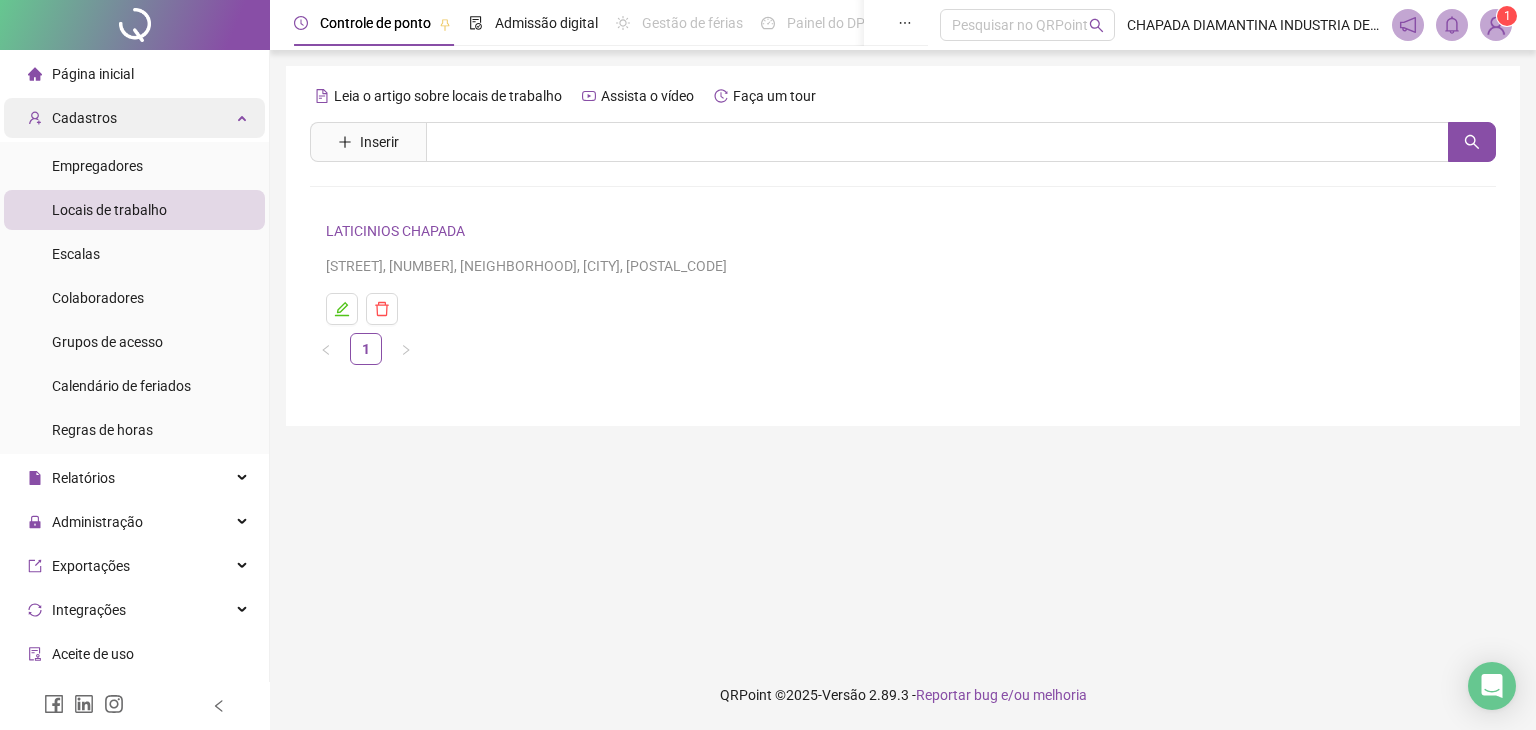 click on "Cadastros" at bounding box center (134, 118) 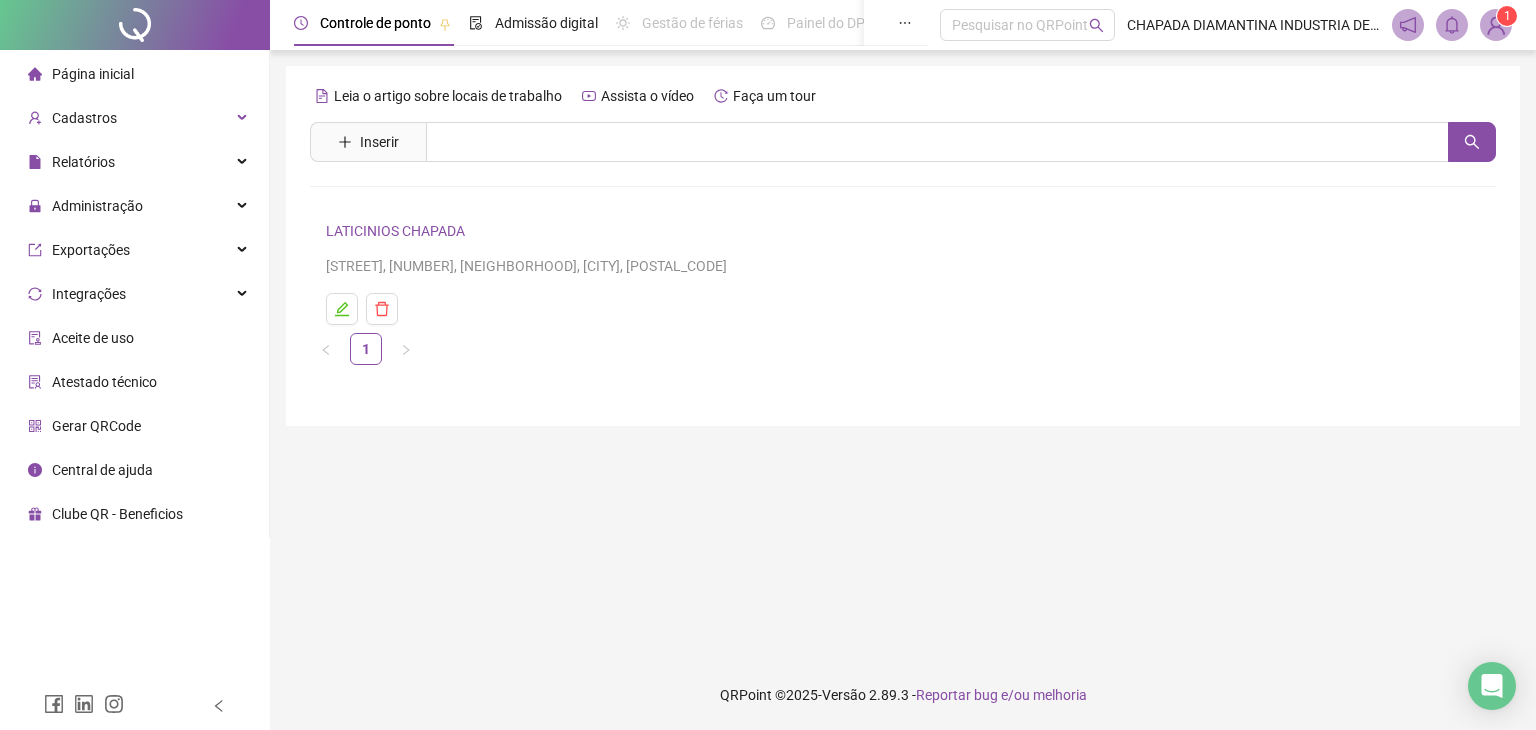 click on "Página inicial" at bounding box center [134, 74] 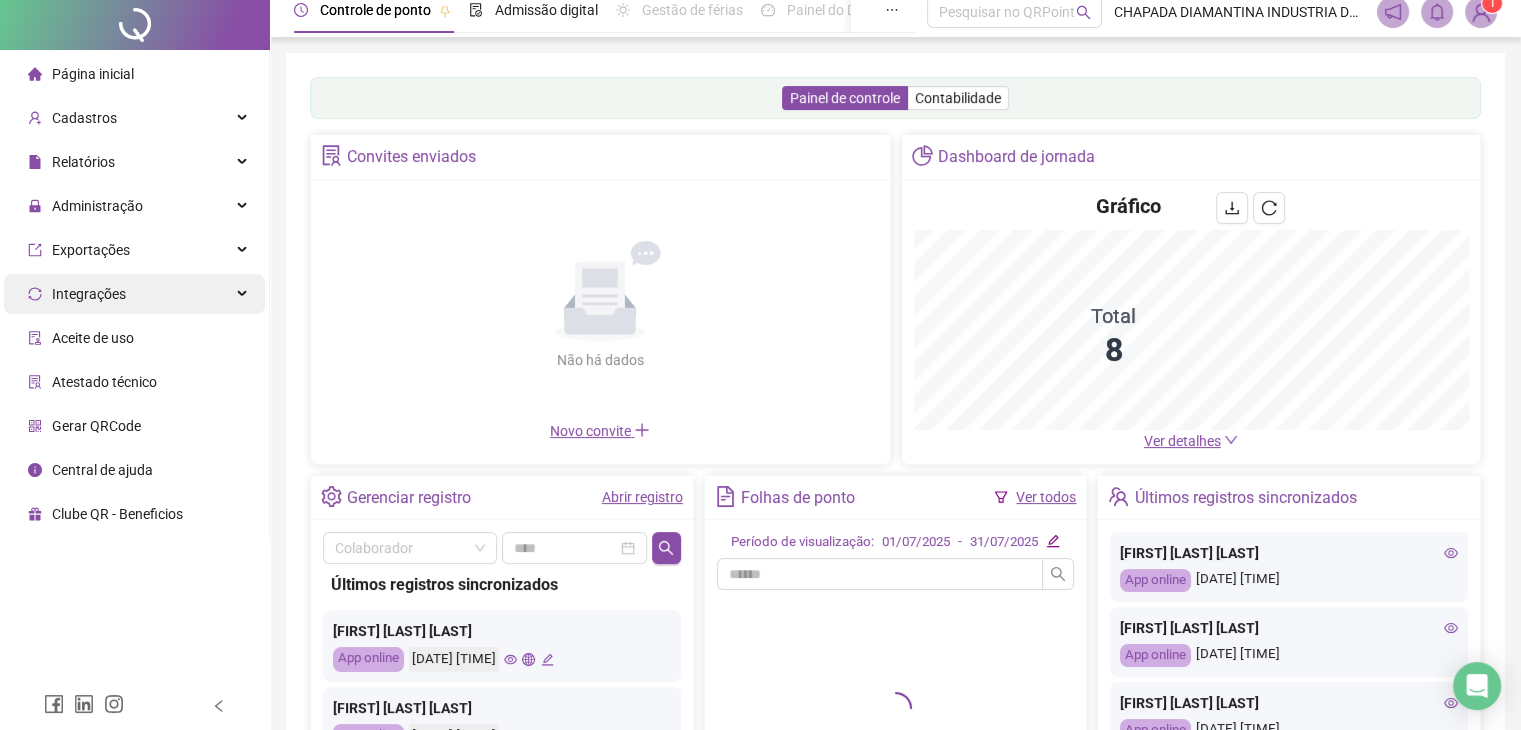 scroll, scrollTop: 100, scrollLeft: 0, axis: vertical 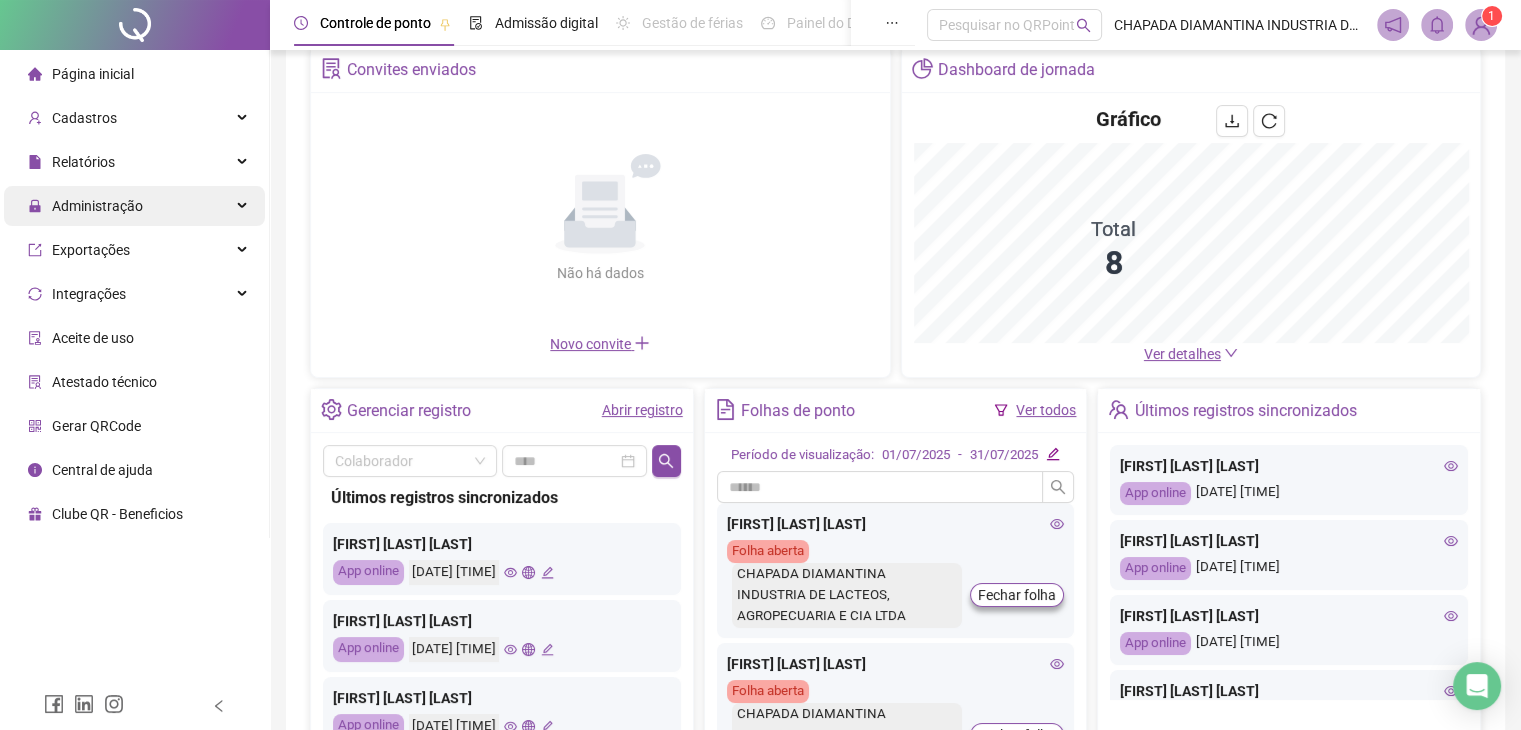 click on "Administração" at bounding box center (134, 206) 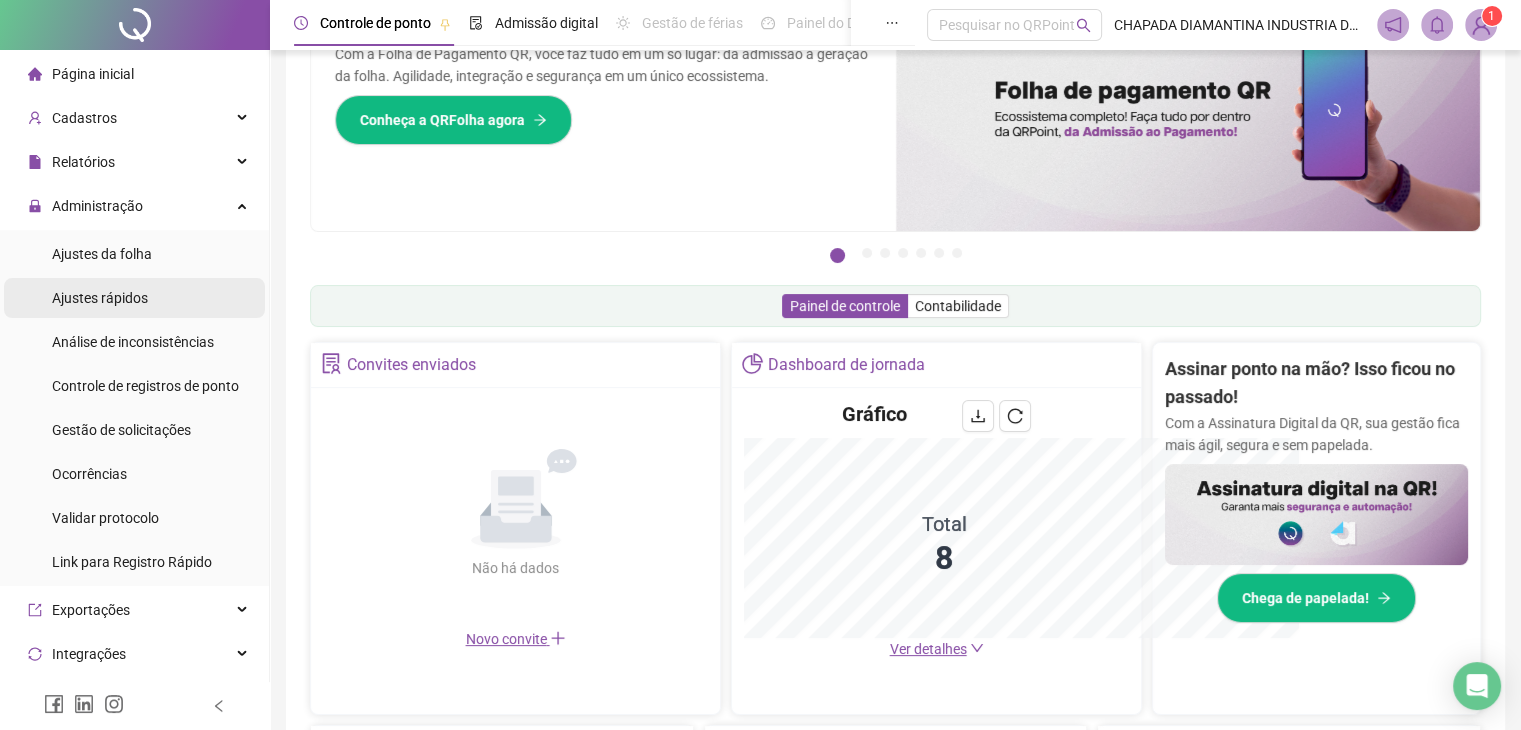 scroll, scrollTop: 394, scrollLeft: 0, axis: vertical 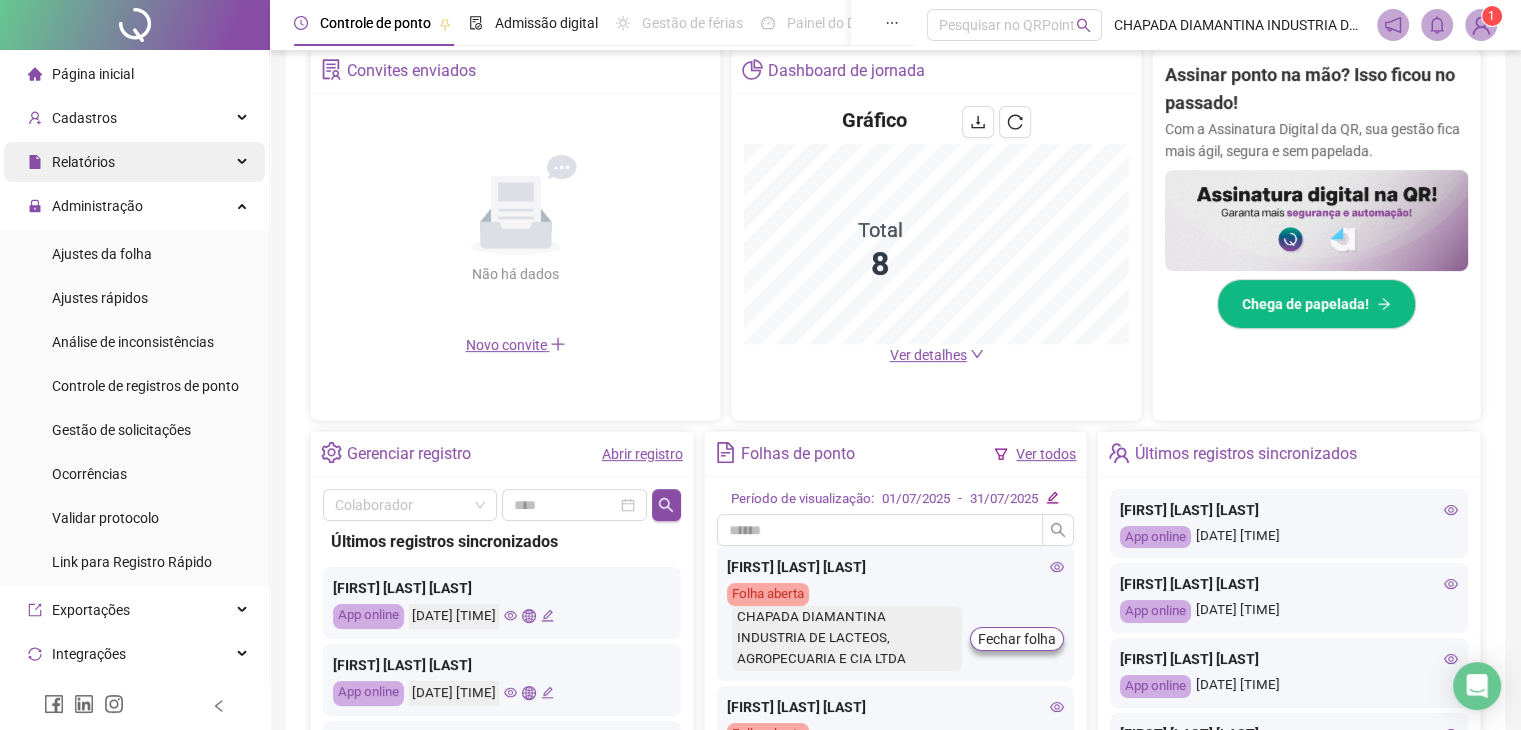 click on "Relatórios" at bounding box center [134, 162] 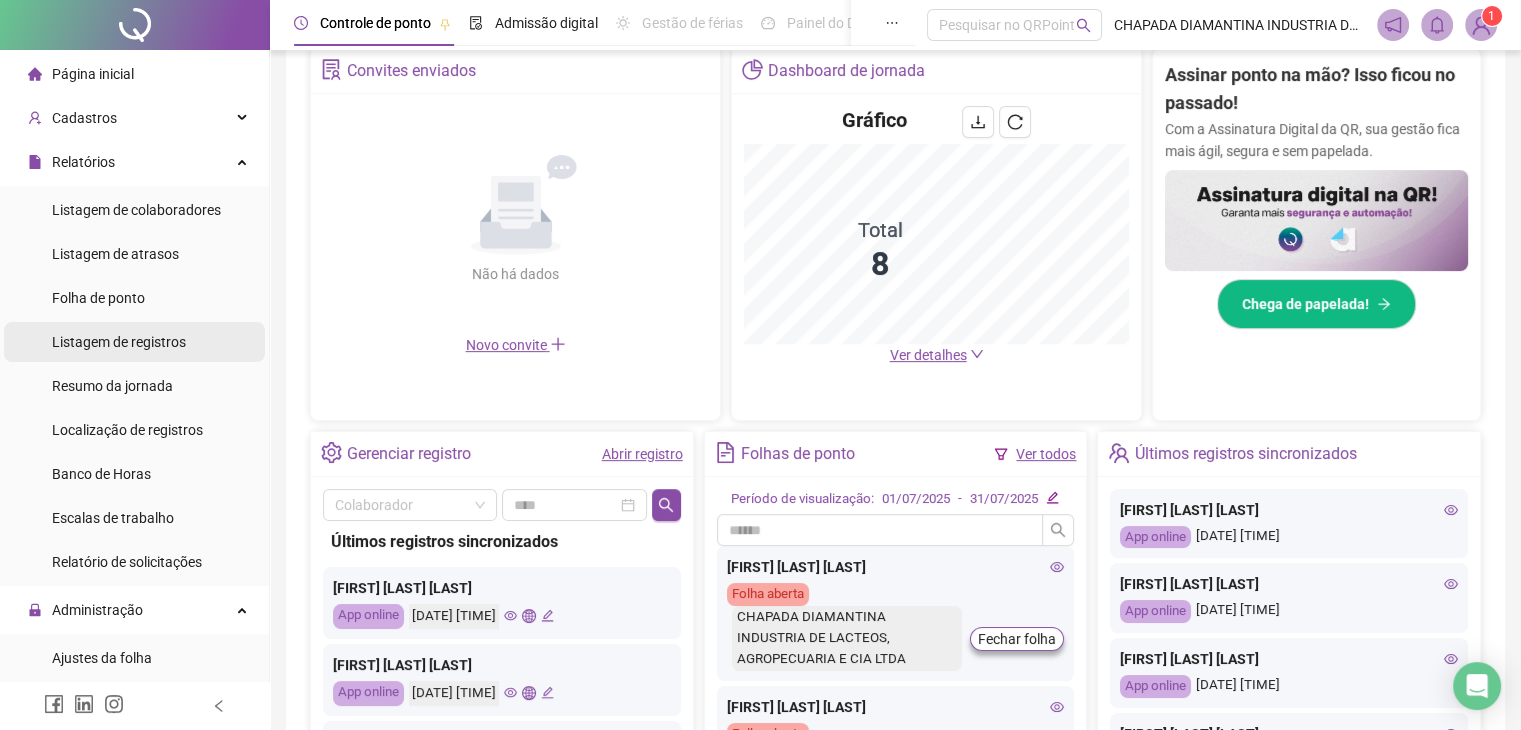 click on "Listagem de registros" at bounding box center [119, 342] 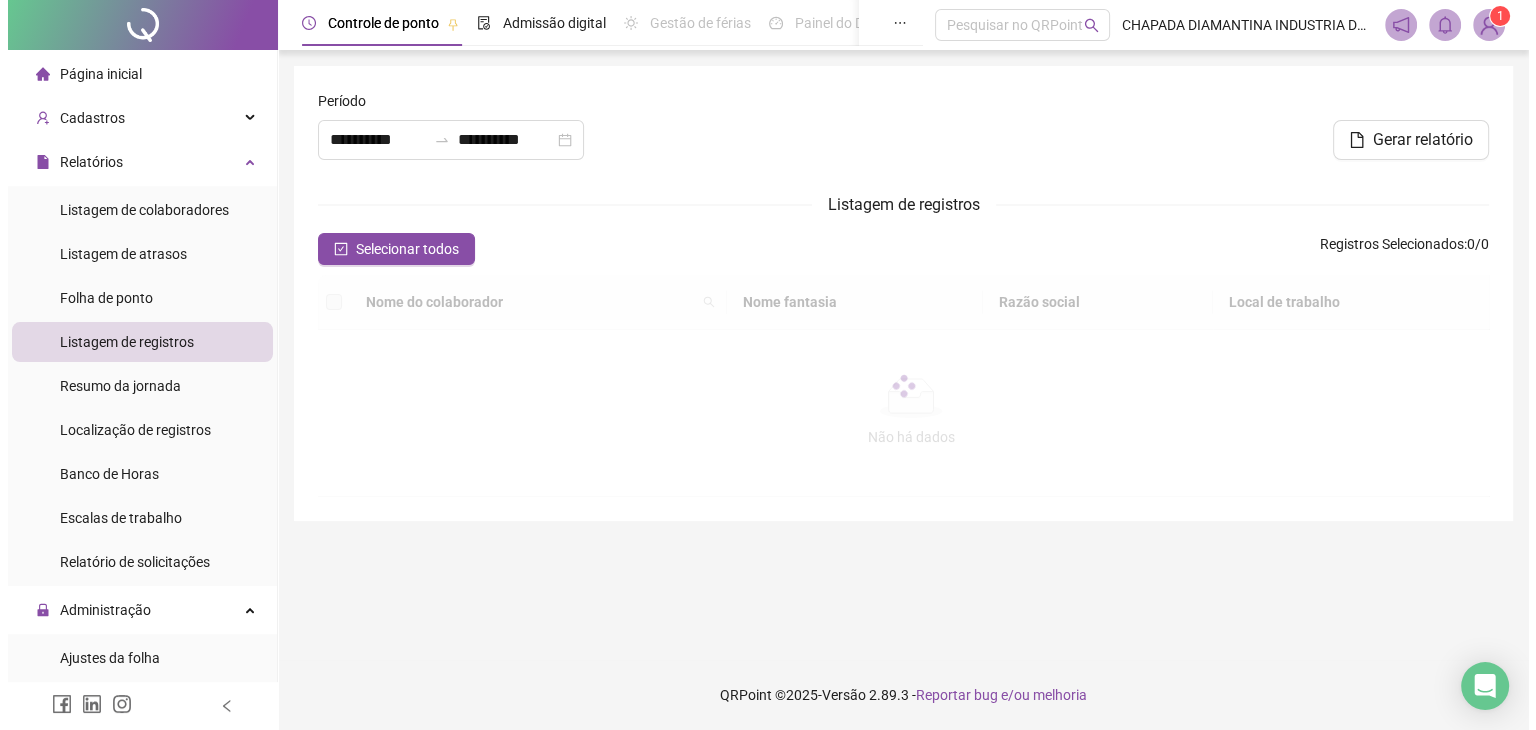 scroll, scrollTop: 0, scrollLeft: 0, axis: both 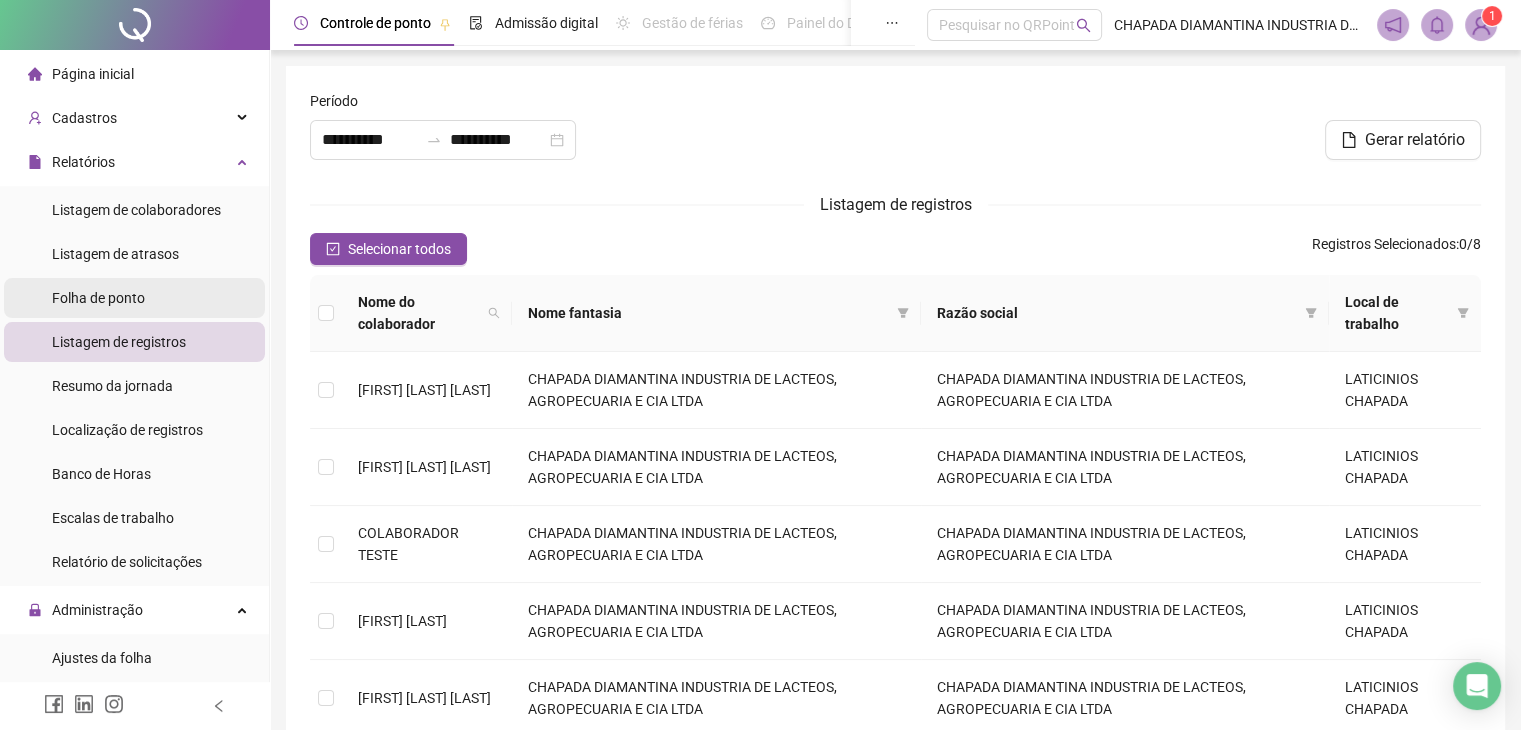 click on "Folha de ponto" at bounding box center (134, 298) 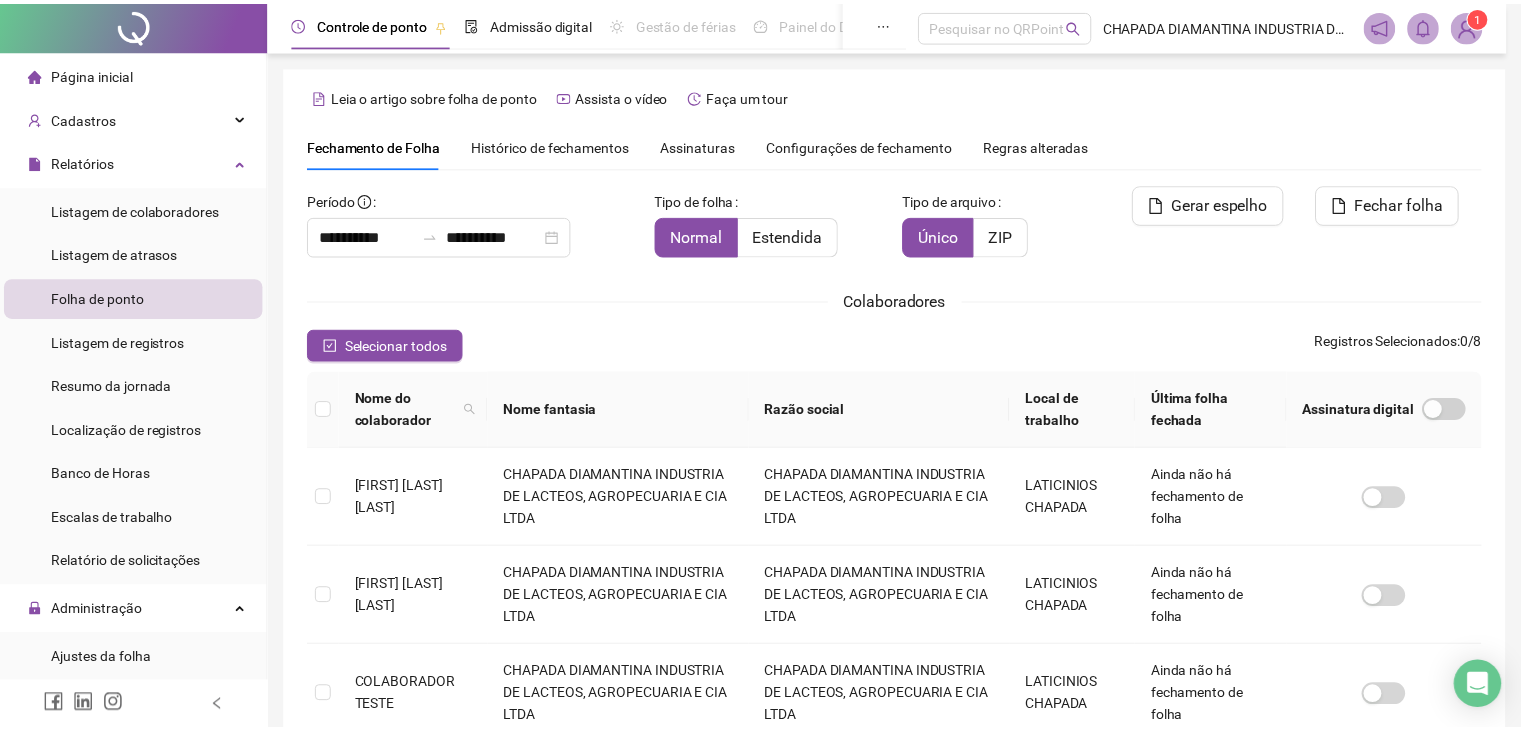 scroll, scrollTop: 44, scrollLeft: 0, axis: vertical 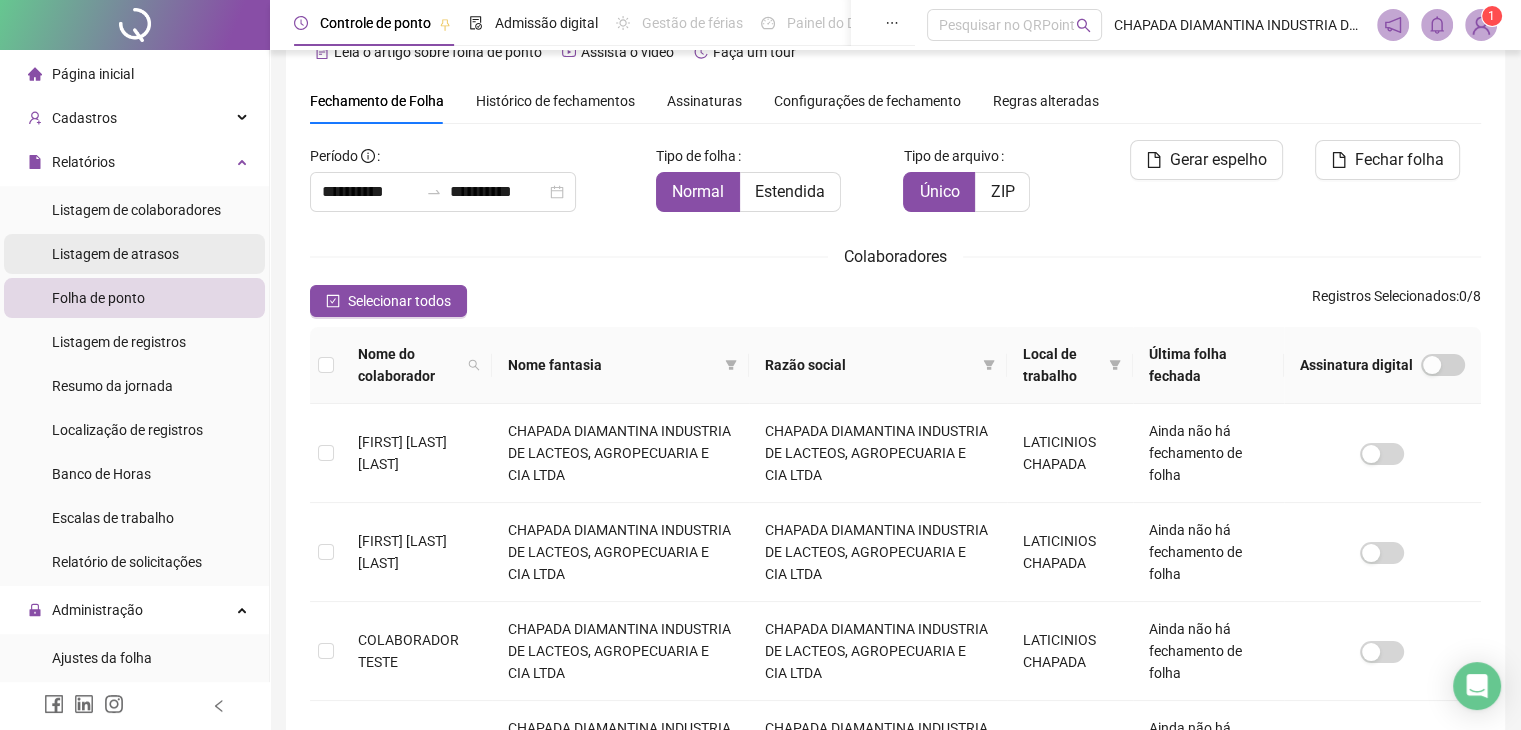 click on "Listagem de atrasos" at bounding box center (115, 254) 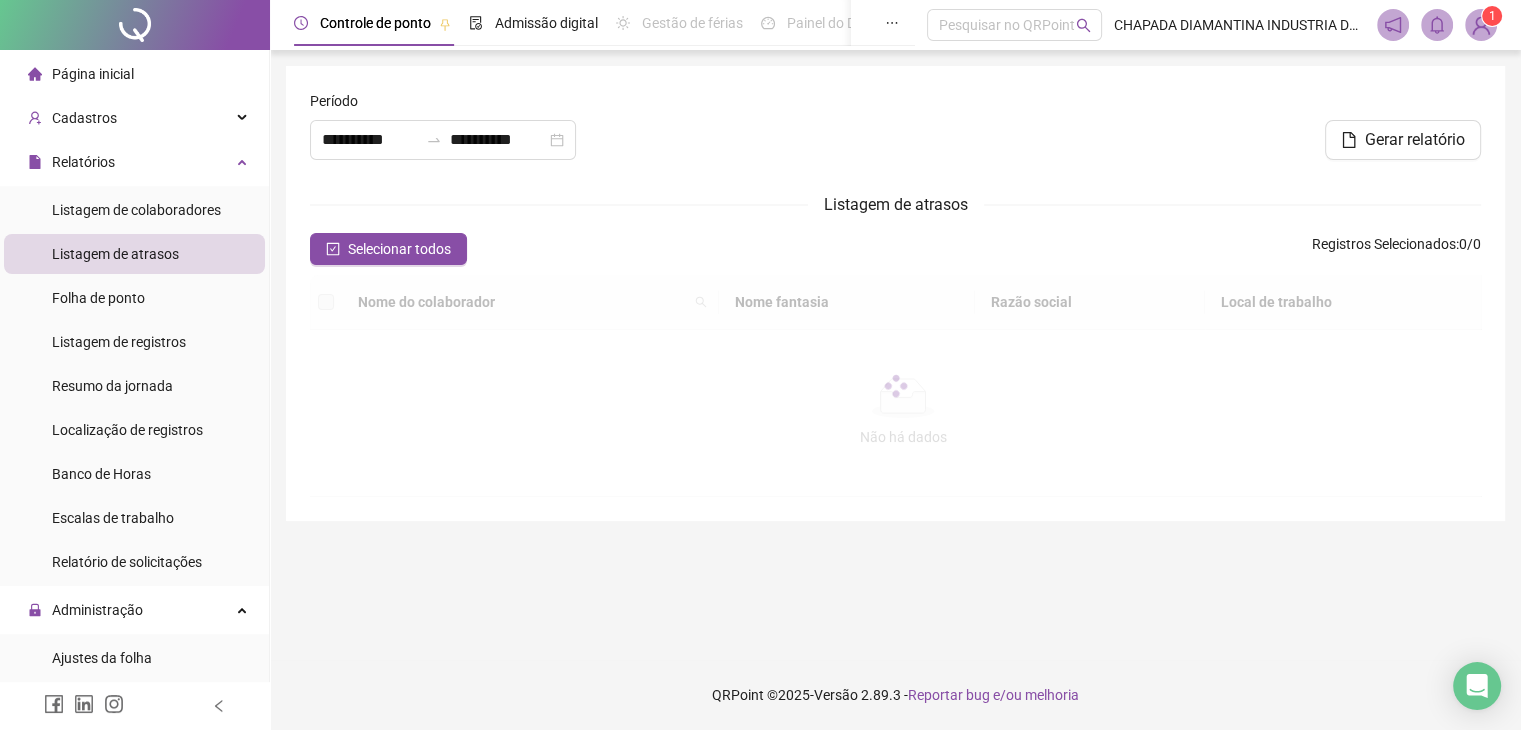 scroll, scrollTop: 0, scrollLeft: 0, axis: both 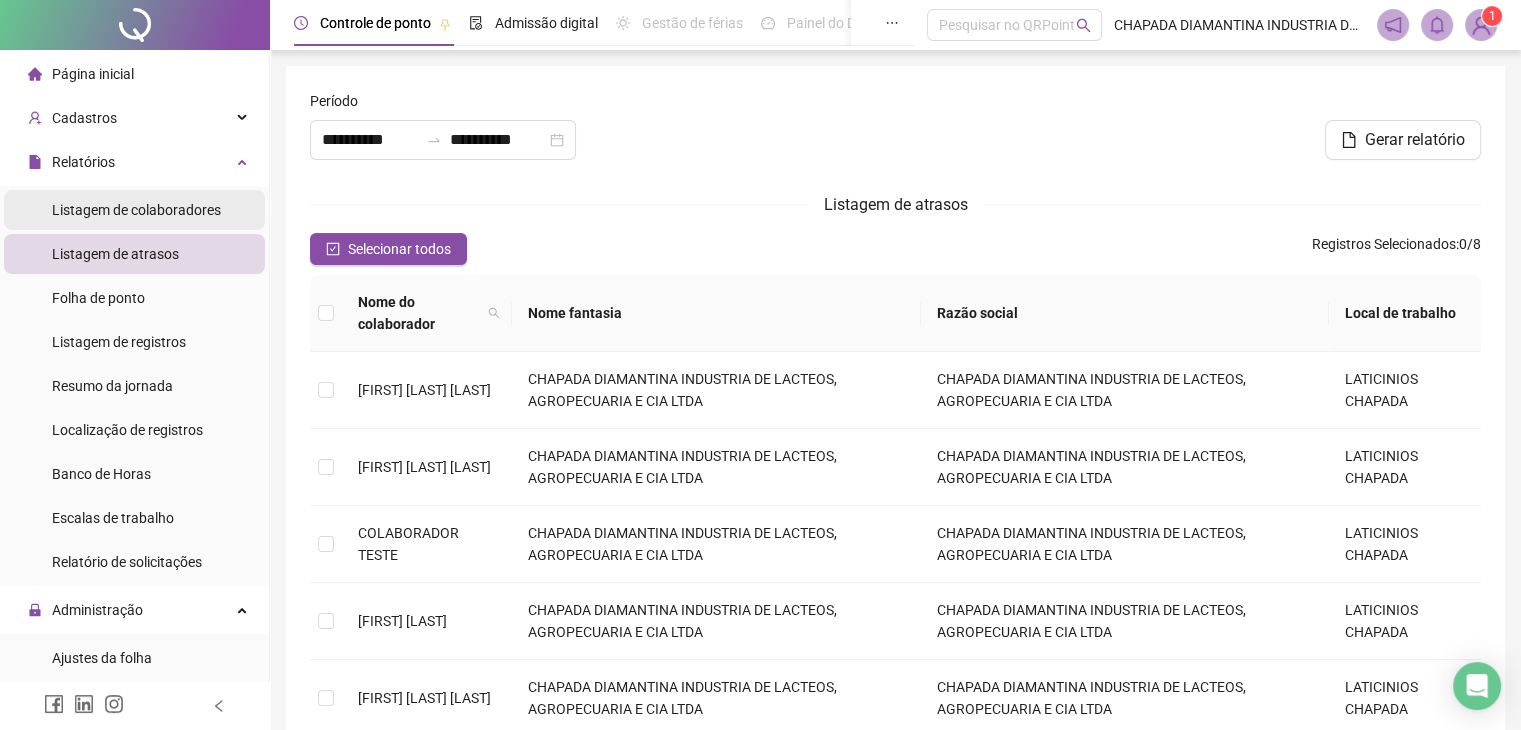 click on "Listagem de colaboradores" at bounding box center [136, 210] 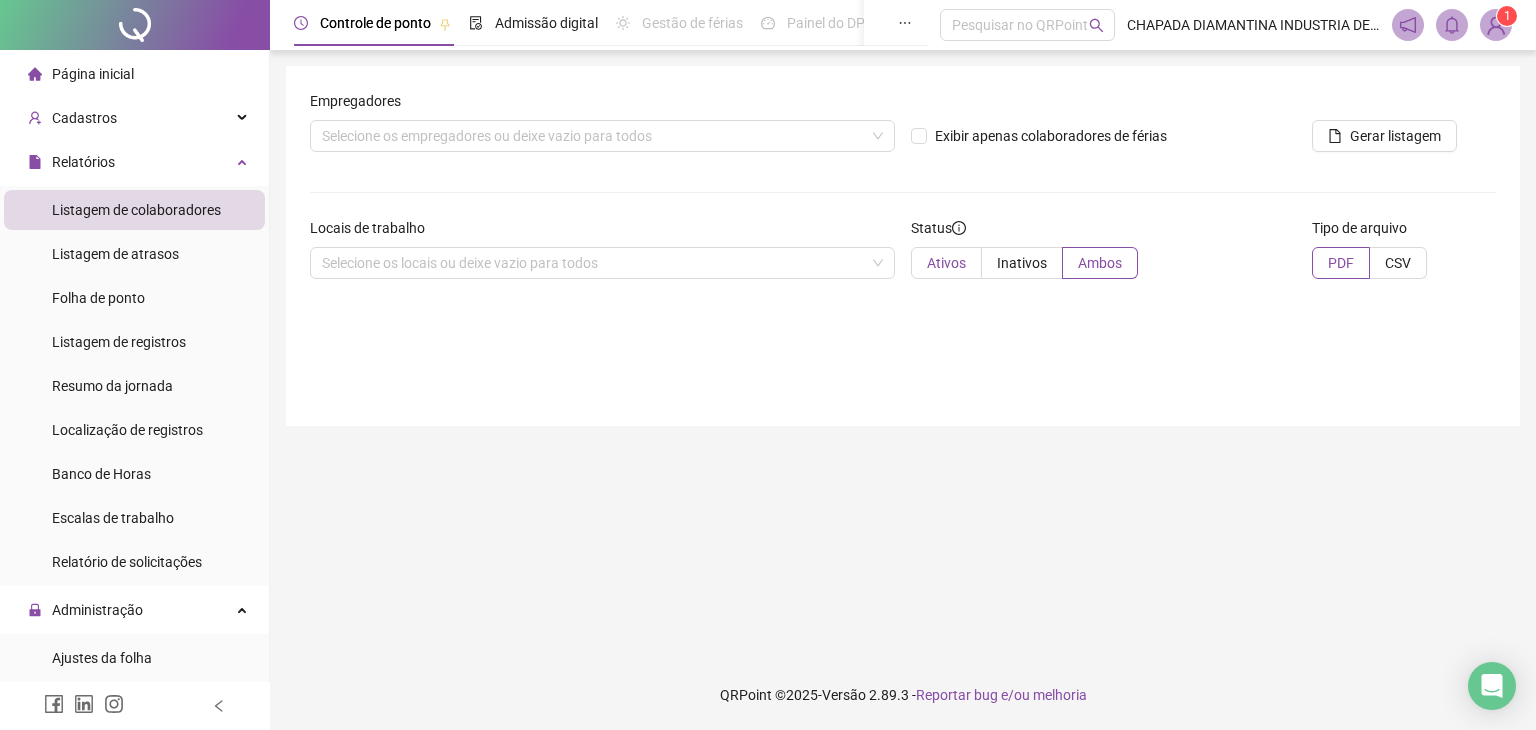 click on "Ativos" at bounding box center [946, 263] 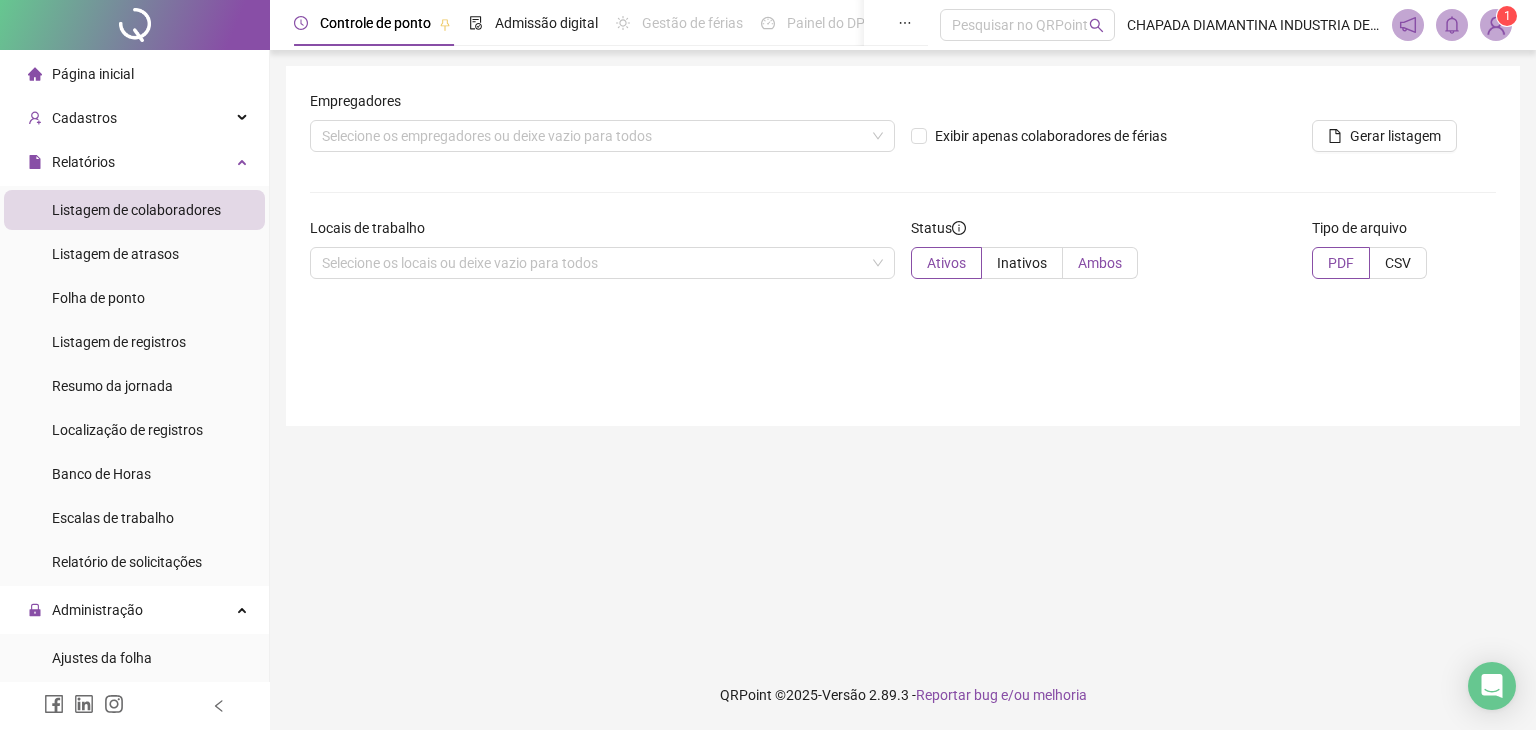 click on "Ambos" at bounding box center [1100, 263] 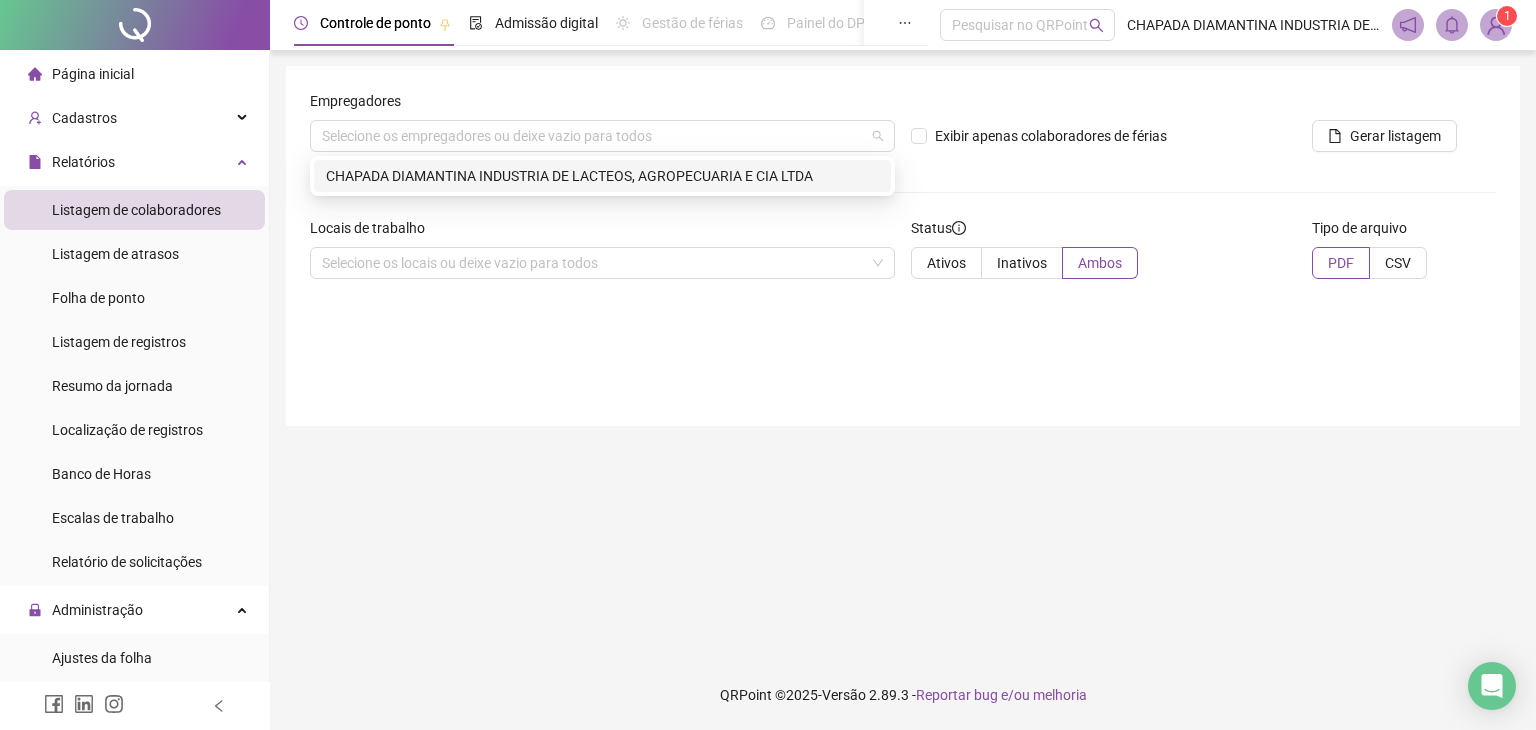 drag, startPoint x: 891, startPoint y: 147, endPoint x: 882, endPoint y: 161, distance: 16.643316 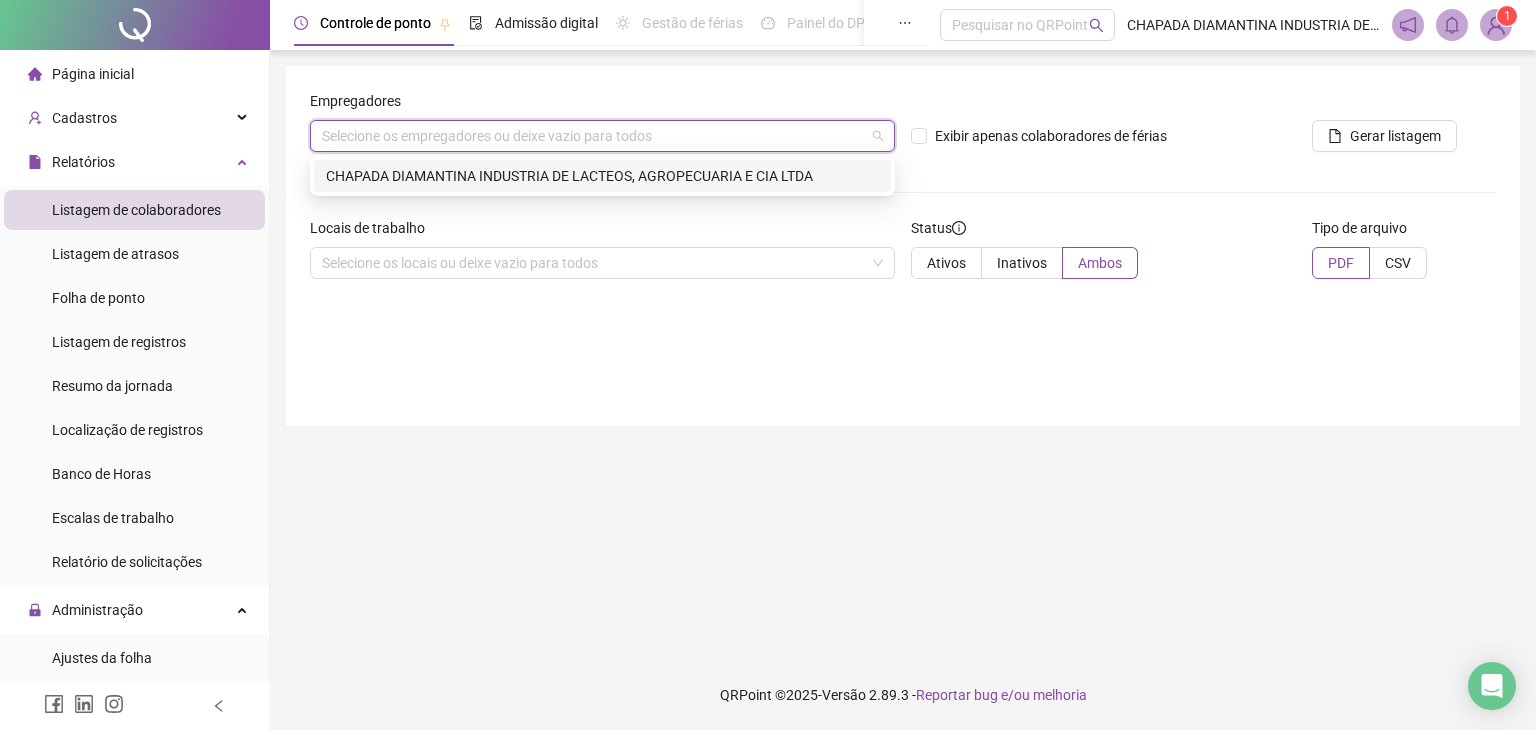 click on "CHAPADA DIAMANTINA INDUSTRIA DE LACTEOS, AGROPECUARIA E CIA LTDA" at bounding box center (602, 176) 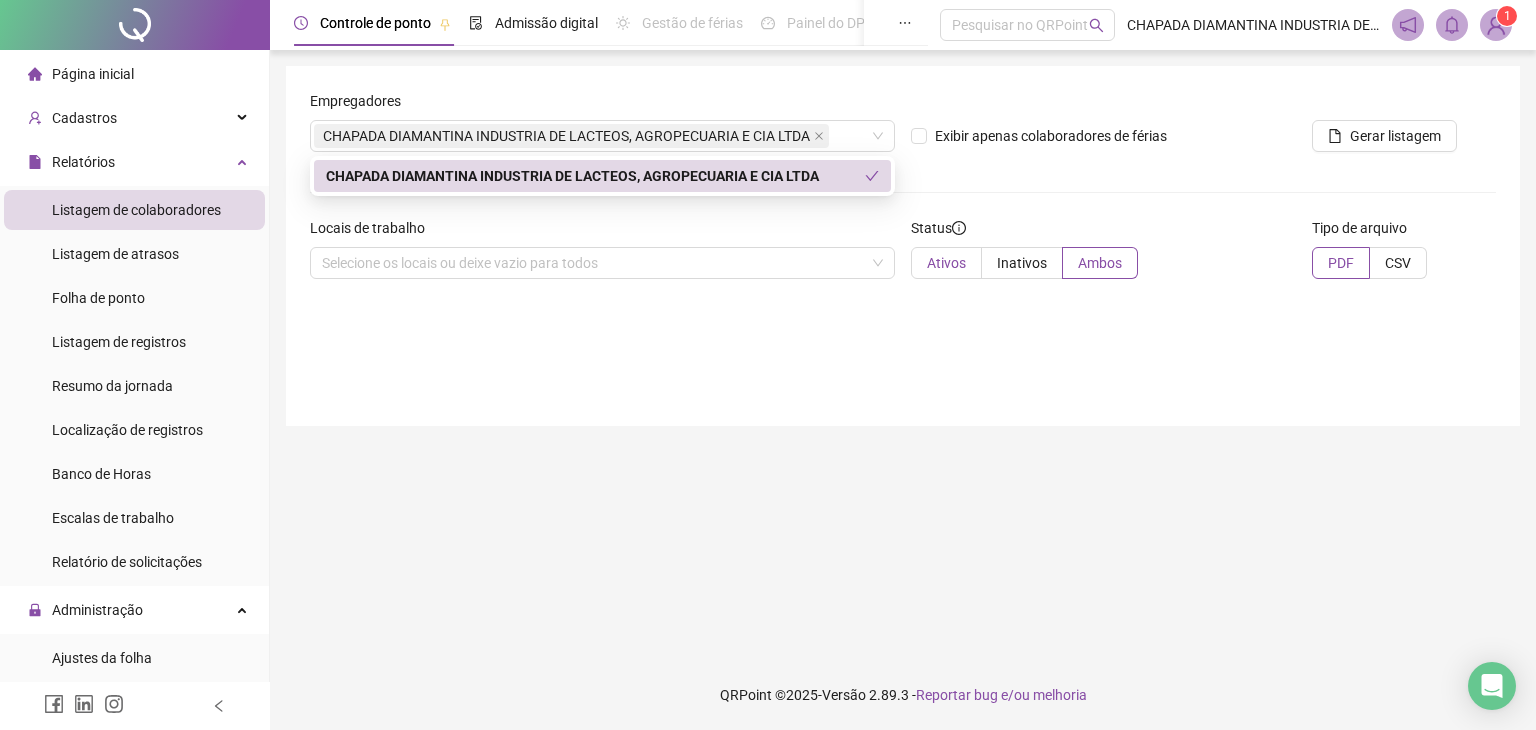 click on "Ativos" at bounding box center [946, 263] 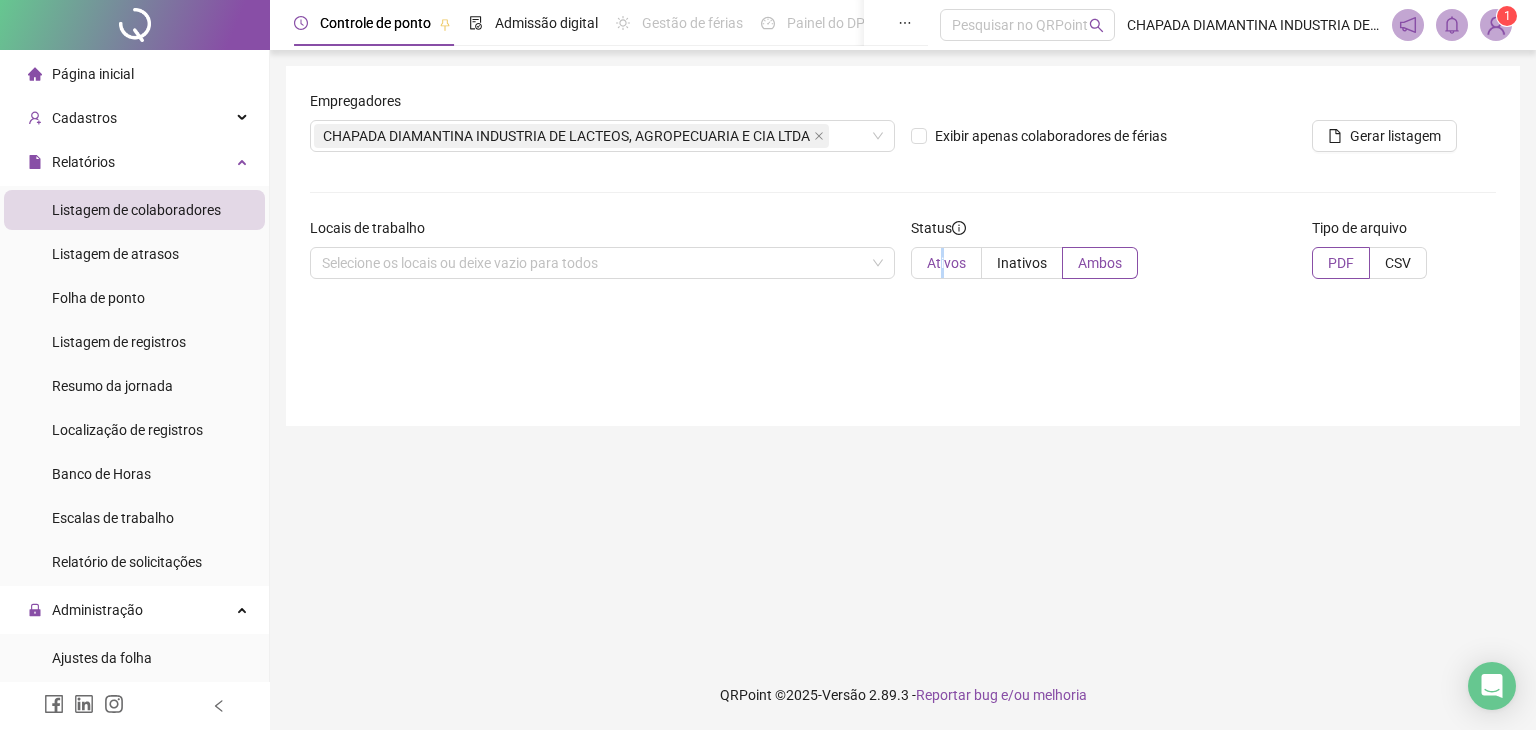 click on "Ativos" at bounding box center [946, 263] 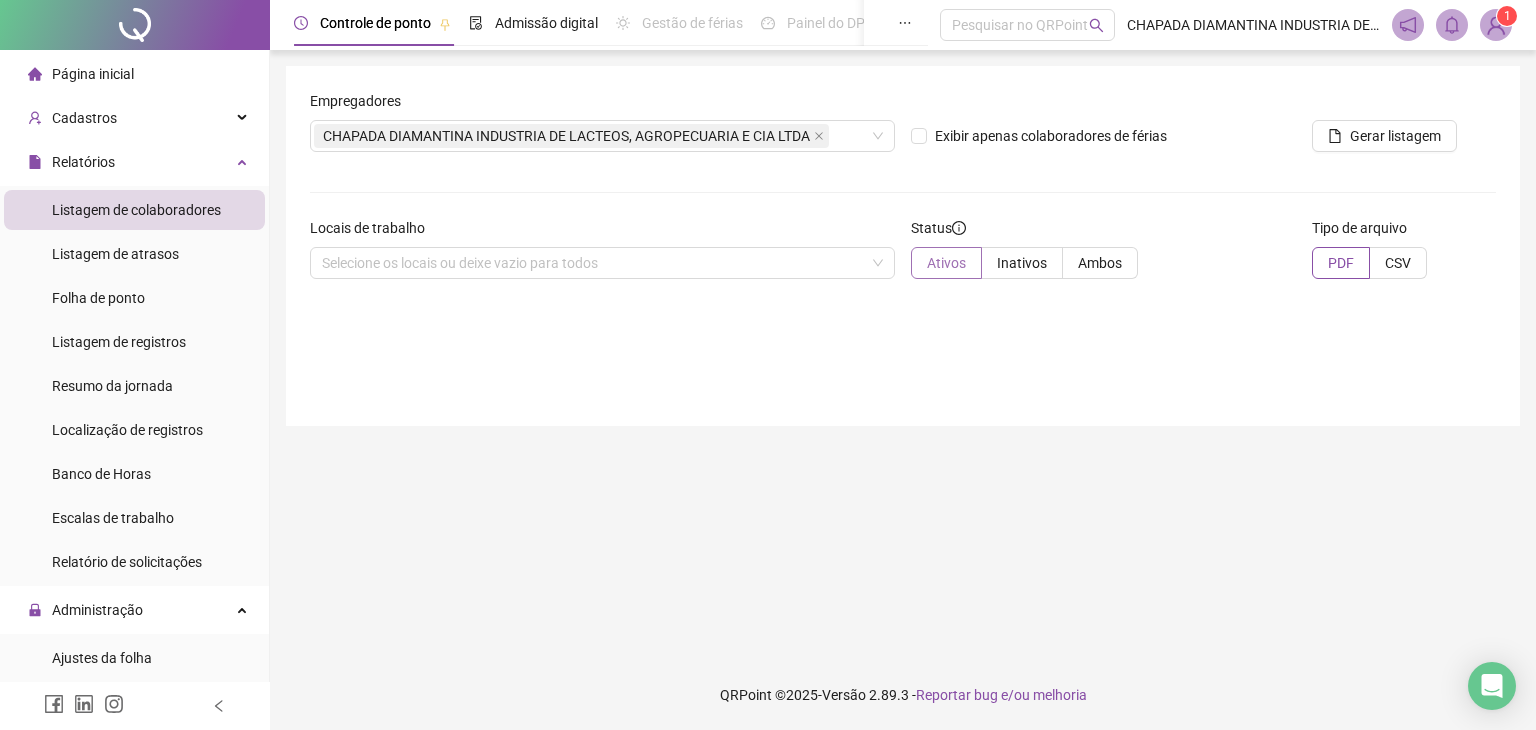 click on "Ativos" at bounding box center [946, 263] 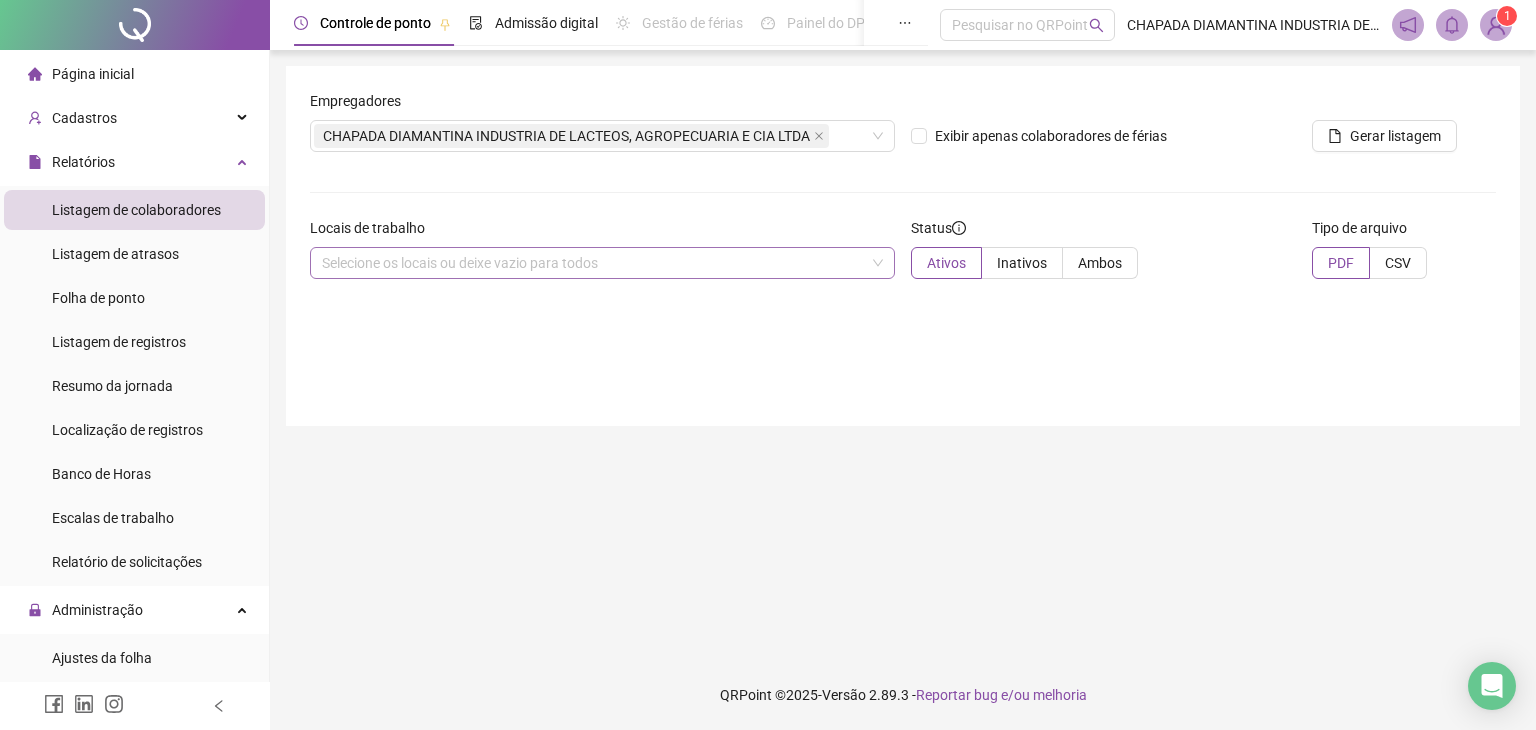 click on "Selecione os locais ou deixe vazio para todos" at bounding box center (602, 263) 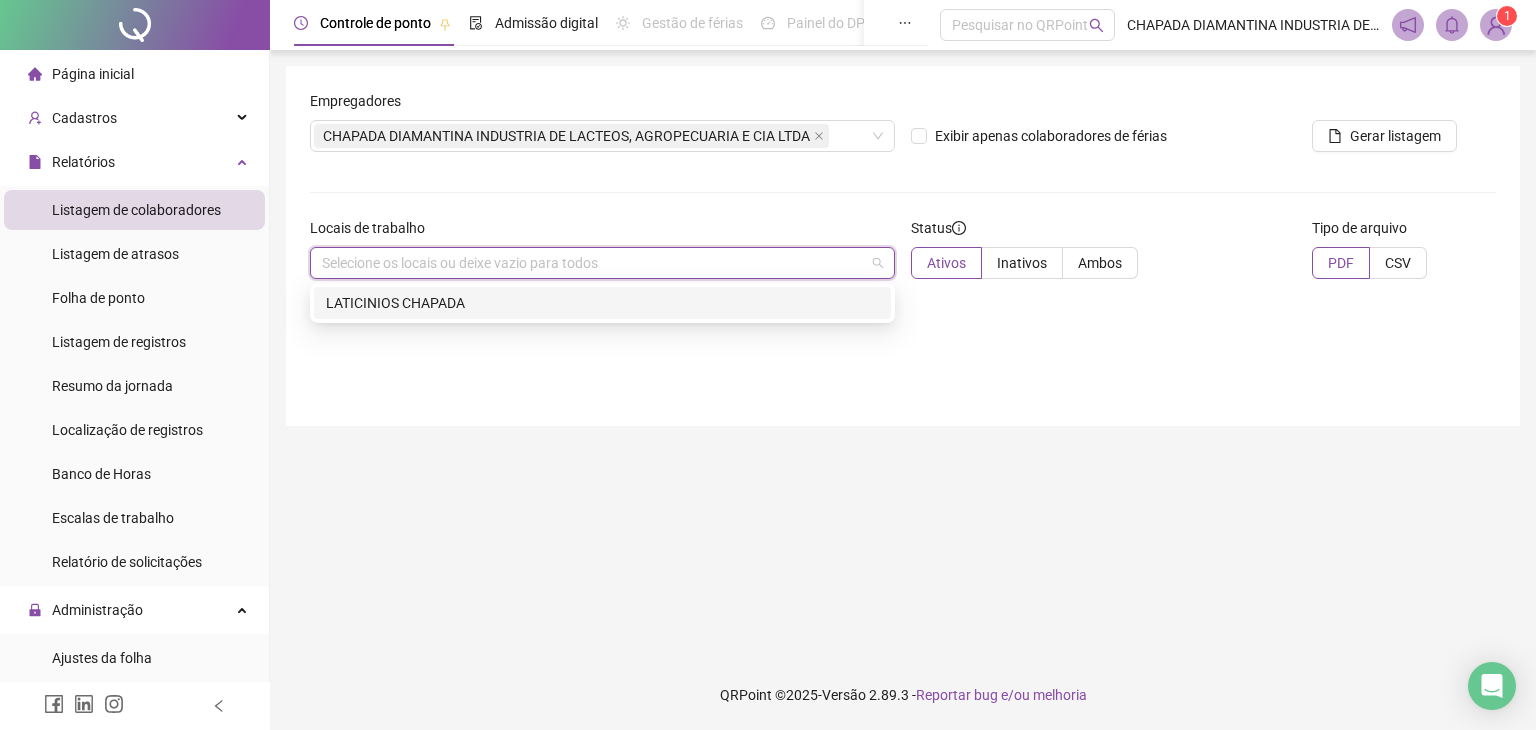 drag, startPoint x: 402, startPoint y: 302, endPoint x: 412, endPoint y: 301, distance: 10.049875 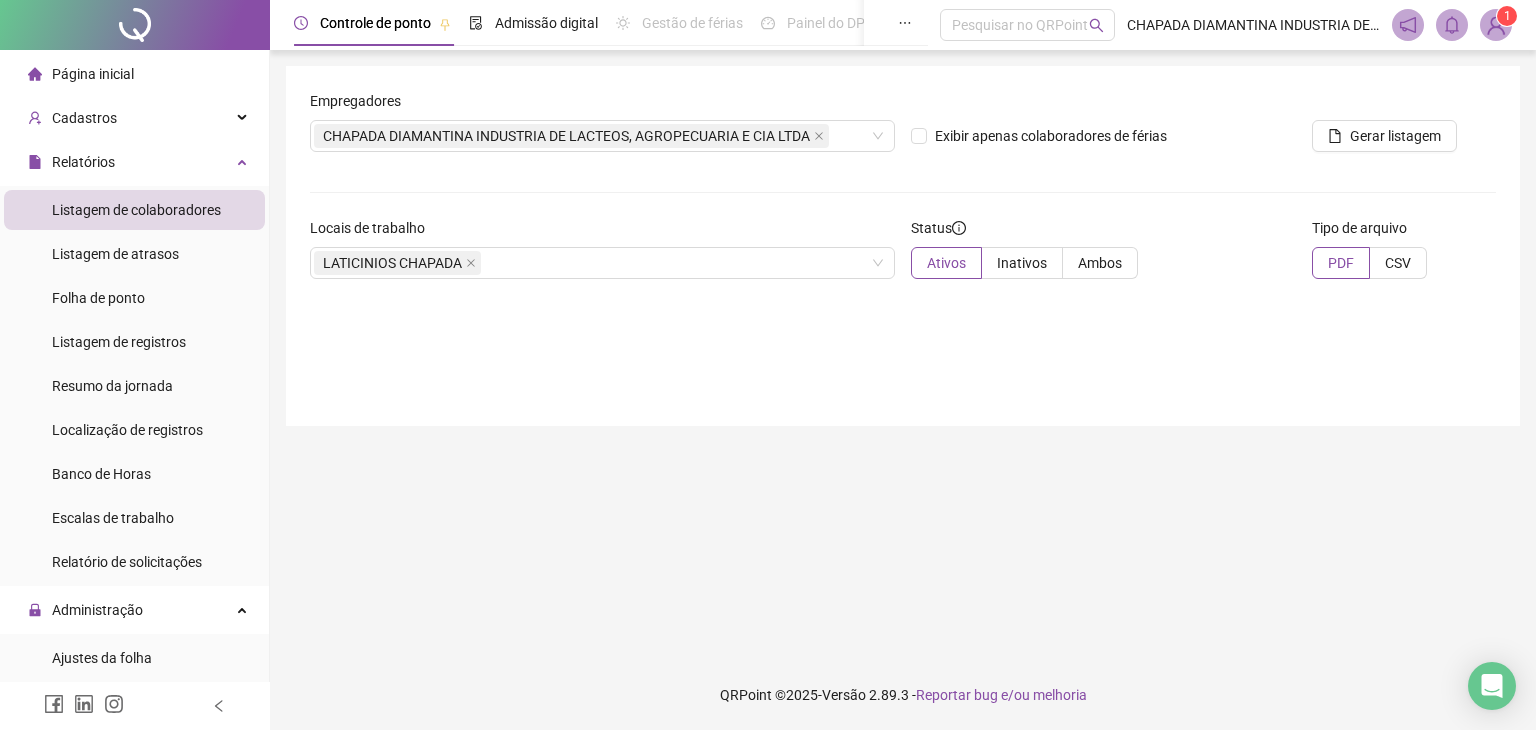 drag, startPoint x: 457, startPoint y: 371, endPoint x: 321, endPoint y: 361, distance: 136.36716 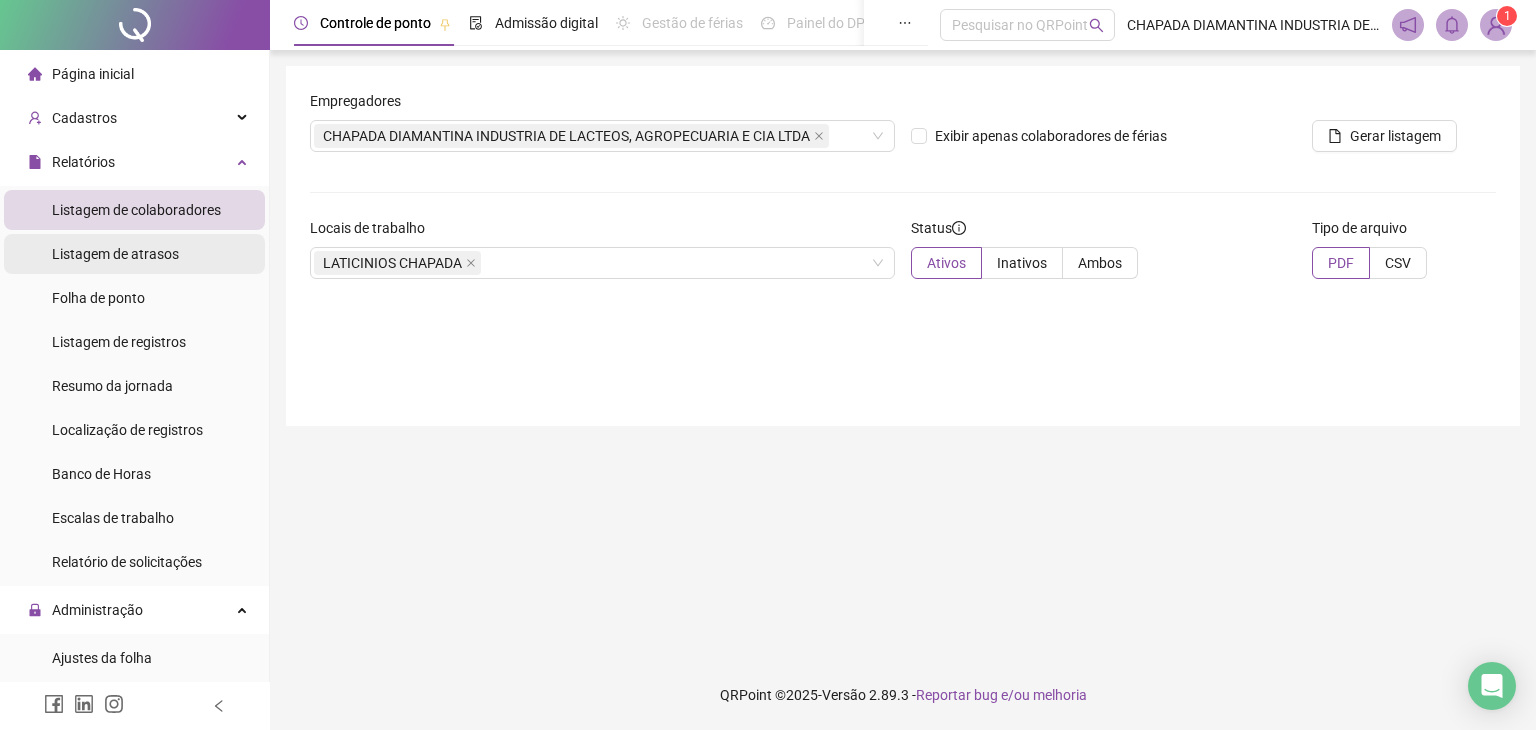click on "Listagem de atrasos" at bounding box center (134, 254) 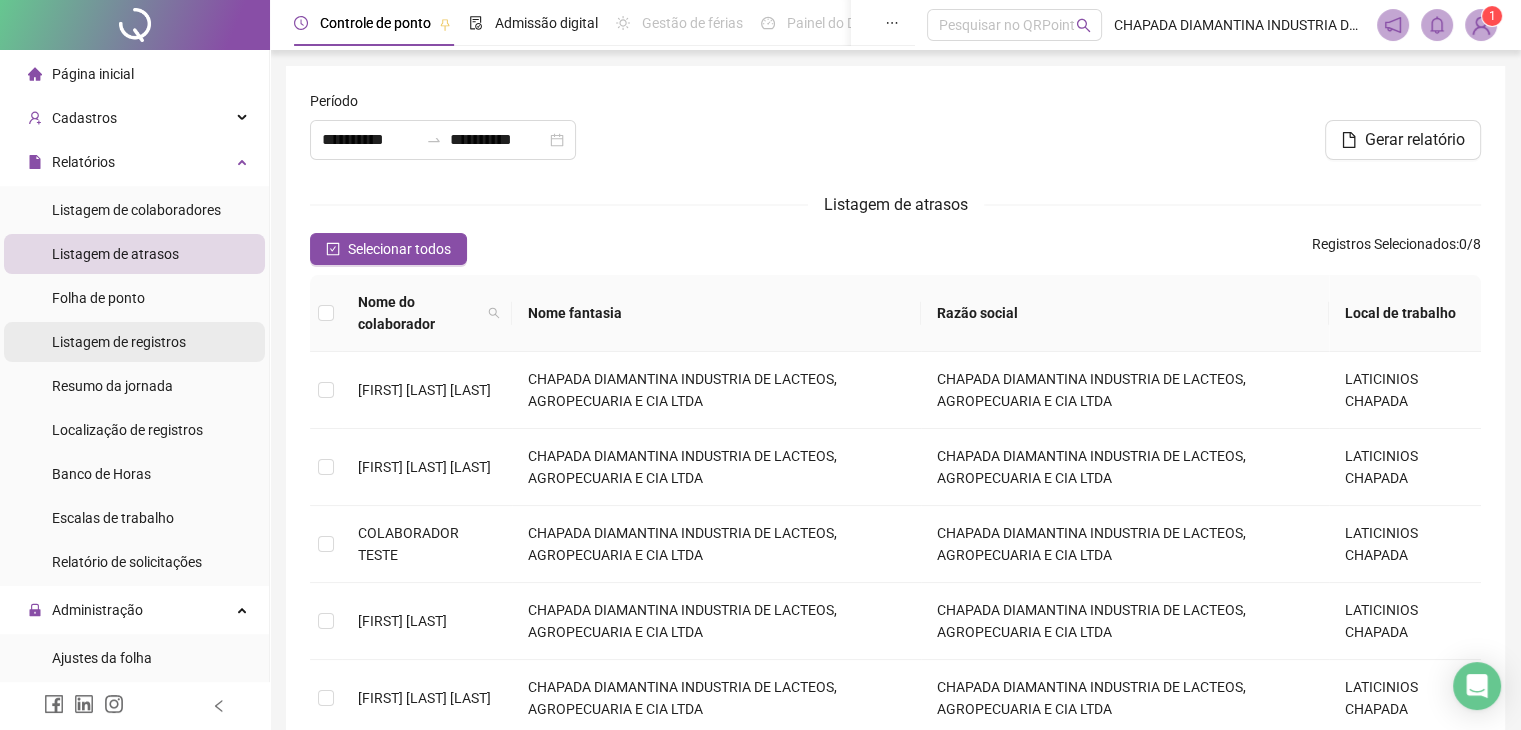 click on "Listagem de registros" at bounding box center [134, 342] 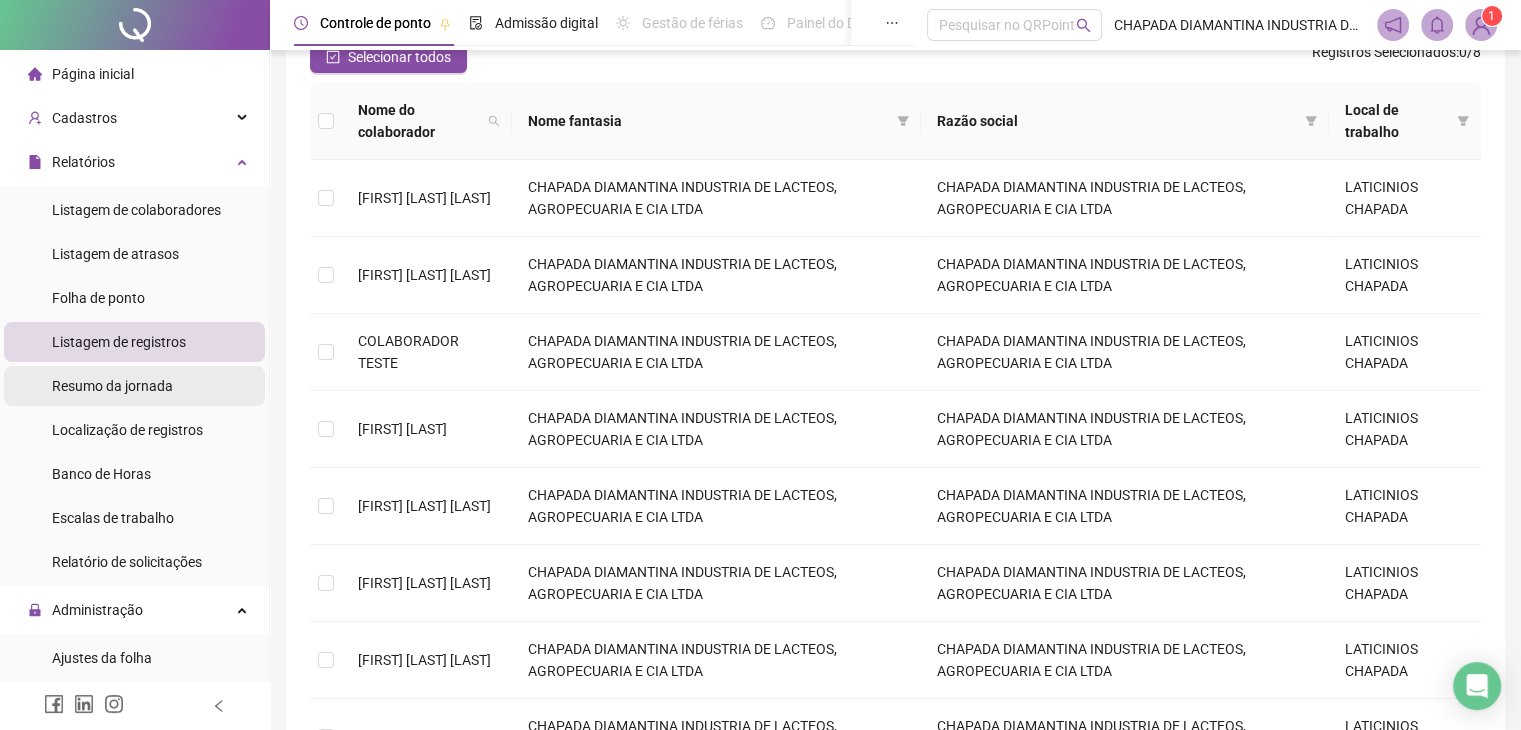 scroll, scrollTop: 188, scrollLeft: 0, axis: vertical 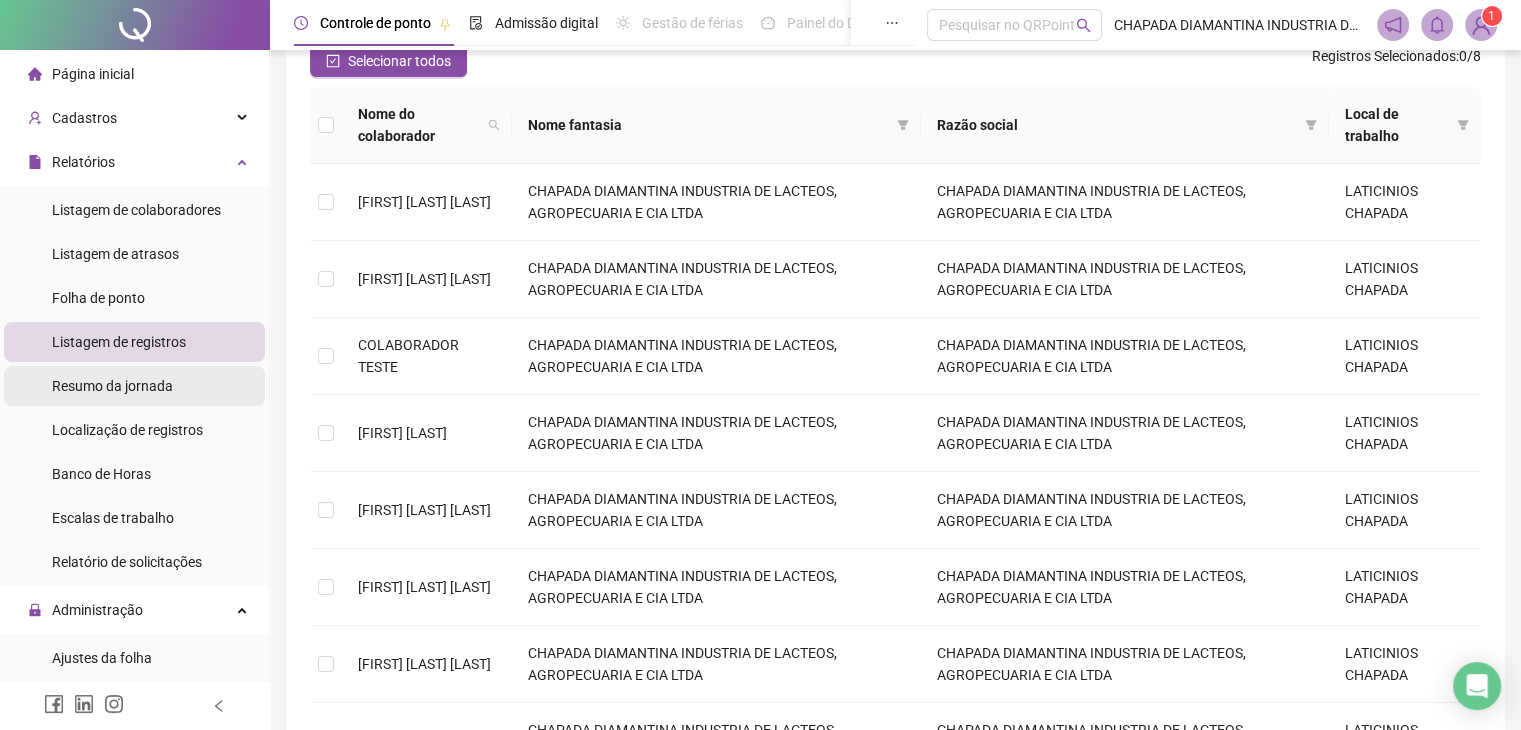 click on "Resumo da jornada" at bounding box center [112, 386] 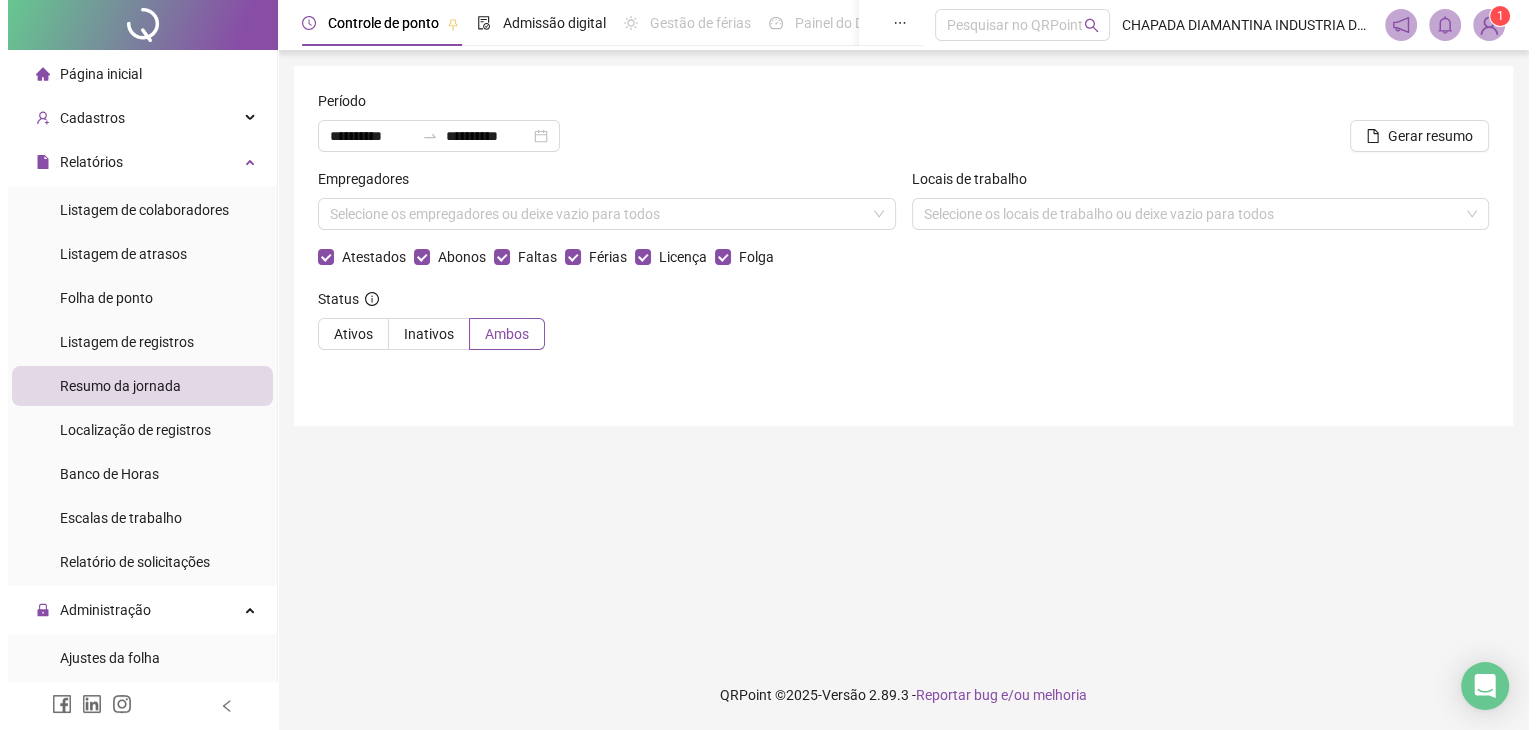 scroll, scrollTop: 0, scrollLeft: 0, axis: both 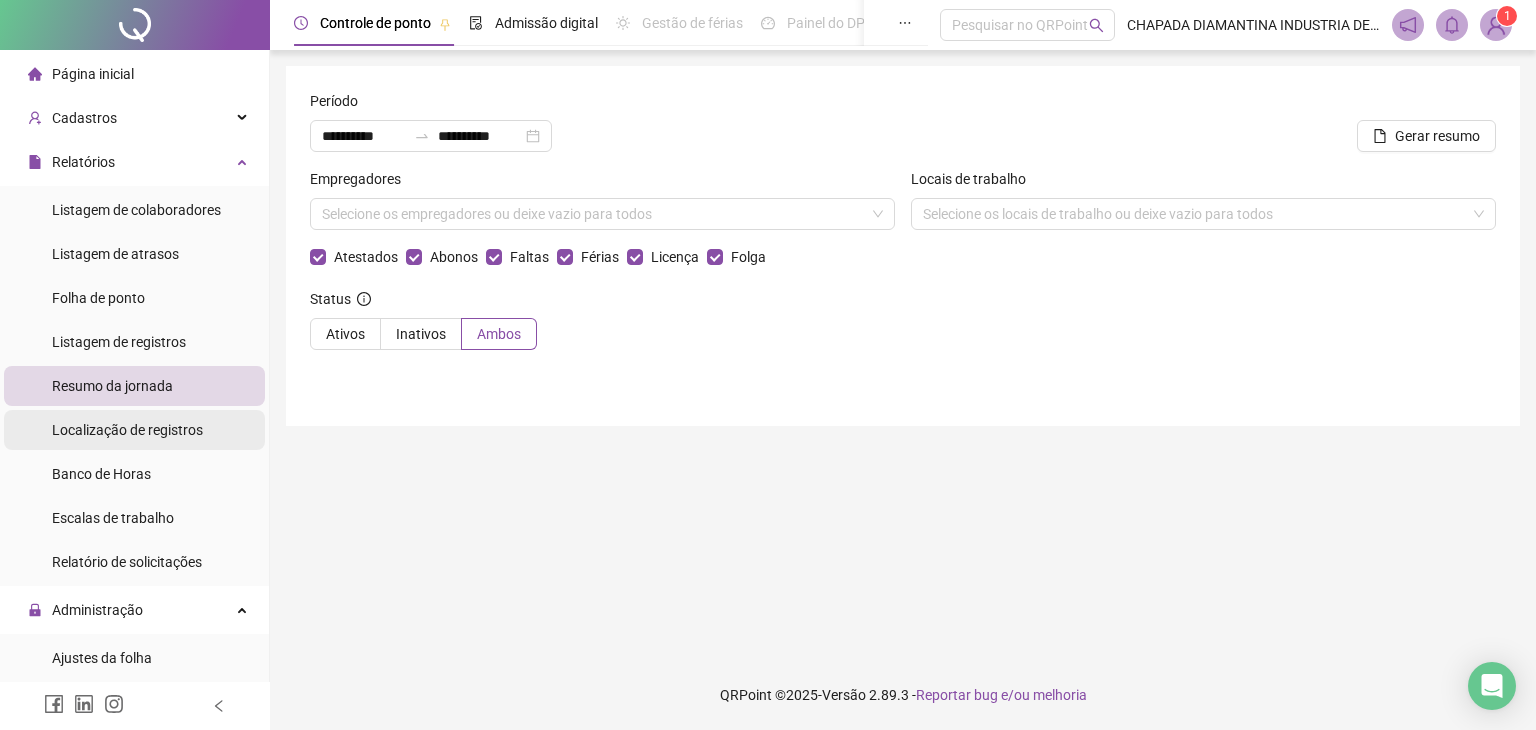 click on "Localização de registros" at bounding box center (127, 430) 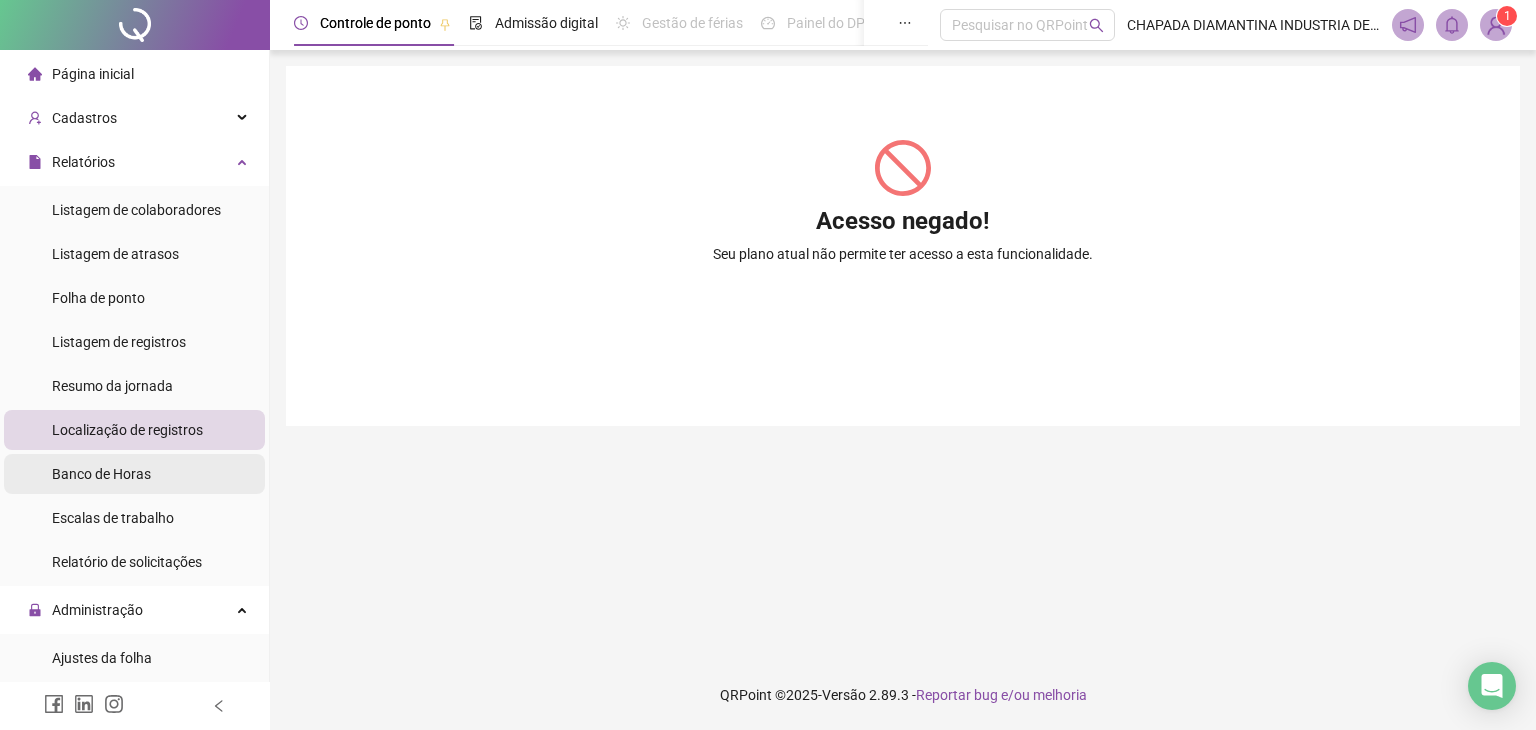click on "Banco de Horas" at bounding box center (101, 474) 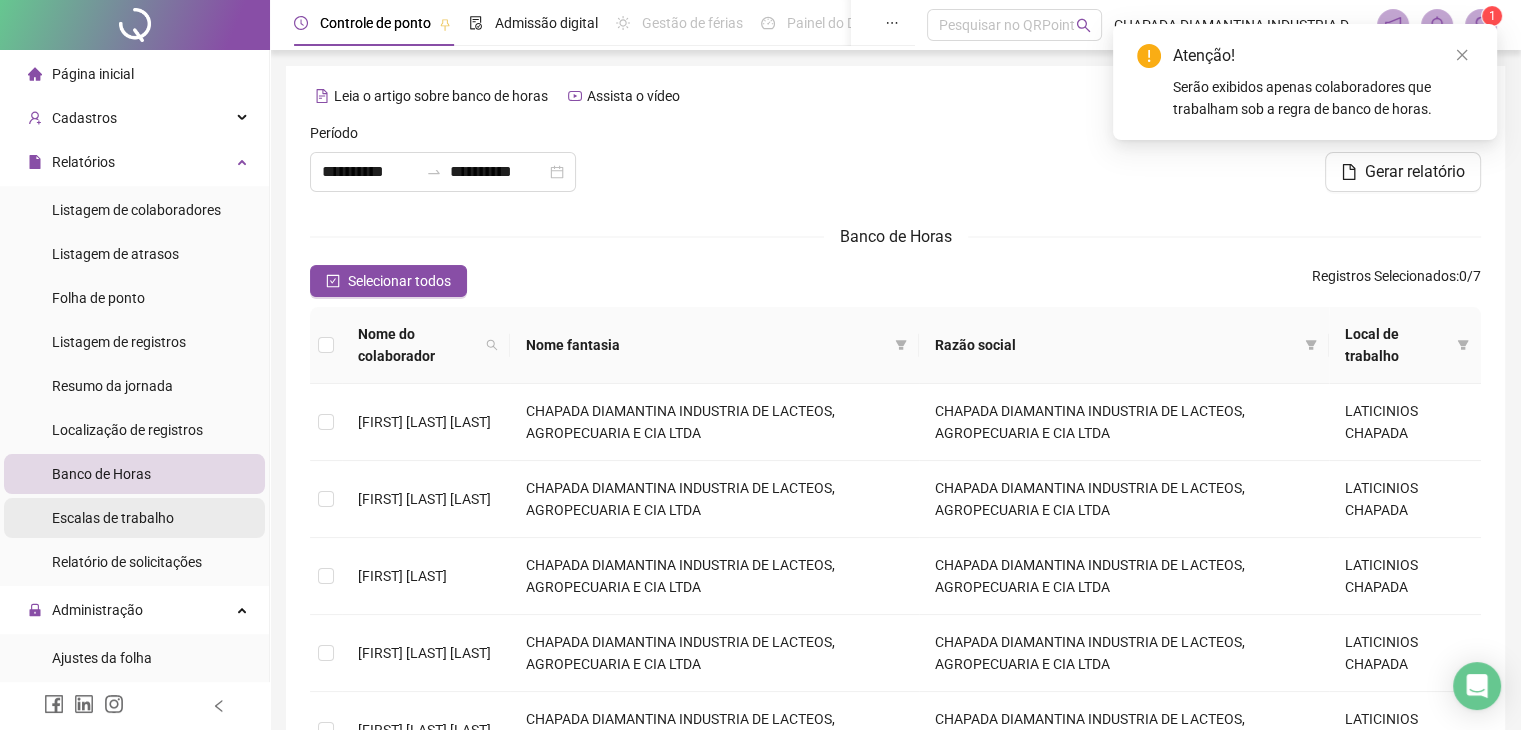 click on "Escalas de trabalho" at bounding box center [113, 518] 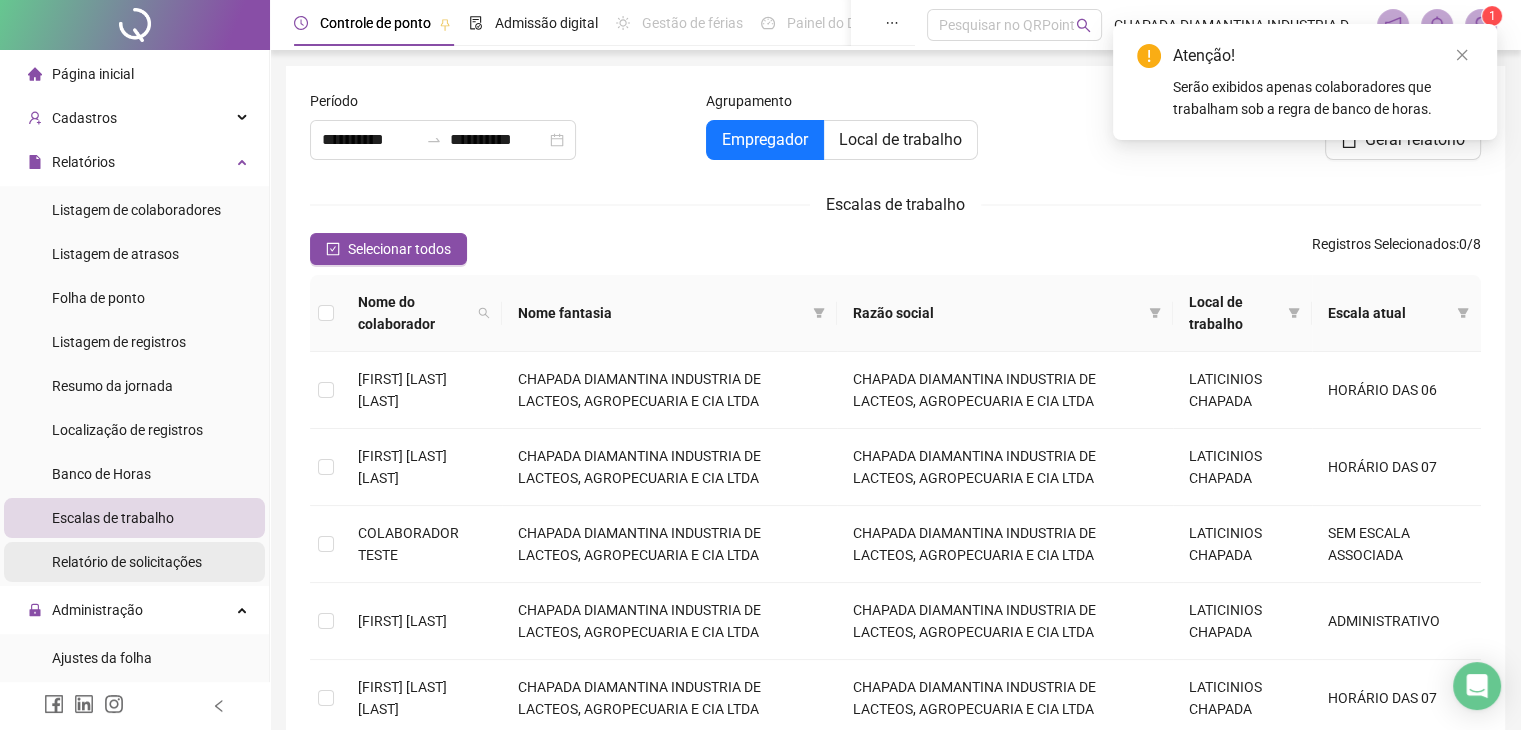 click on "Relatório de solicitações" at bounding box center (127, 562) 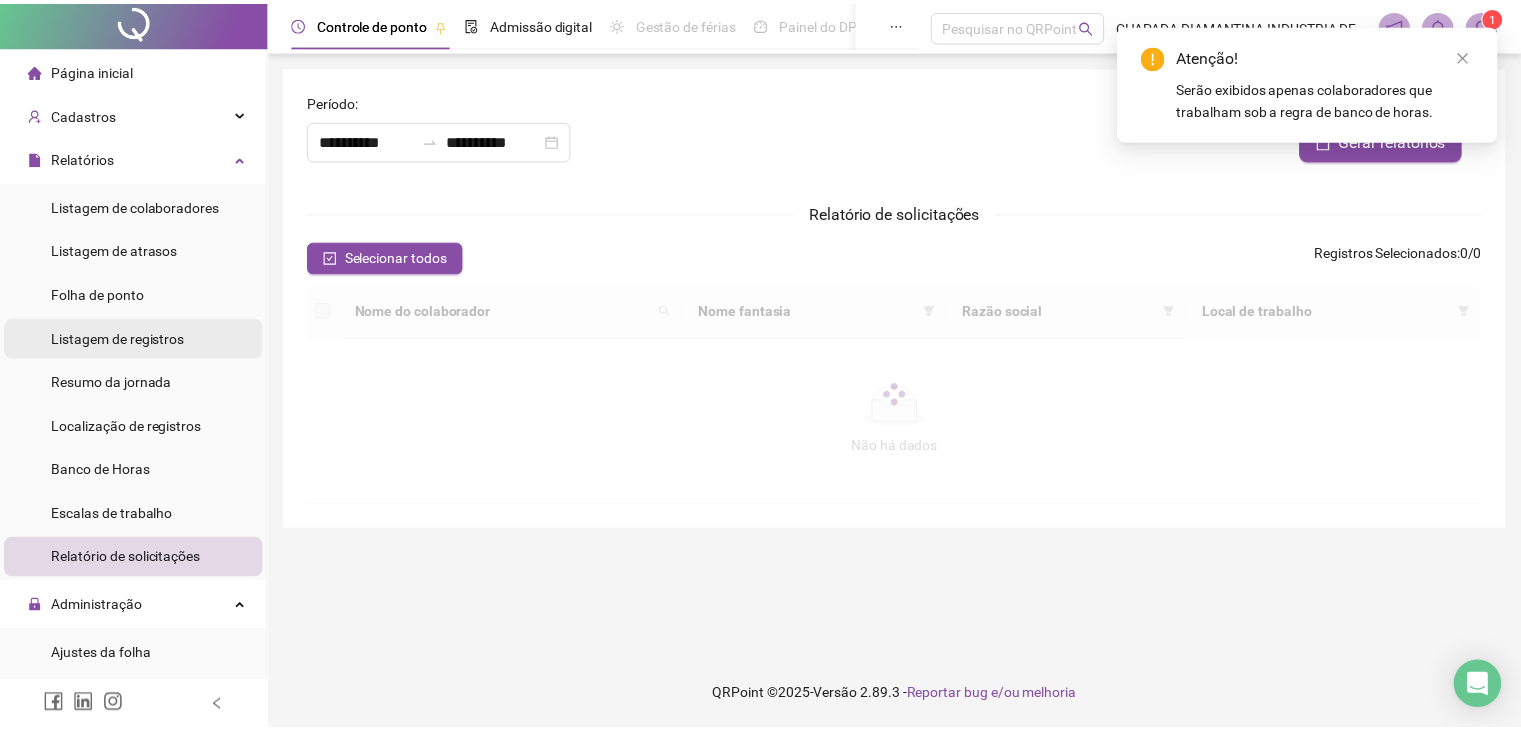 scroll, scrollTop: 0, scrollLeft: 0, axis: both 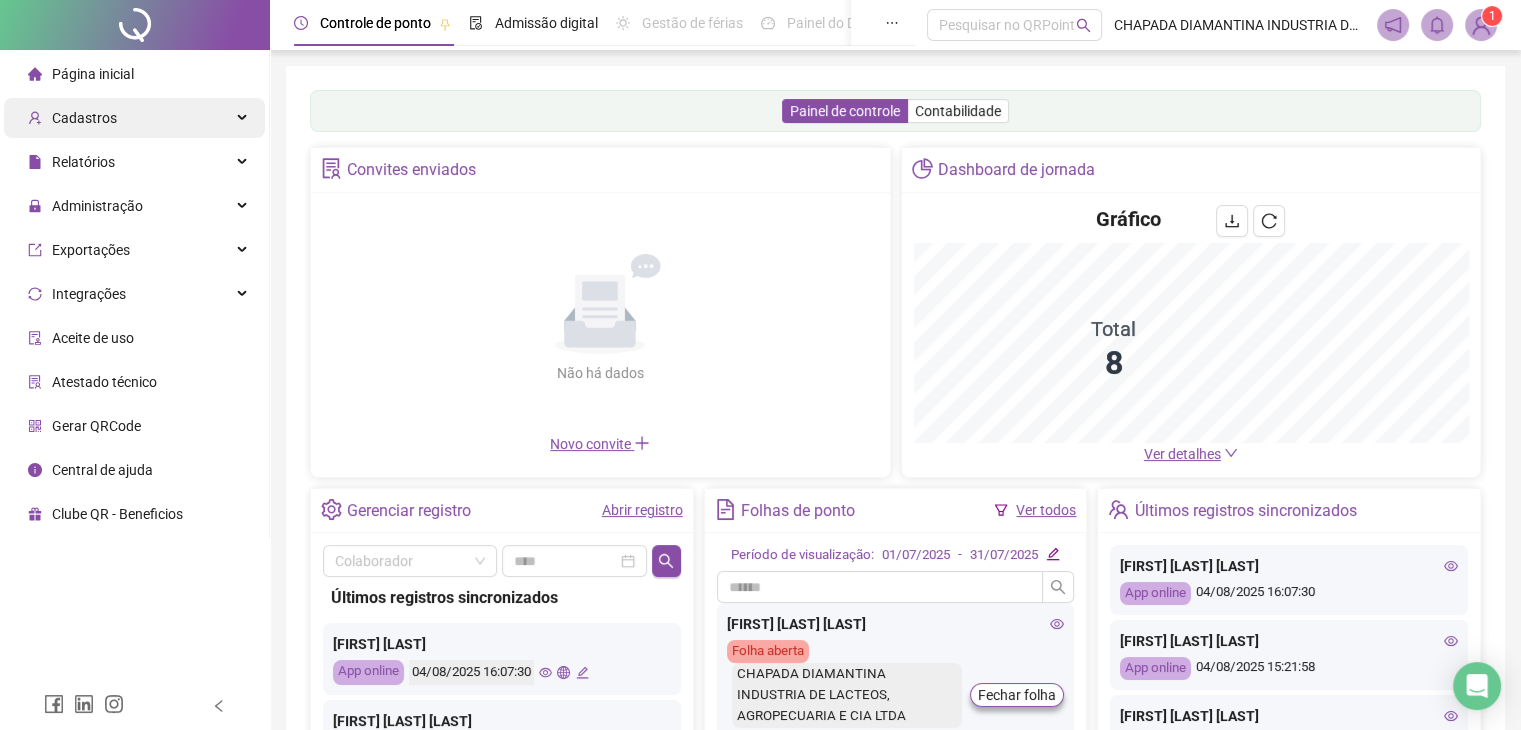 click on "Cadastros" at bounding box center (134, 118) 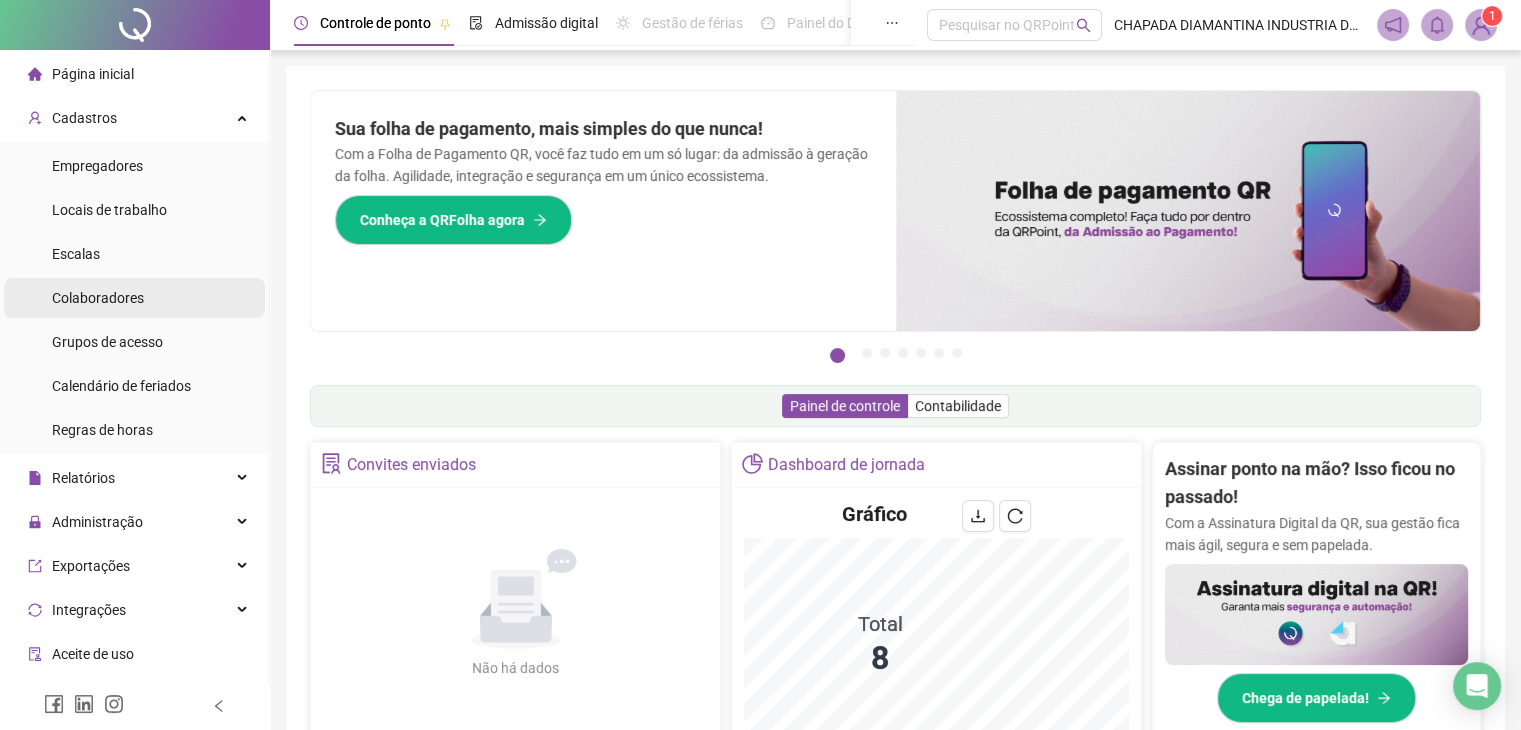 click on "Colaboradores" at bounding box center [134, 298] 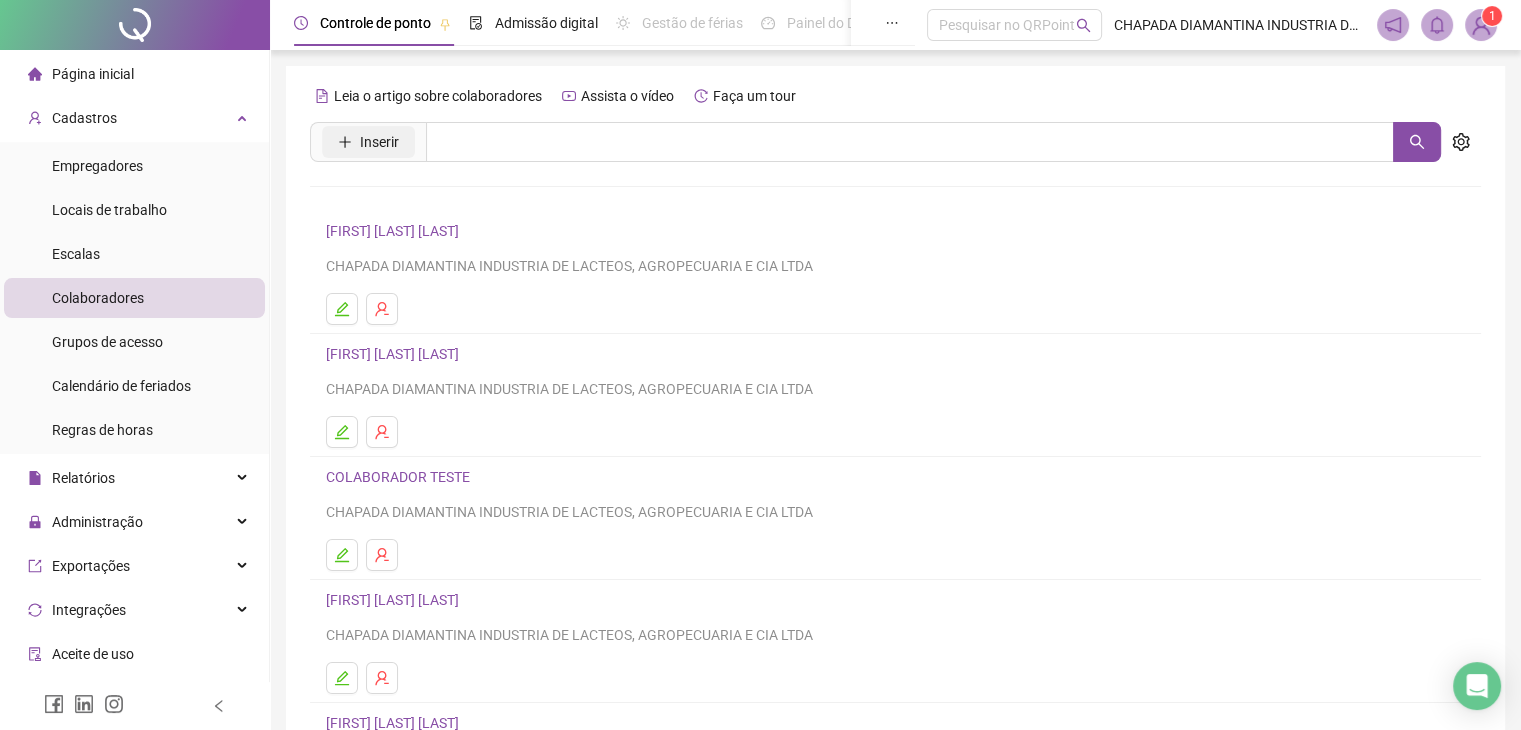 click on "Inserir" at bounding box center [379, 142] 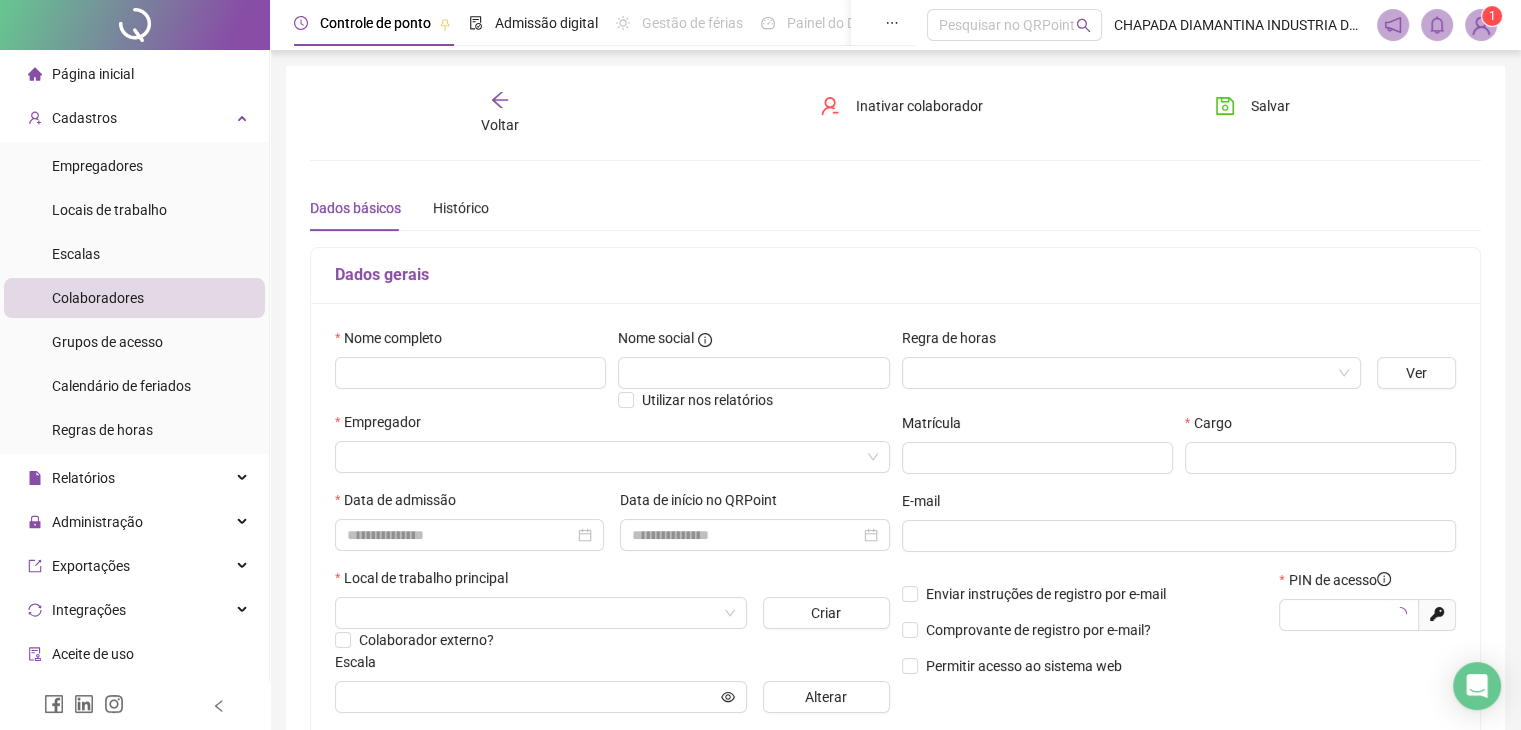 type on "*****" 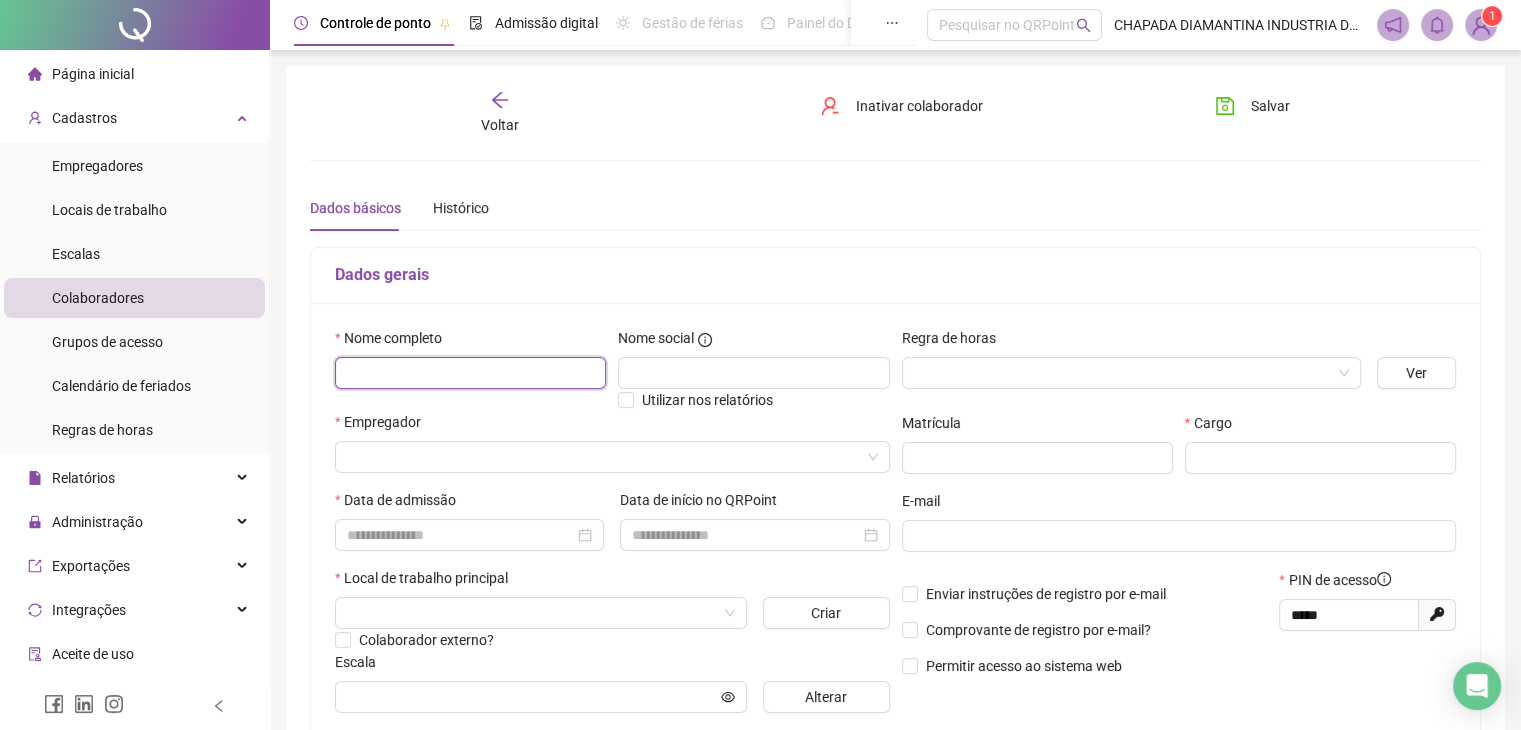 click at bounding box center [470, 373] 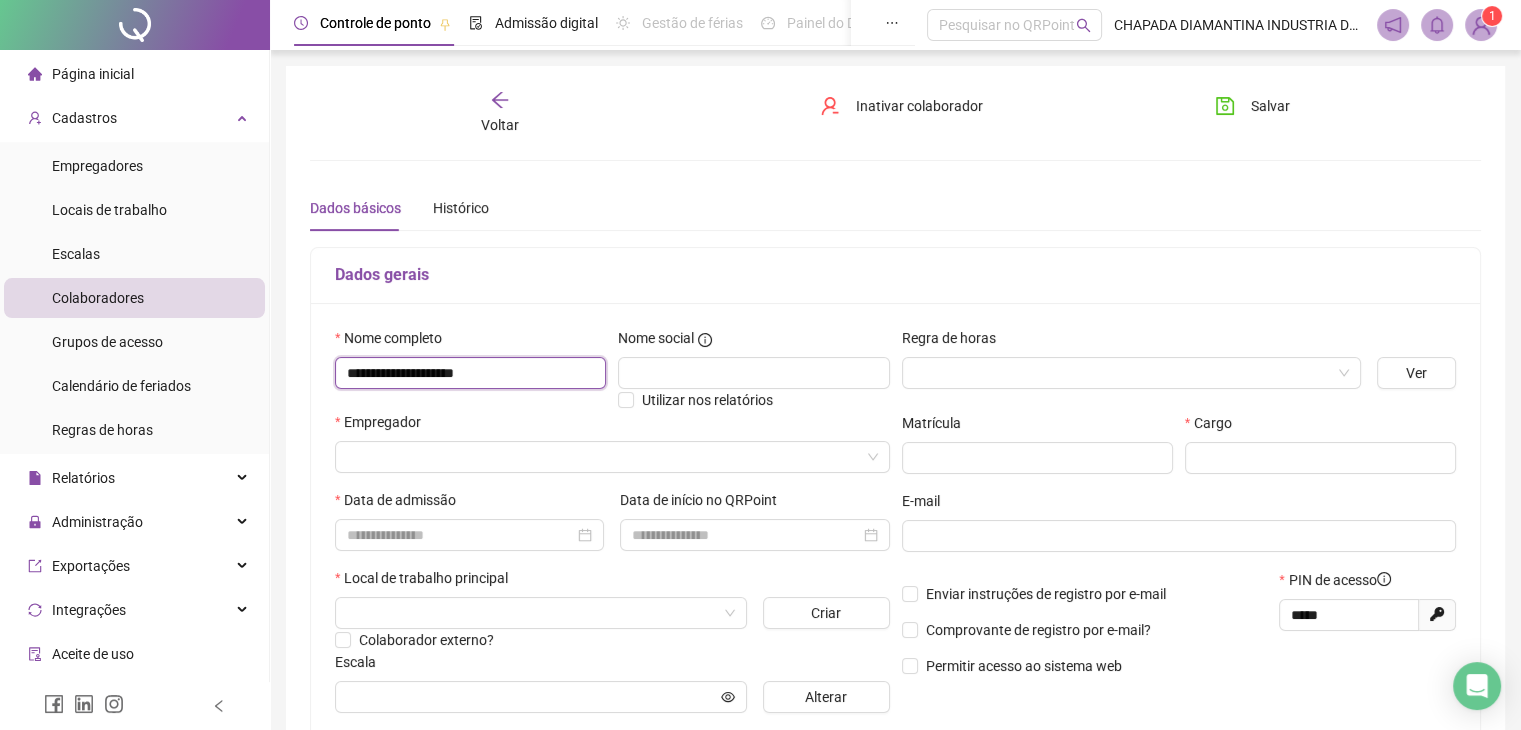 type on "**********" 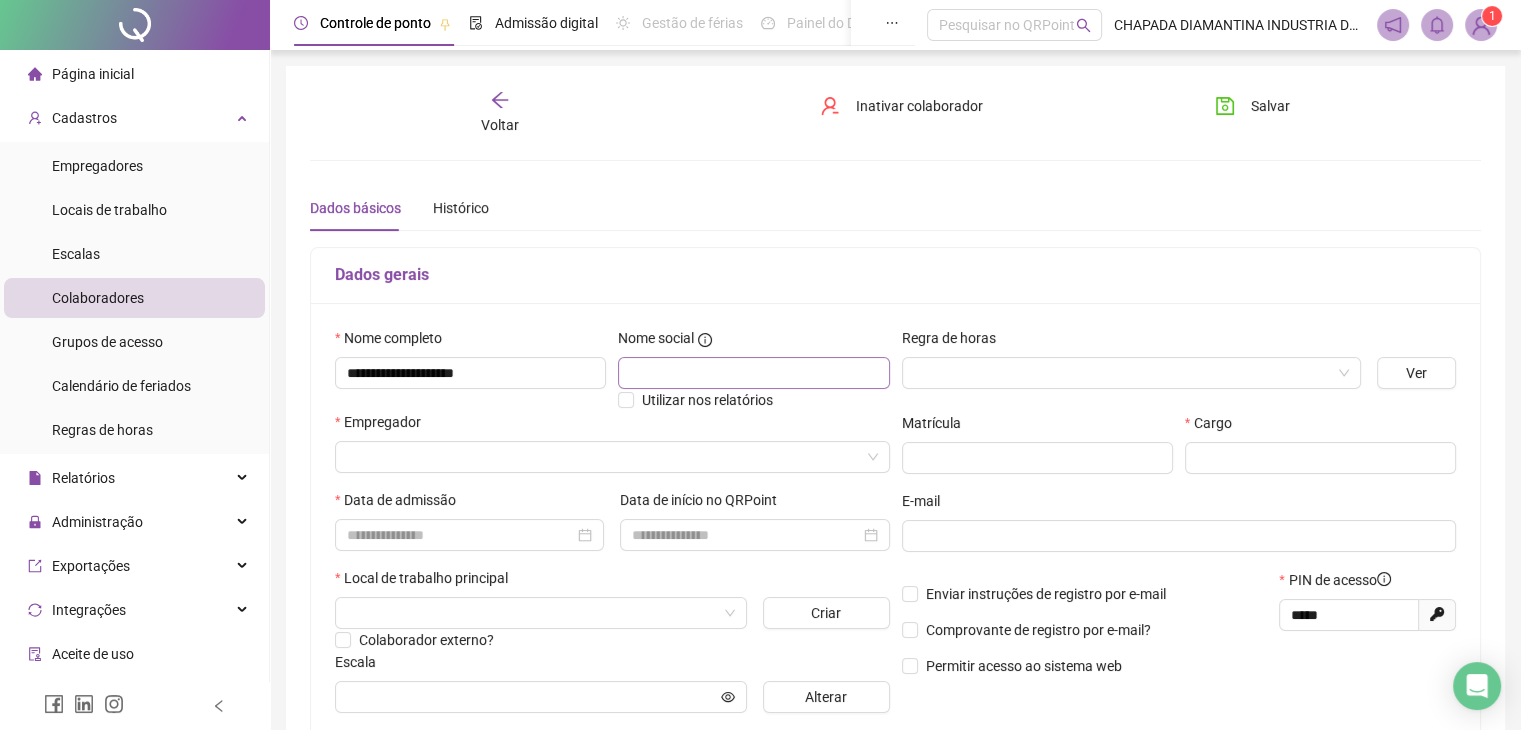 click on "Nome social Utilizar nos relatórios" at bounding box center [753, 369] 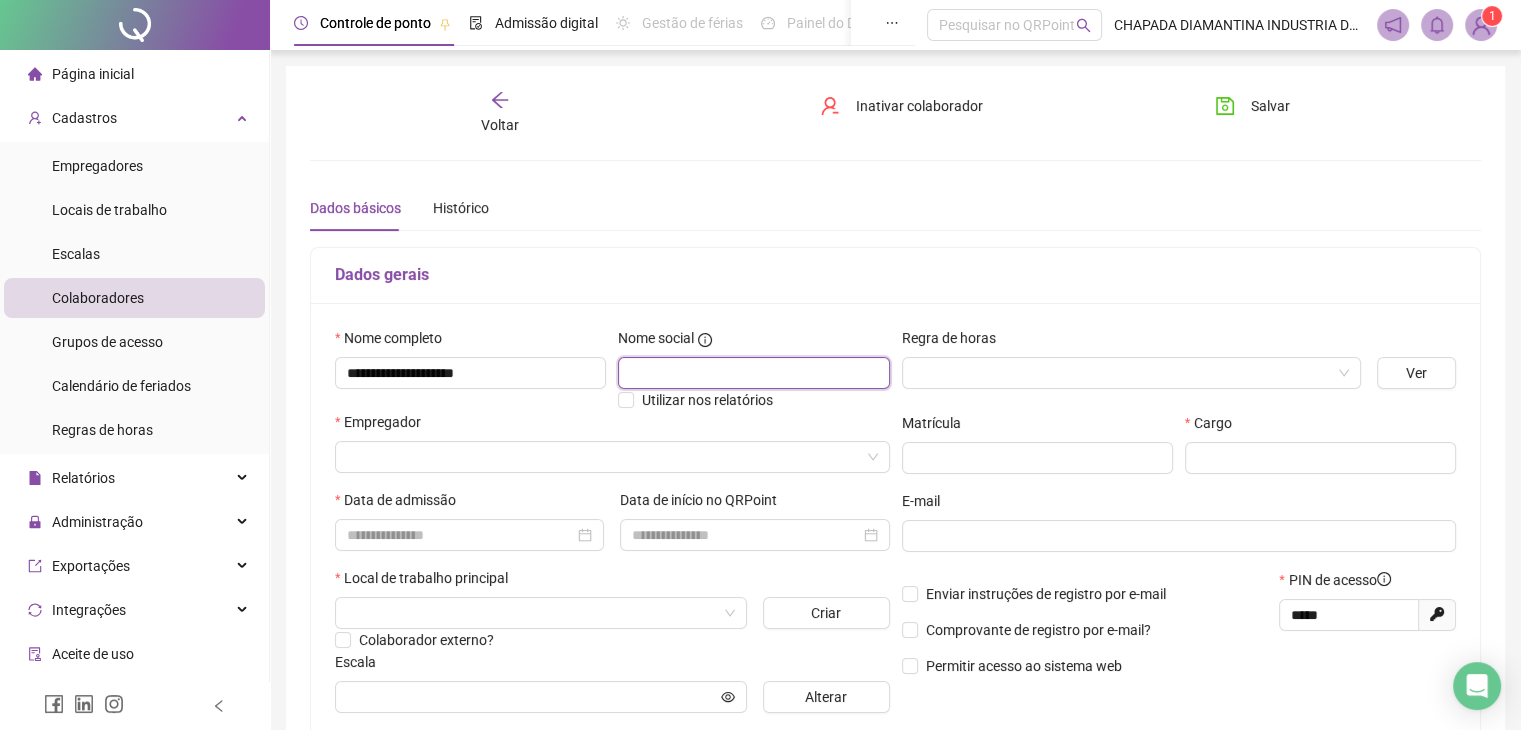 click at bounding box center (753, 373) 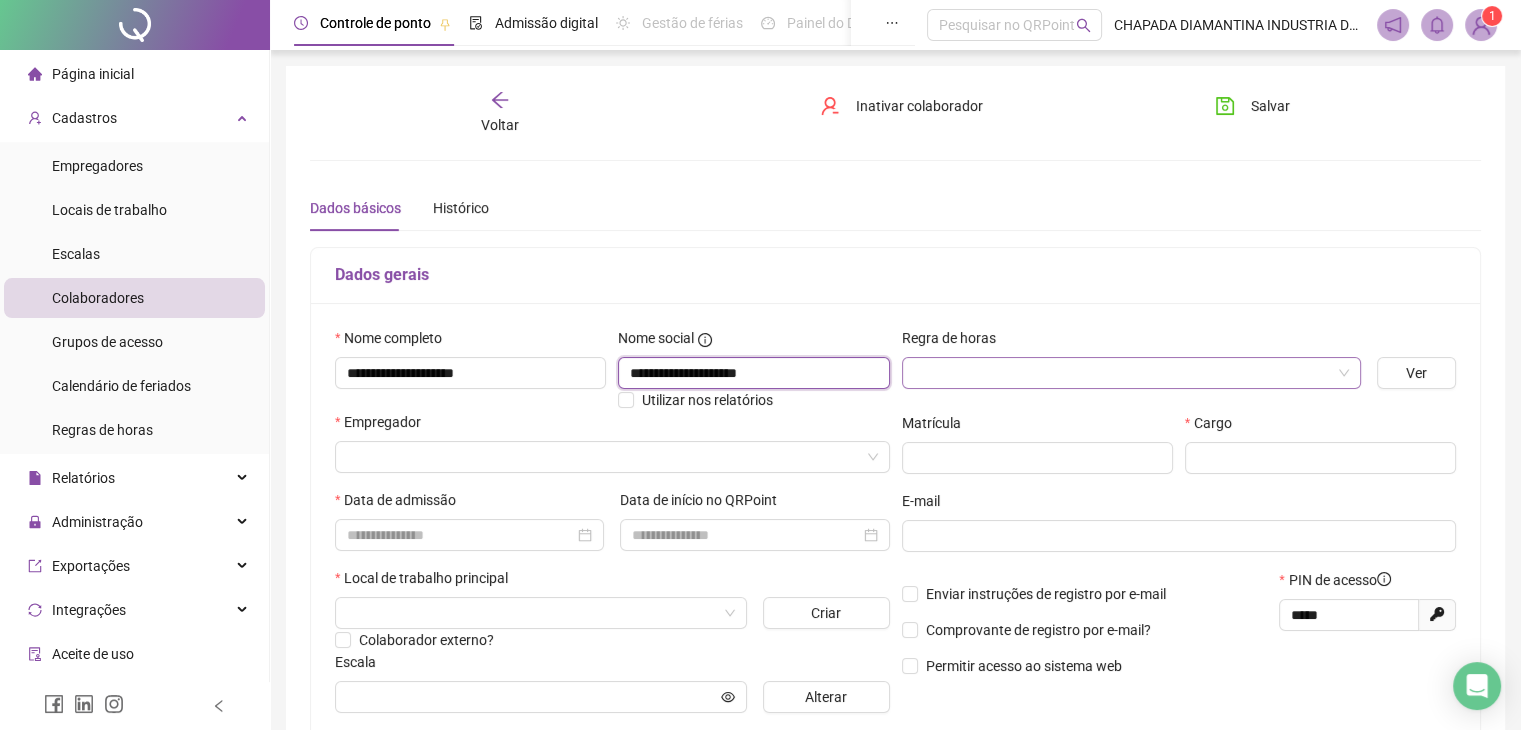 type on "**********" 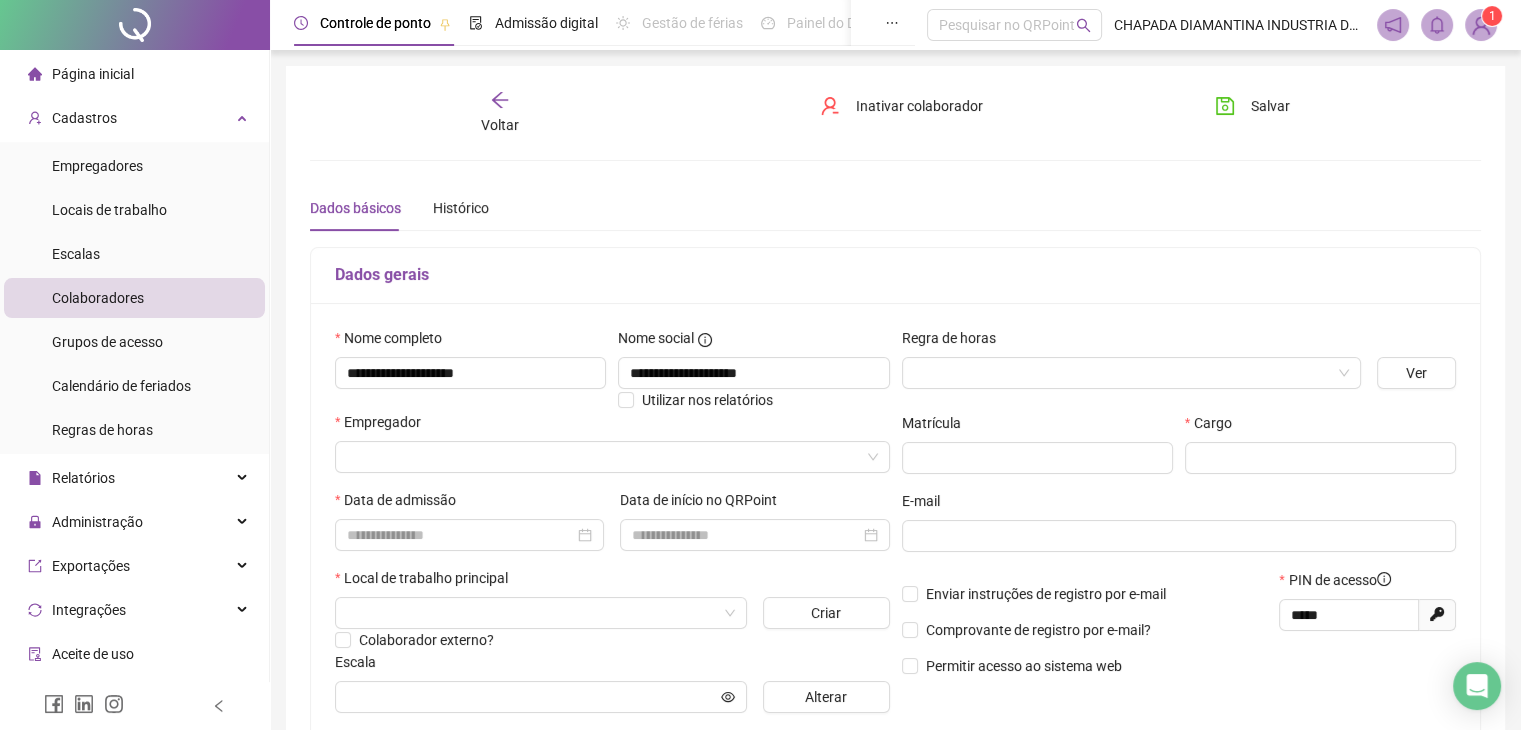 drag, startPoint x: 967, startPoint y: 384, endPoint x: 1011, endPoint y: 390, distance: 44.407207 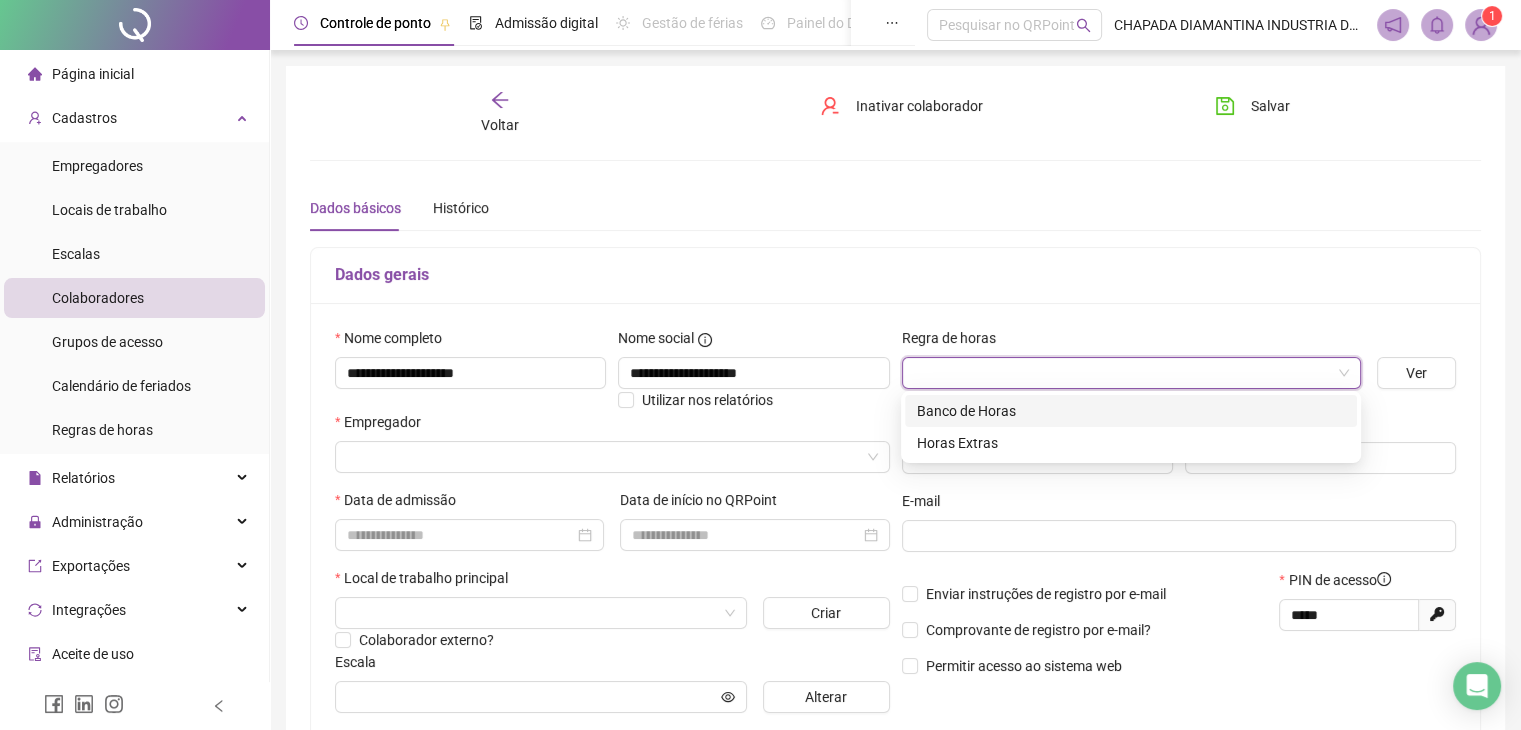 drag, startPoint x: 1144, startPoint y: 416, endPoint x: 1176, endPoint y: 418, distance: 32.06244 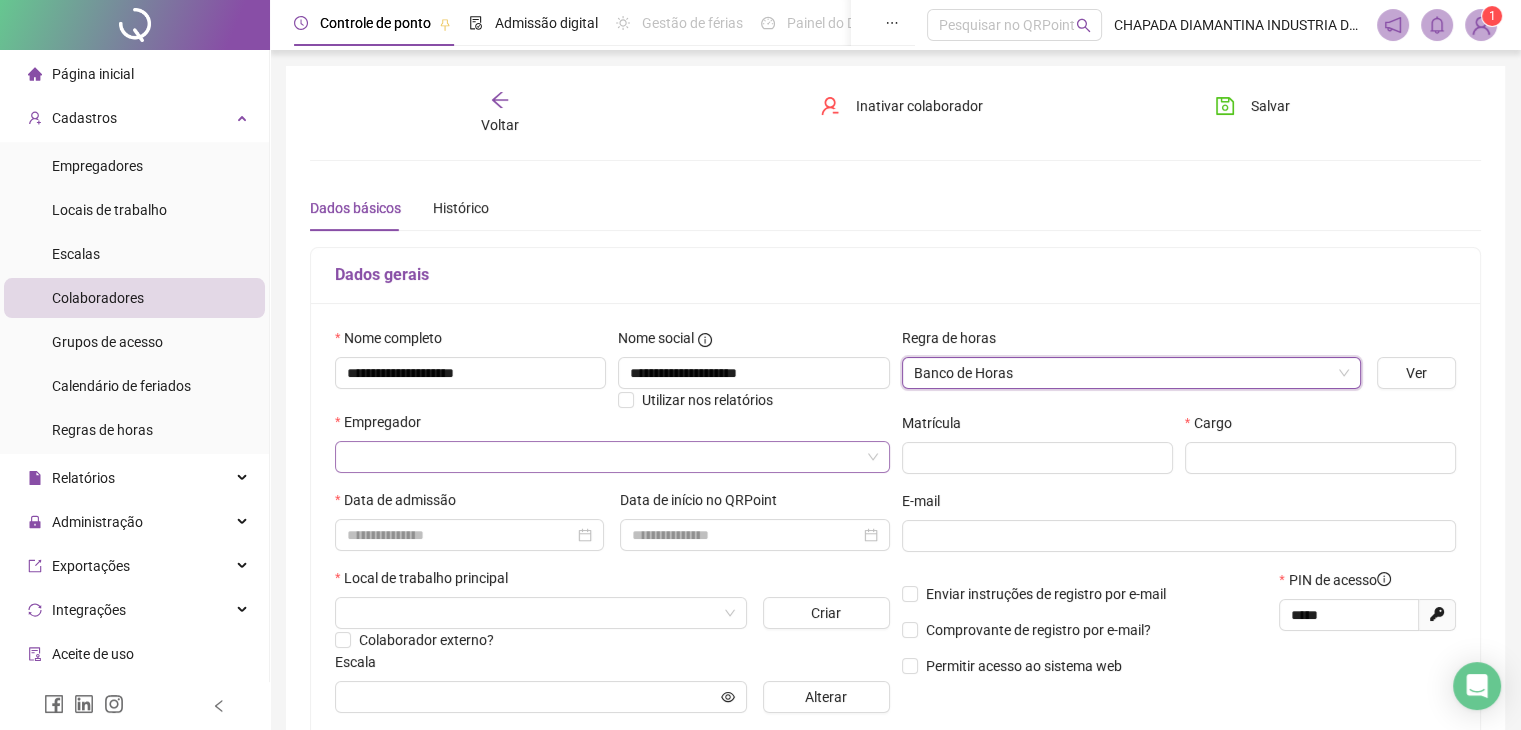 click on "Empregador" at bounding box center (612, 426) 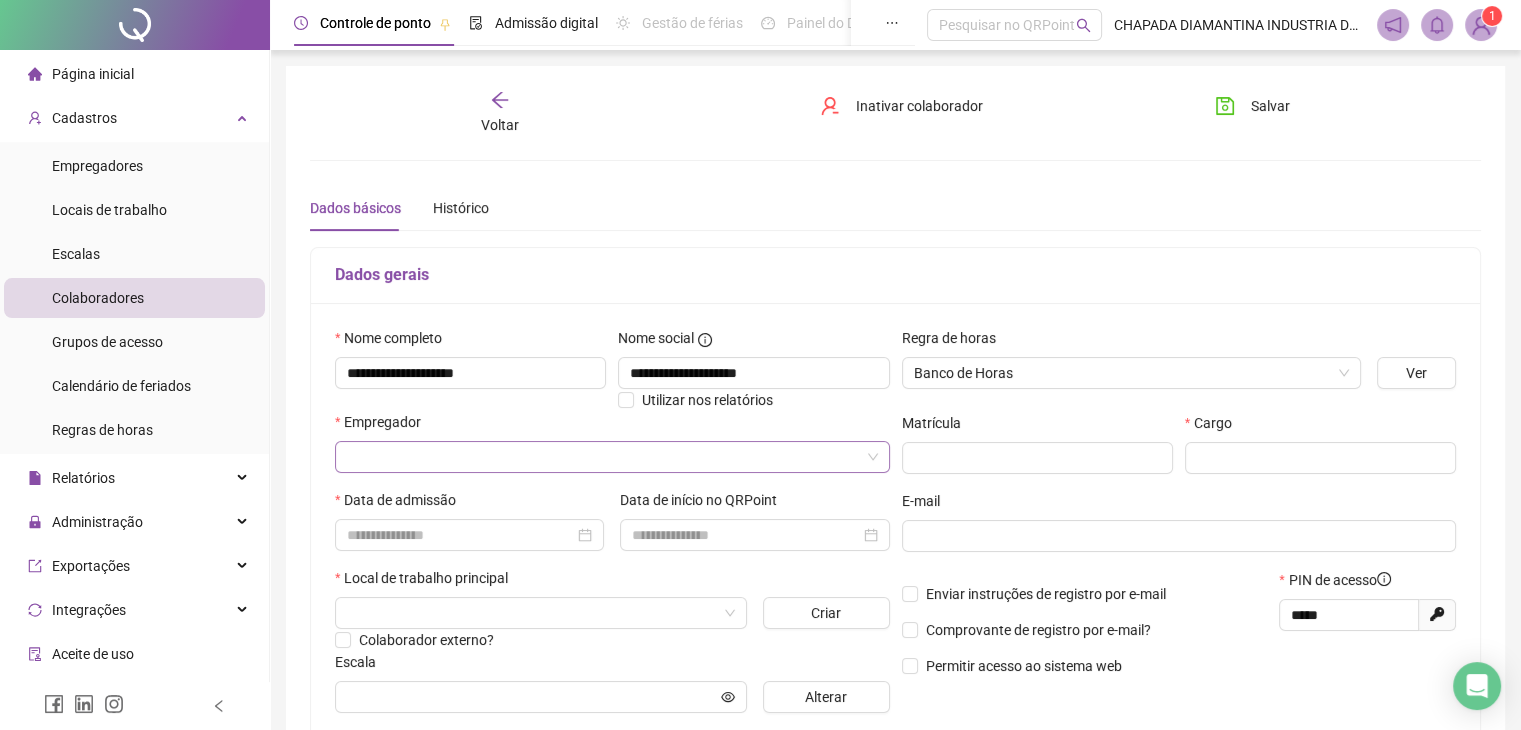 click at bounding box center [603, 457] 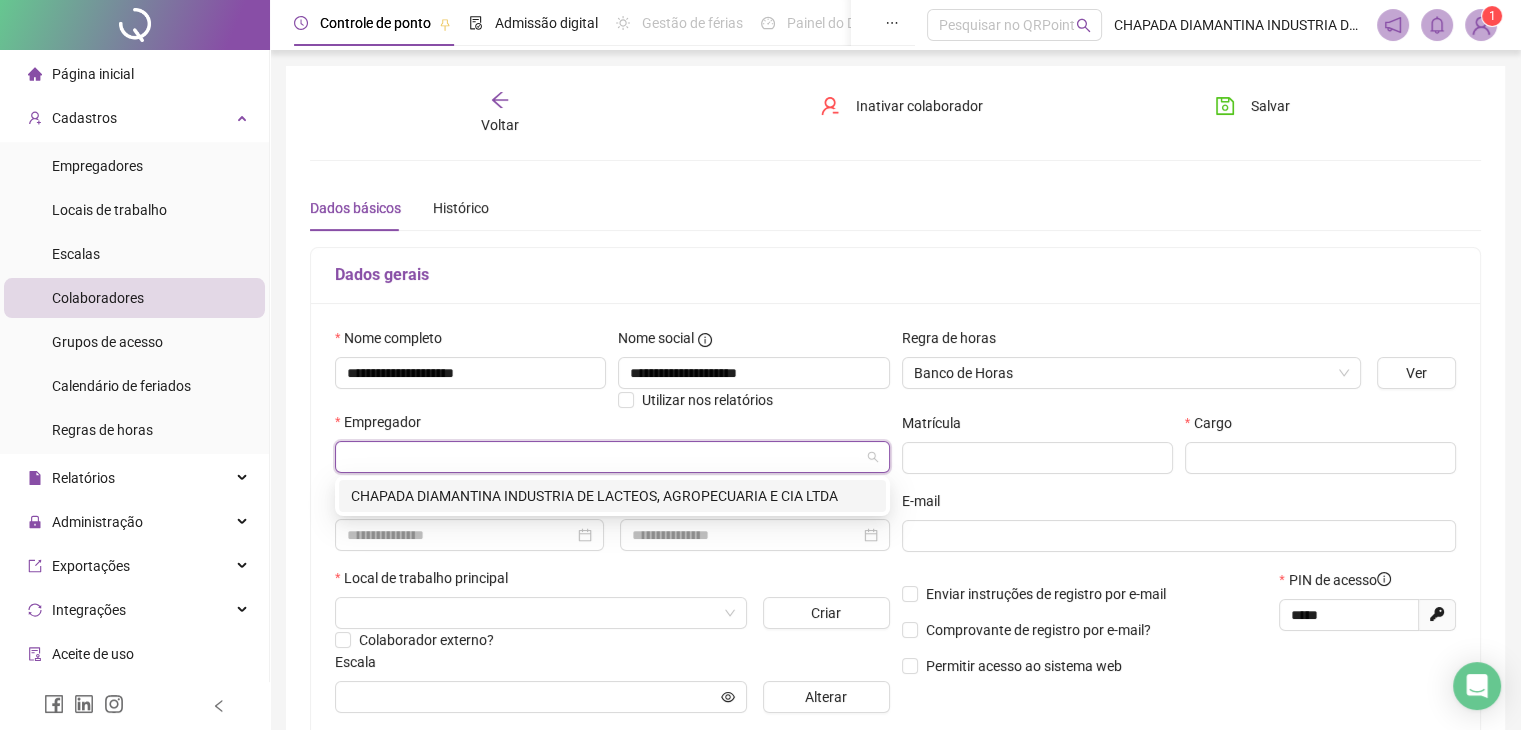 drag, startPoint x: 662, startPoint y: 485, endPoint x: 674, endPoint y: 488, distance: 12.369317 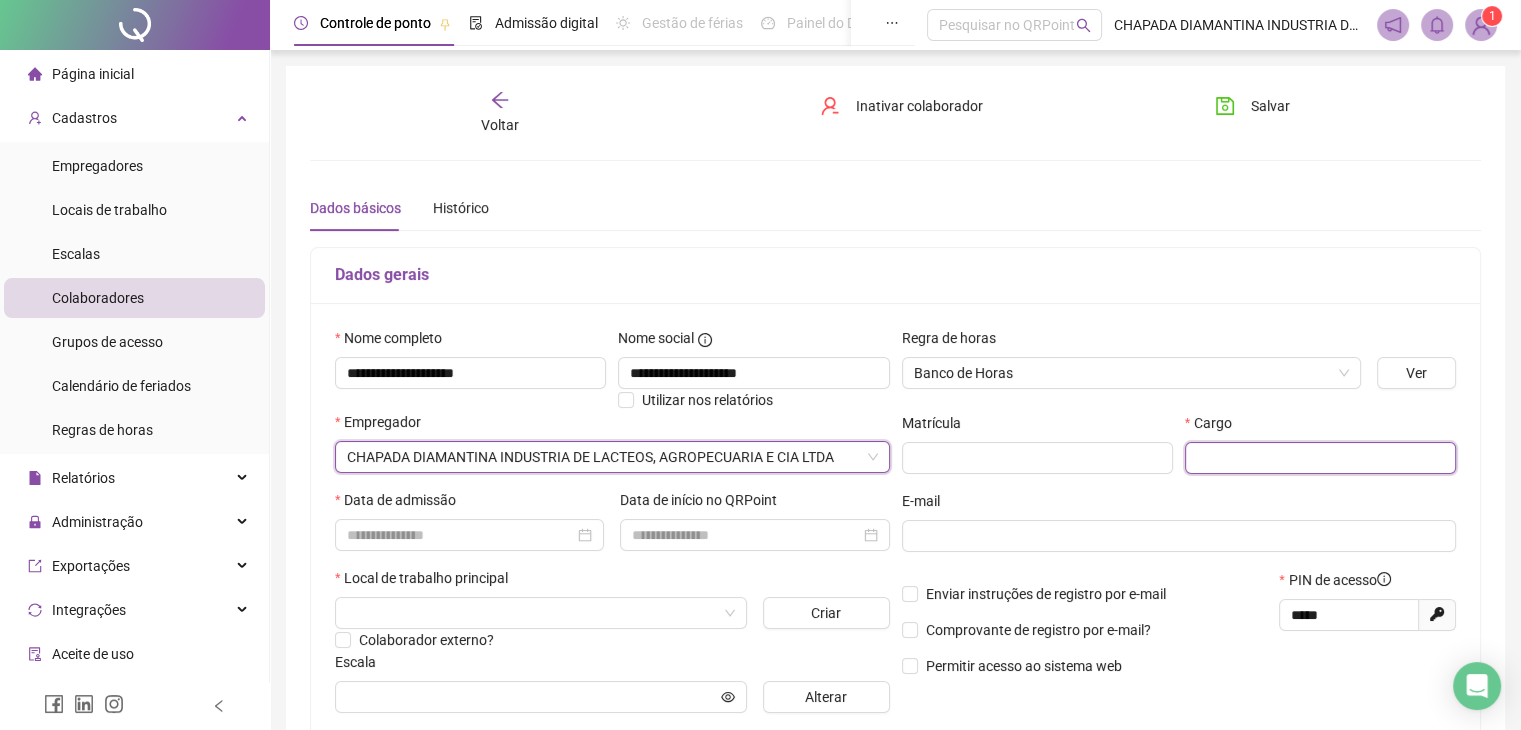 drag, startPoint x: 1288, startPoint y: 464, endPoint x: 1242, endPoint y: 477, distance: 47.801674 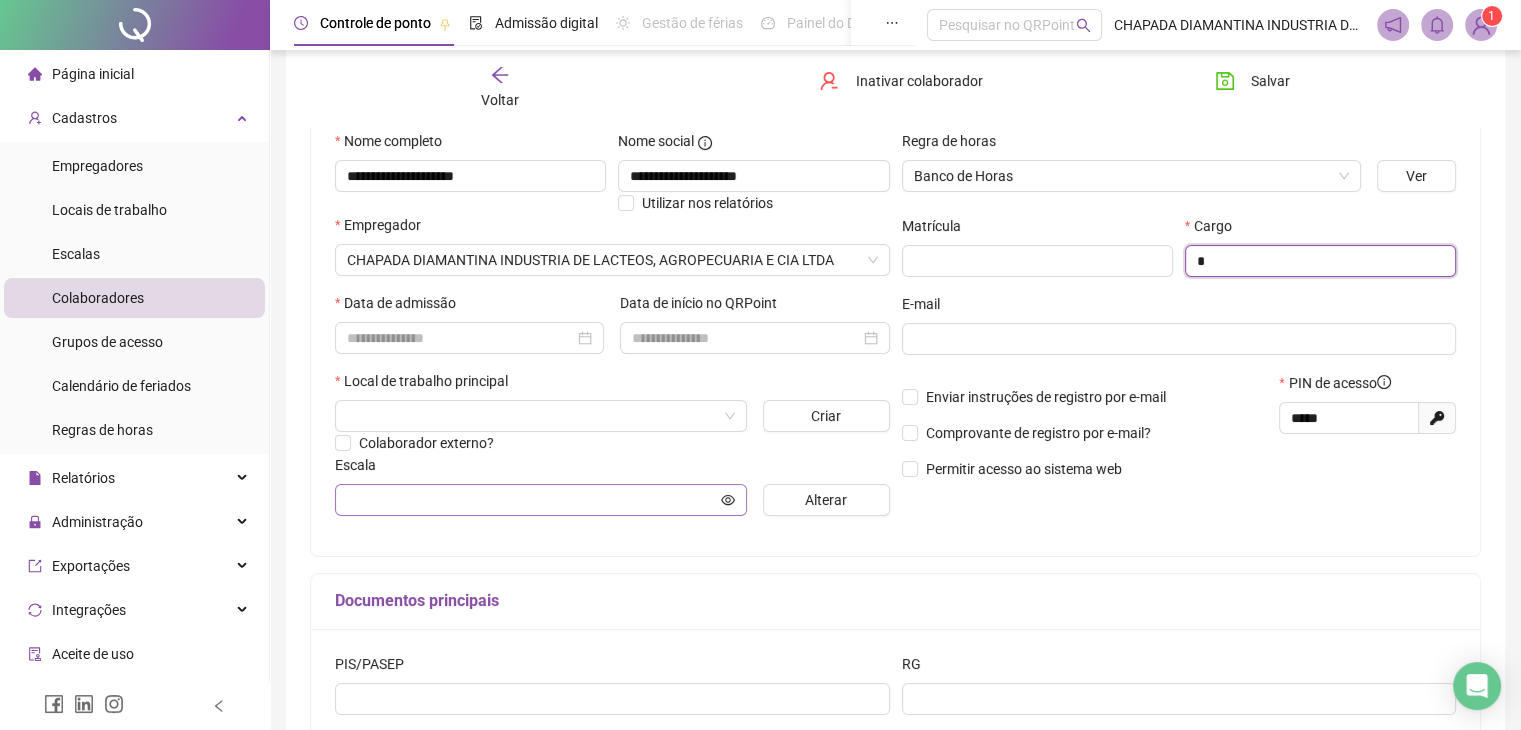scroll, scrollTop: 200, scrollLeft: 0, axis: vertical 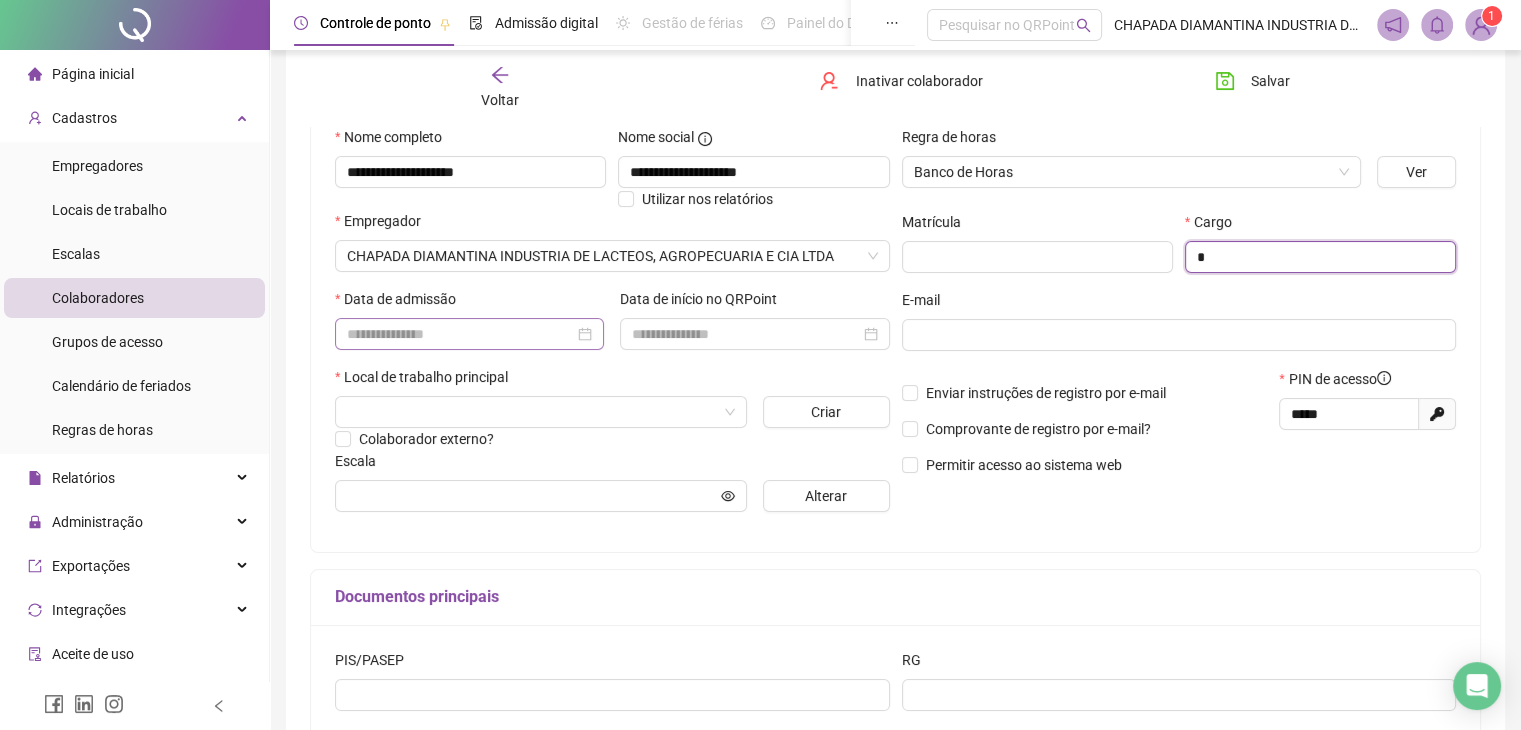 click at bounding box center [469, 334] 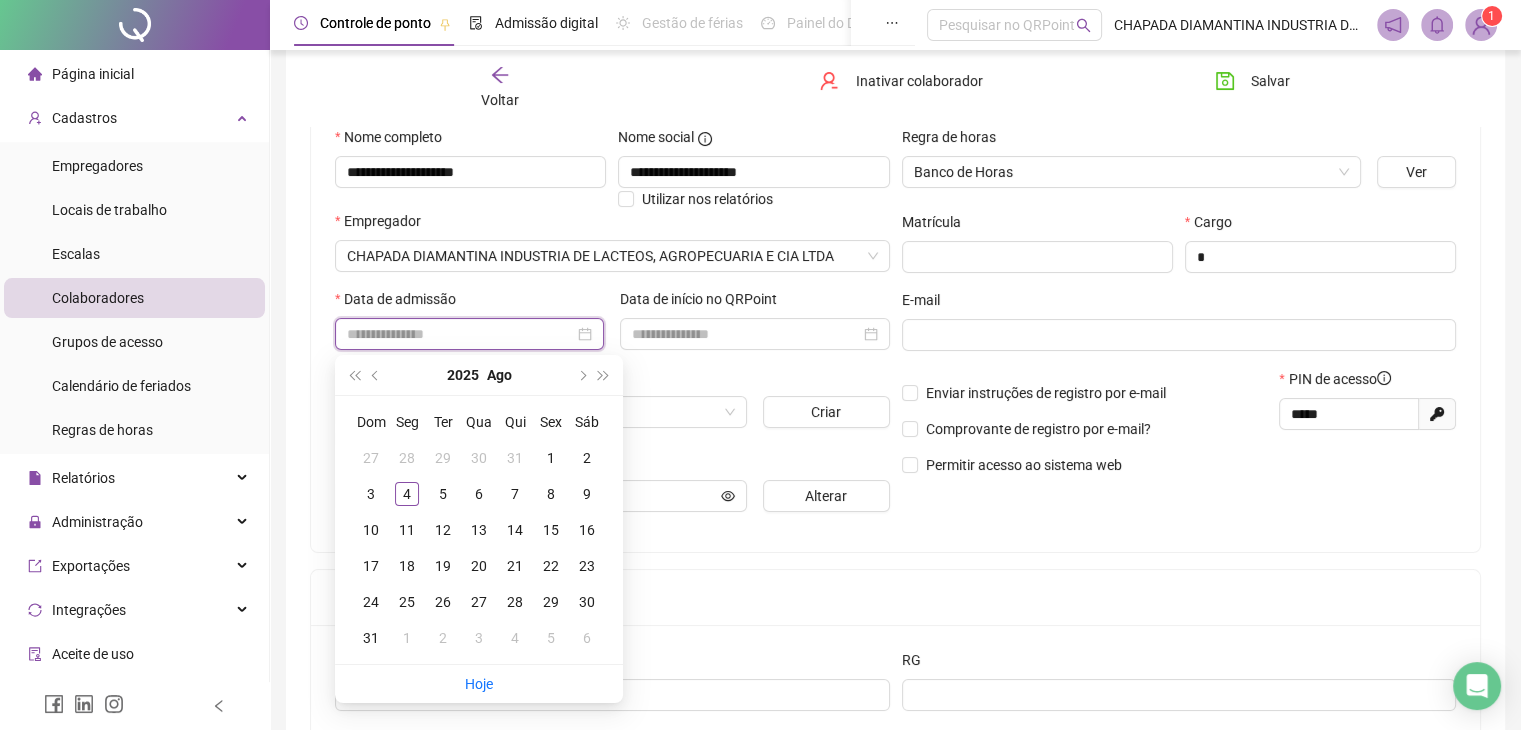 click at bounding box center [469, 334] 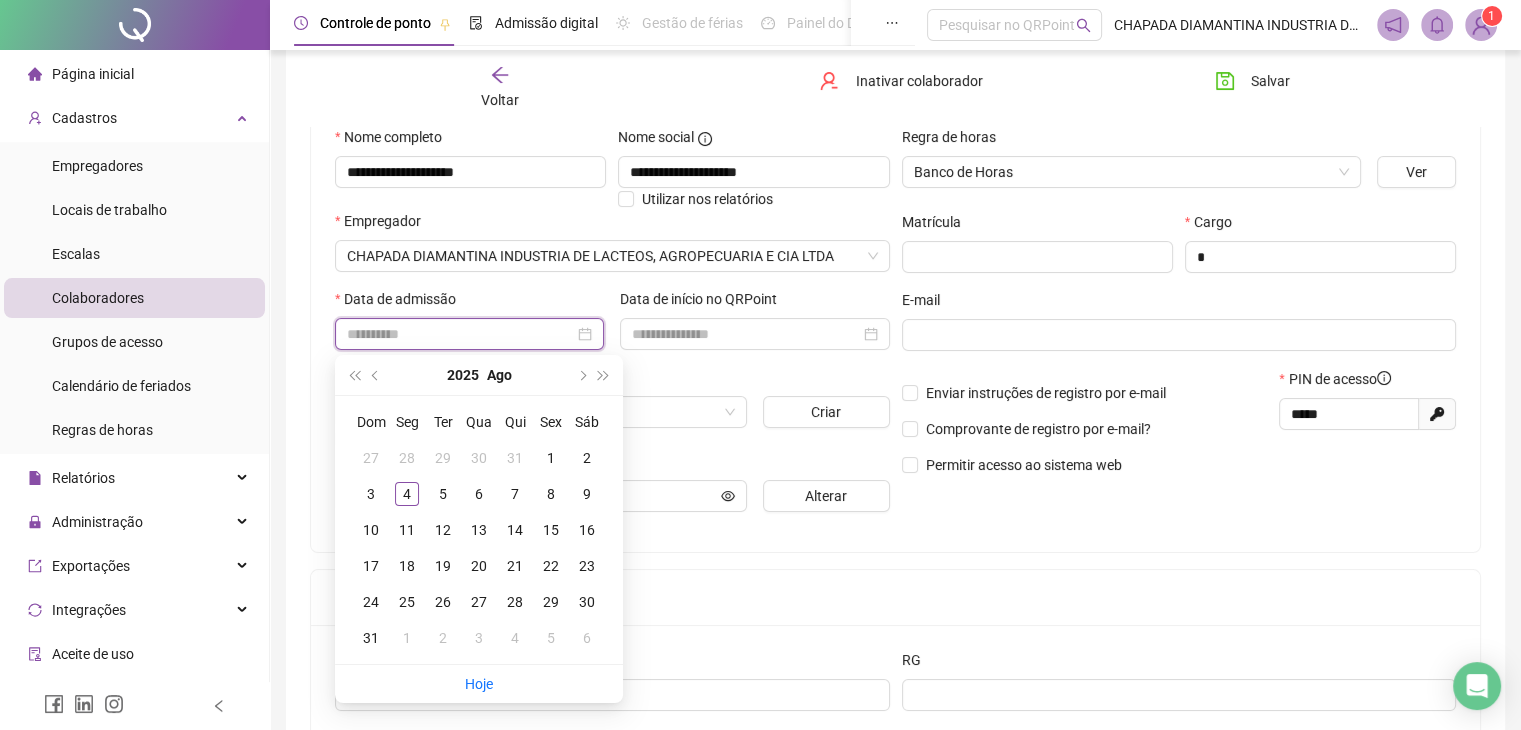 type on "**********" 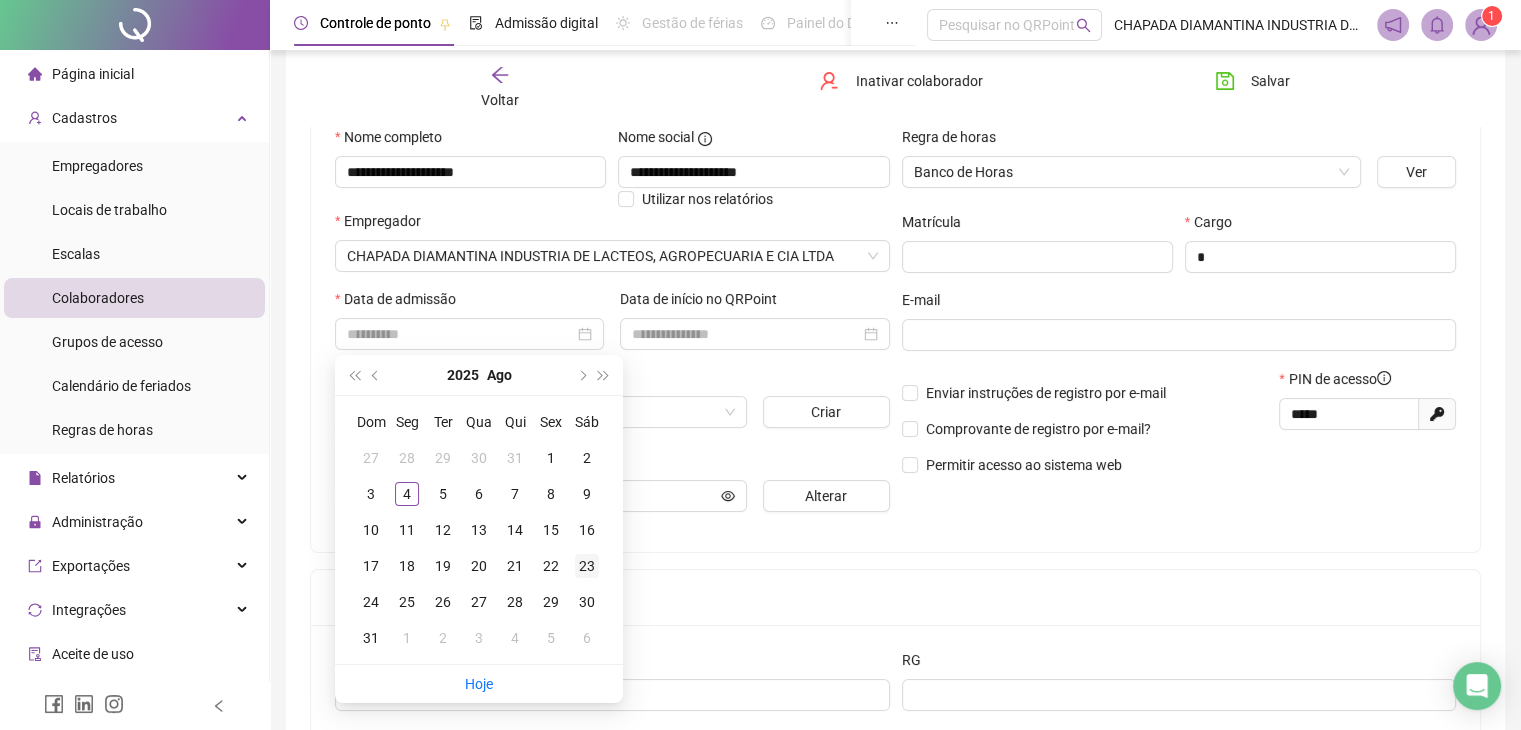 click on "23" at bounding box center (587, 566) 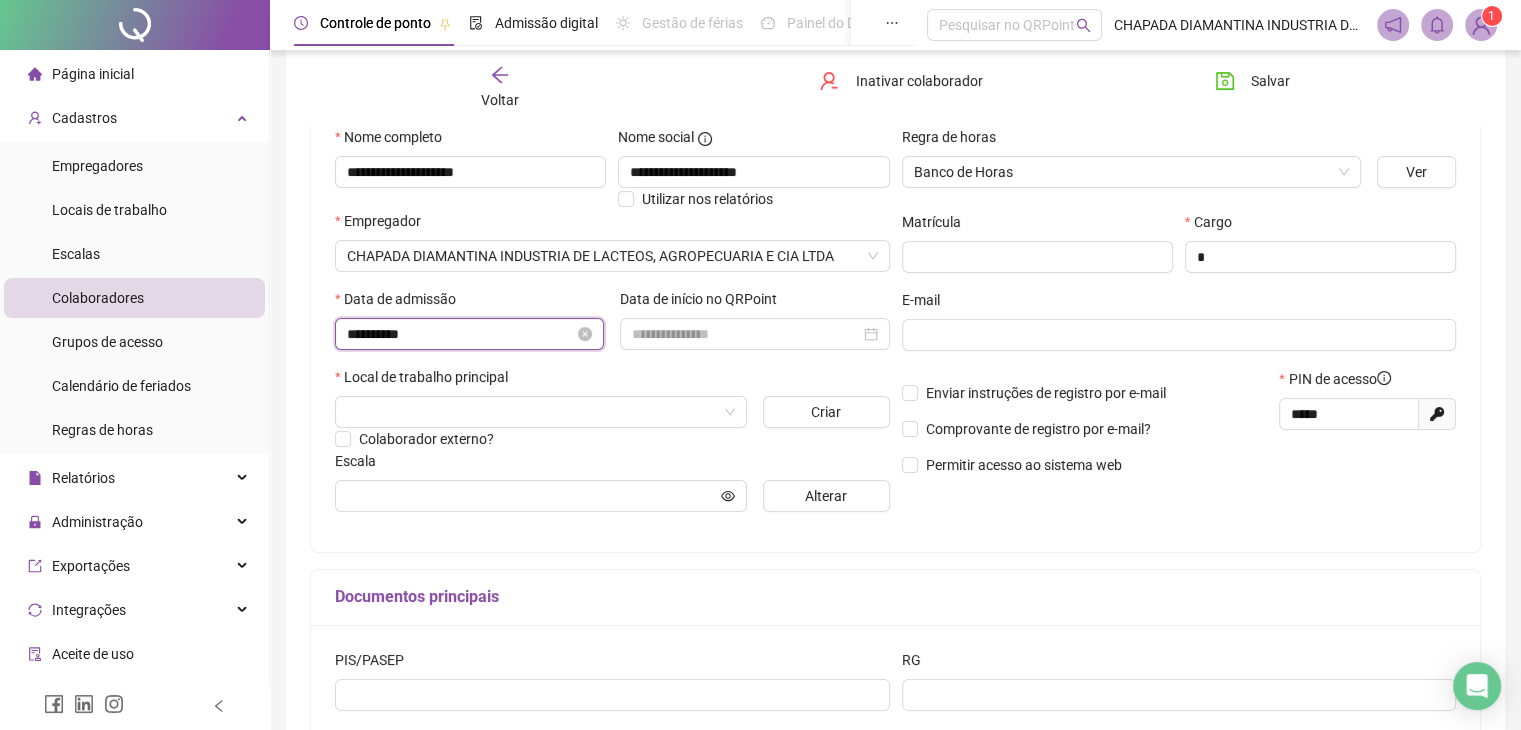 drag, startPoint x: 382, startPoint y: 338, endPoint x: 370, endPoint y: 339, distance: 12.0415945 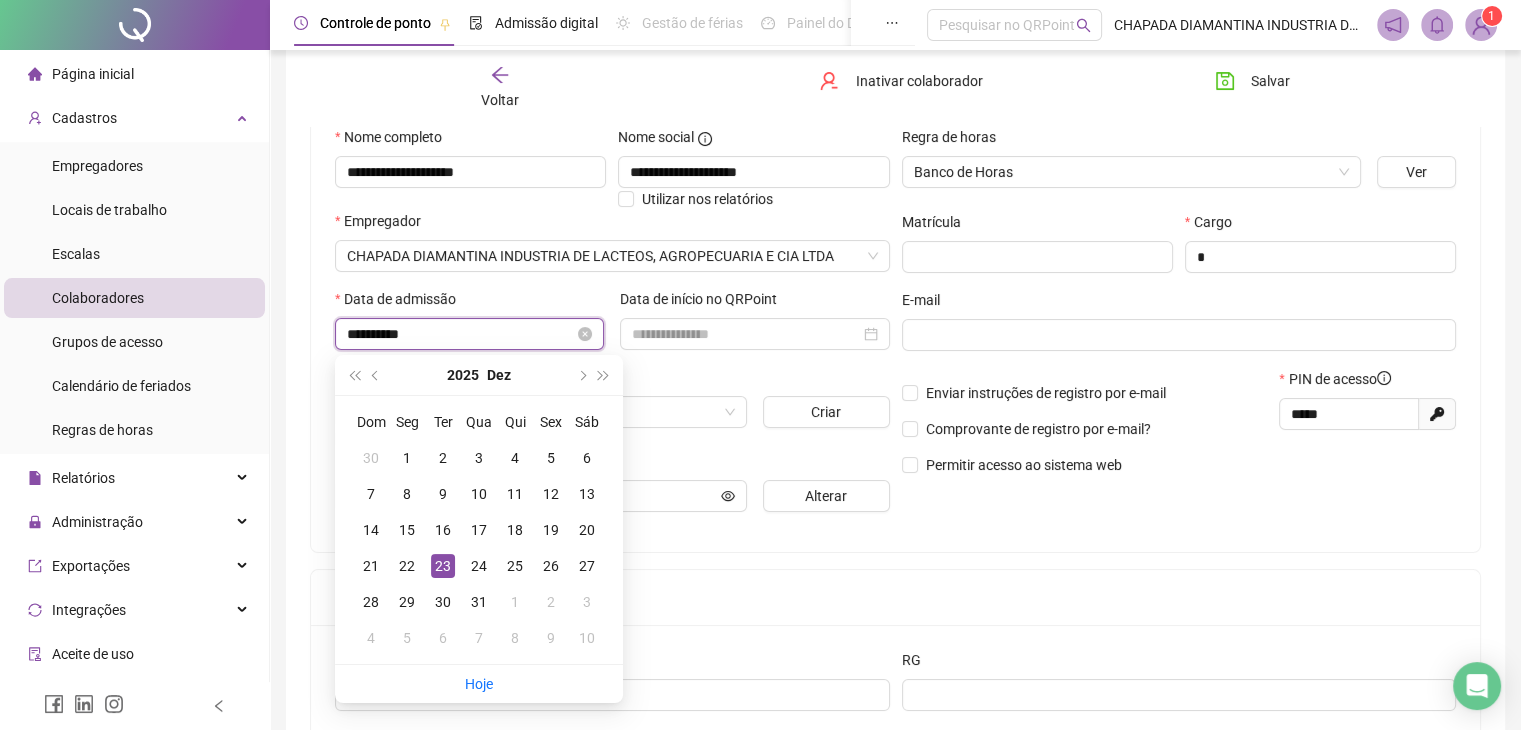 drag, startPoint x: 419, startPoint y: 341, endPoint x: 406, endPoint y: 341, distance: 13 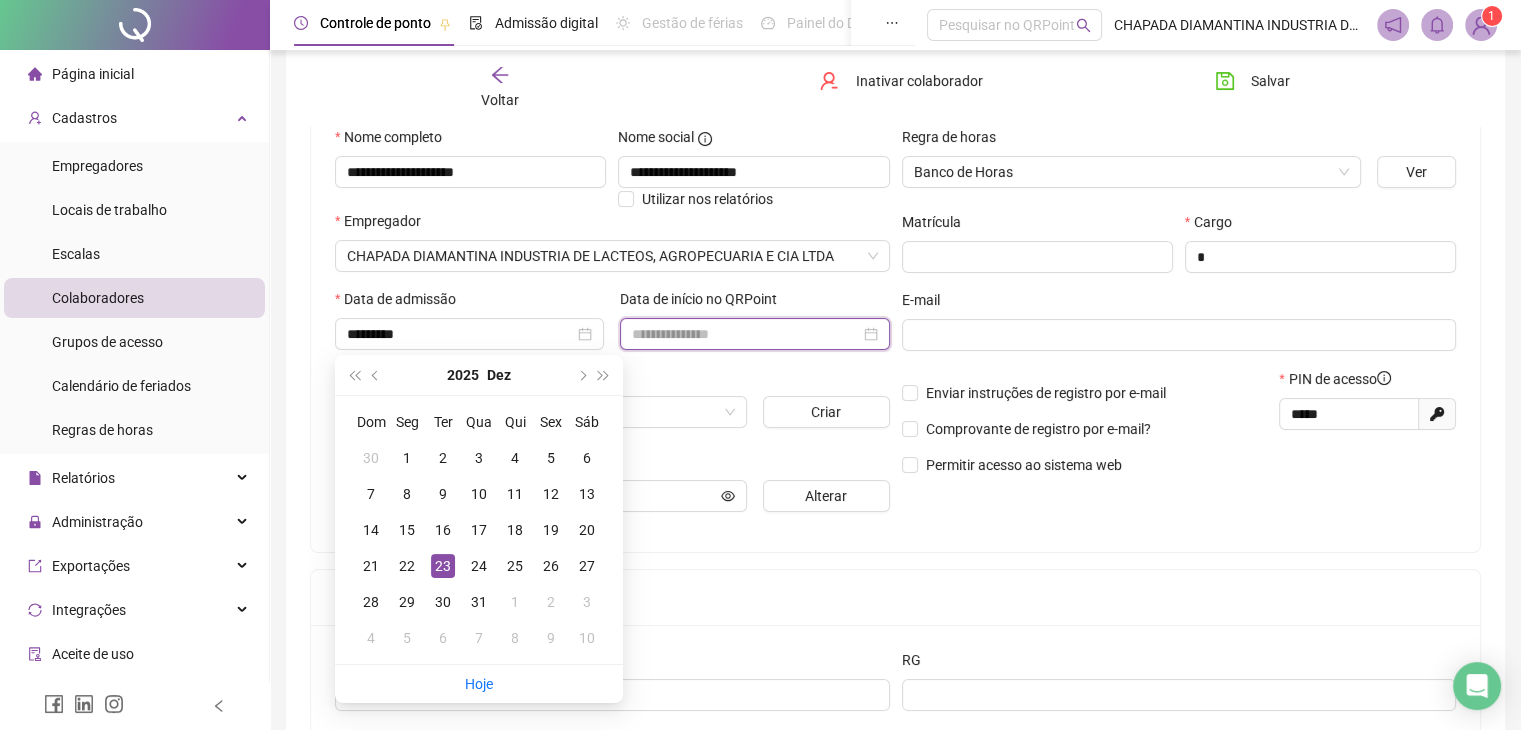 type on "**********" 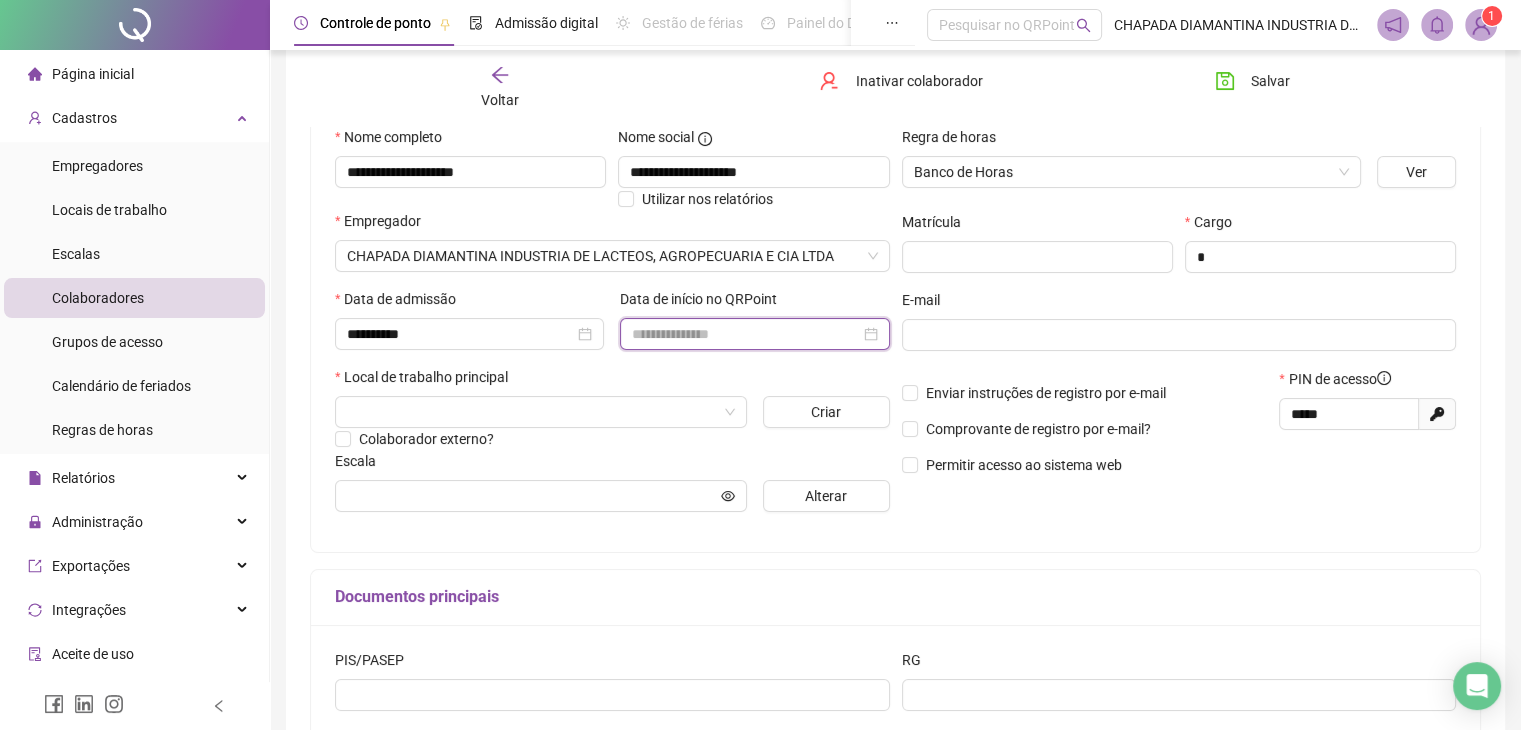click at bounding box center [745, 334] 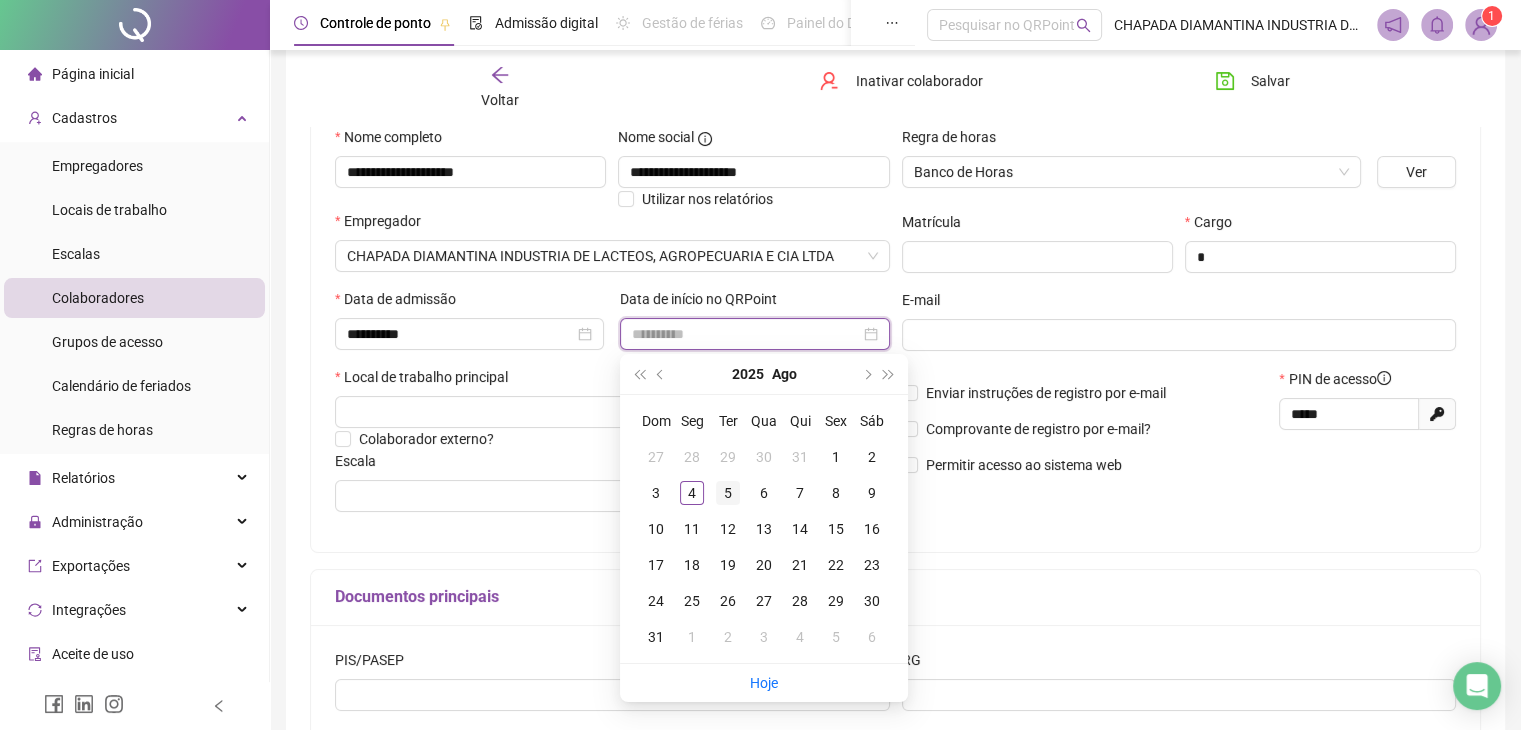 type on "**********" 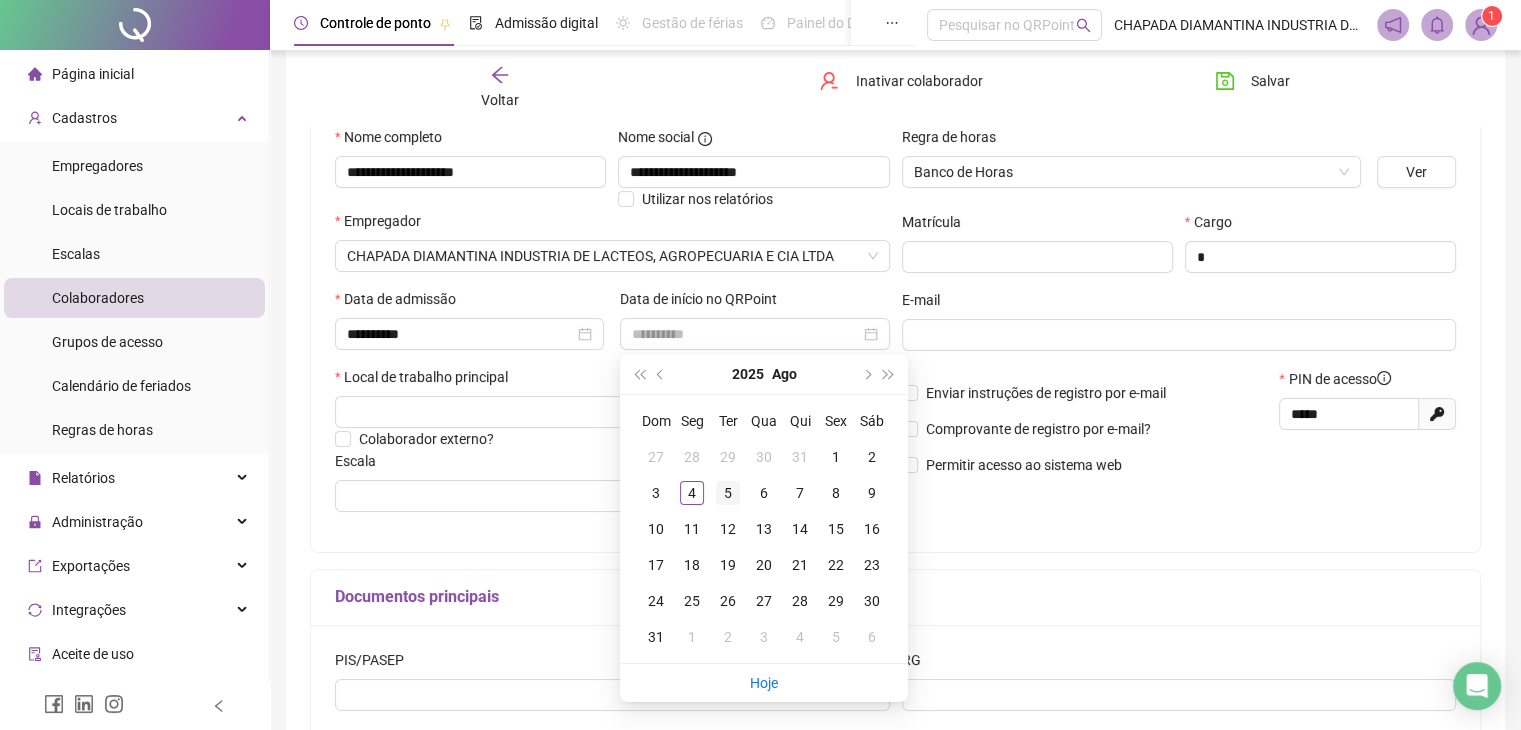click on "5" at bounding box center [728, 493] 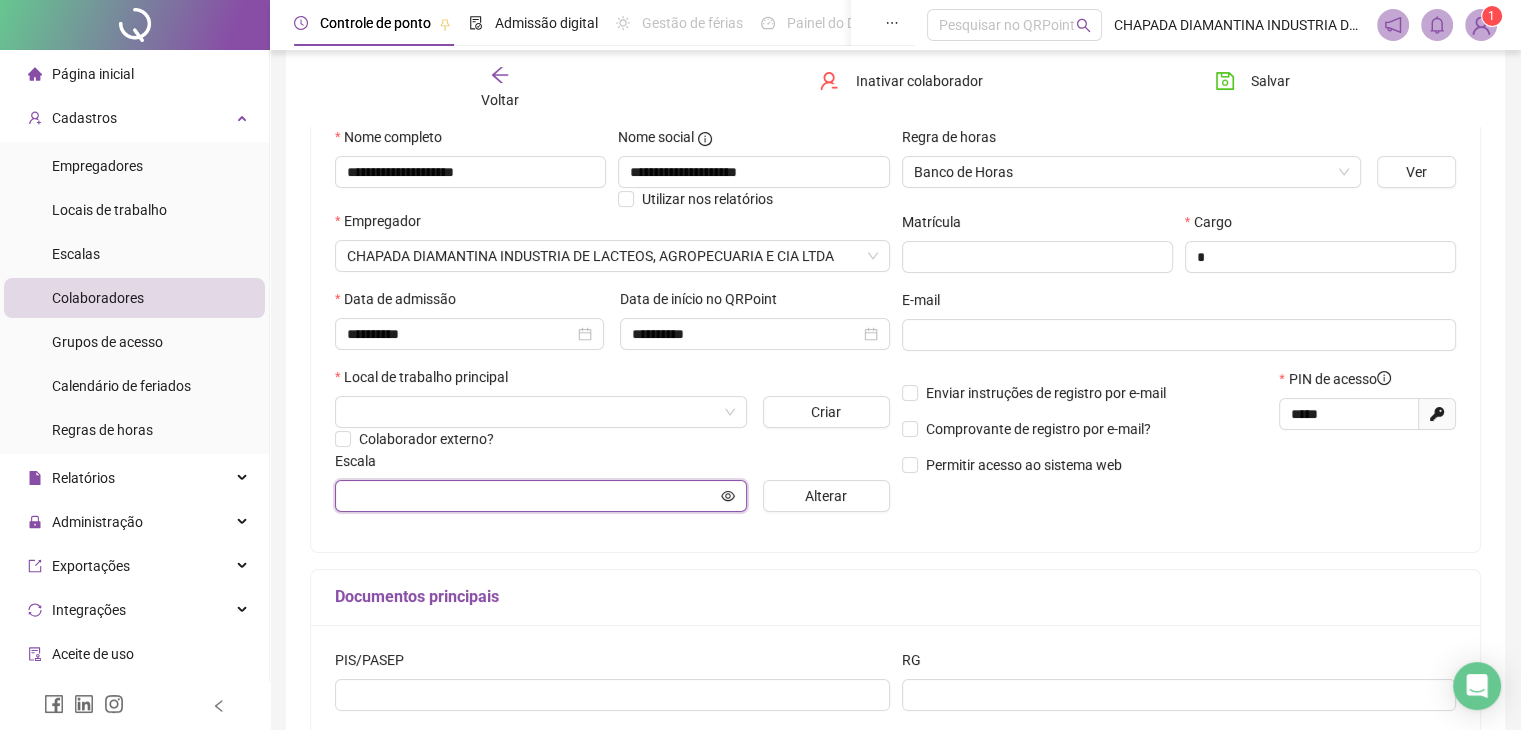 click at bounding box center [532, 496] 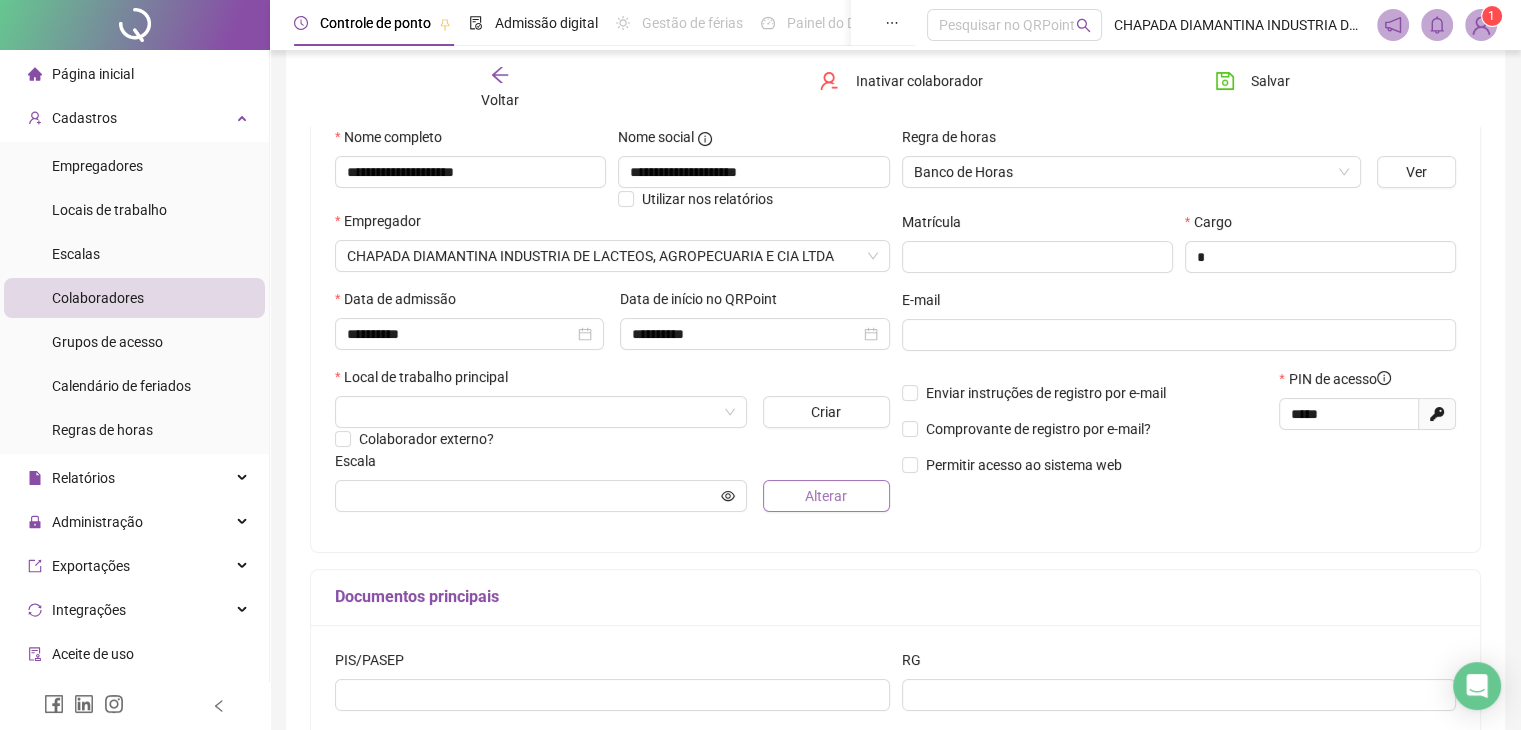 click on "Alterar" at bounding box center (826, 496) 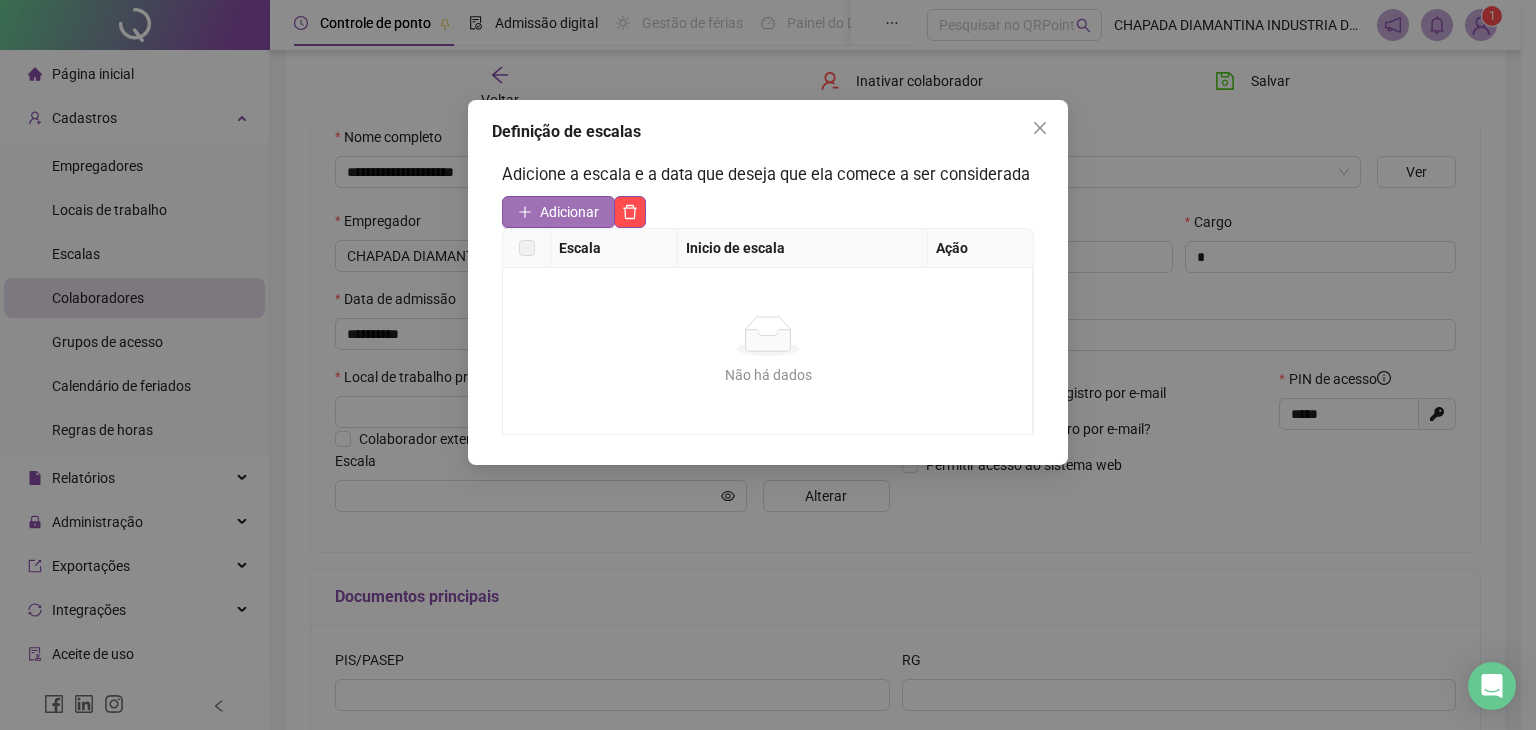 click on "Adicionar" at bounding box center [569, 212] 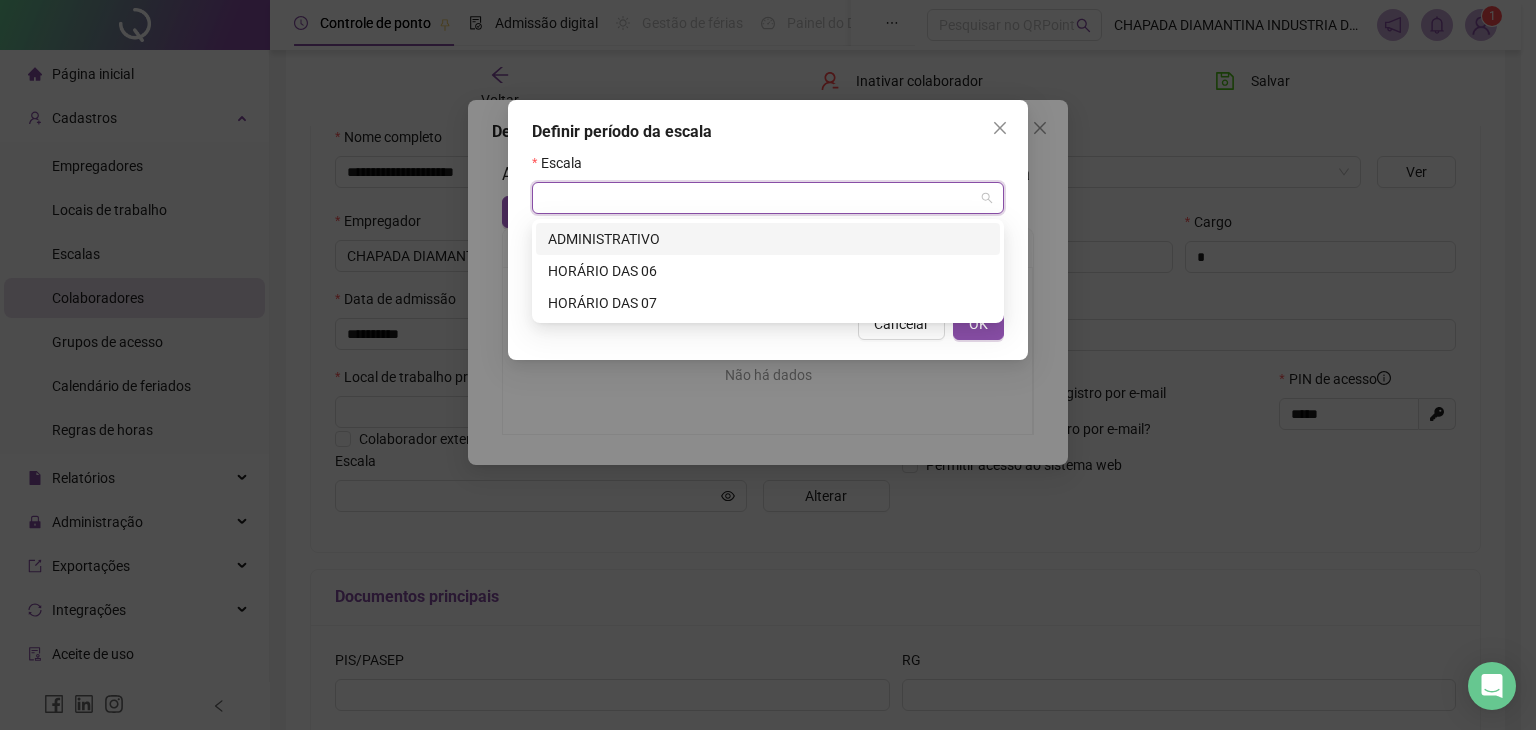 click at bounding box center (759, 198) 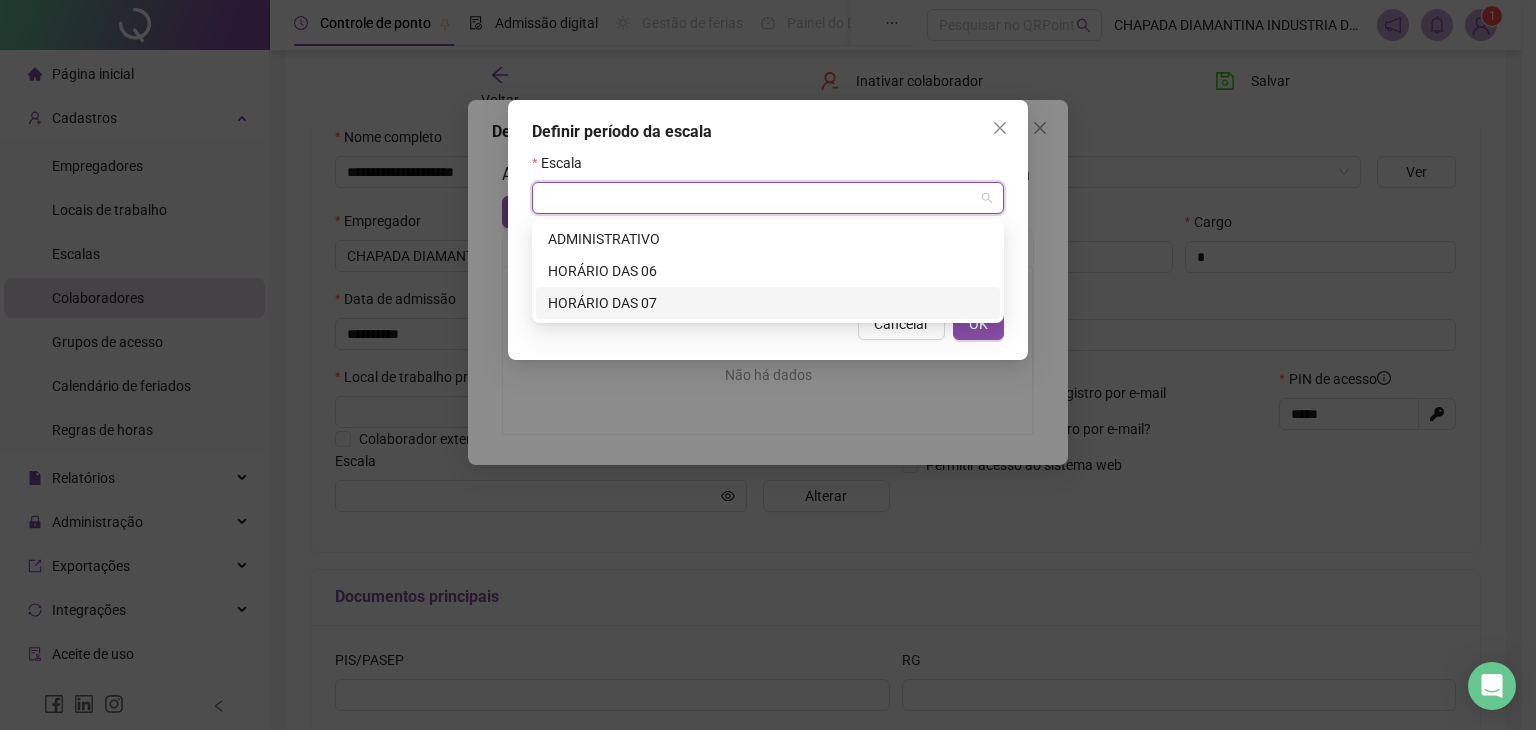 click on "HORÁRIO DAS 07" at bounding box center (768, 303) 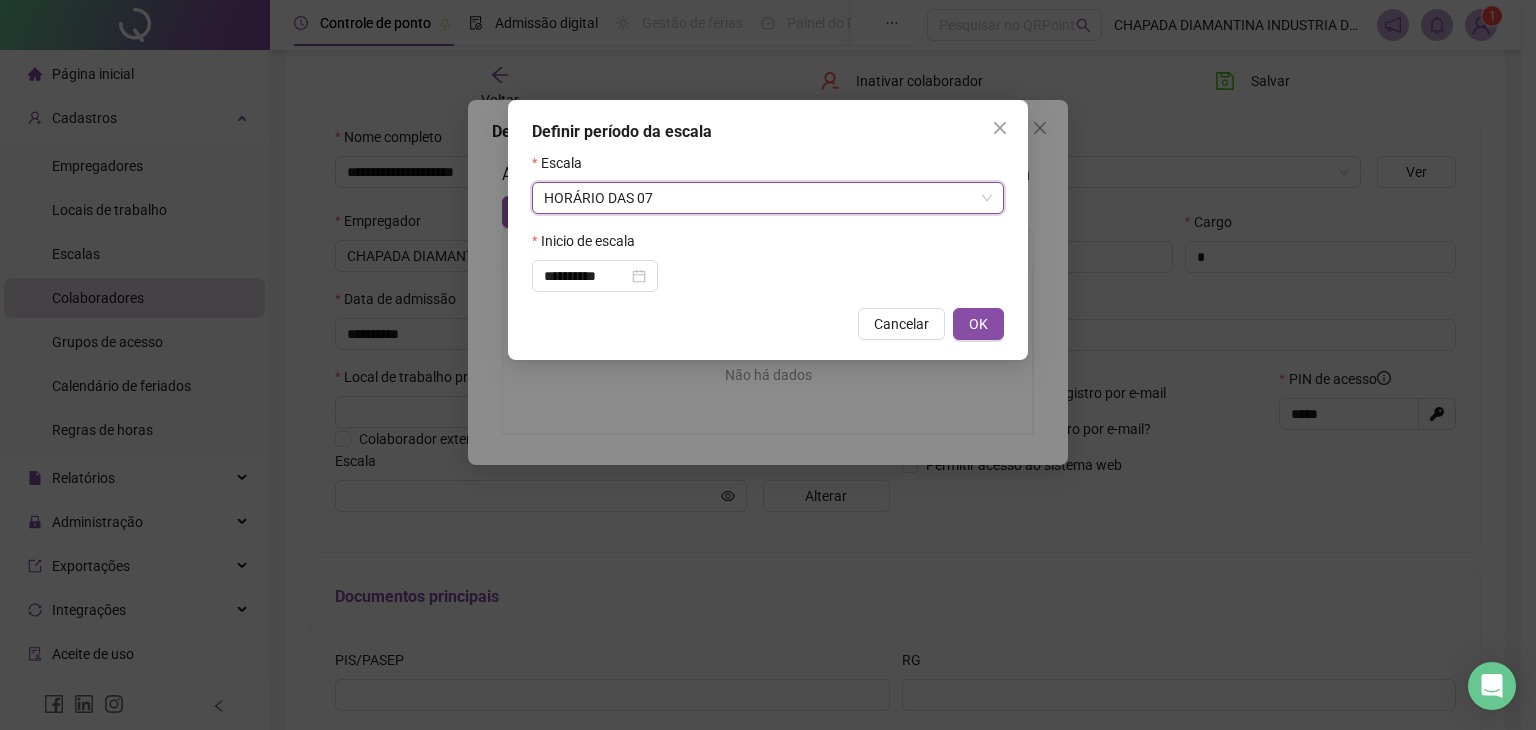 click on "OK" at bounding box center (978, 324) 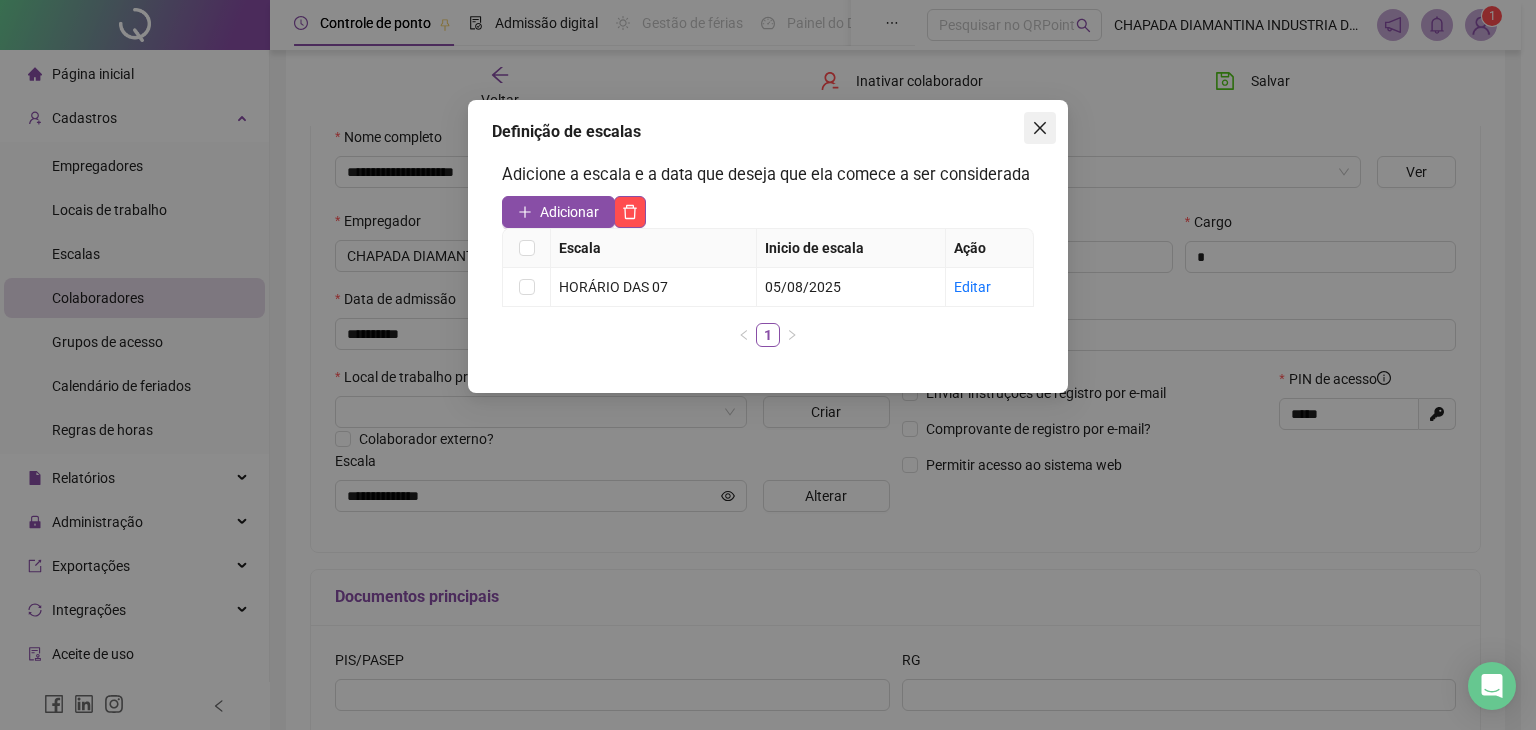 drag, startPoint x: 1020, startPoint y: 139, endPoint x: 1033, endPoint y: 126, distance: 18.384777 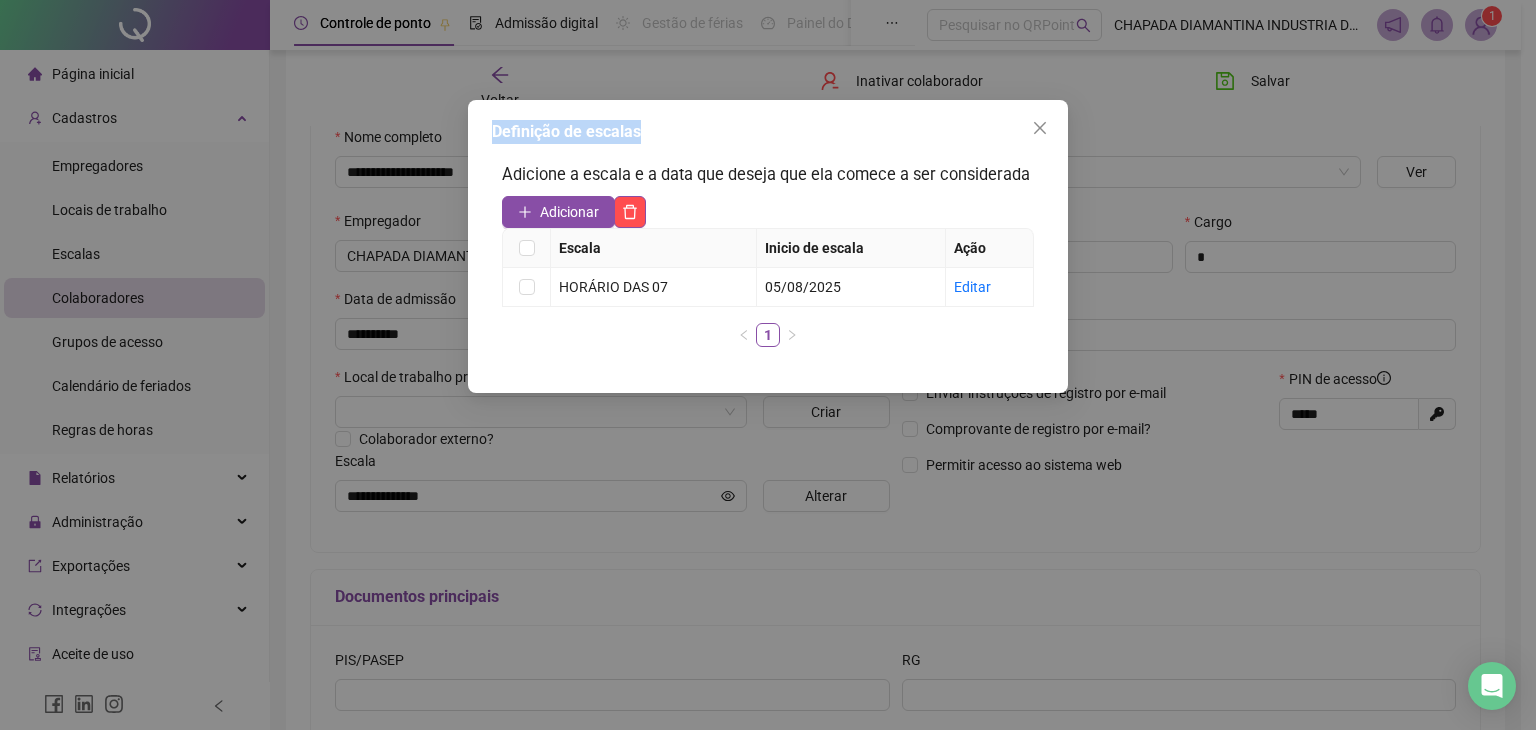 click 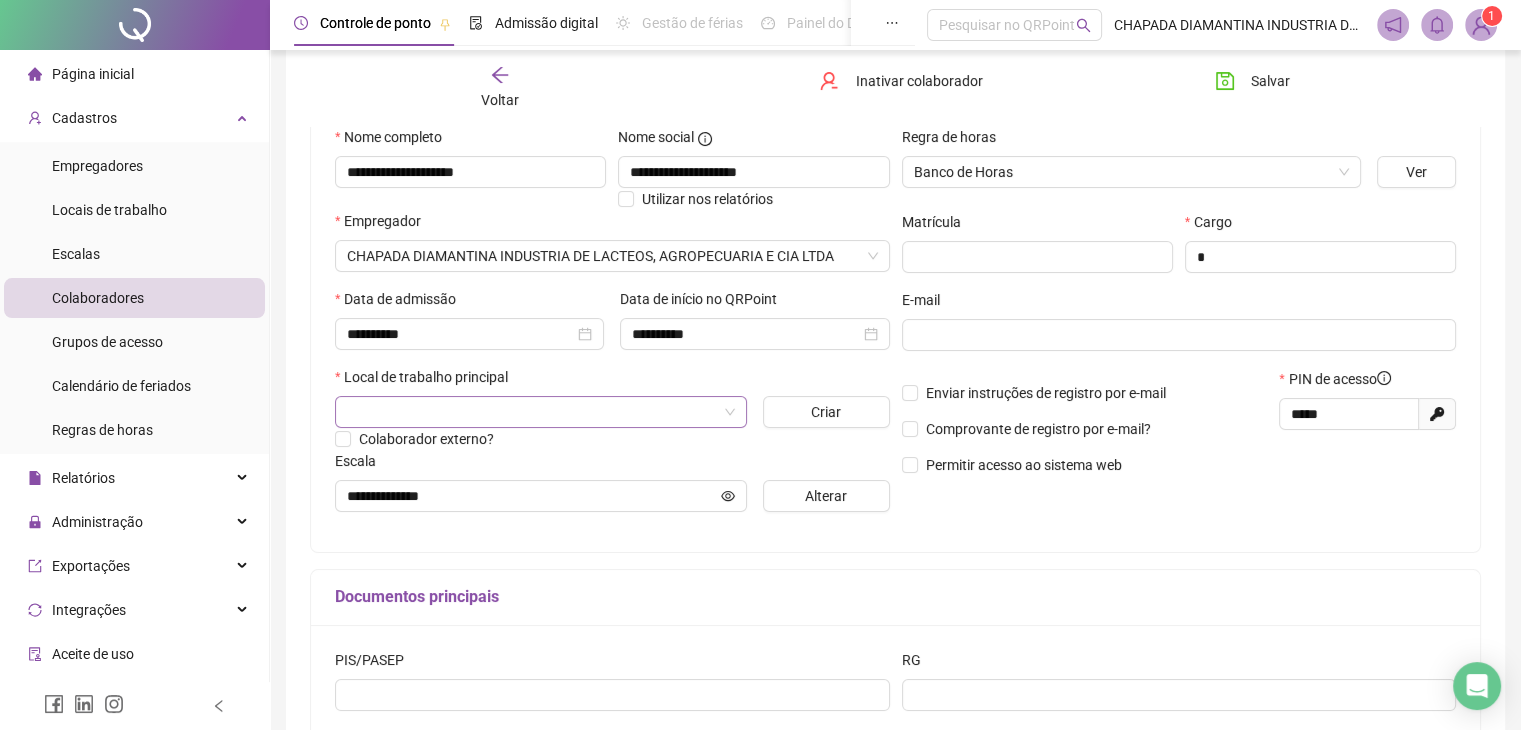 click at bounding box center [541, 412] 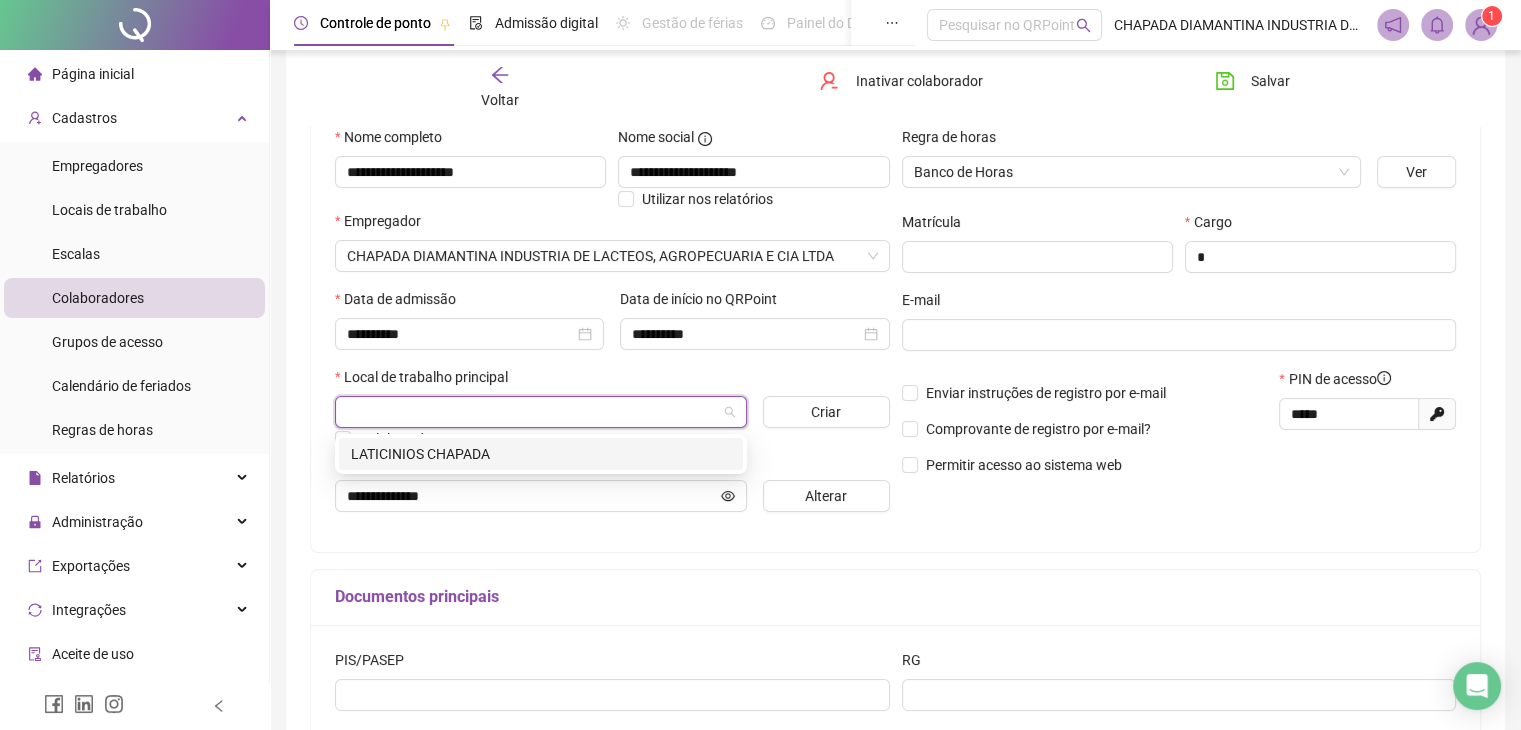 click on "LATICINIOS CHAPADA" at bounding box center [541, 454] 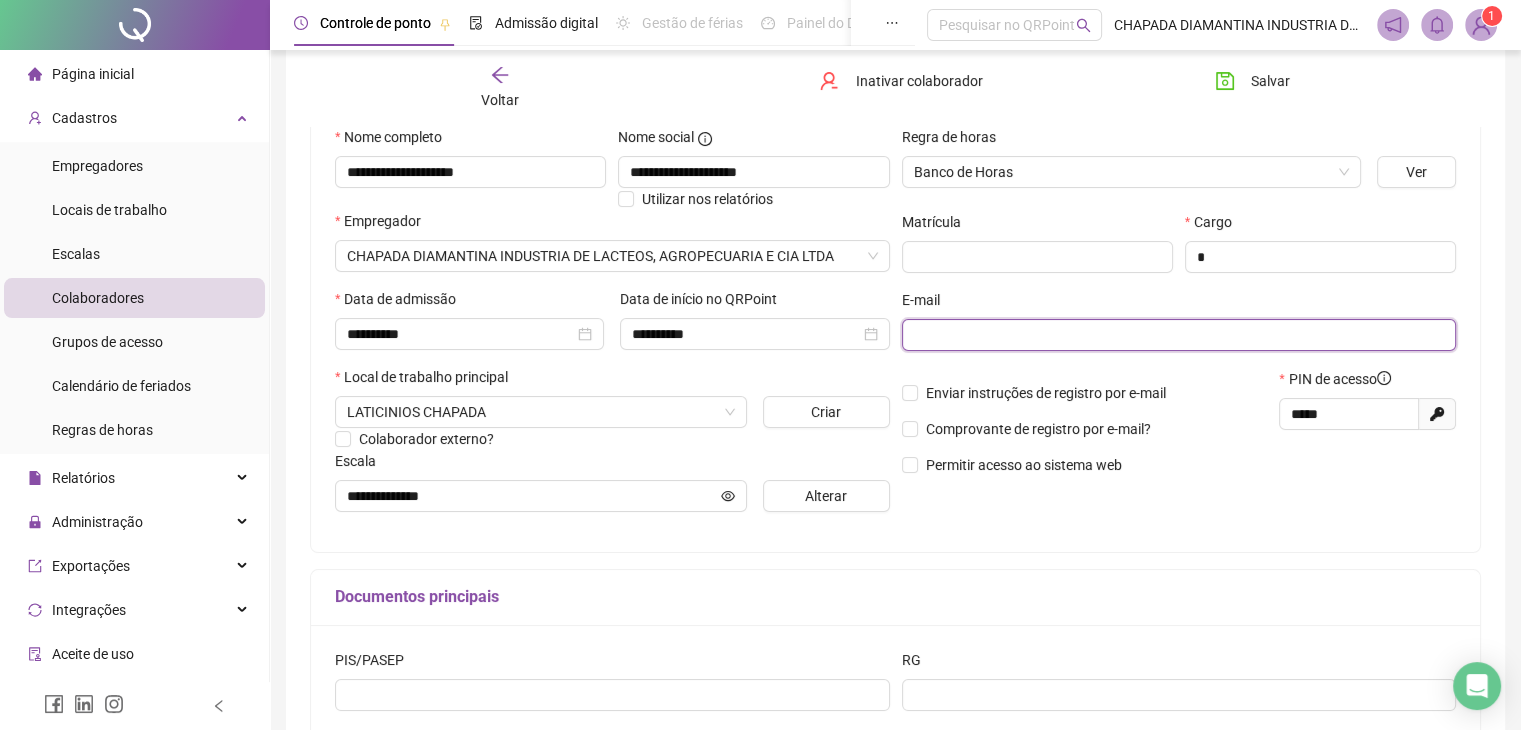 click at bounding box center [1177, 335] 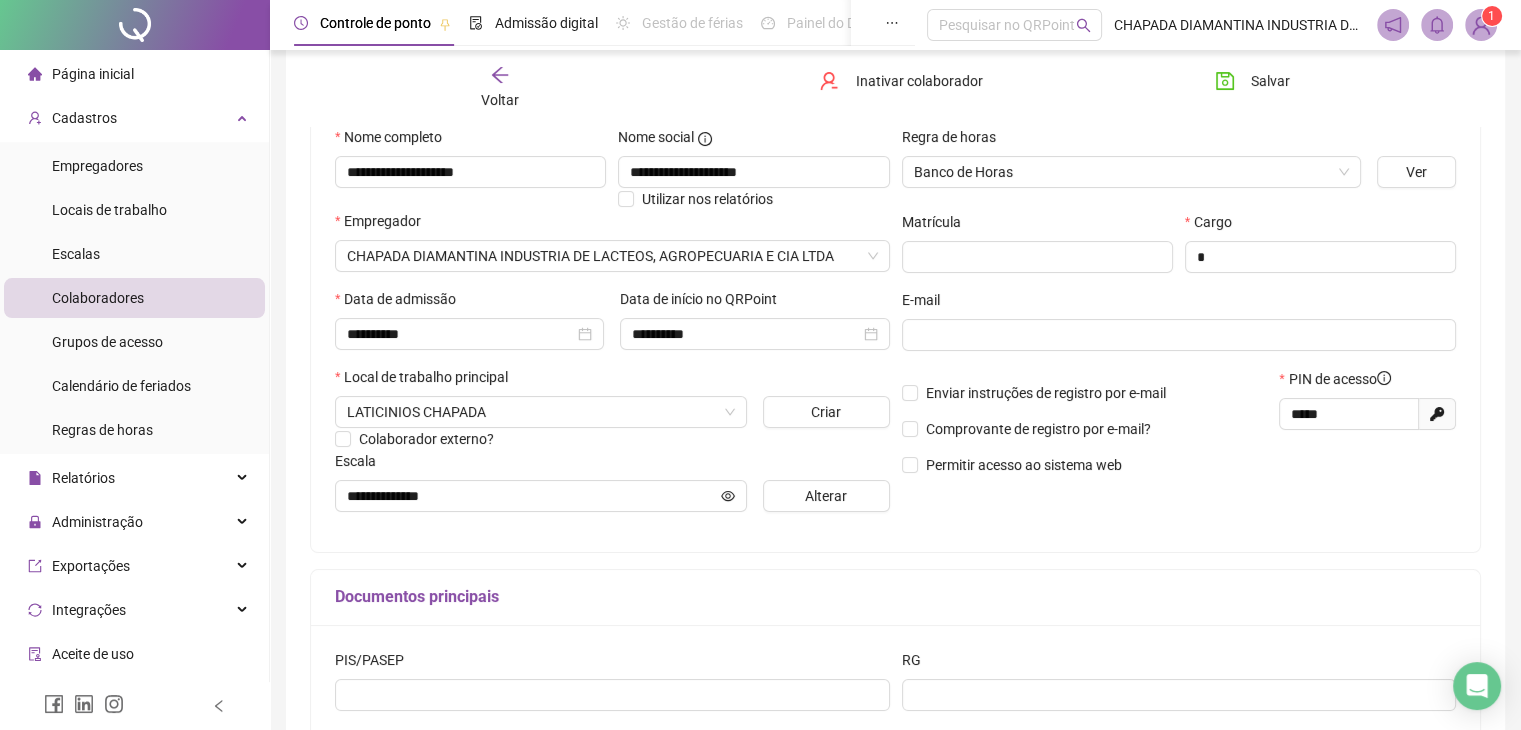 click on "Cargo *" at bounding box center [1320, 250] 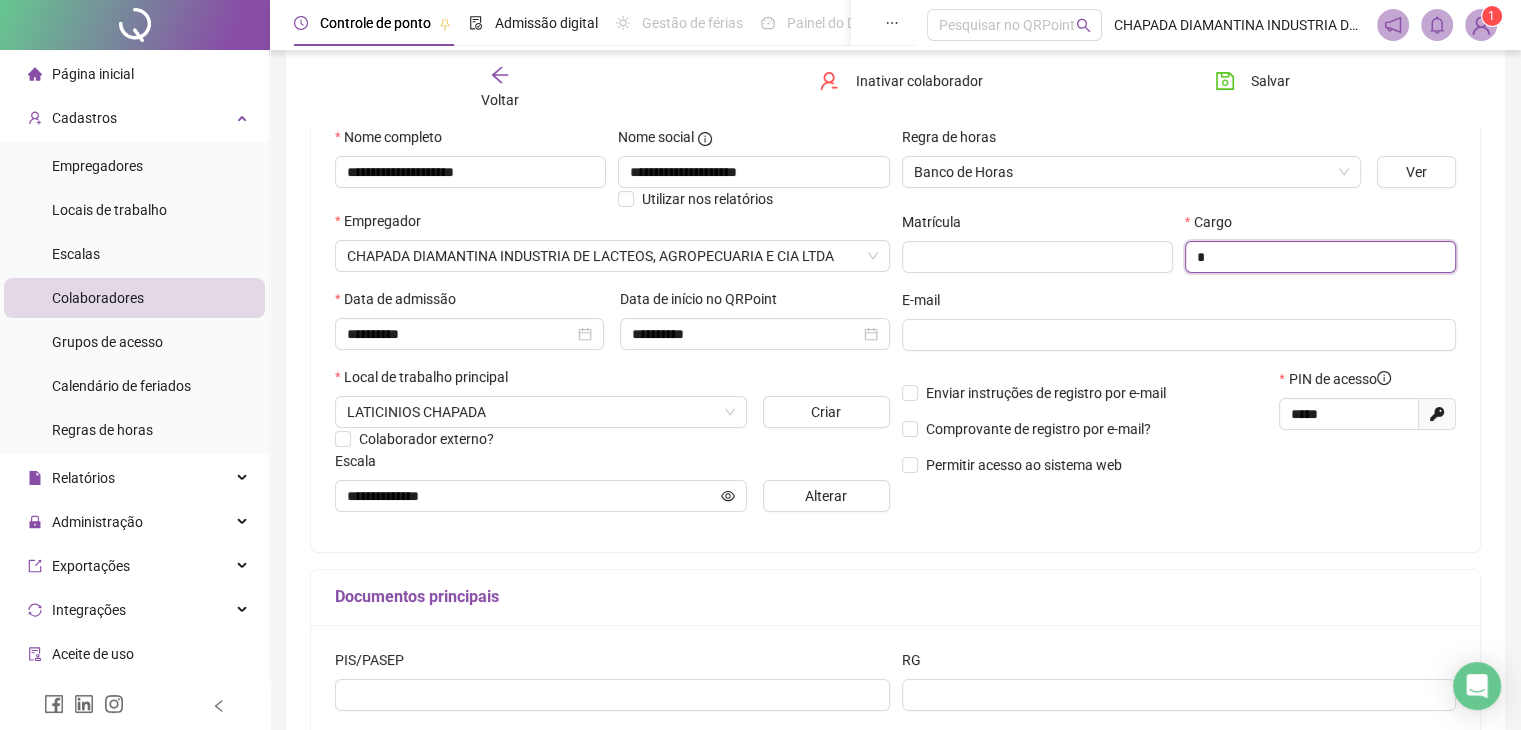 click on "*" at bounding box center [1320, 257] 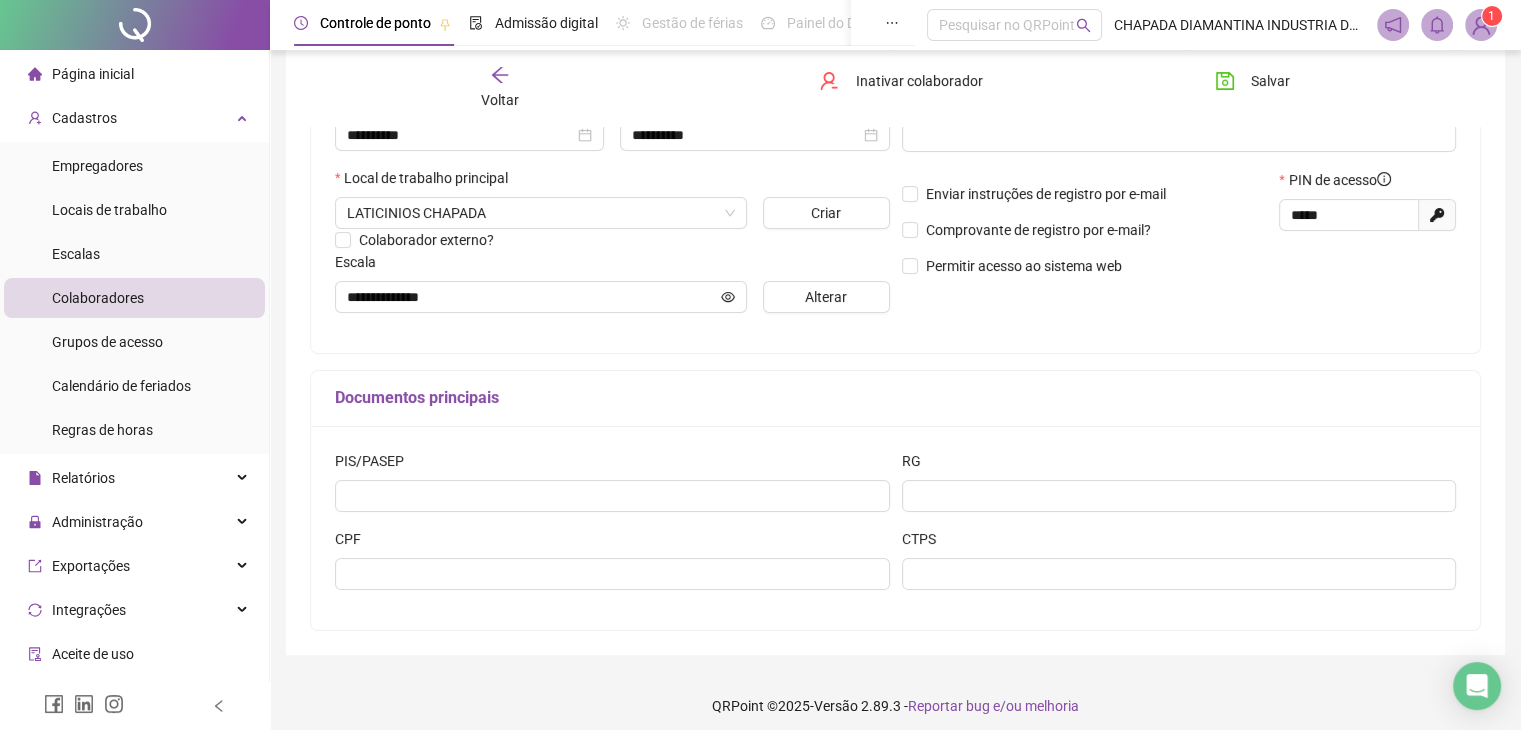 scroll, scrollTop: 400, scrollLeft: 0, axis: vertical 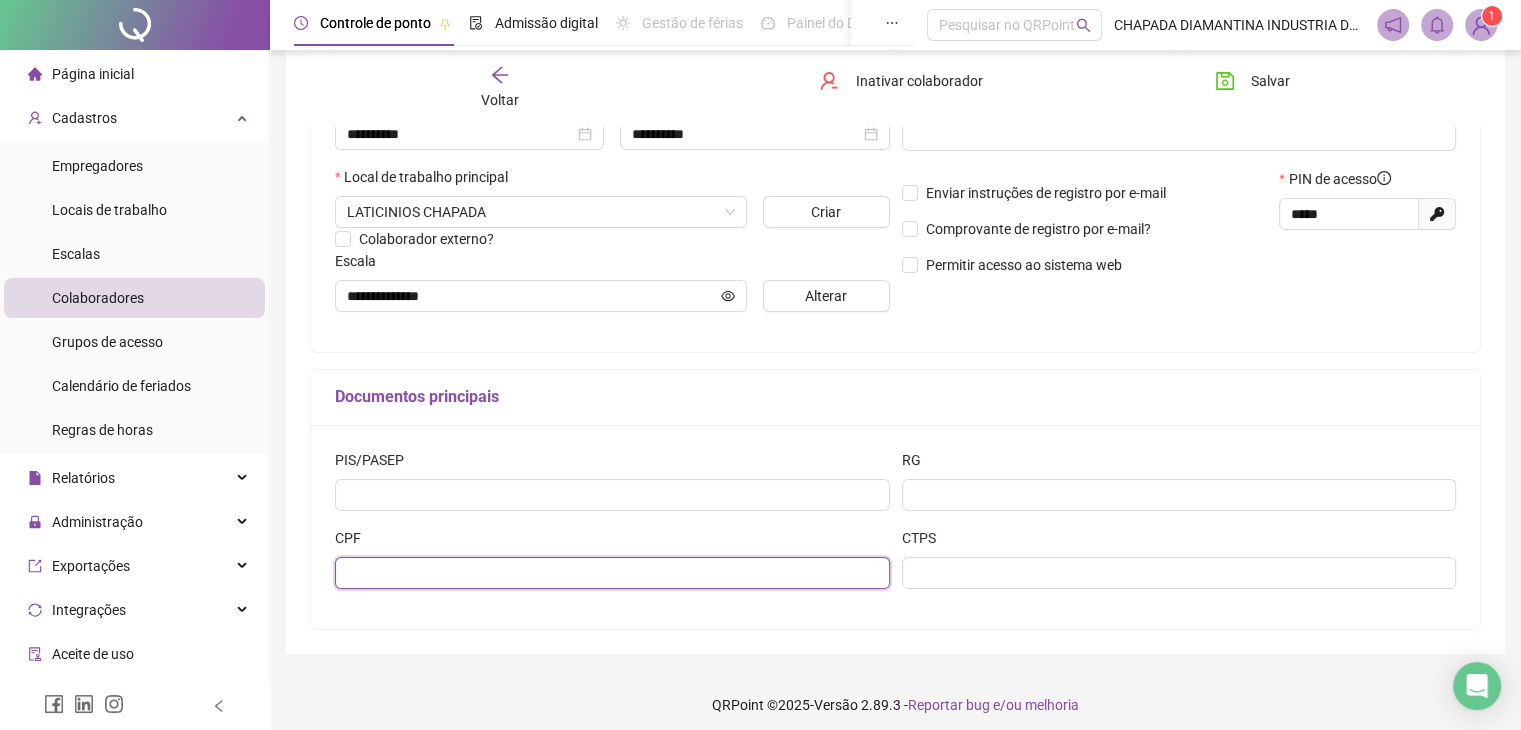 click at bounding box center (612, 573) 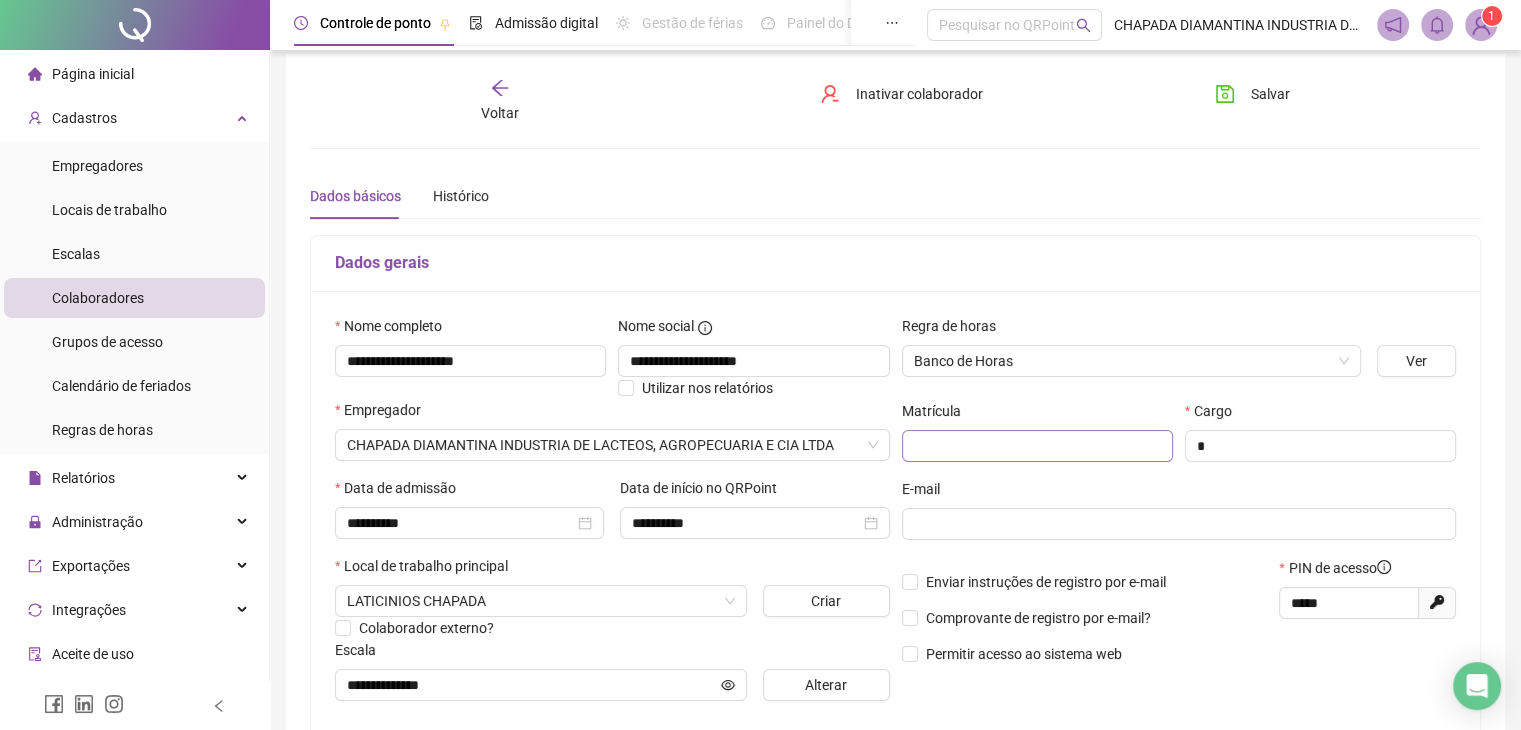 scroll, scrollTop: 11, scrollLeft: 0, axis: vertical 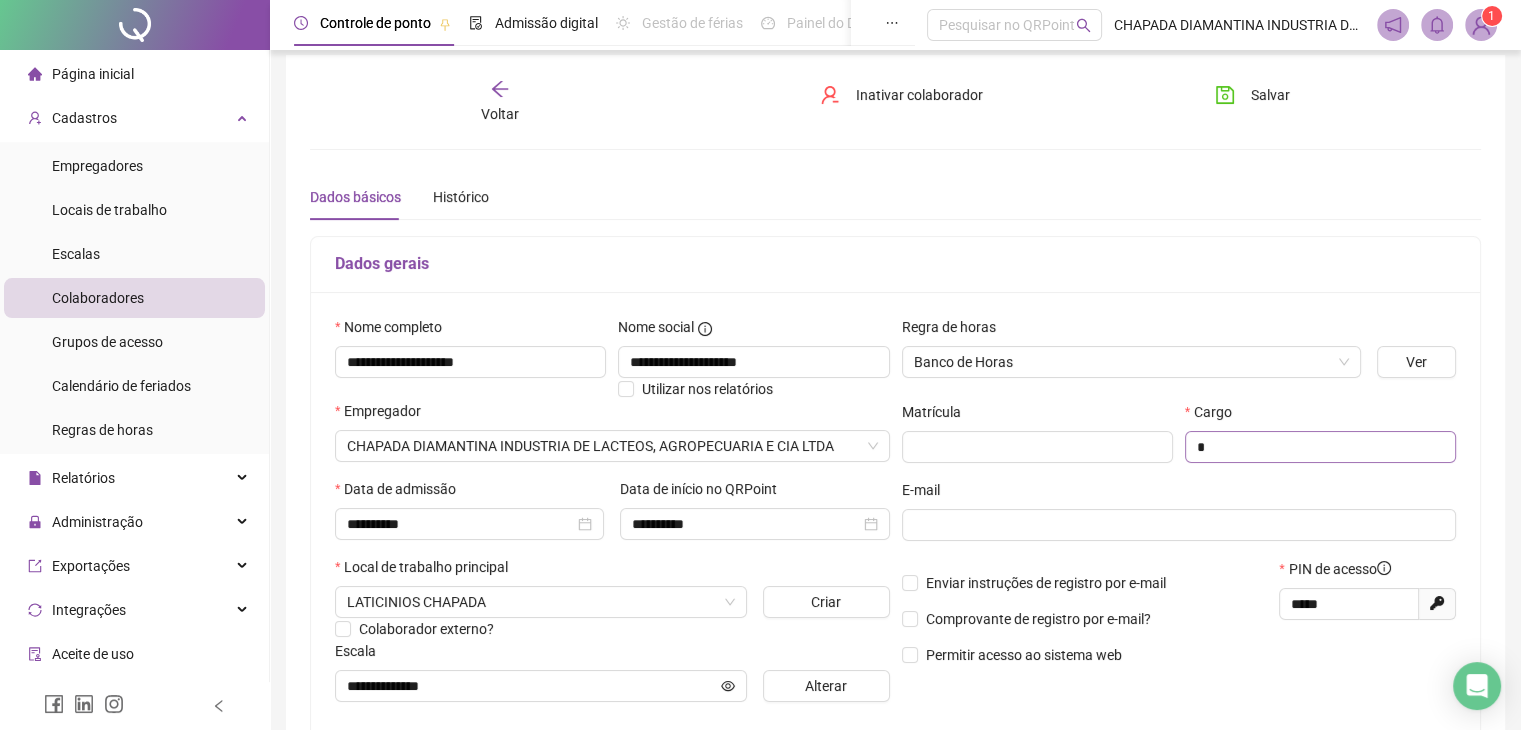 type on "**********" 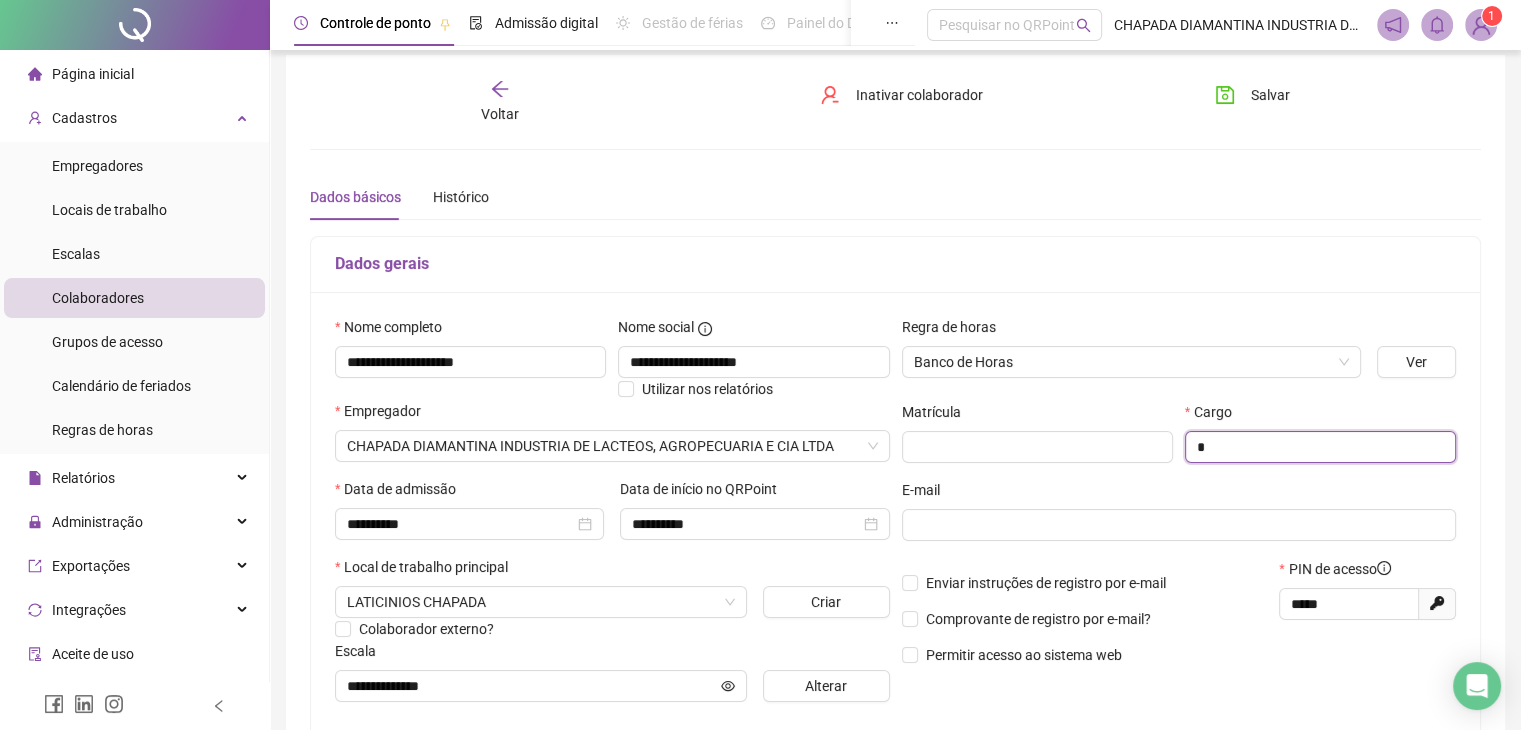 click on "*" at bounding box center [1320, 447] 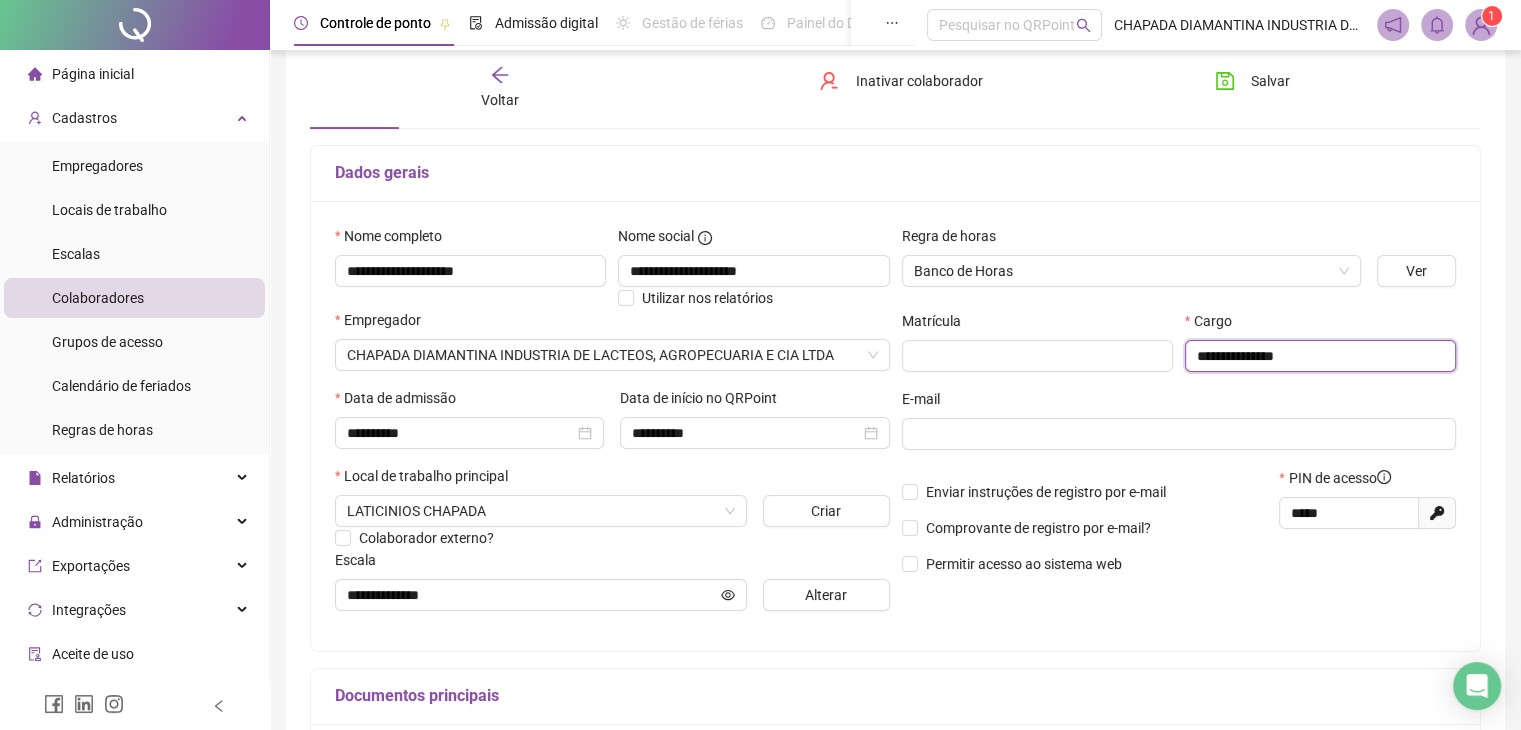 scroll, scrollTop: 211, scrollLeft: 0, axis: vertical 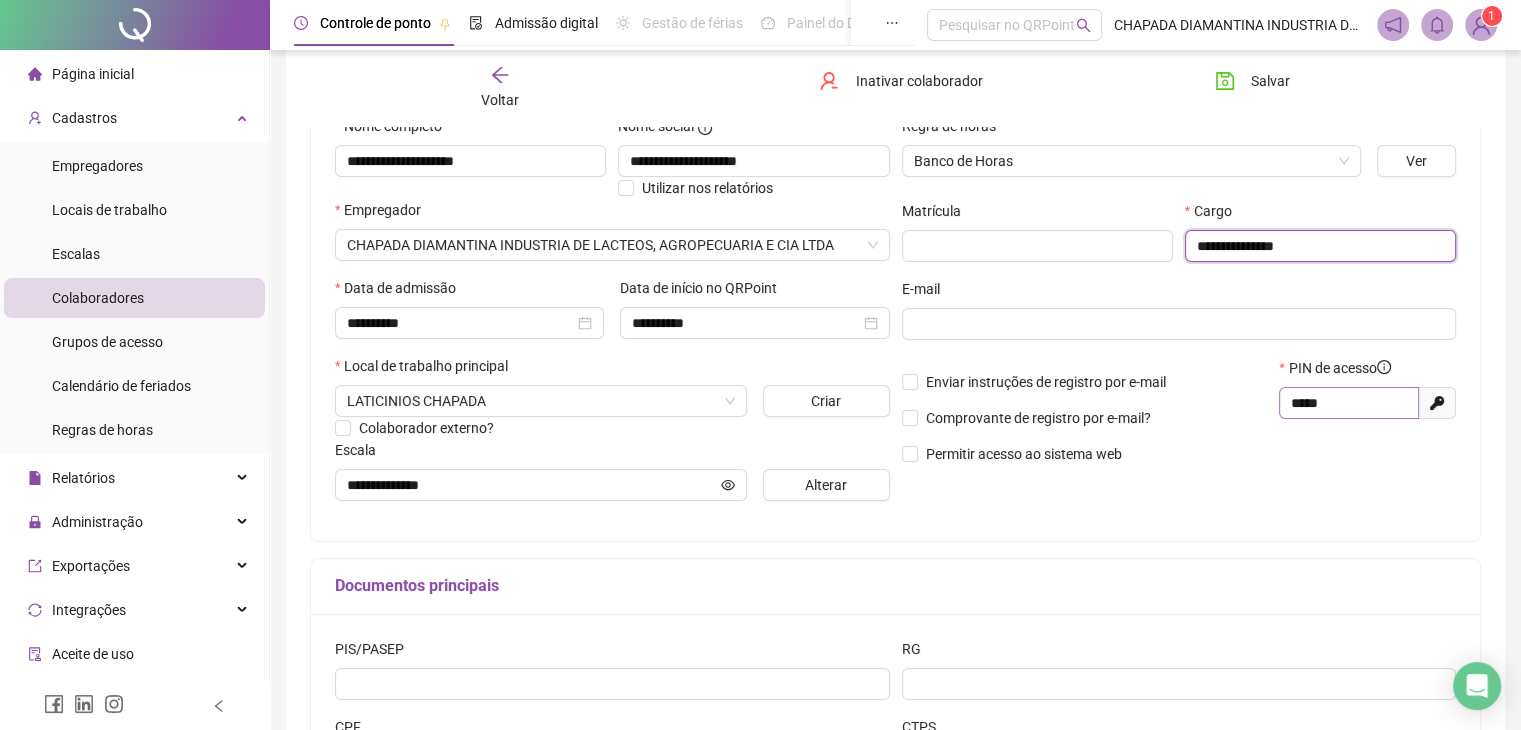 type on "**********" 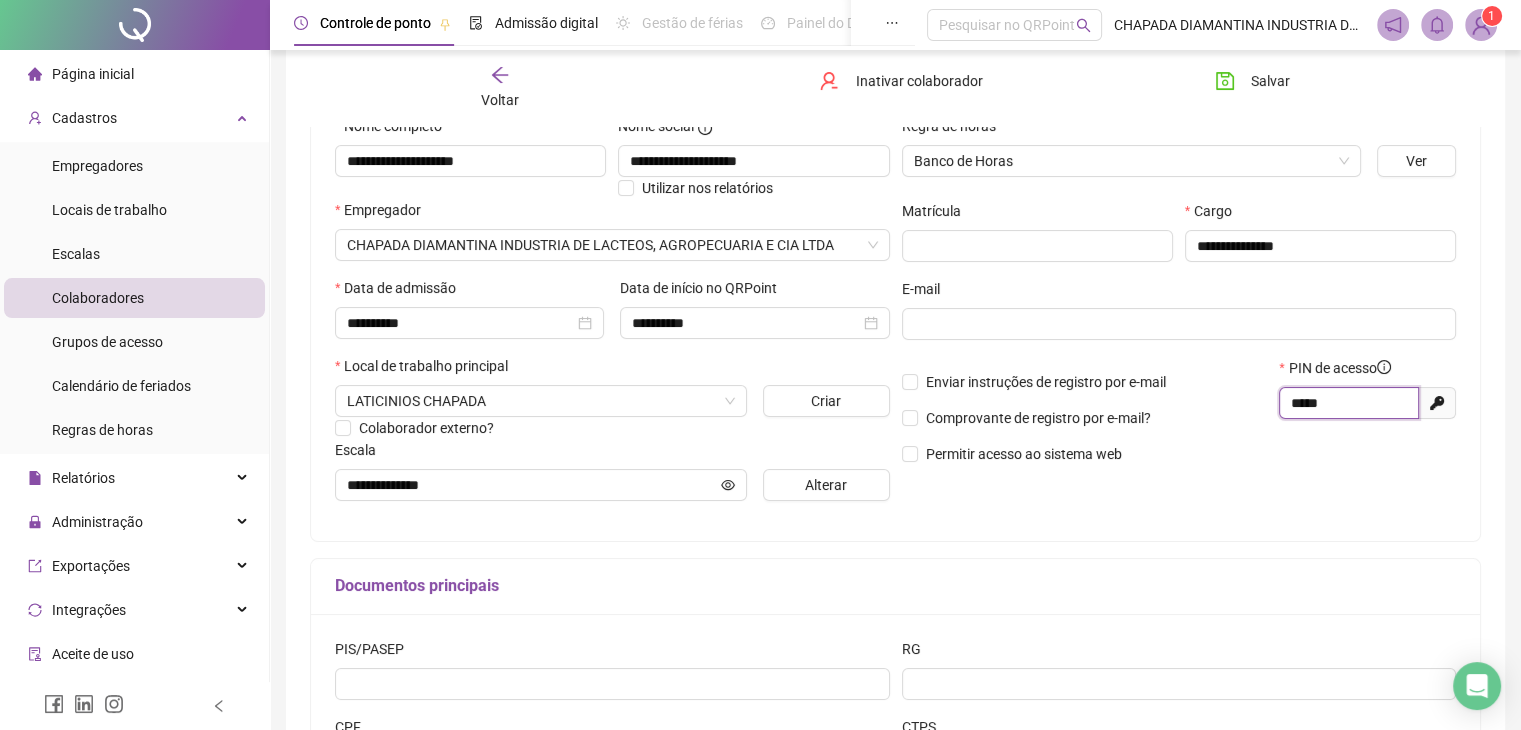 drag, startPoint x: 1328, startPoint y: 414, endPoint x: 1276, endPoint y: 416, distance: 52.03845 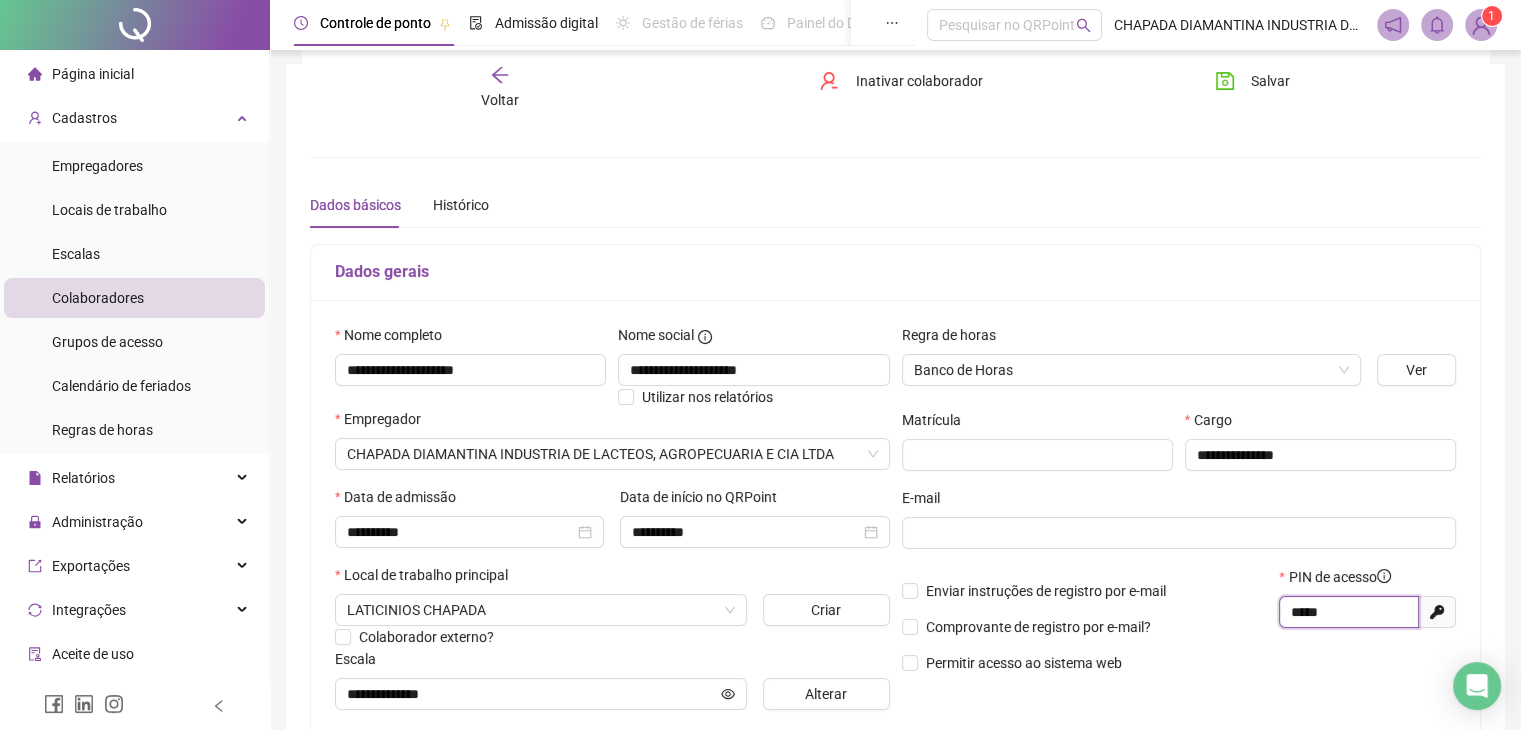 scroll, scrollTop: 0, scrollLeft: 0, axis: both 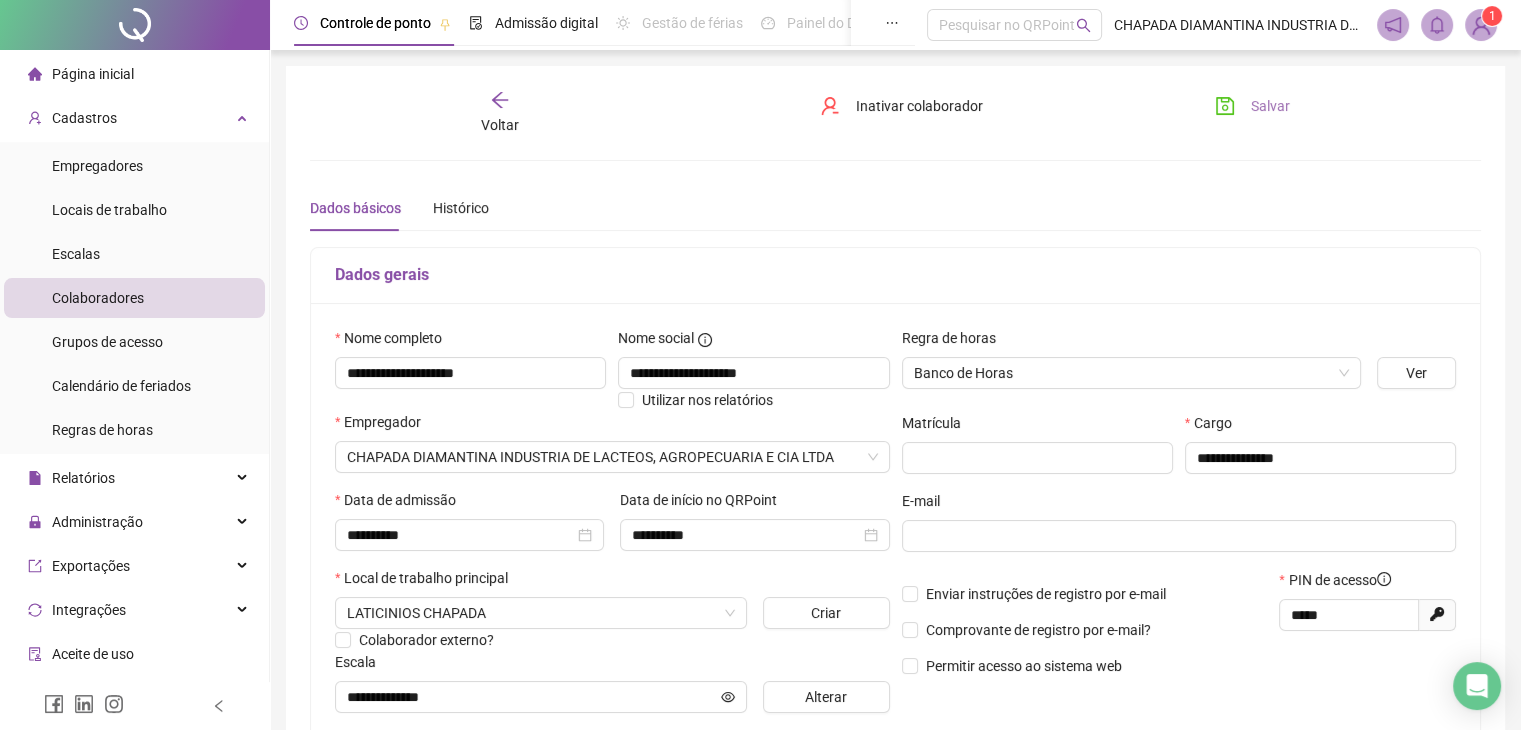 click on "Salvar" at bounding box center [1252, 106] 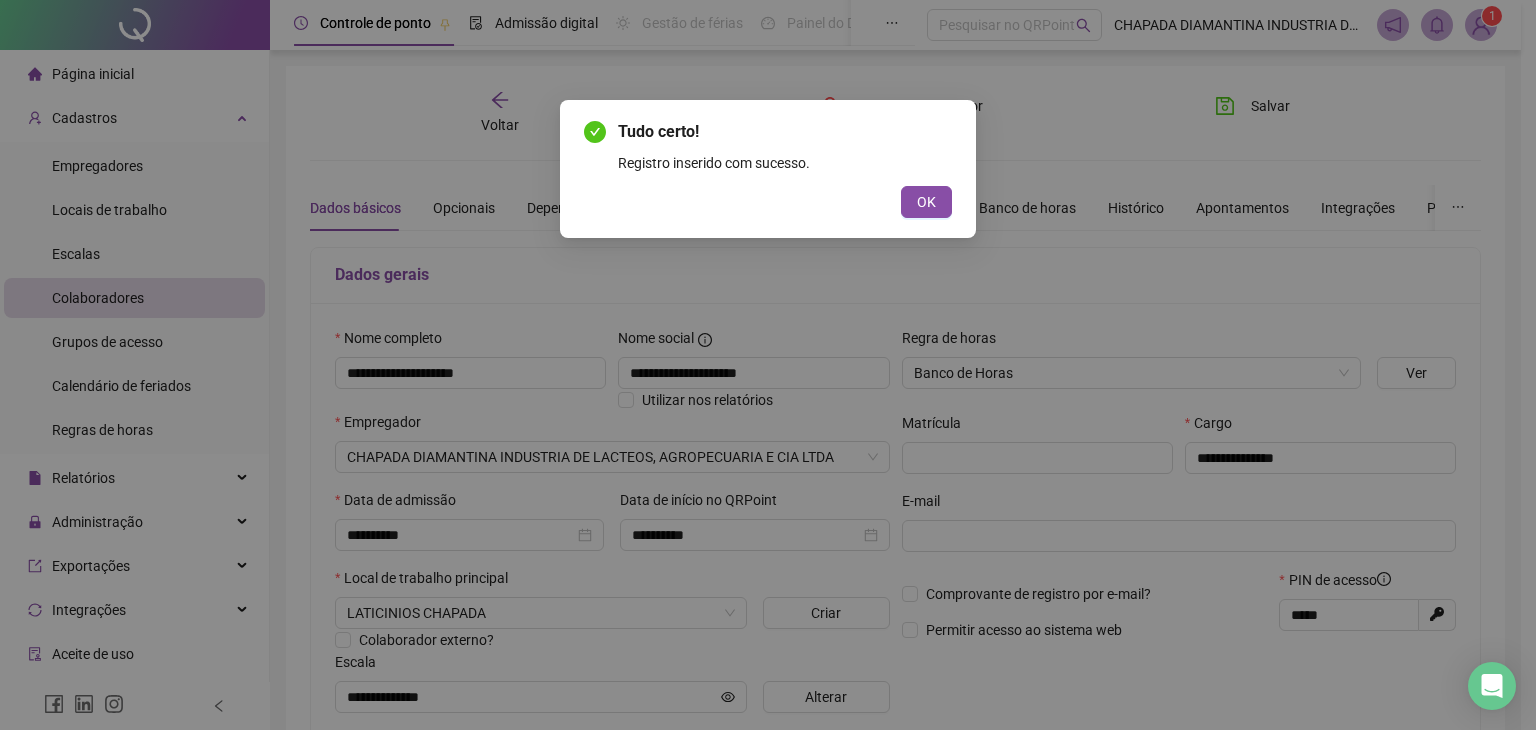 click on "Tudo certo! Registro inserido com sucesso. OK" at bounding box center [768, 169] 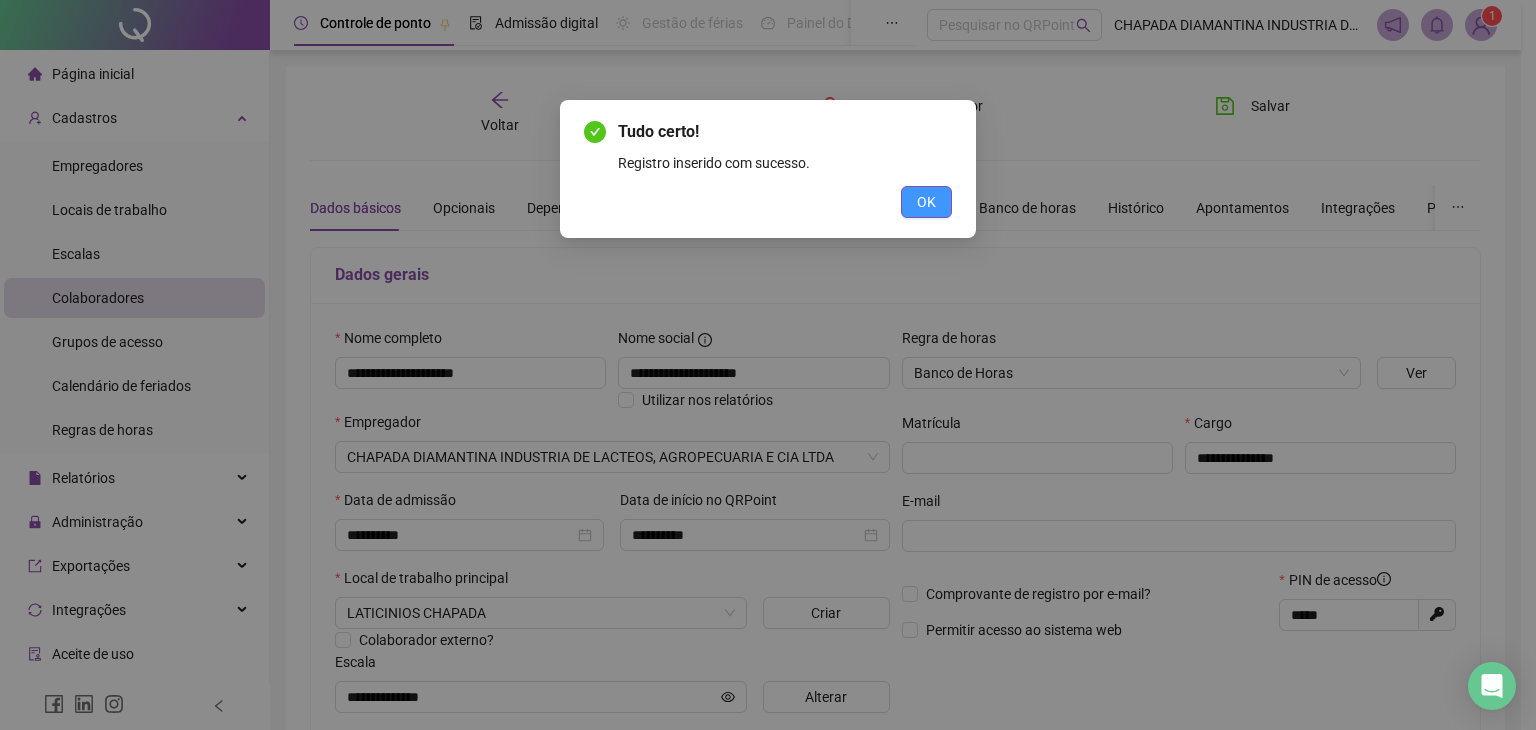 drag, startPoint x: 932, startPoint y: 202, endPoint x: 962, endPoint y: 215, distance: 32.695564 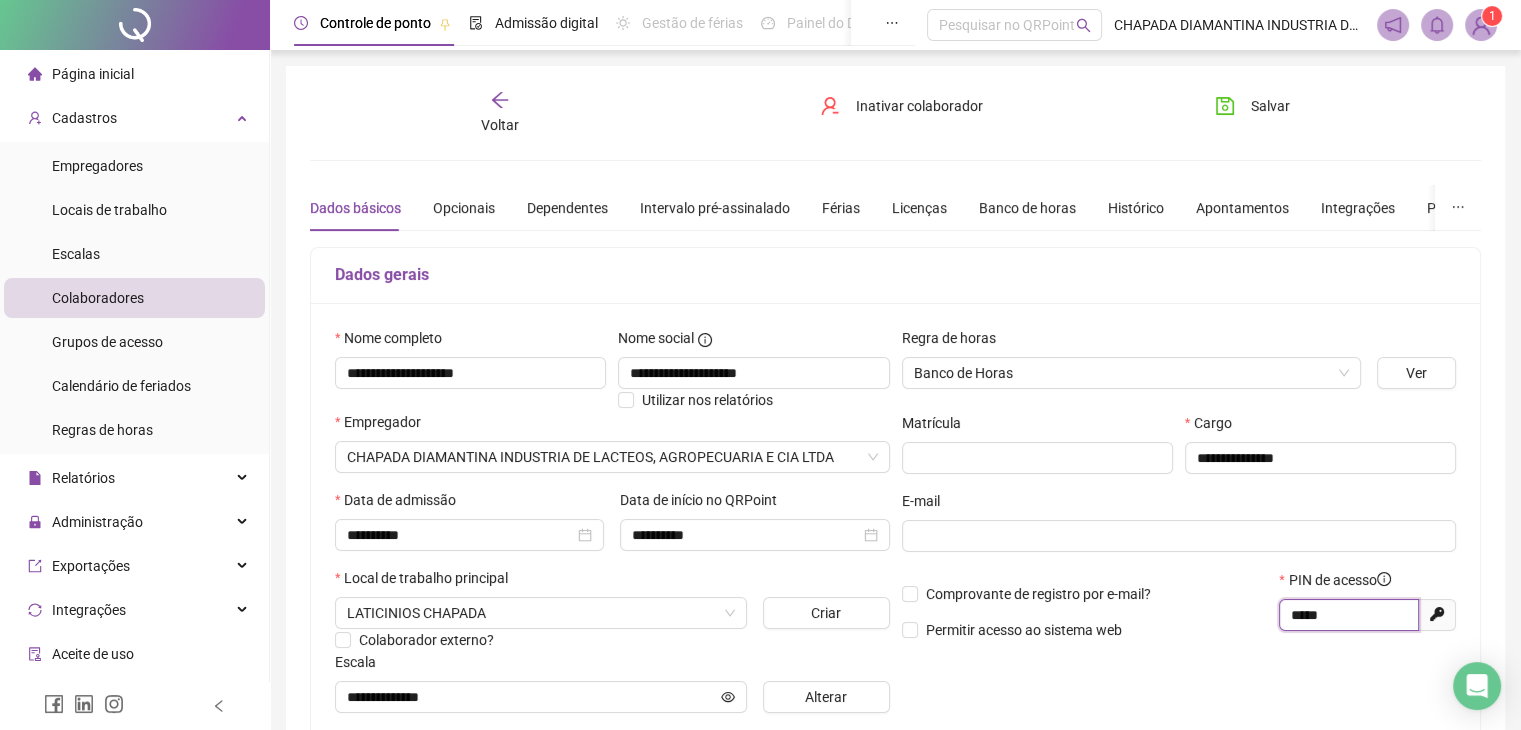 drag, startPoint x: 1321, startPoint y: 614, endPoint x: 1234, endPoint y: 617, distance: 87.05171 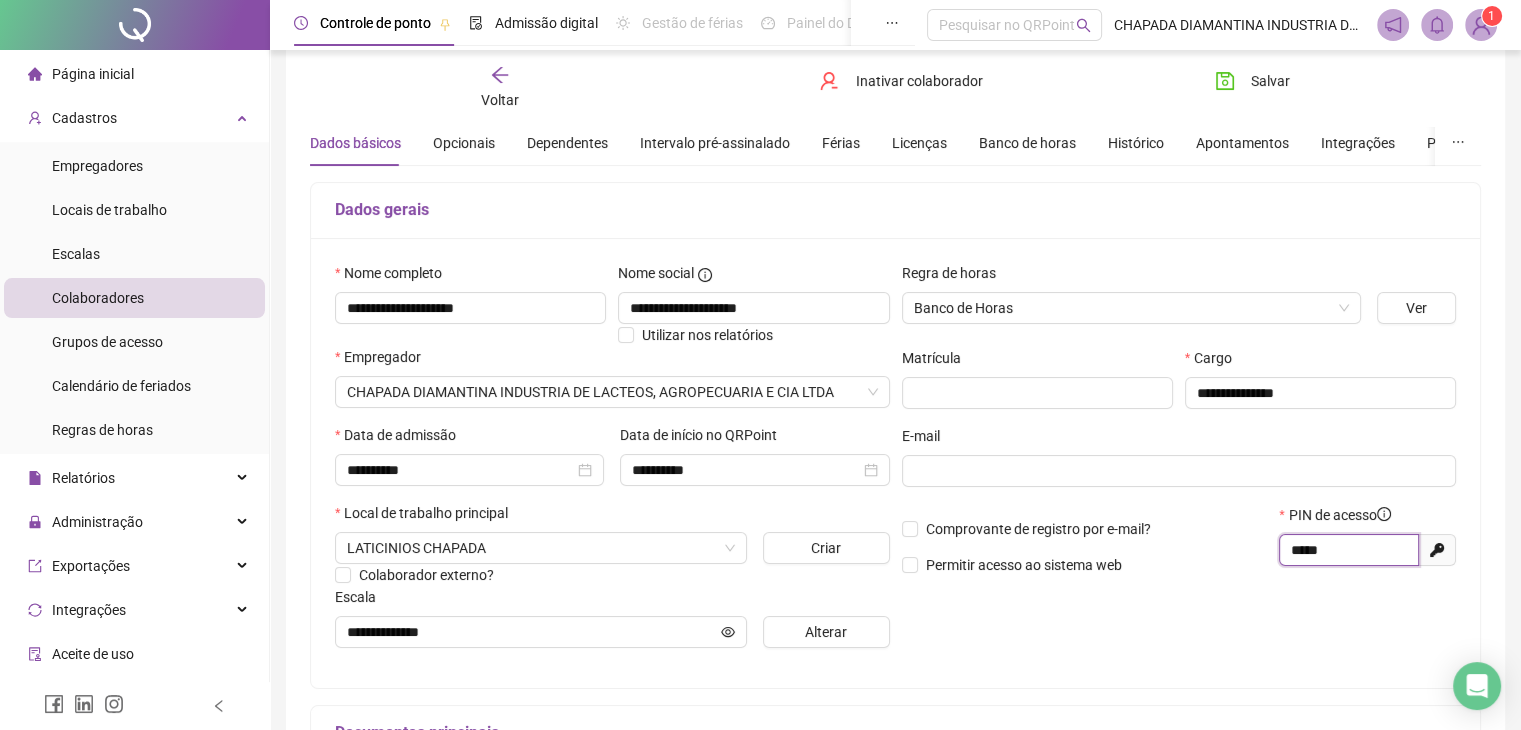 scroll, scrollTop: 200, scrollLeft: 0, axis: vertical 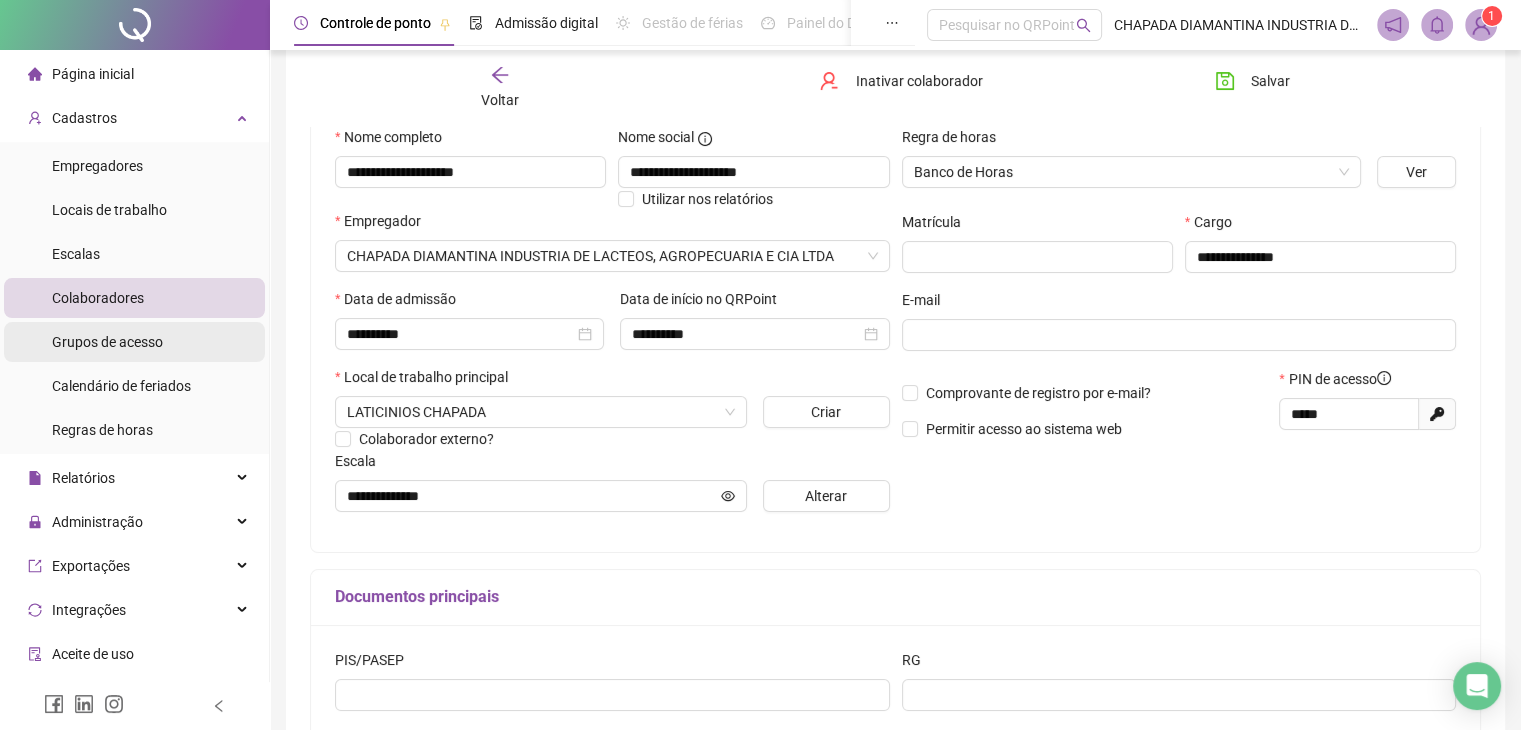 click on "Grupos de acesso" at bounding box center (107, 342) 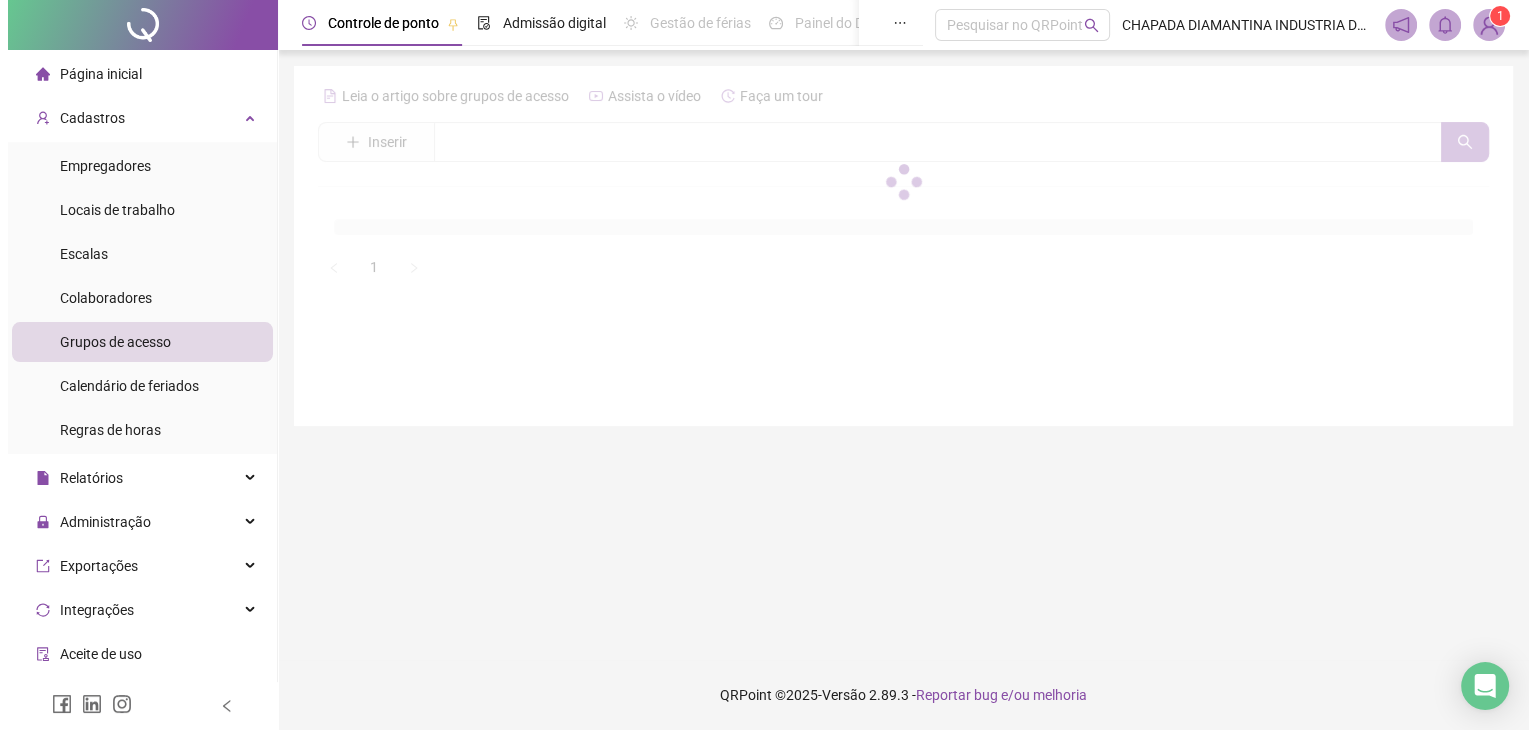 scroll, scrollTop: 0, scrollLeft: 0, axis: both 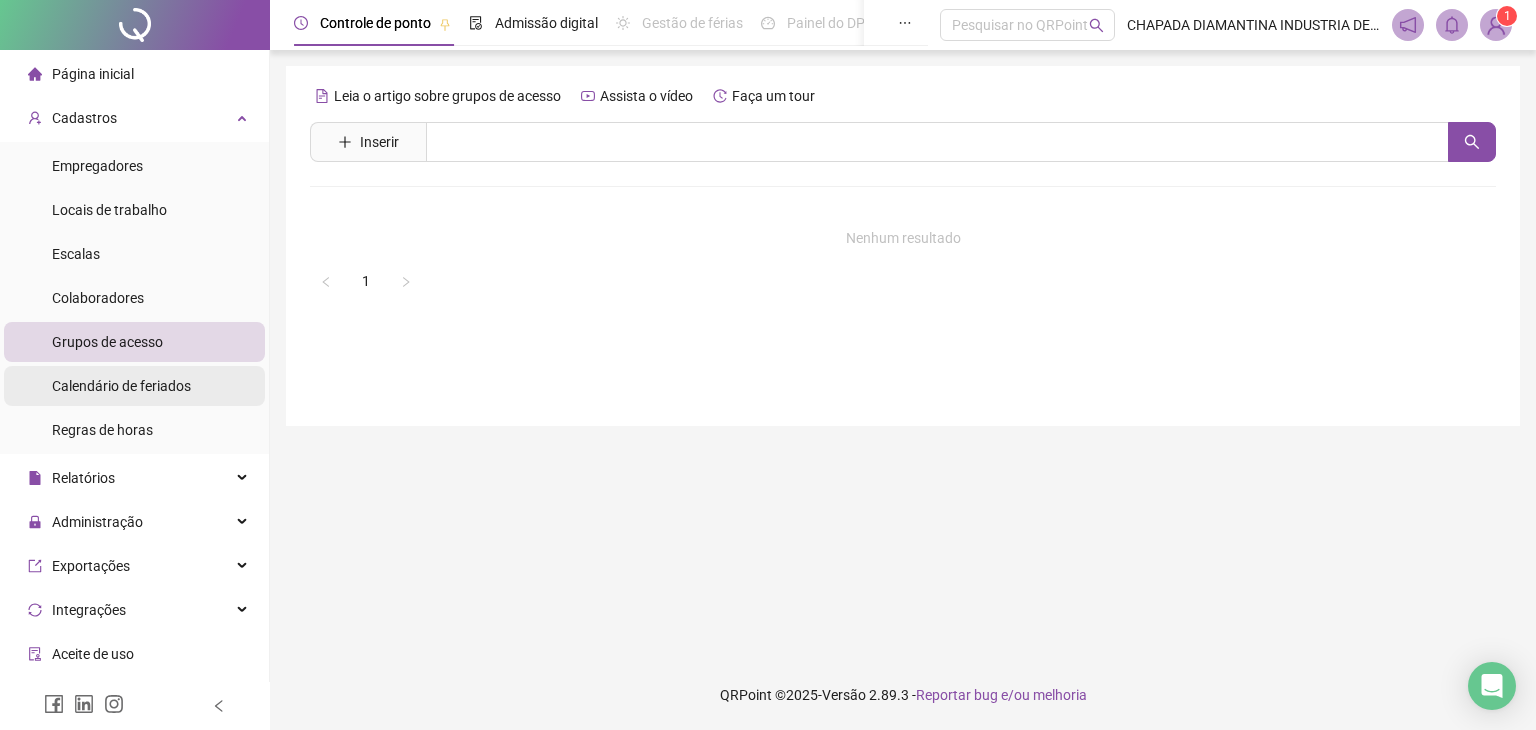 click on "Calendário de feriados" at bounding box center (121, 386) 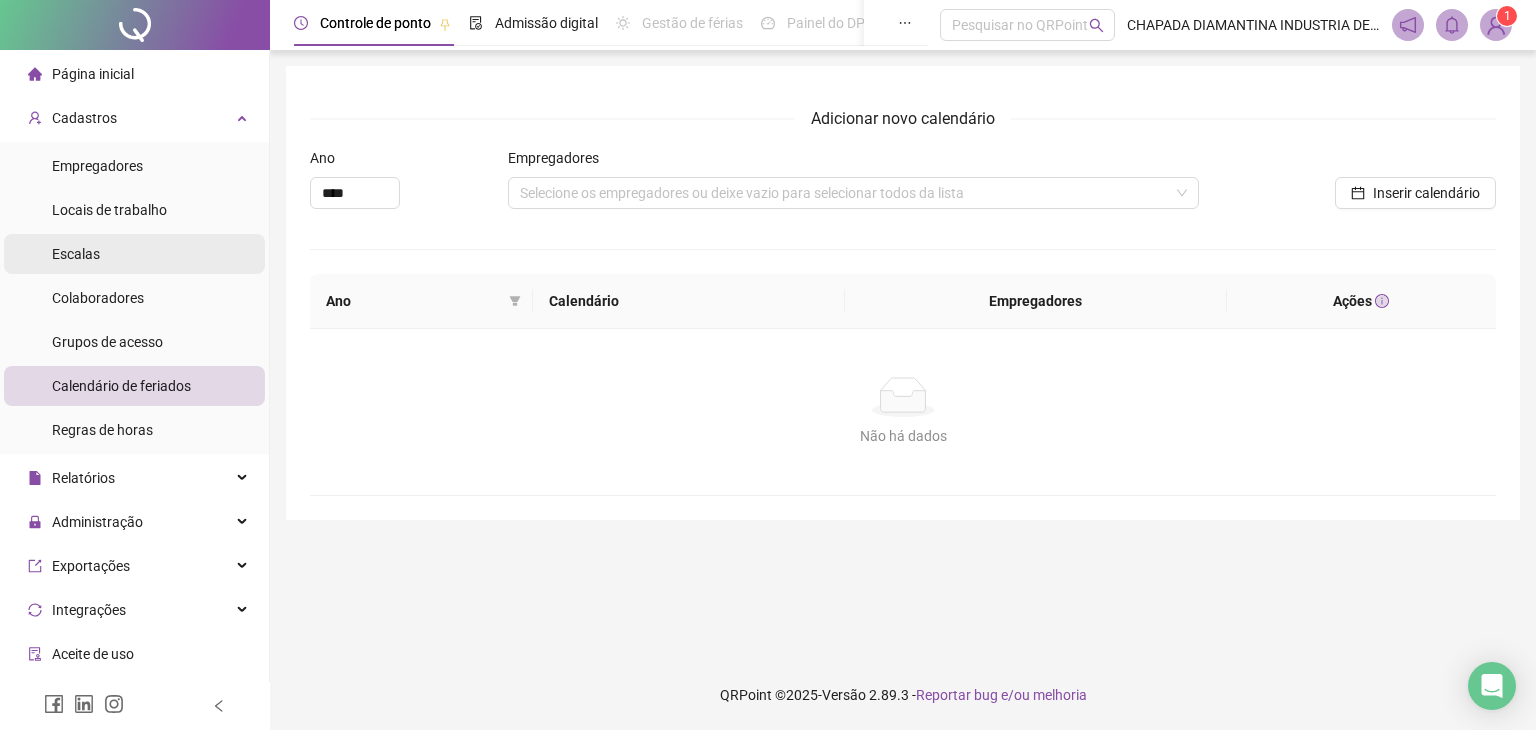 click on "Escalas" at bounding box center [134, 254] 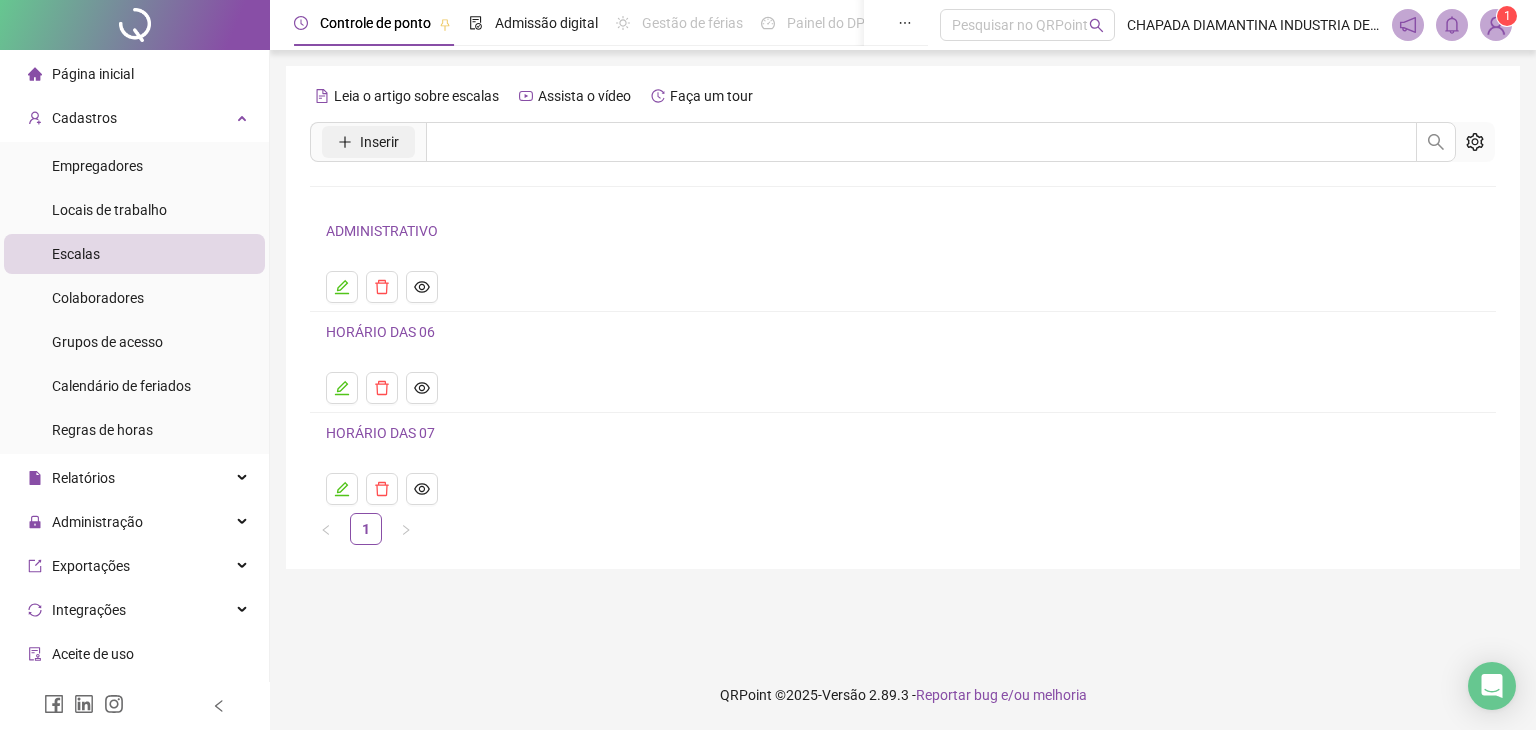 click on "Inserir" at bounding box center (368, 142) 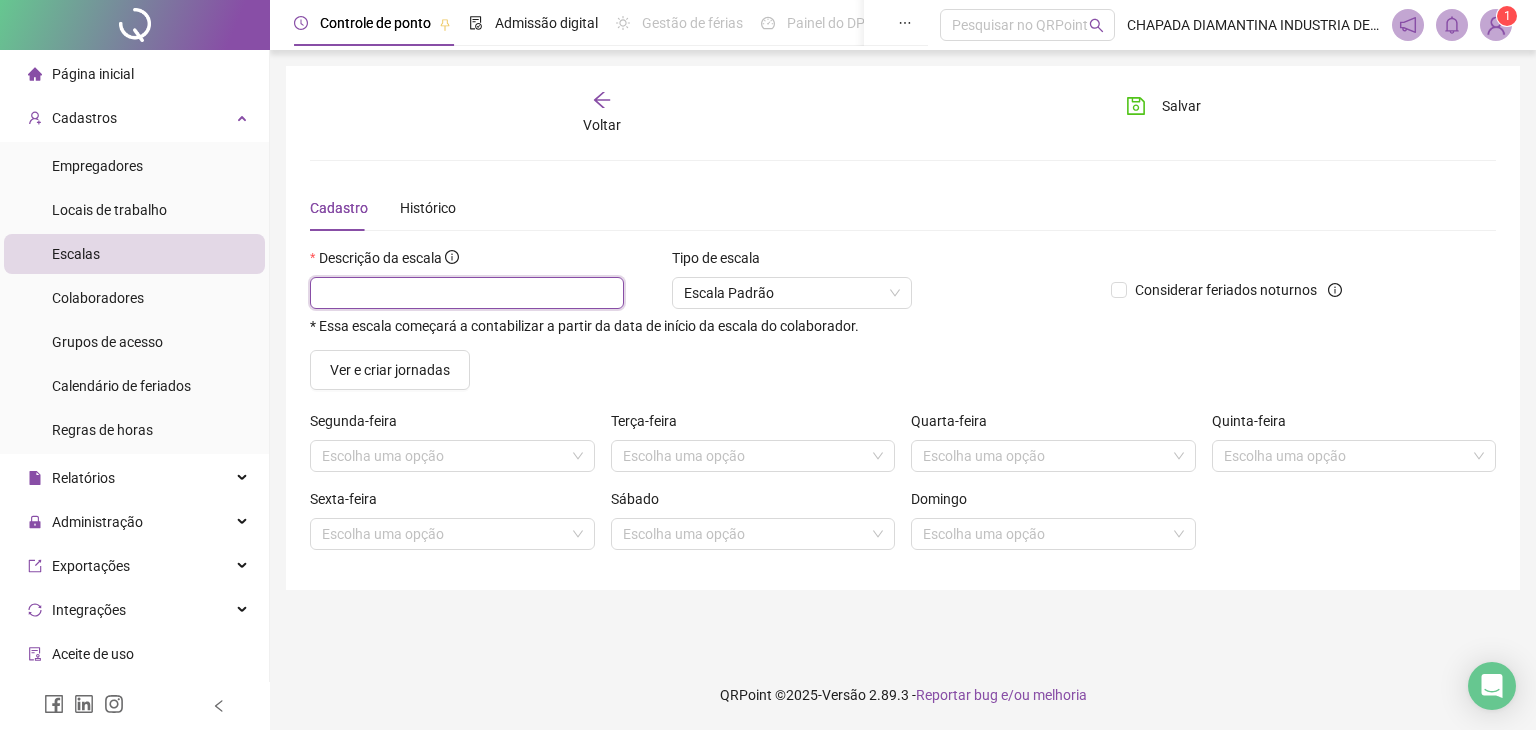 click at bounding box center [467, 293] 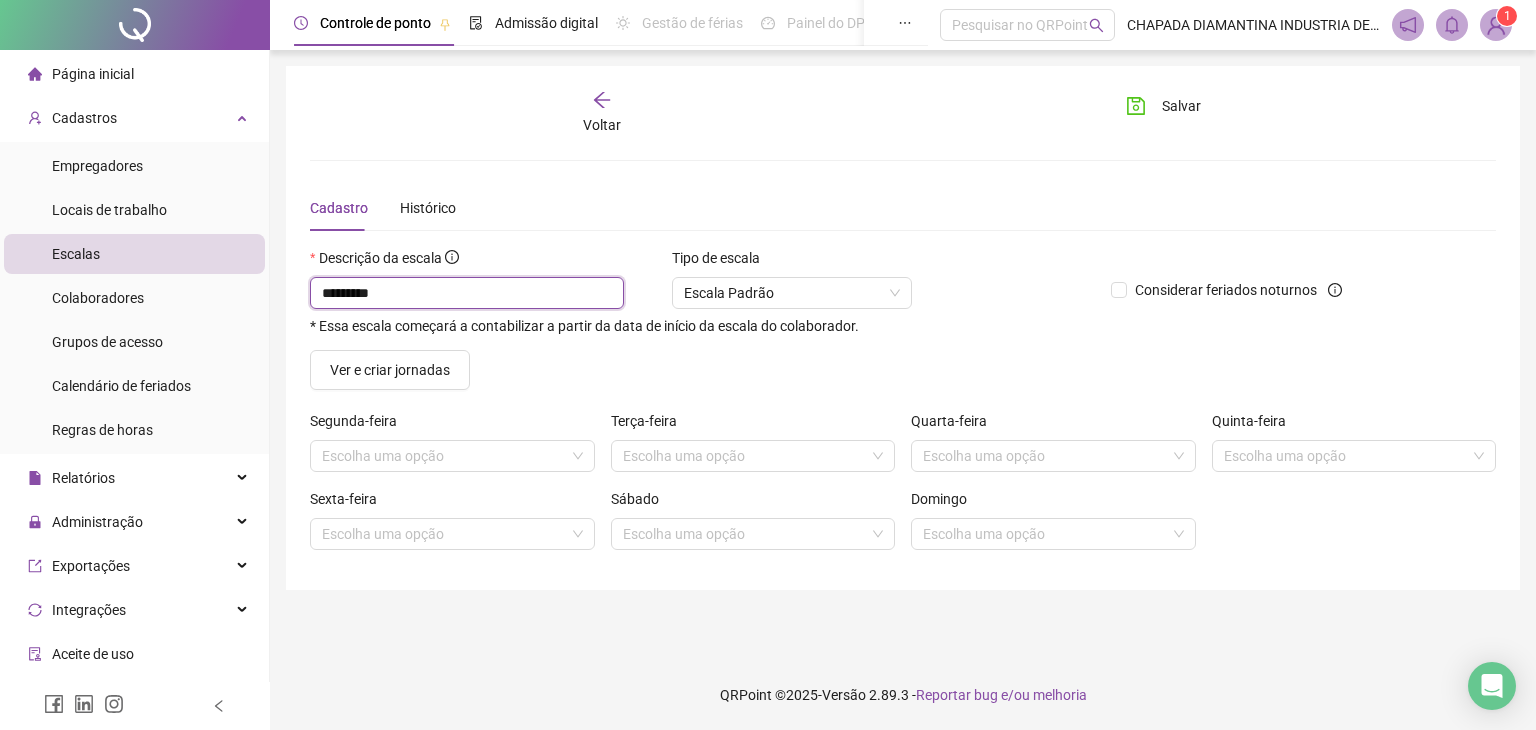 type on "*********" 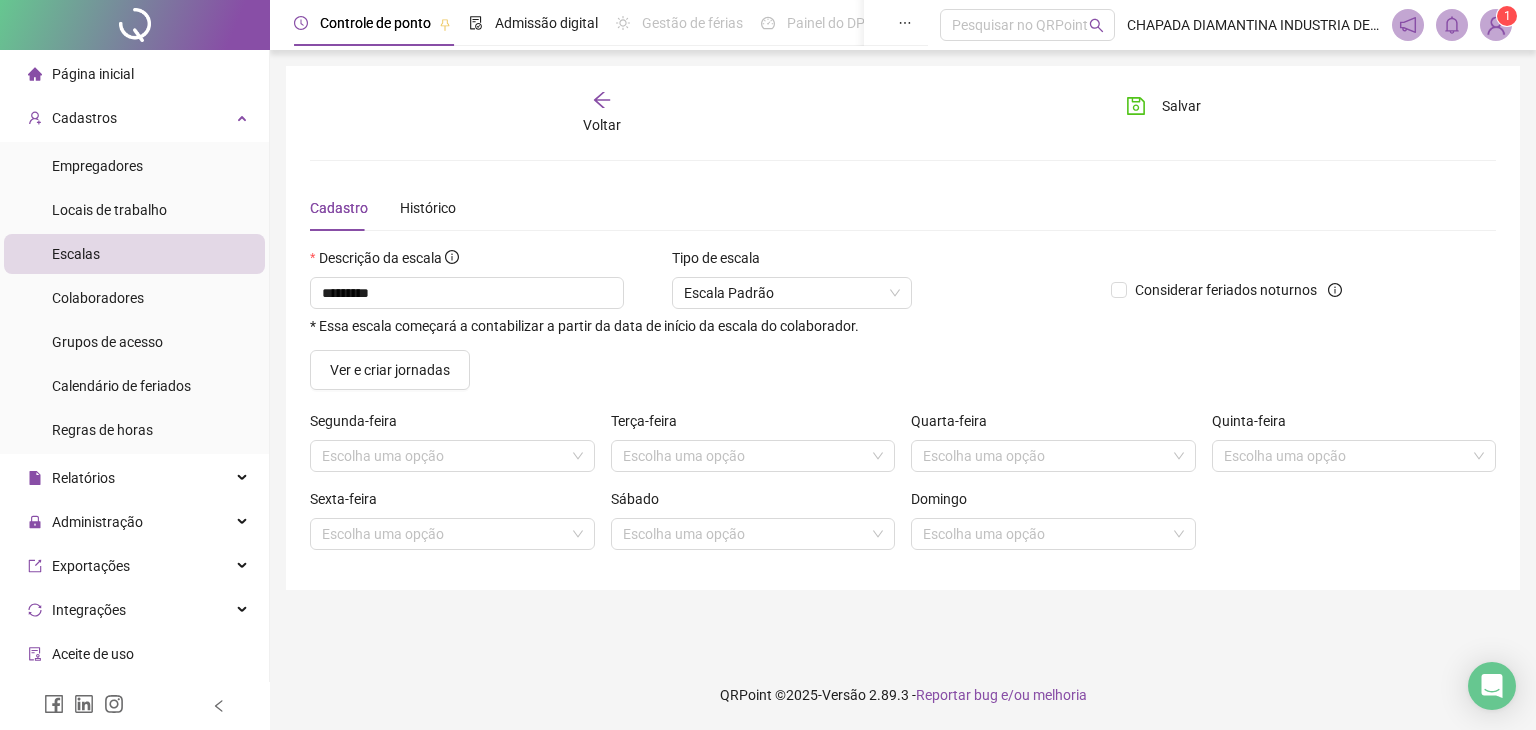 click on "********* * Essa escala começará a contabilizar a partir da data de início da escala do colaborador." at bounding box center (702, 305) 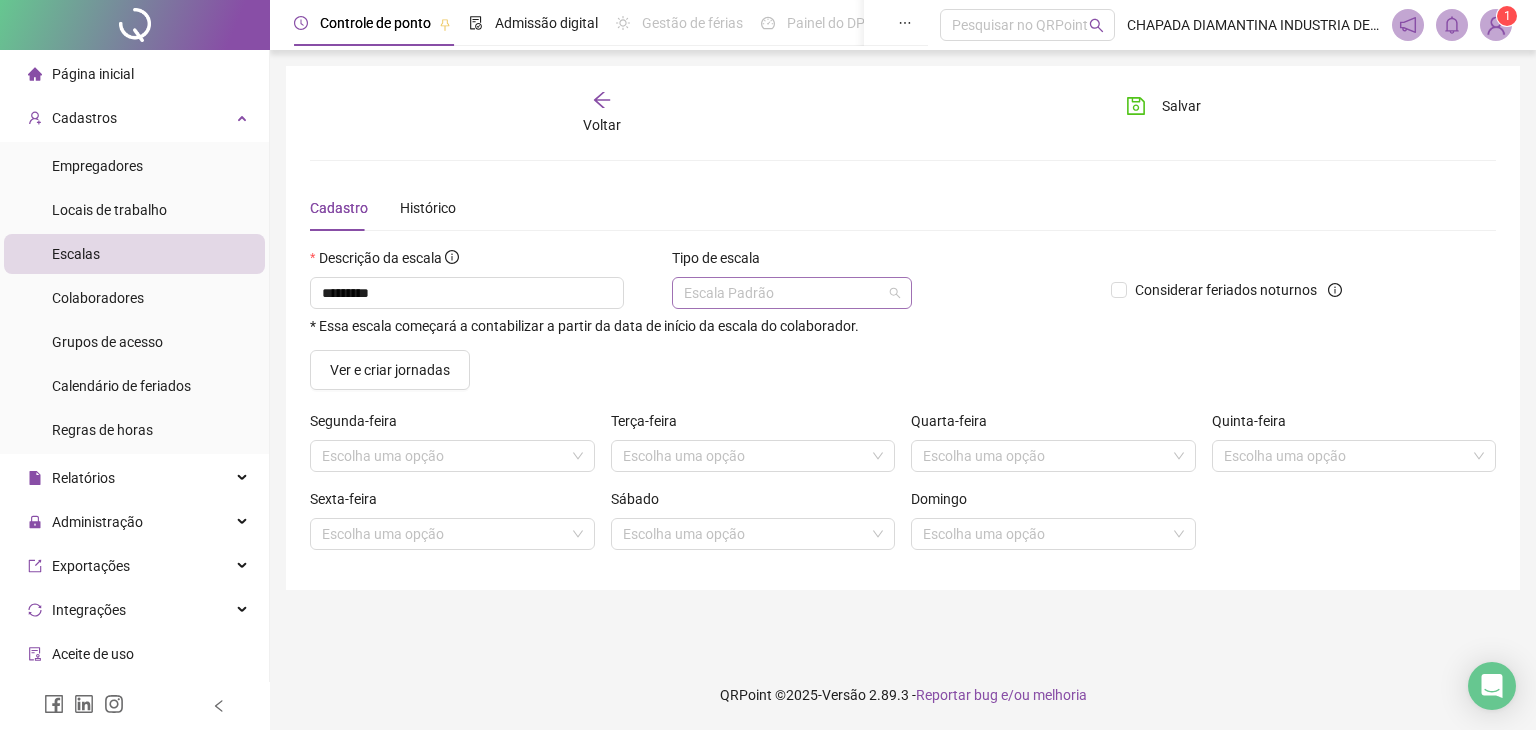 click on "Escala Padrão" at bounding box center [792, 293] 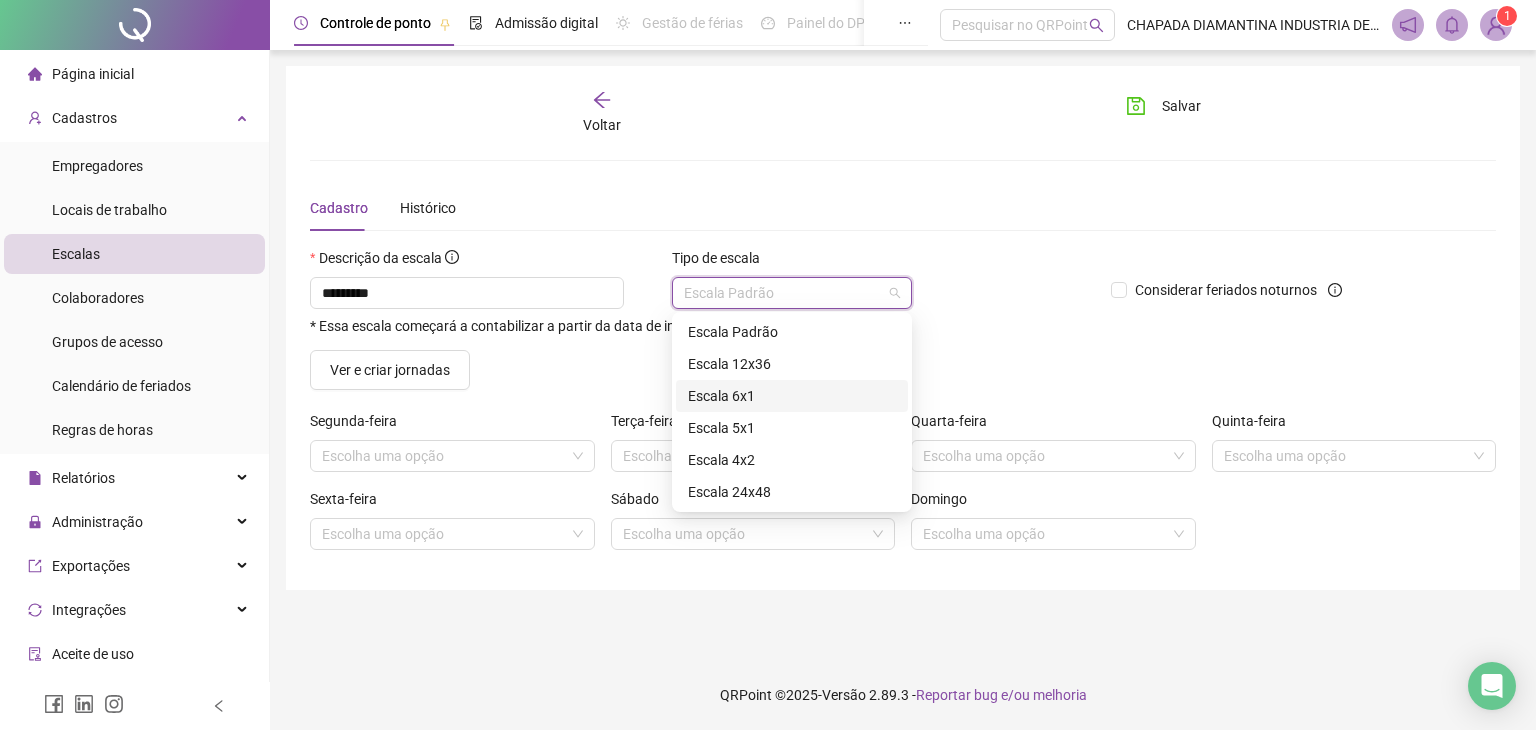 click on "Escala 6x1" at bounding box center (792, 396) 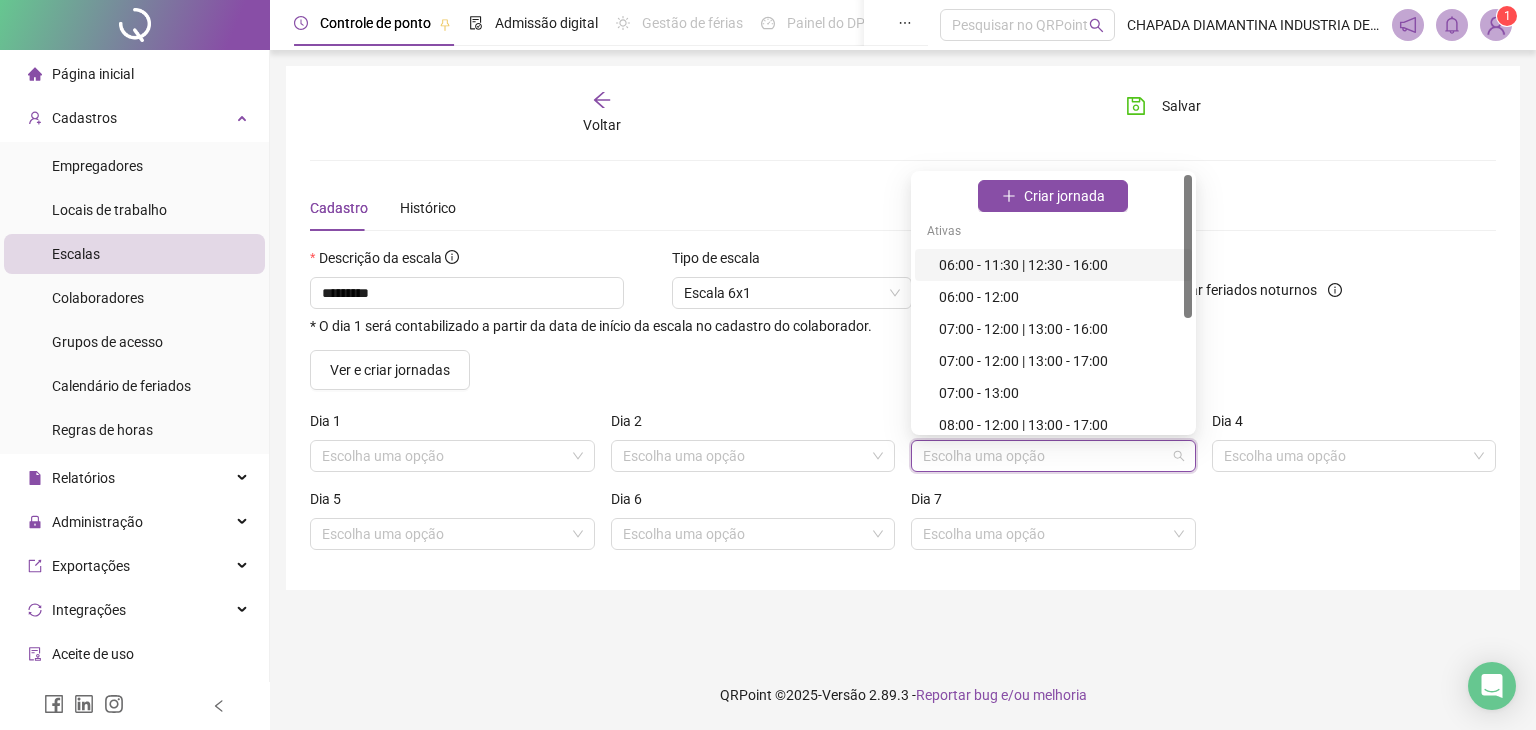 click at bounding box center (1044, 456) 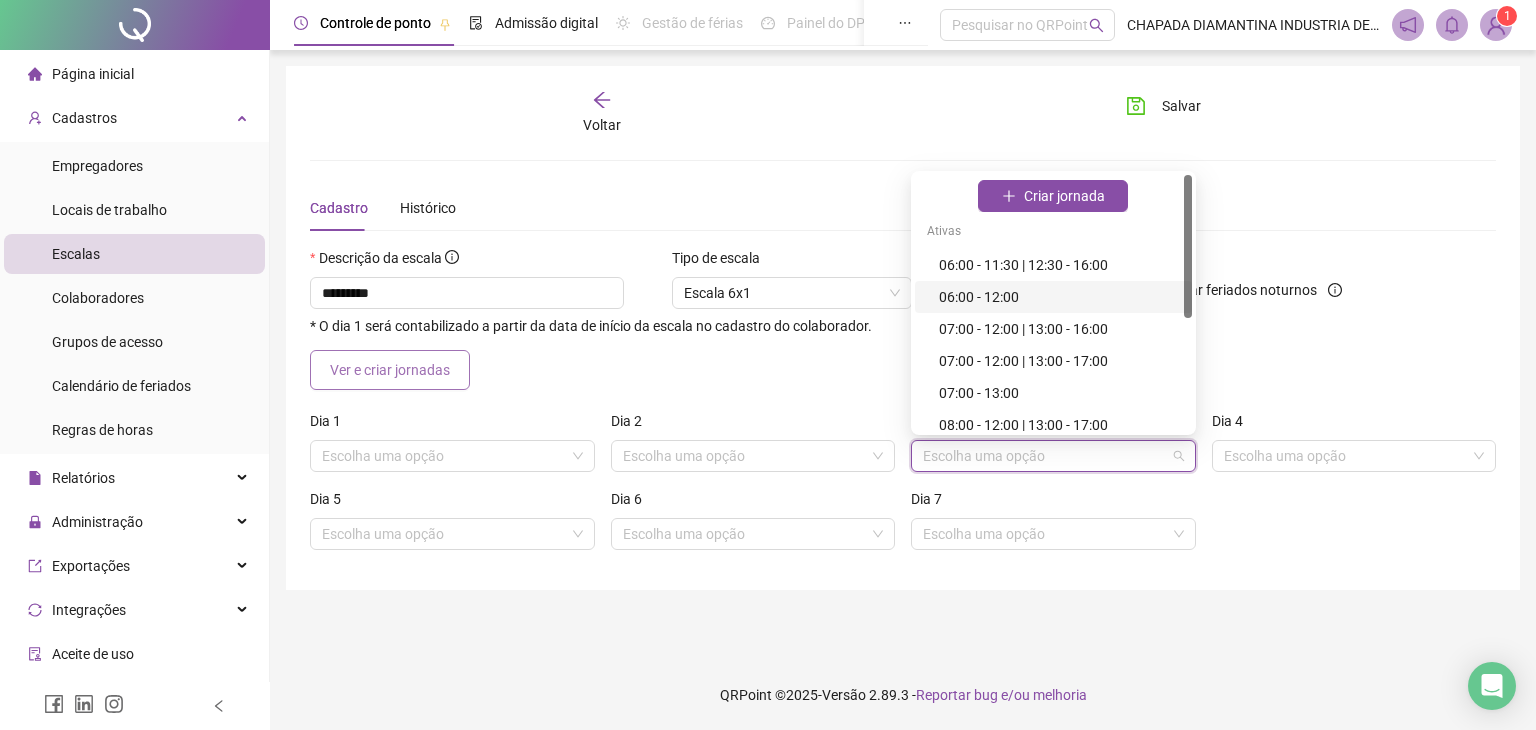 click on "Ver e criar jornadas" at bounding box center (390, 370) 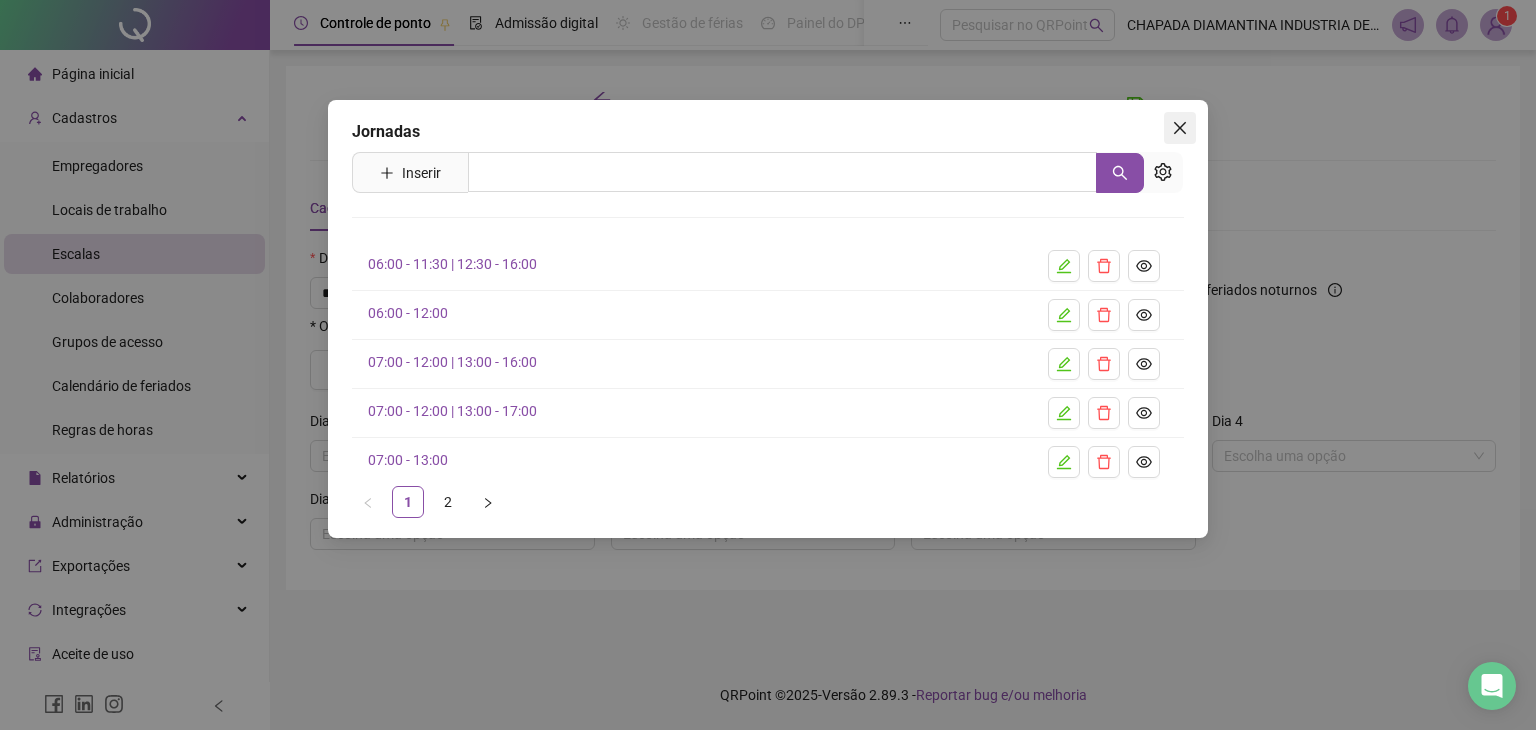 click at bounding box center (1180, 128) 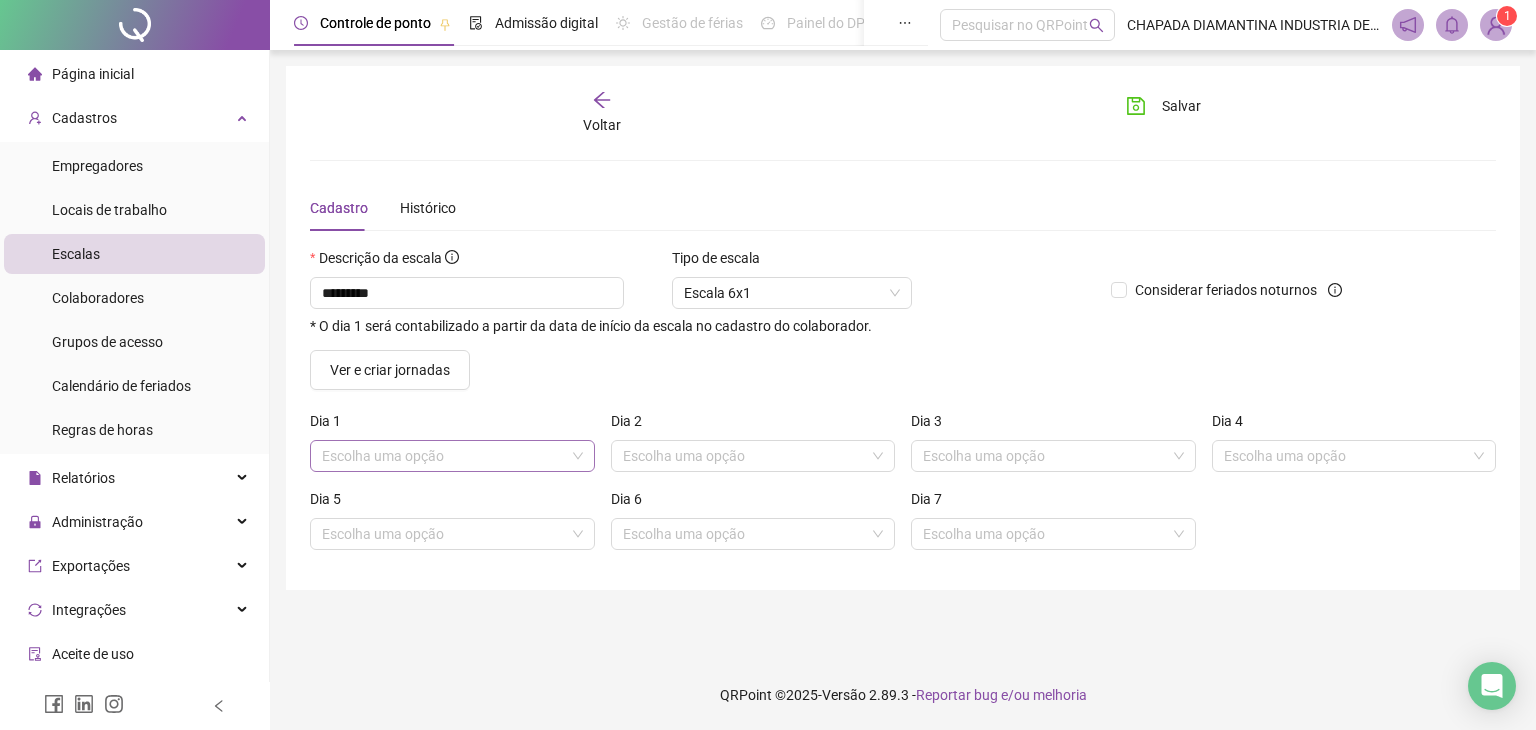 drag, startPoint x: 470, startPoint y: 470, endPoint x: 465, endPoint y: 461, distance: 10.29563 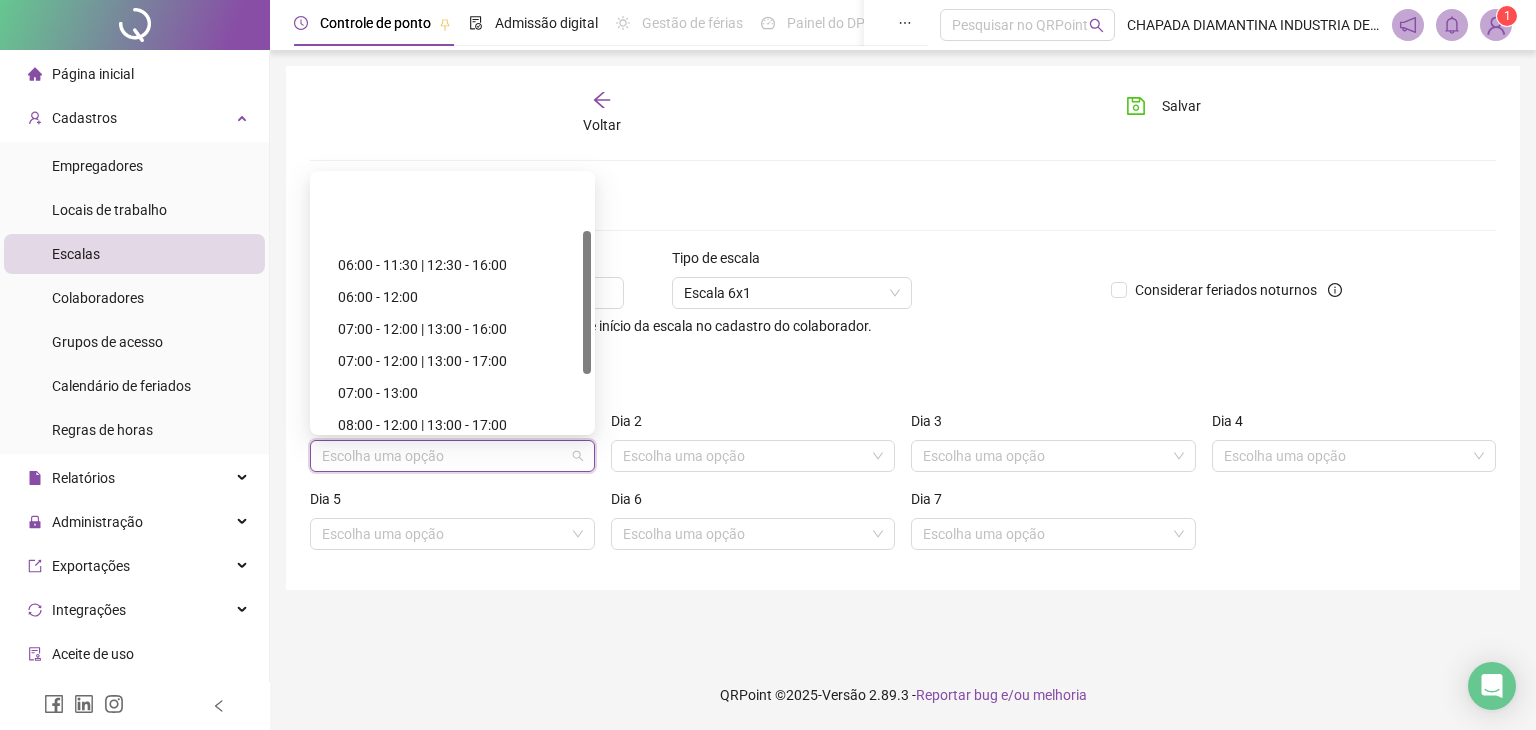 scroll, scrollTop: 100, scrollLeft: 0, axis: vertical 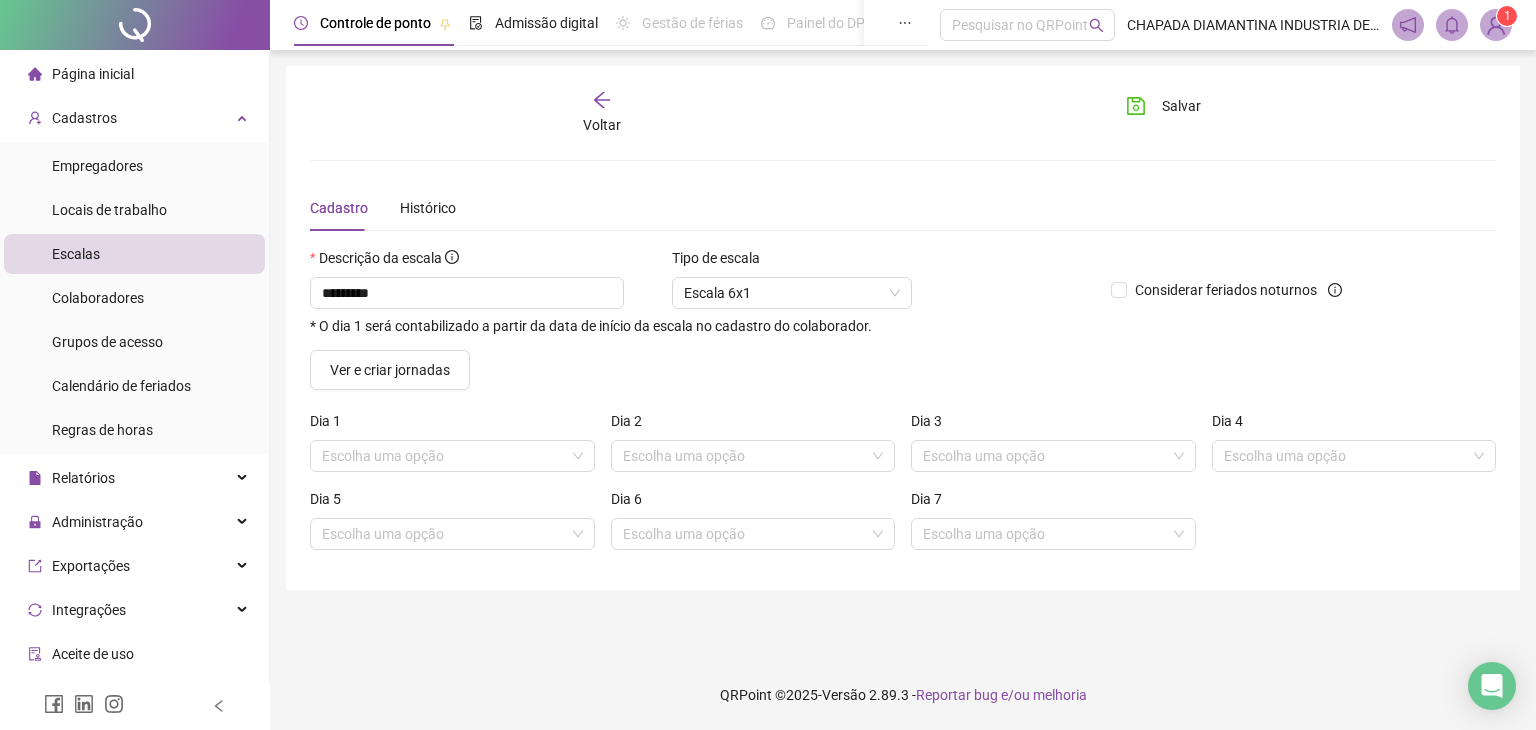 drag, startPoint x: 713, startPoint y: 169, endPoint x: 544, endPoint y: 217, distance: 175.68437 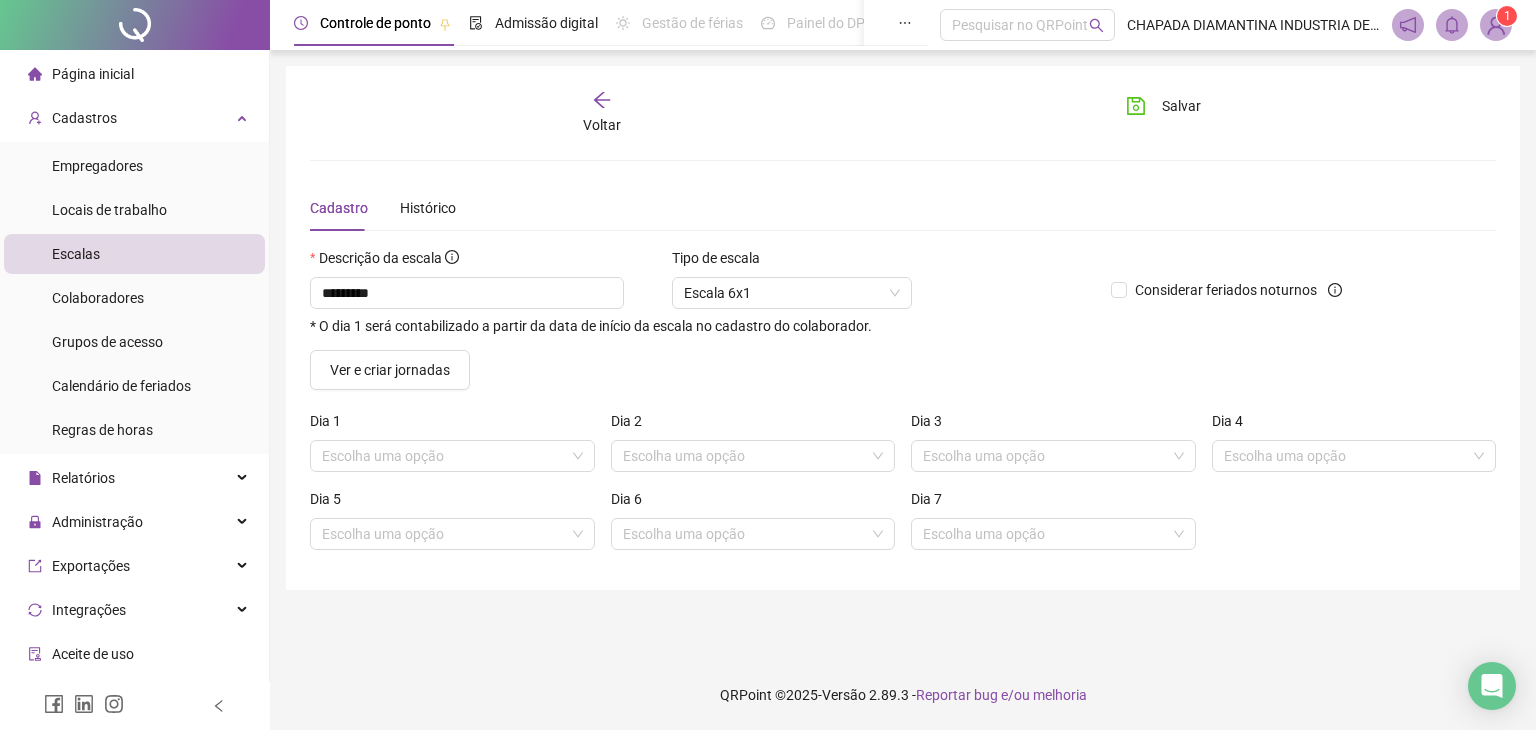 drag, startPoint x: 438, startPoint y: 366, endPoint x: 450, endPoint y: 360, distance: 13.416408 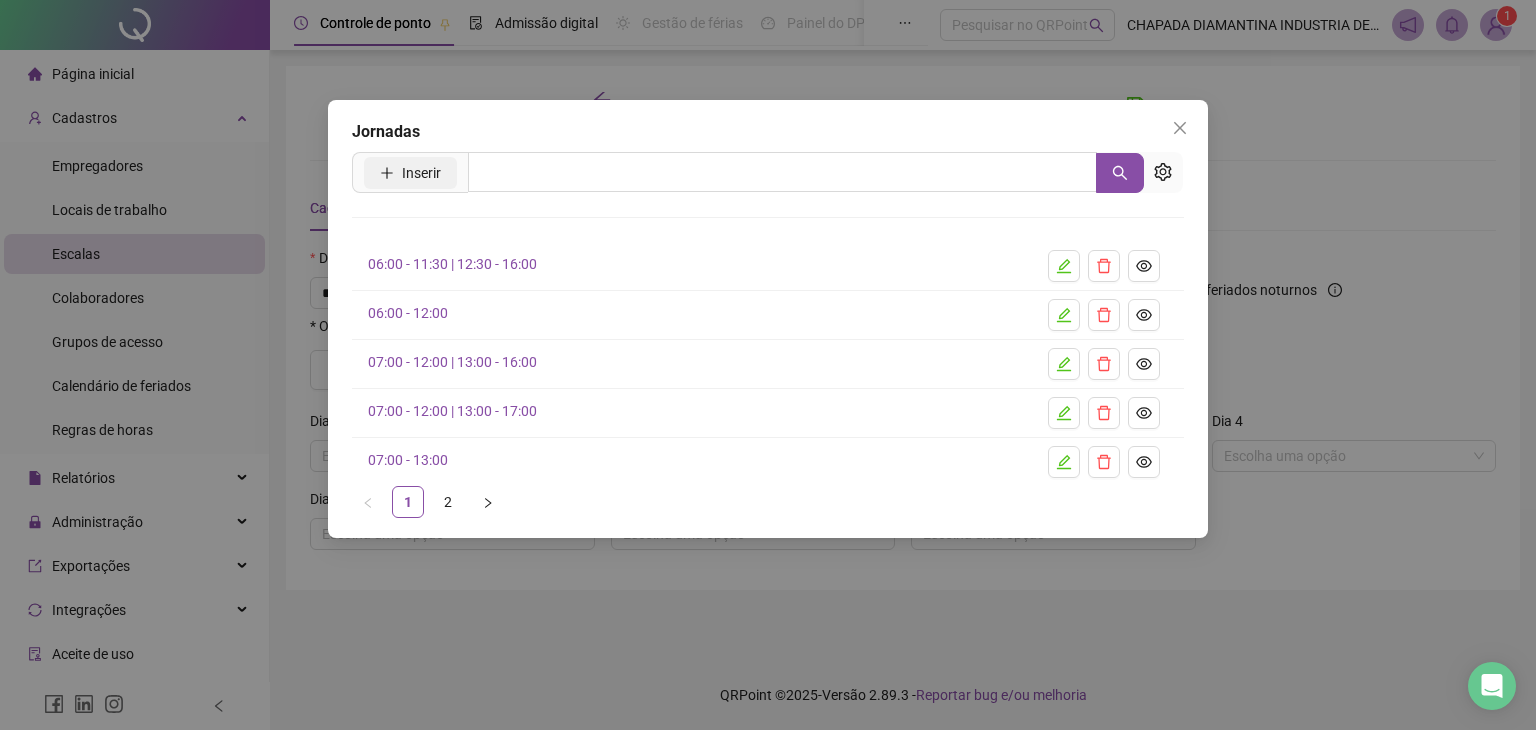 click on "Inserir" at bounding box center [410, 173] 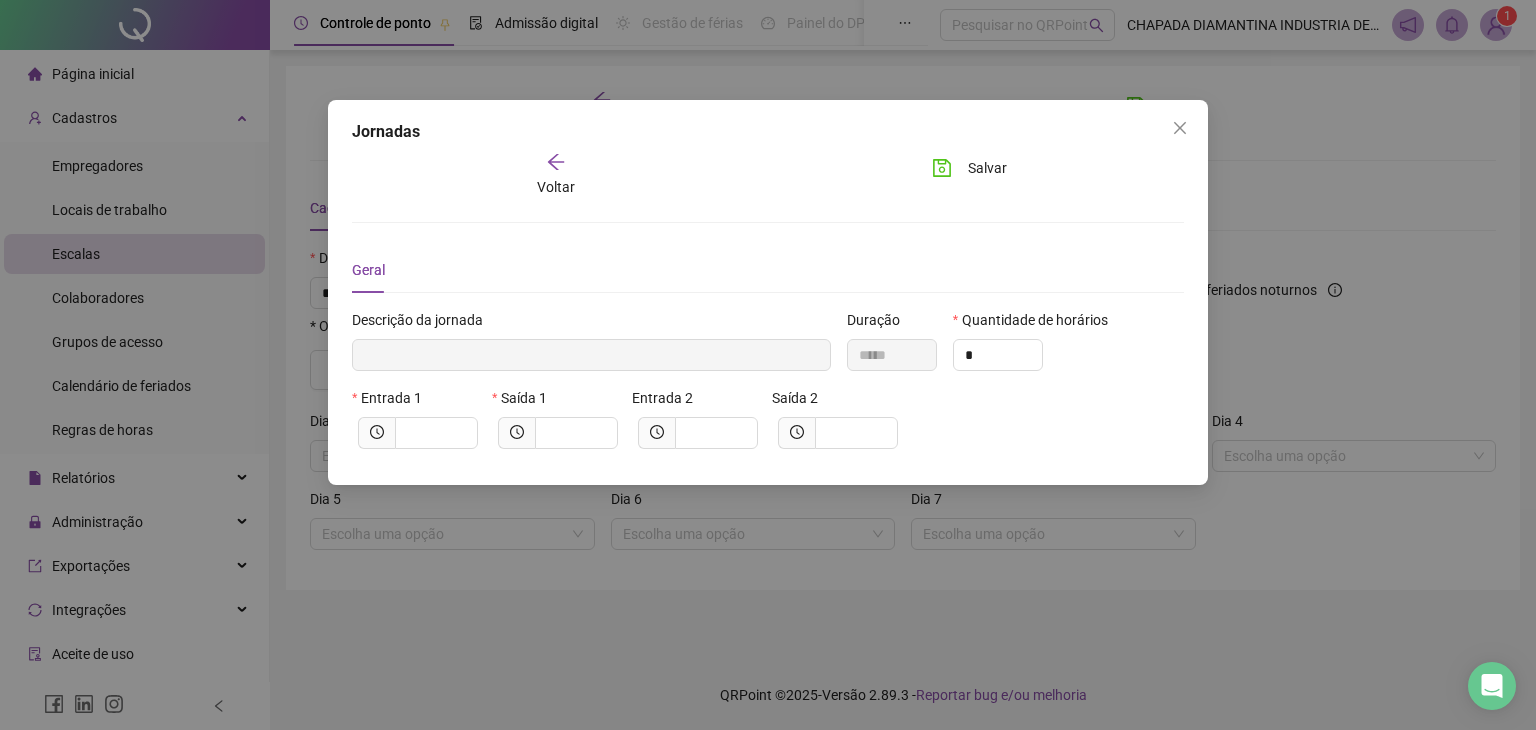 type 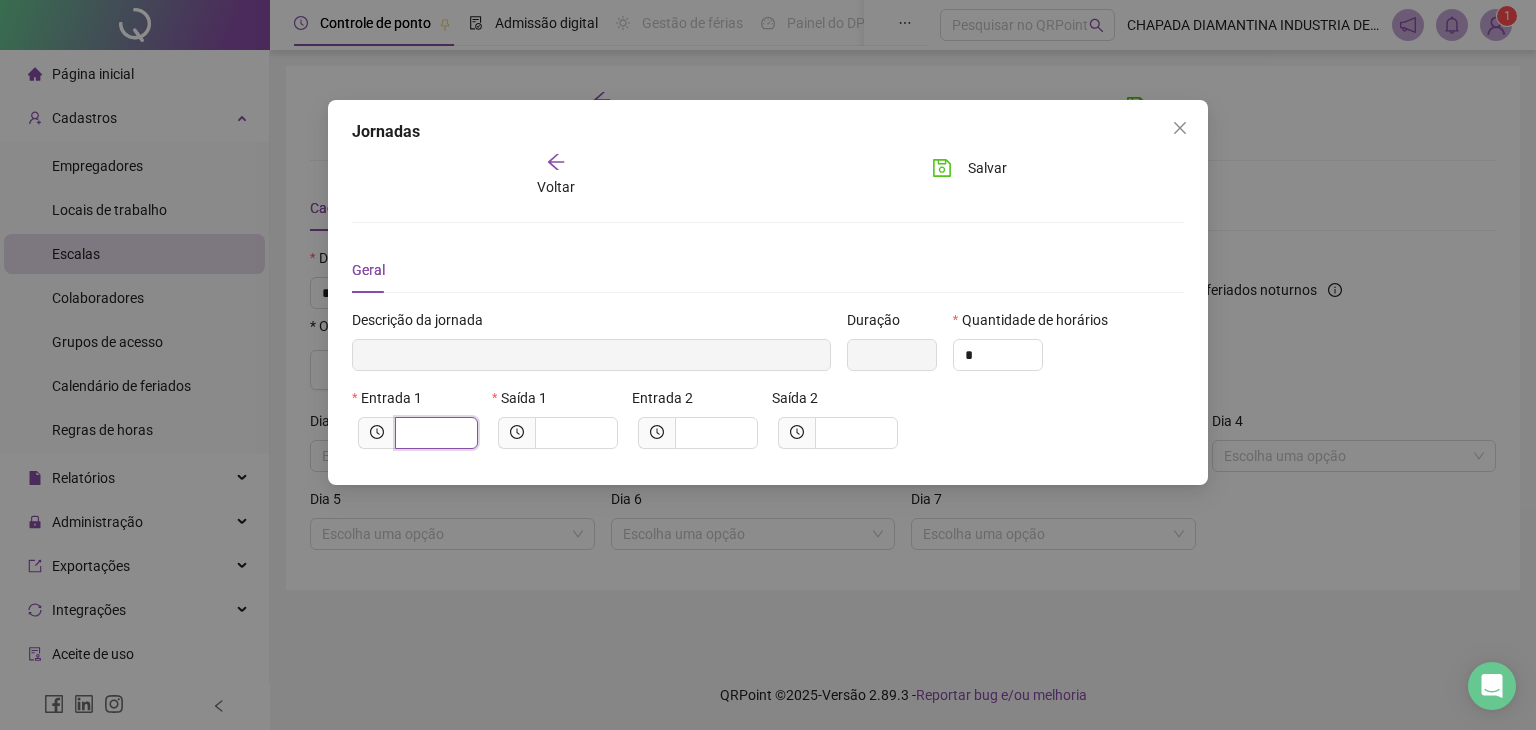 click at bounding box center (434, 433) 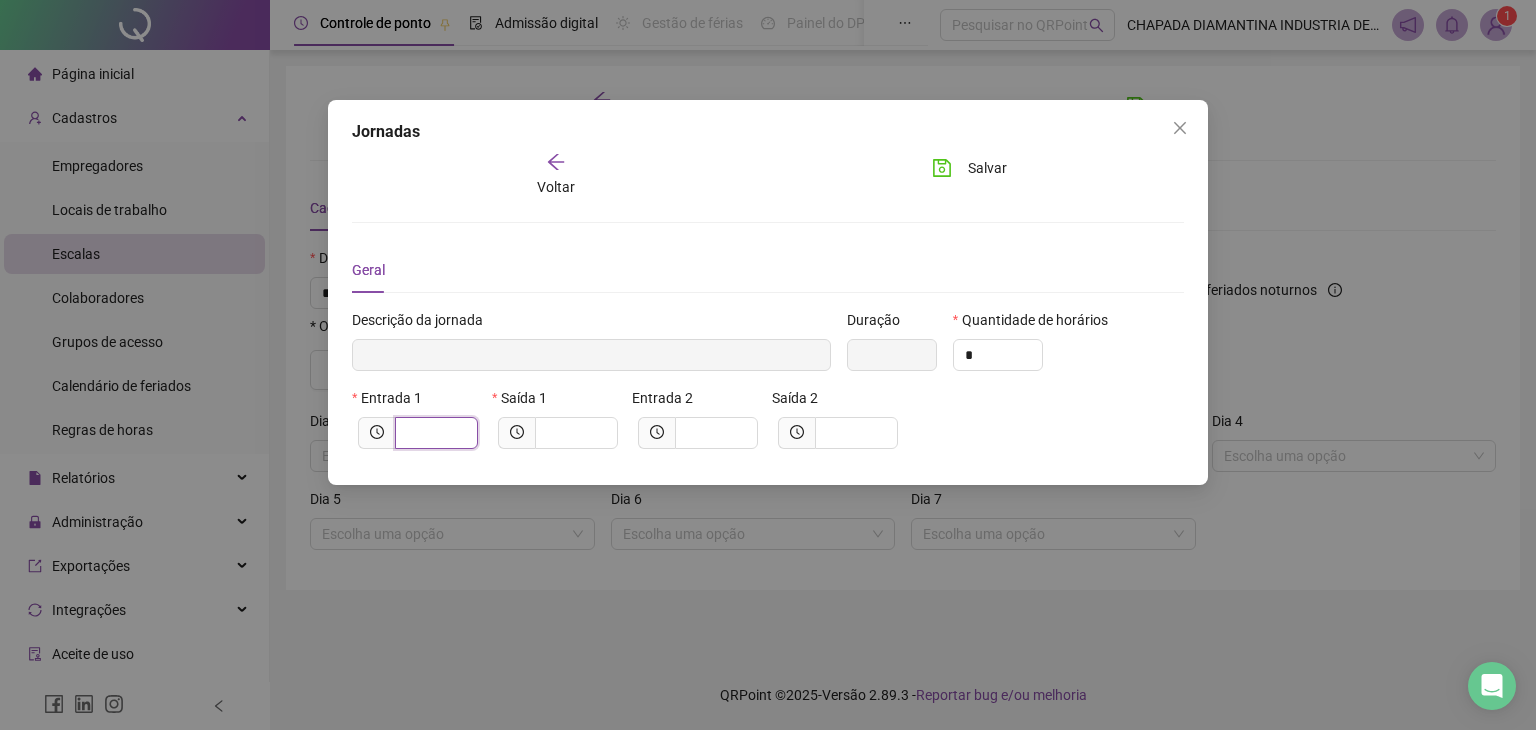 type on "******" 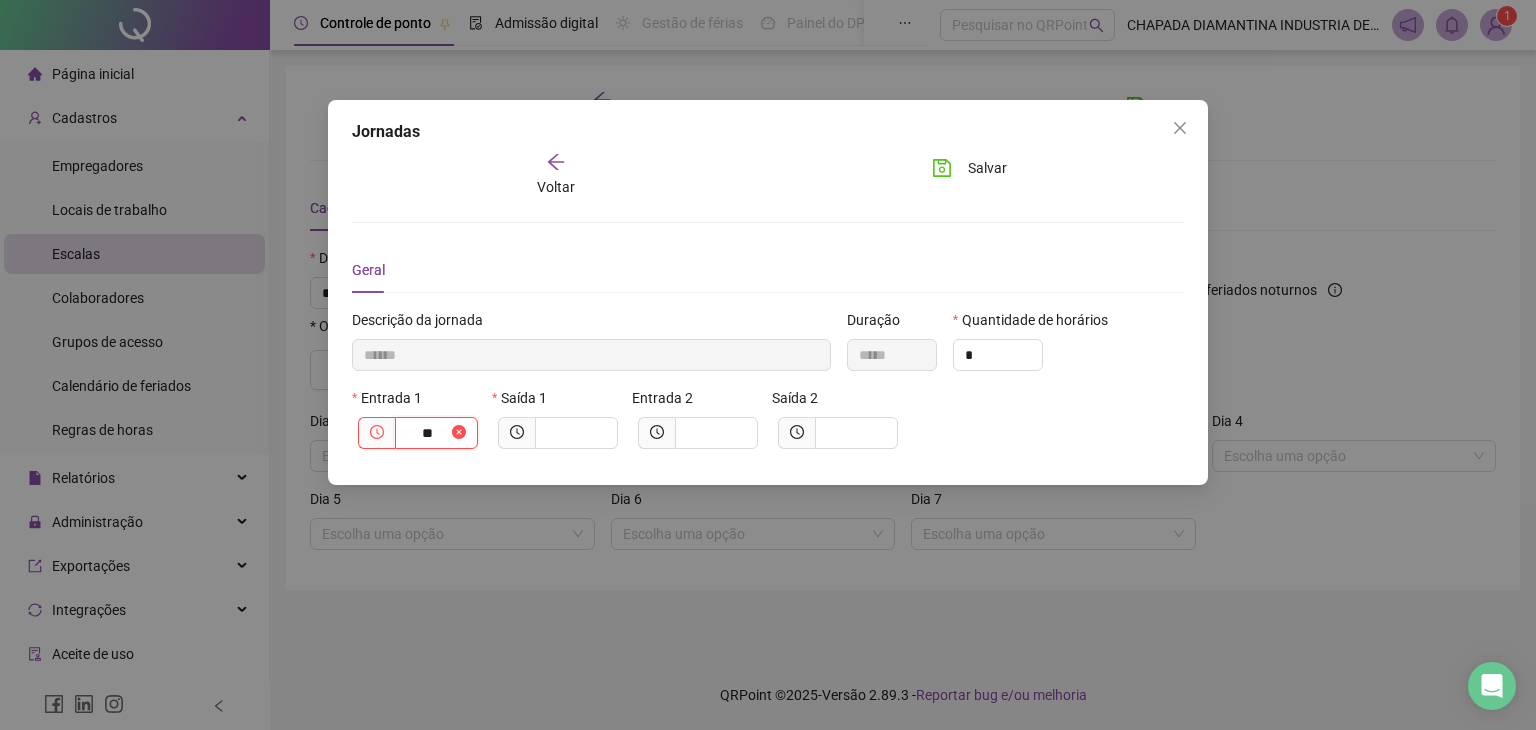 type on "********" 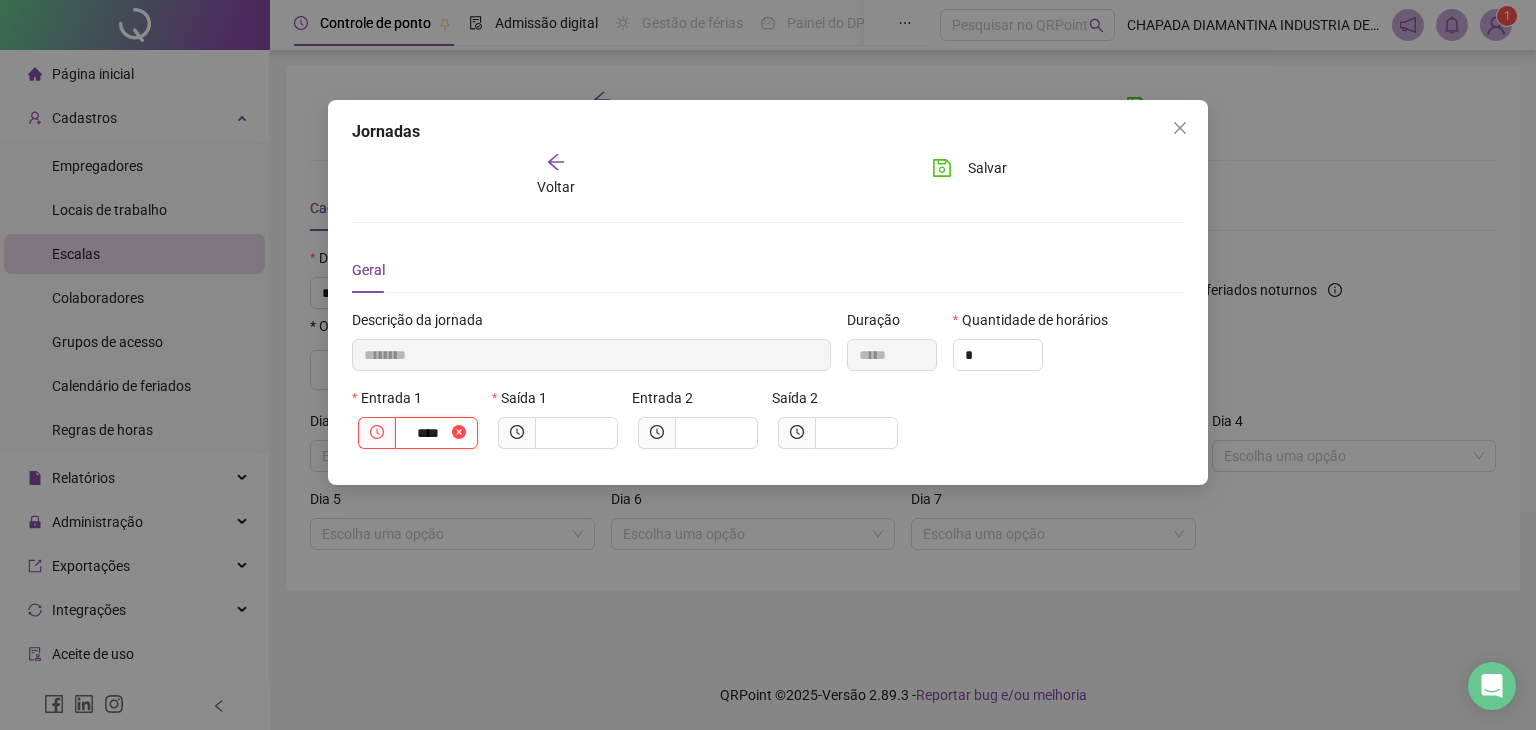 type on "*********" 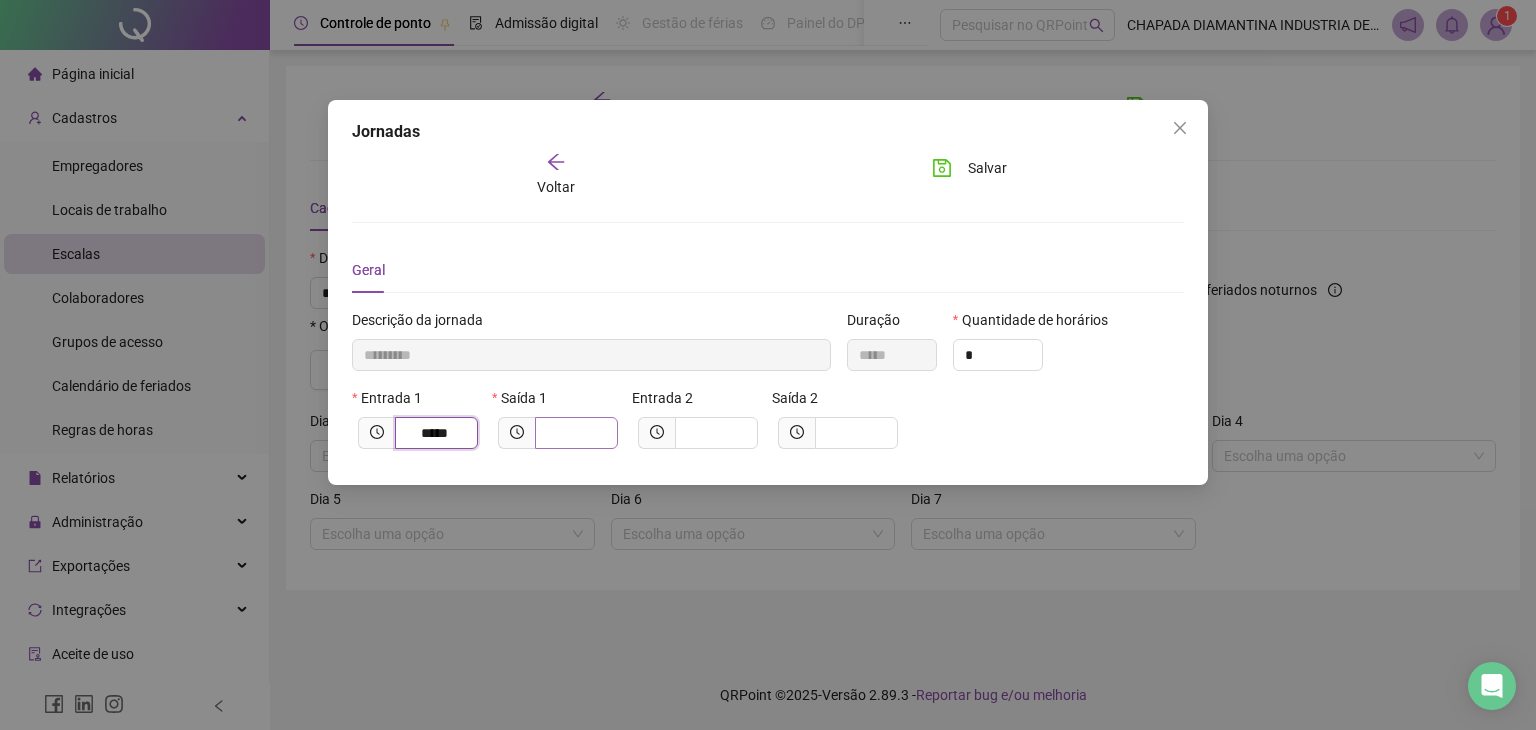 type on "*****" 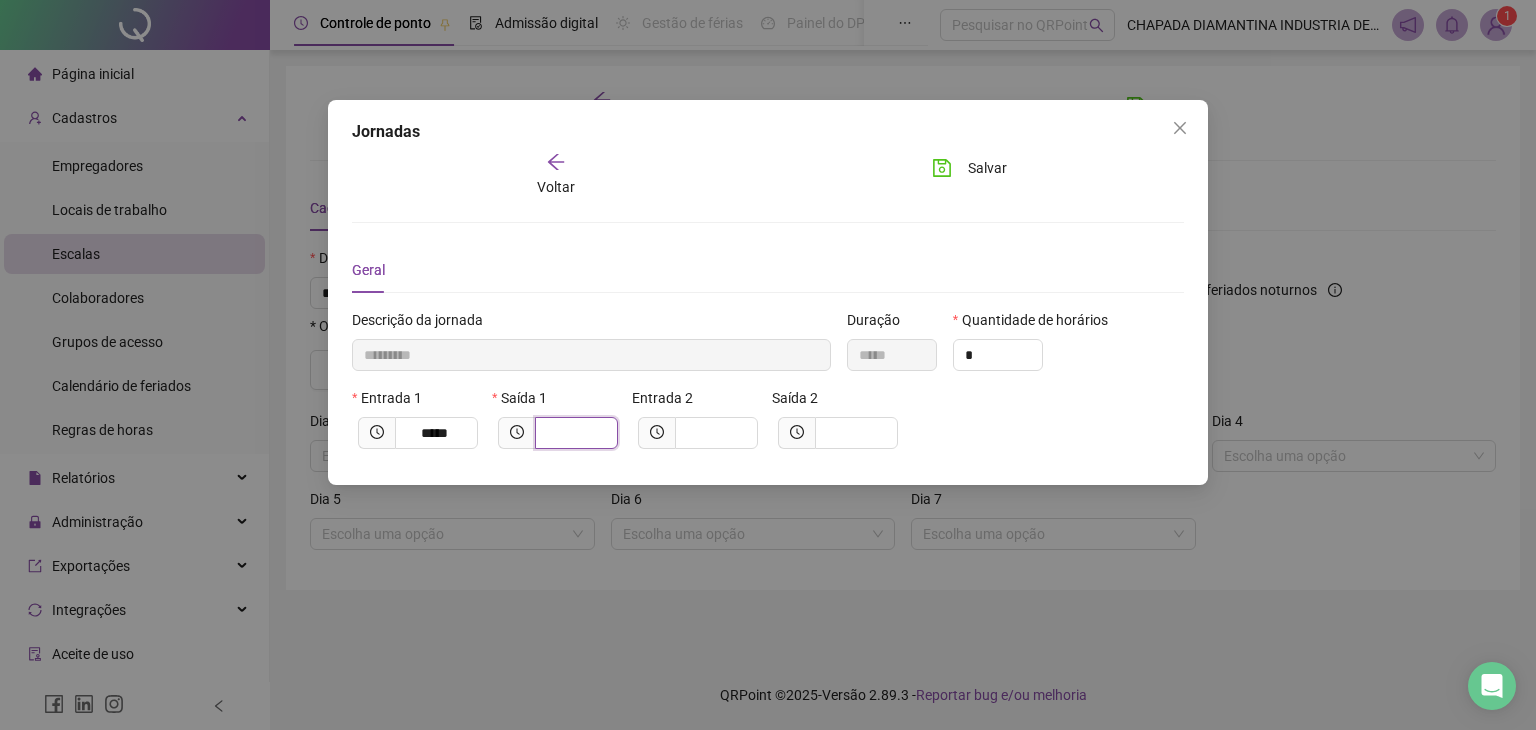 click at bounding box center (574, 433) 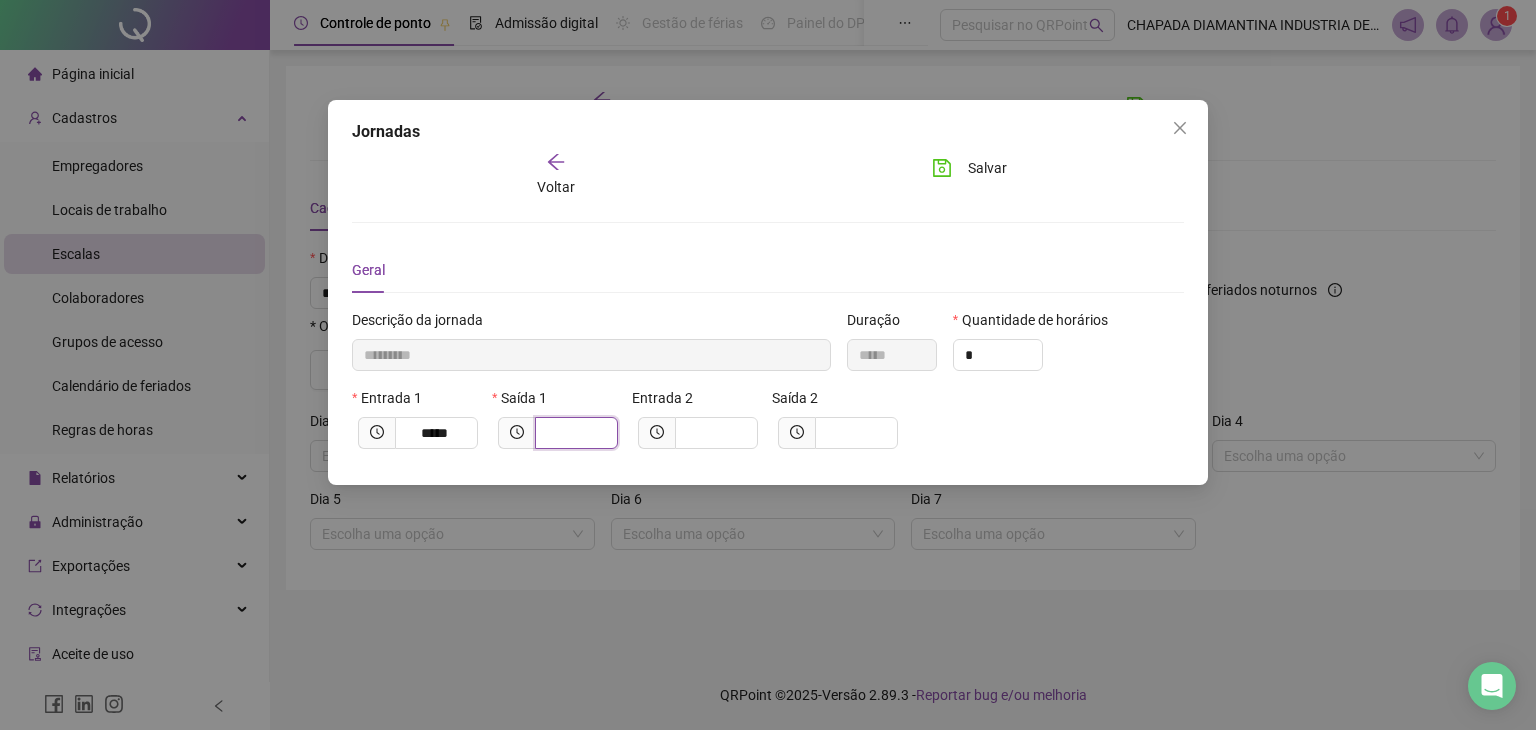 click at bounding box center [574, 433] 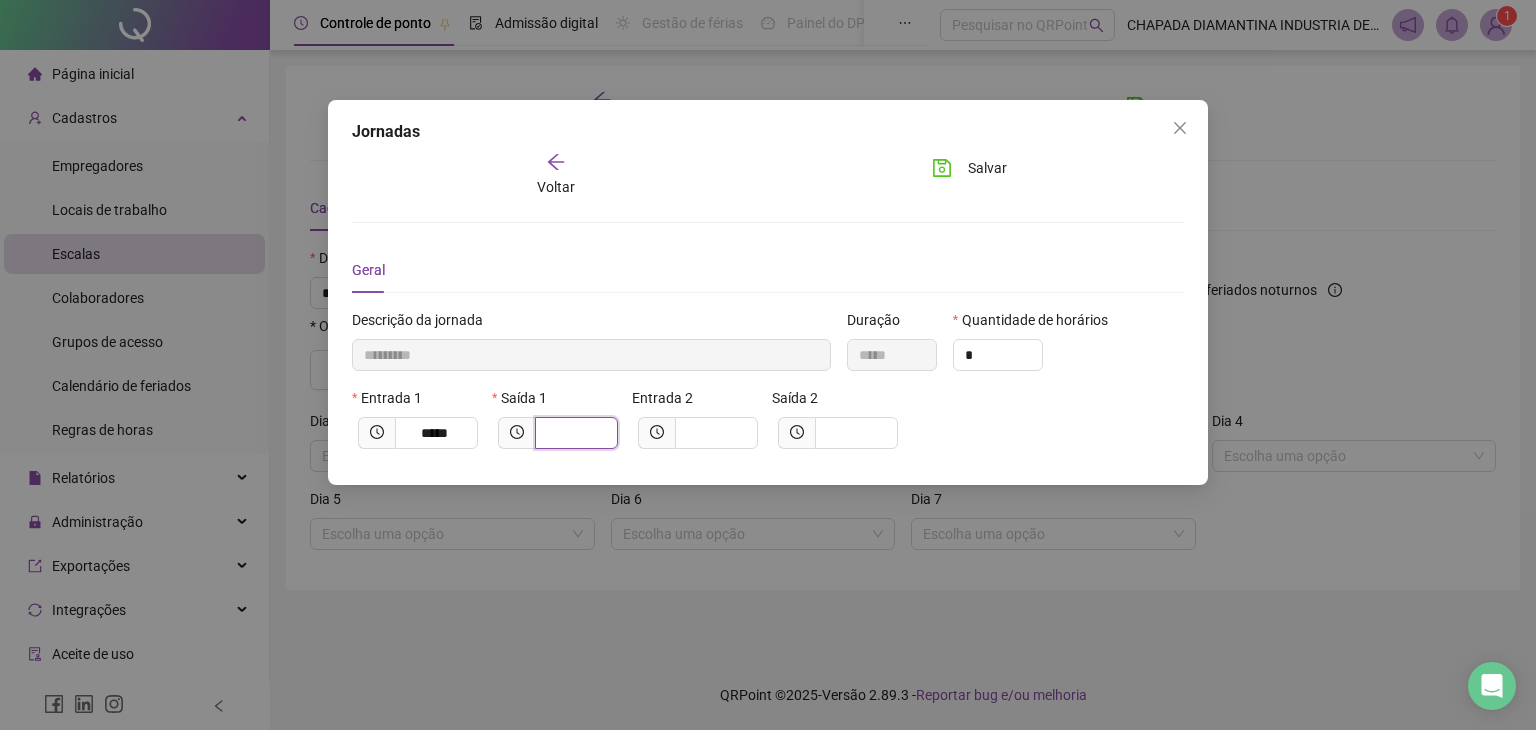 type on "**********" 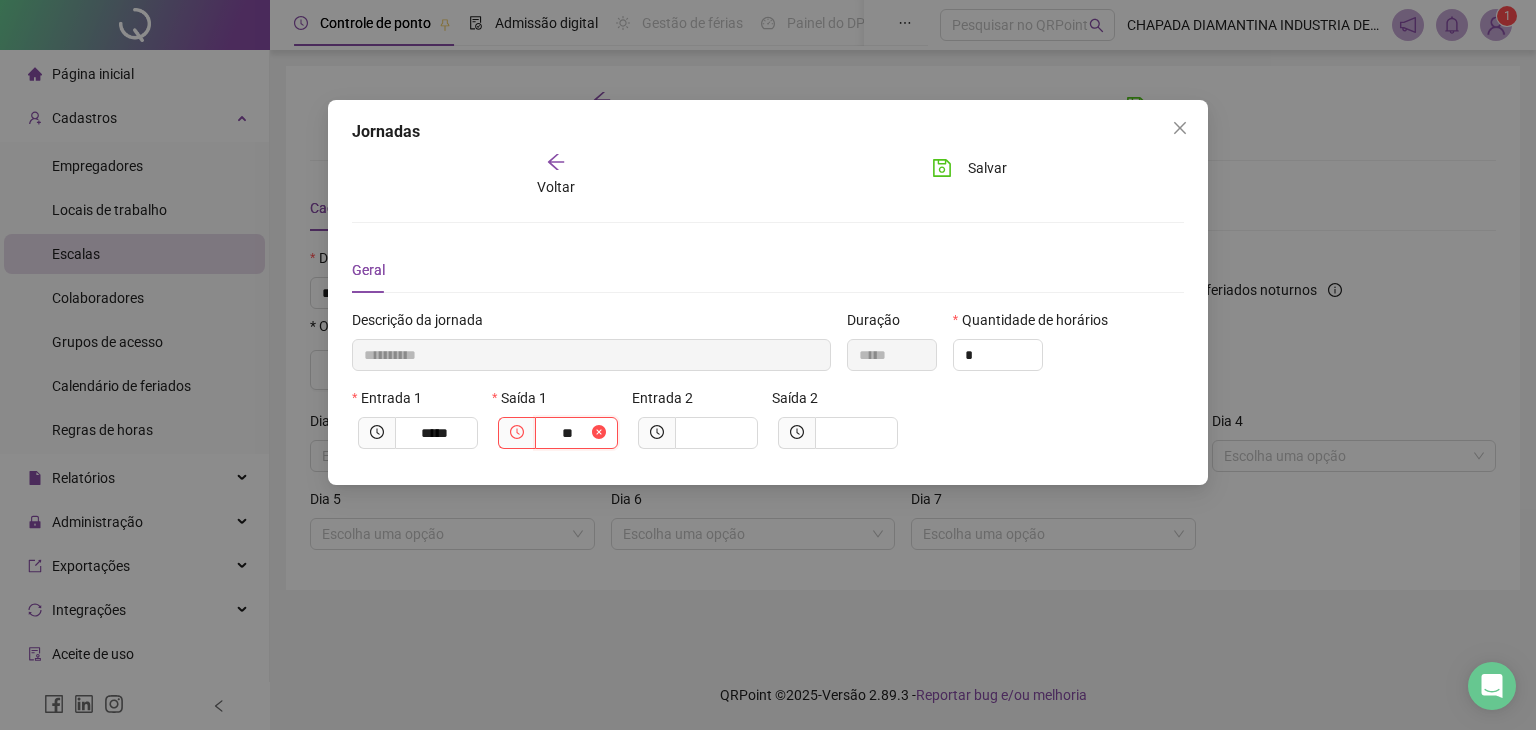 type on "*********" 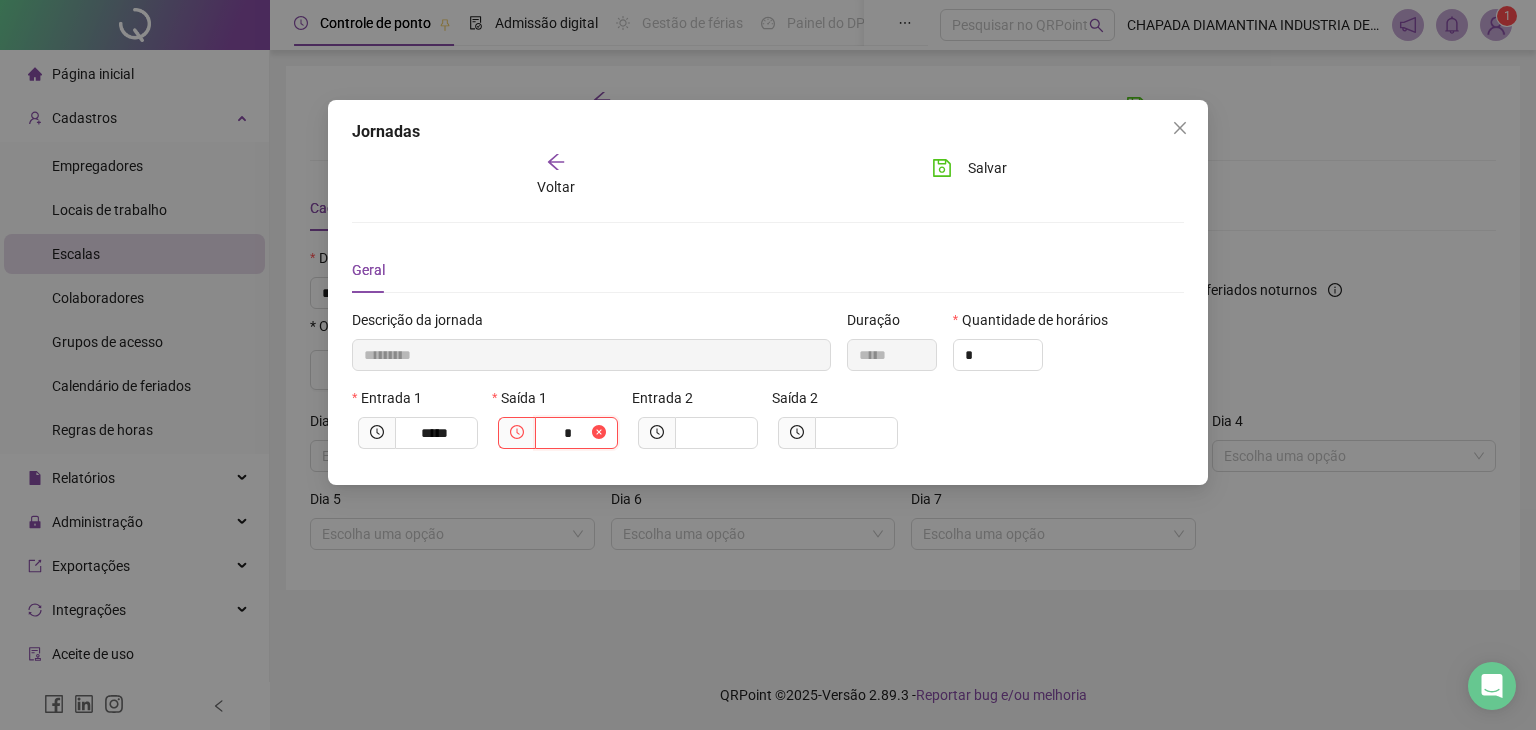 type on "*********" 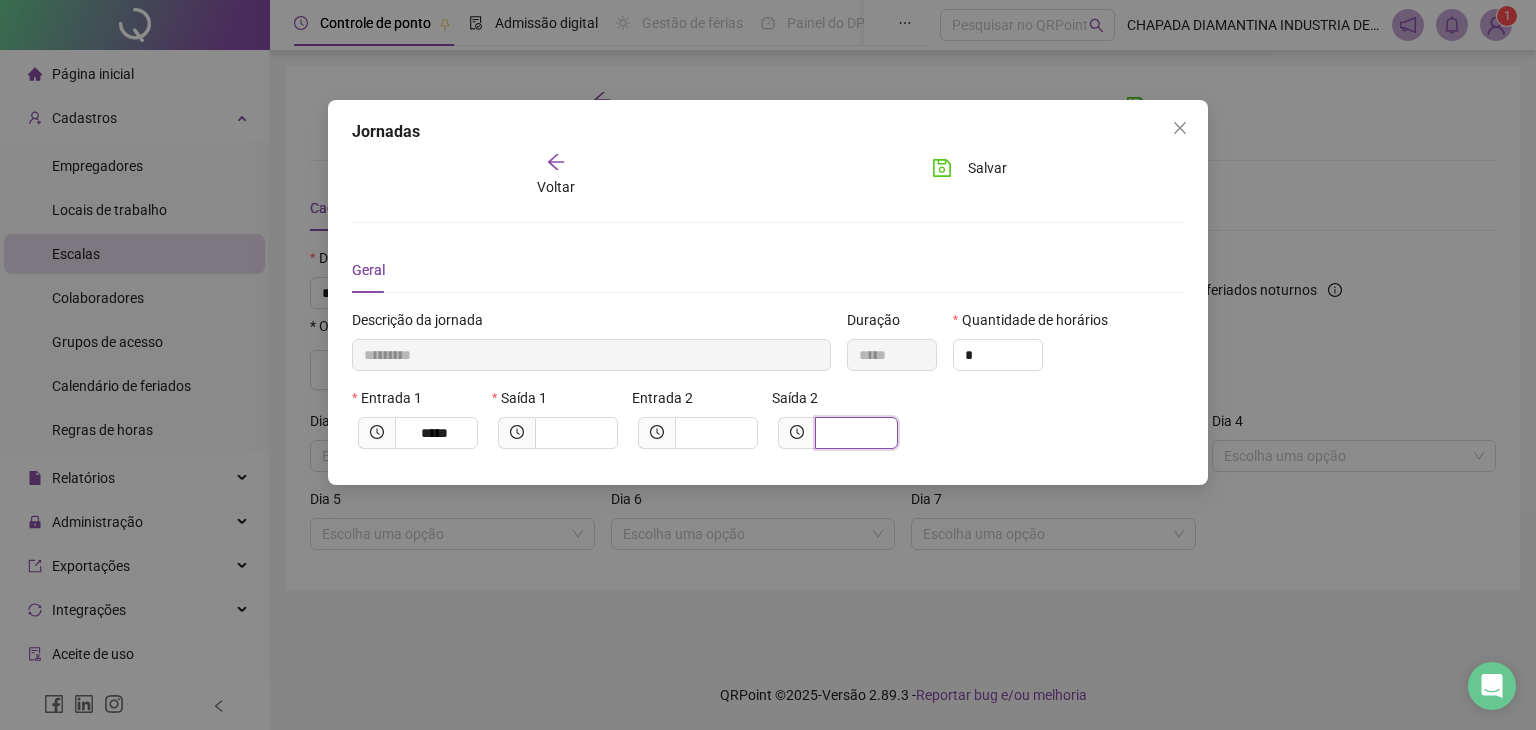click at bounding box center [854, 433] 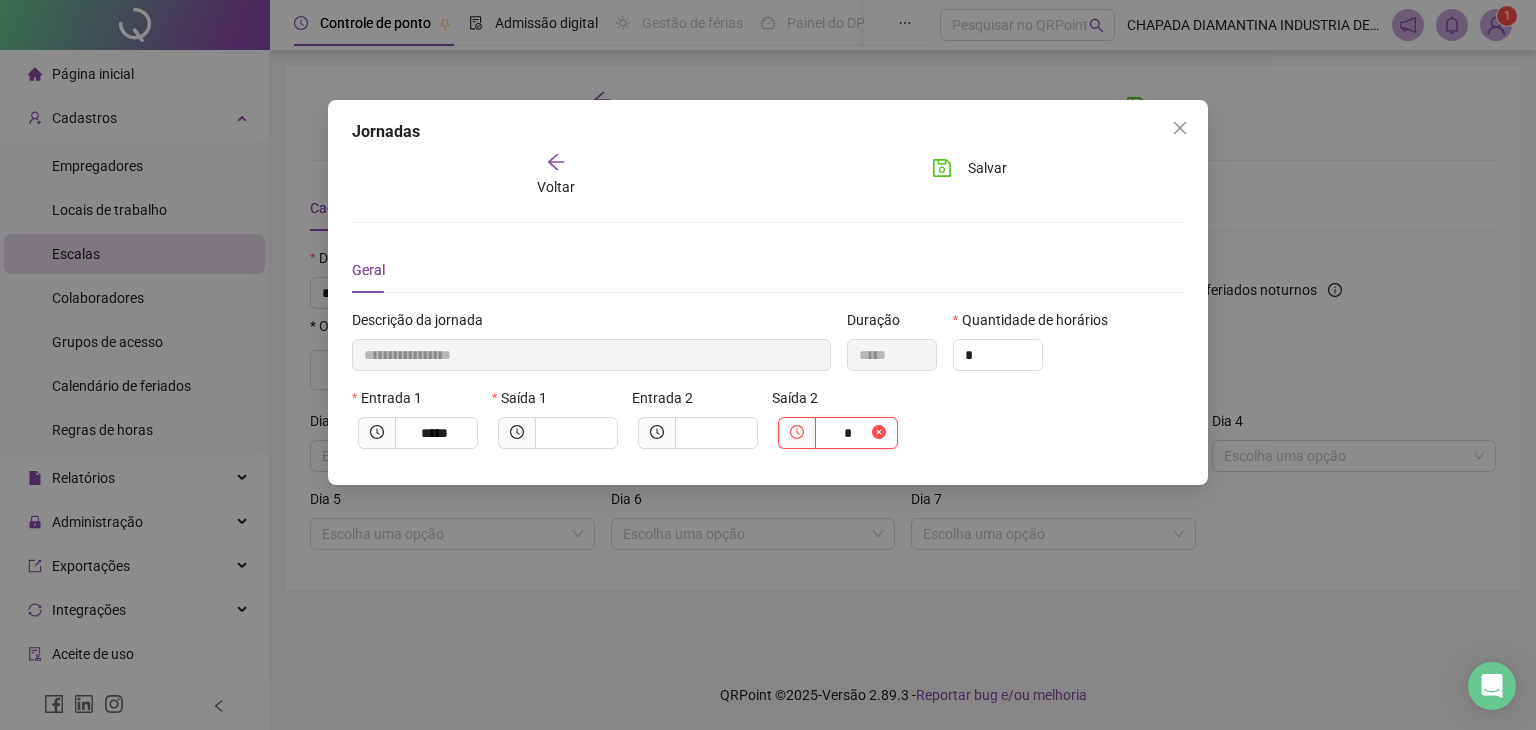 type on "**********" 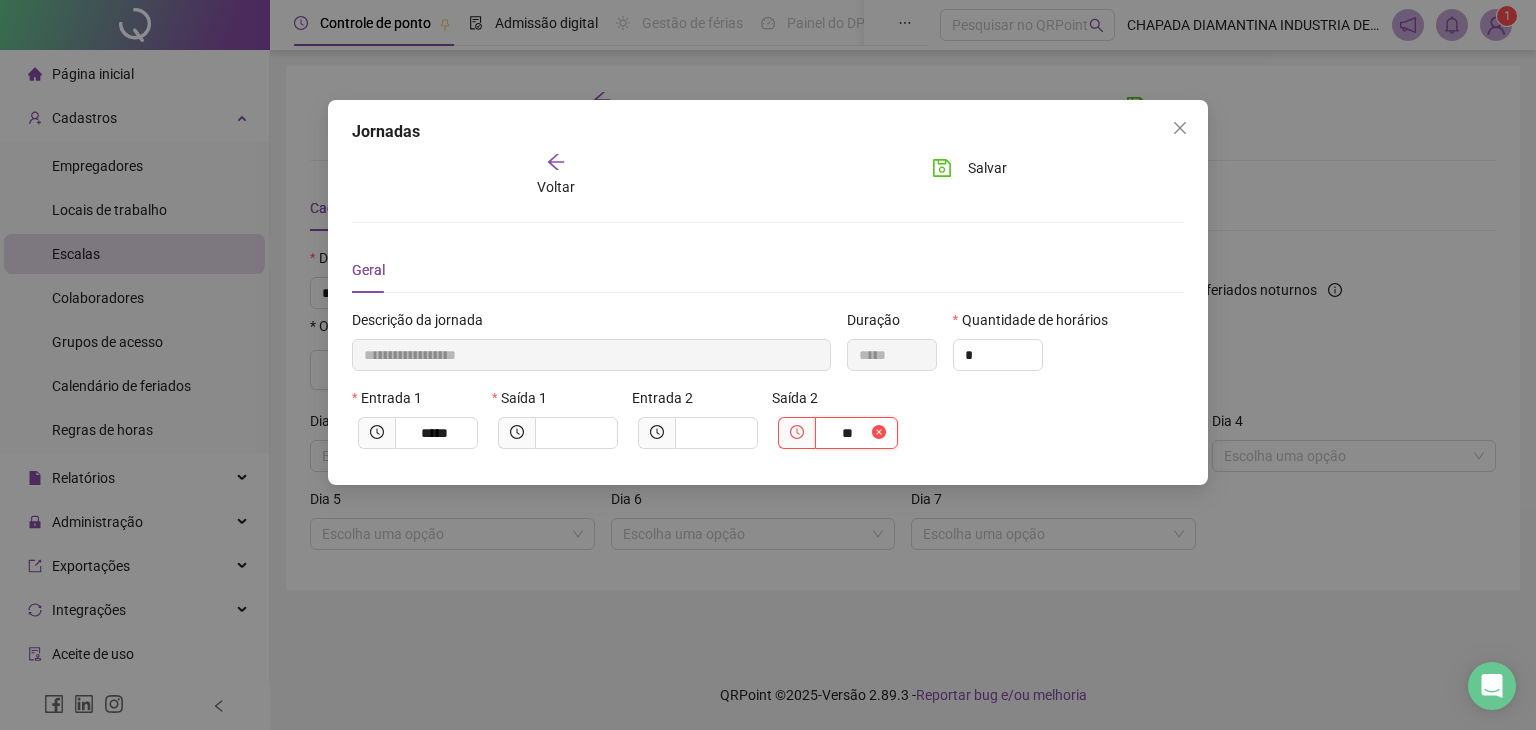 type on "**********" 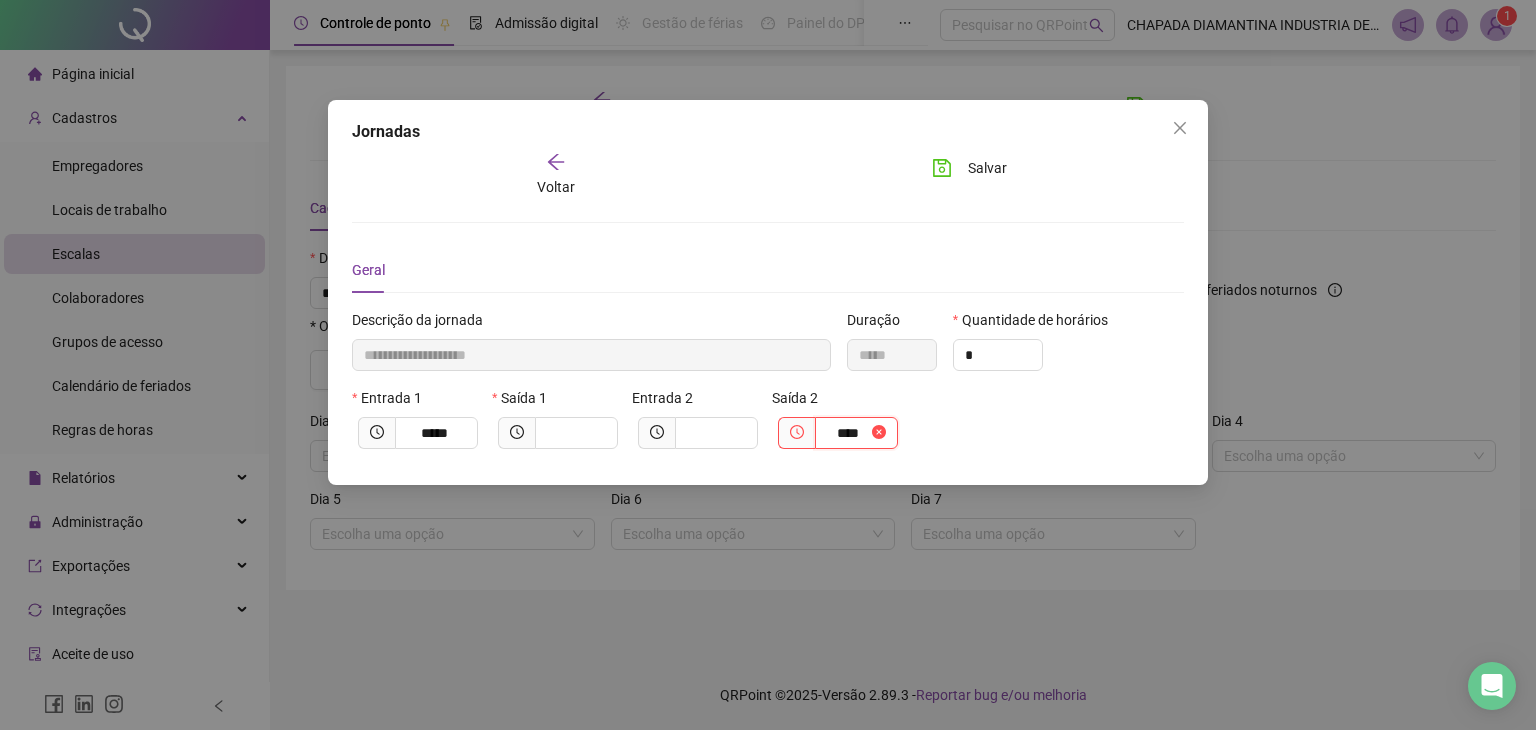type on "**********" 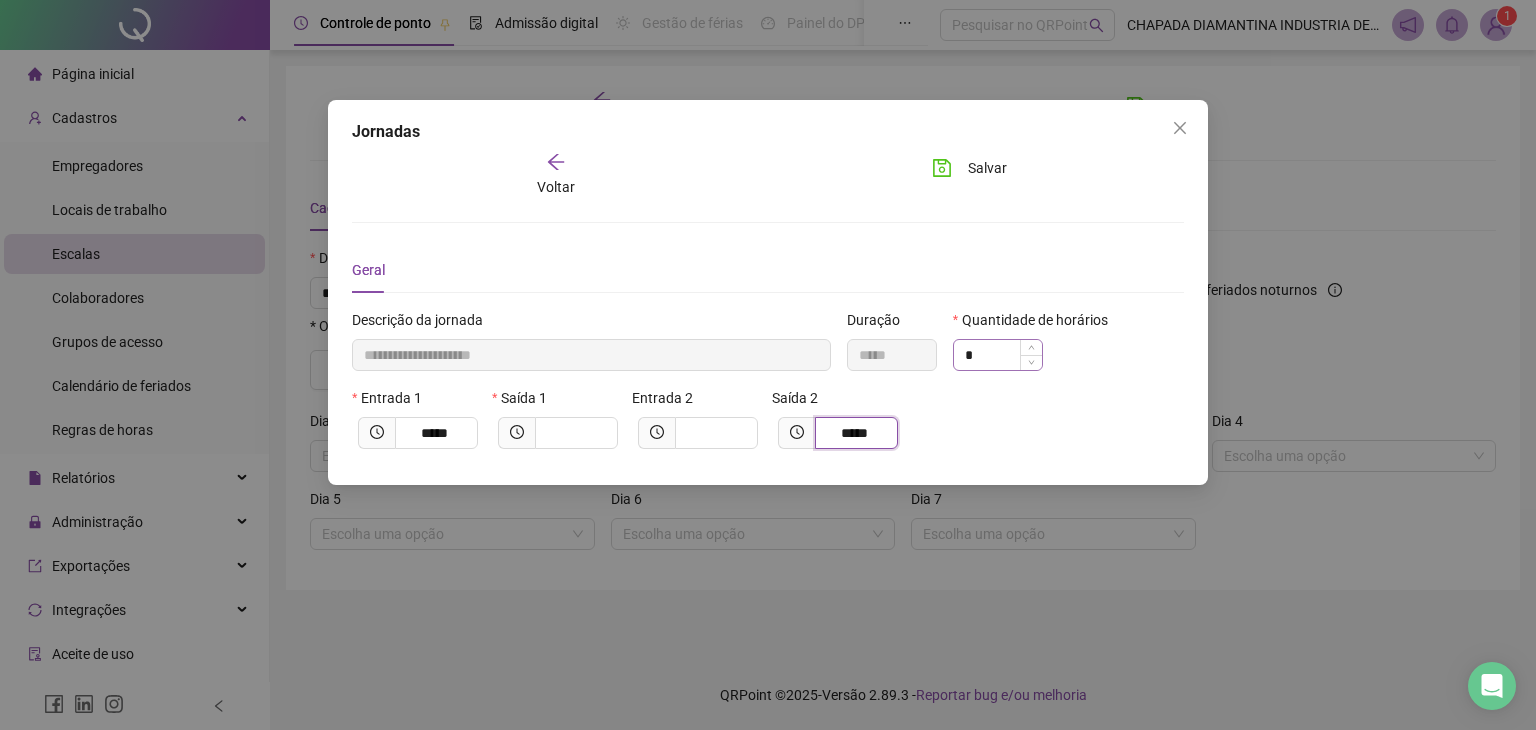 type on "*****" 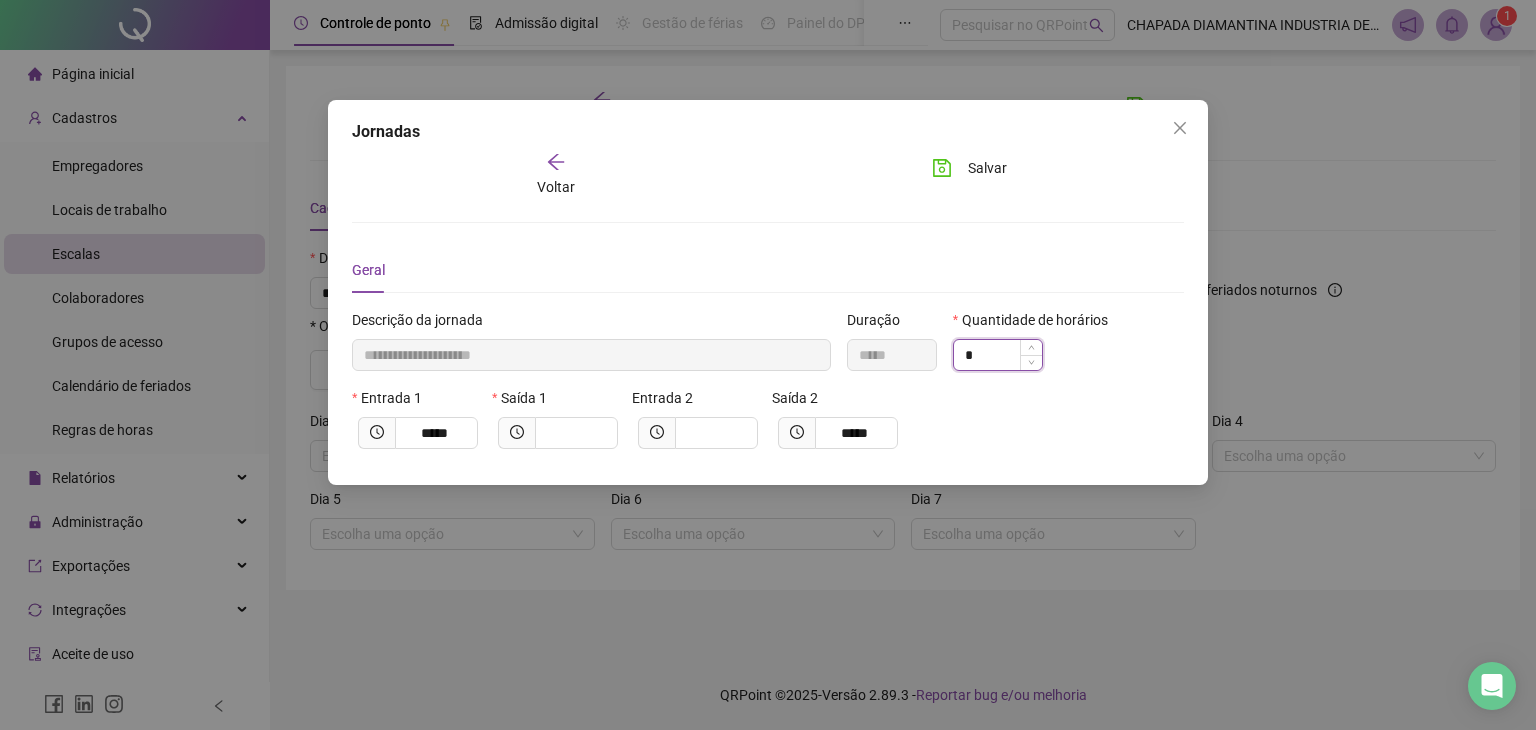 click on "*" at bounding box center (998, 355) 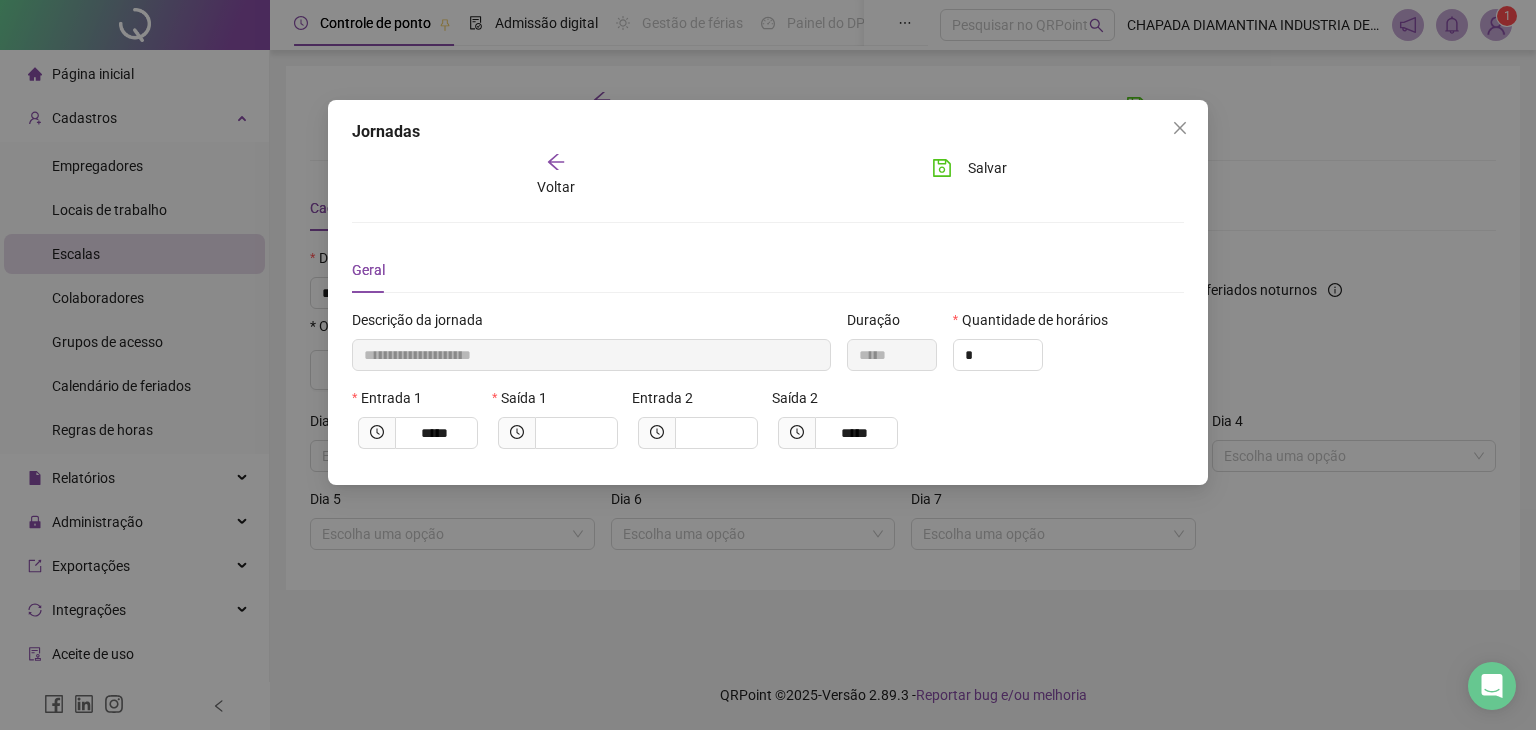click on "Entrada 1 ***** Saída 1 Entrada 2 Saída 2 *****" at bounding box center [768, 426] 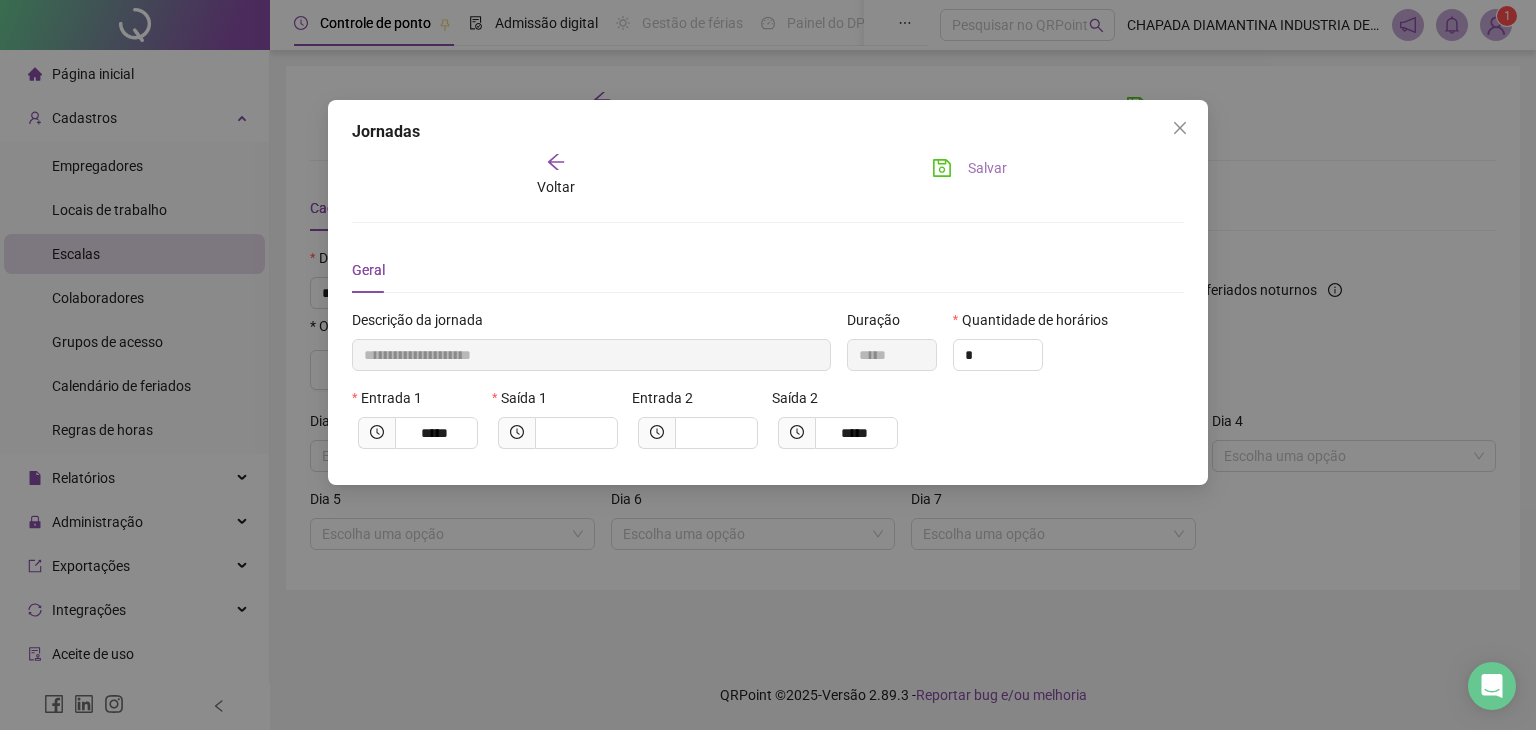 click on "Salvar" at bounding box center (987, 168) 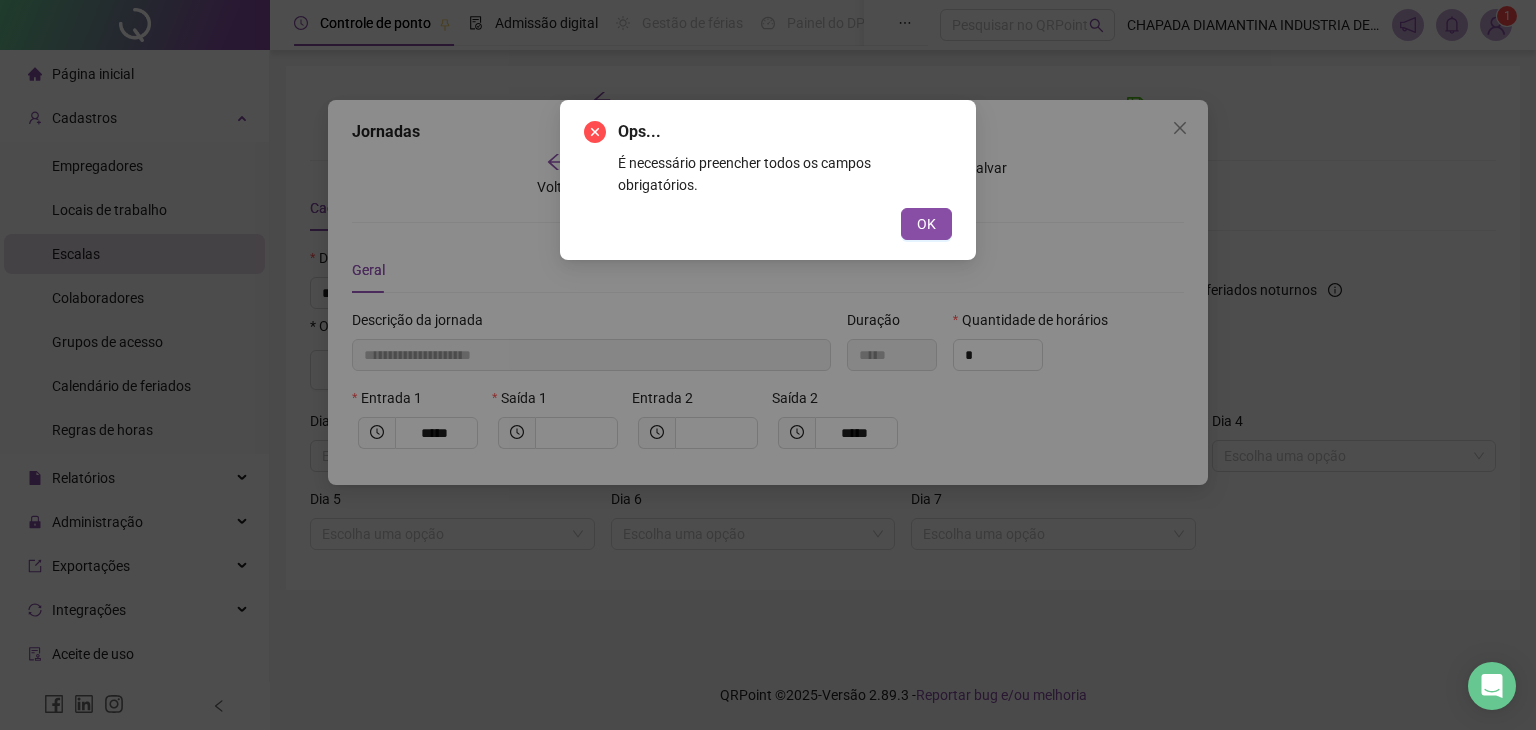 click on "OK" at bounding box center (926, 224) 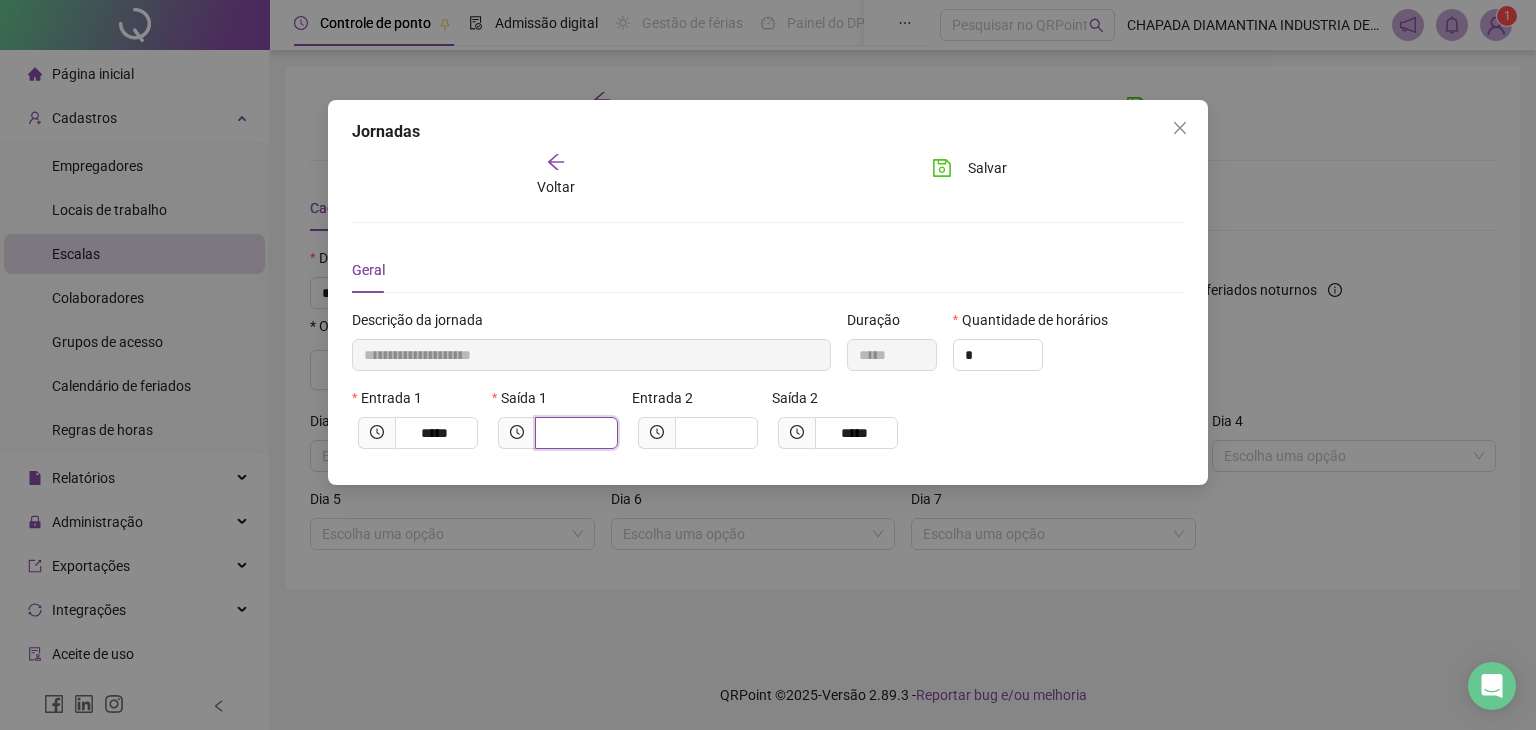 click at bounding box center (574, 433) 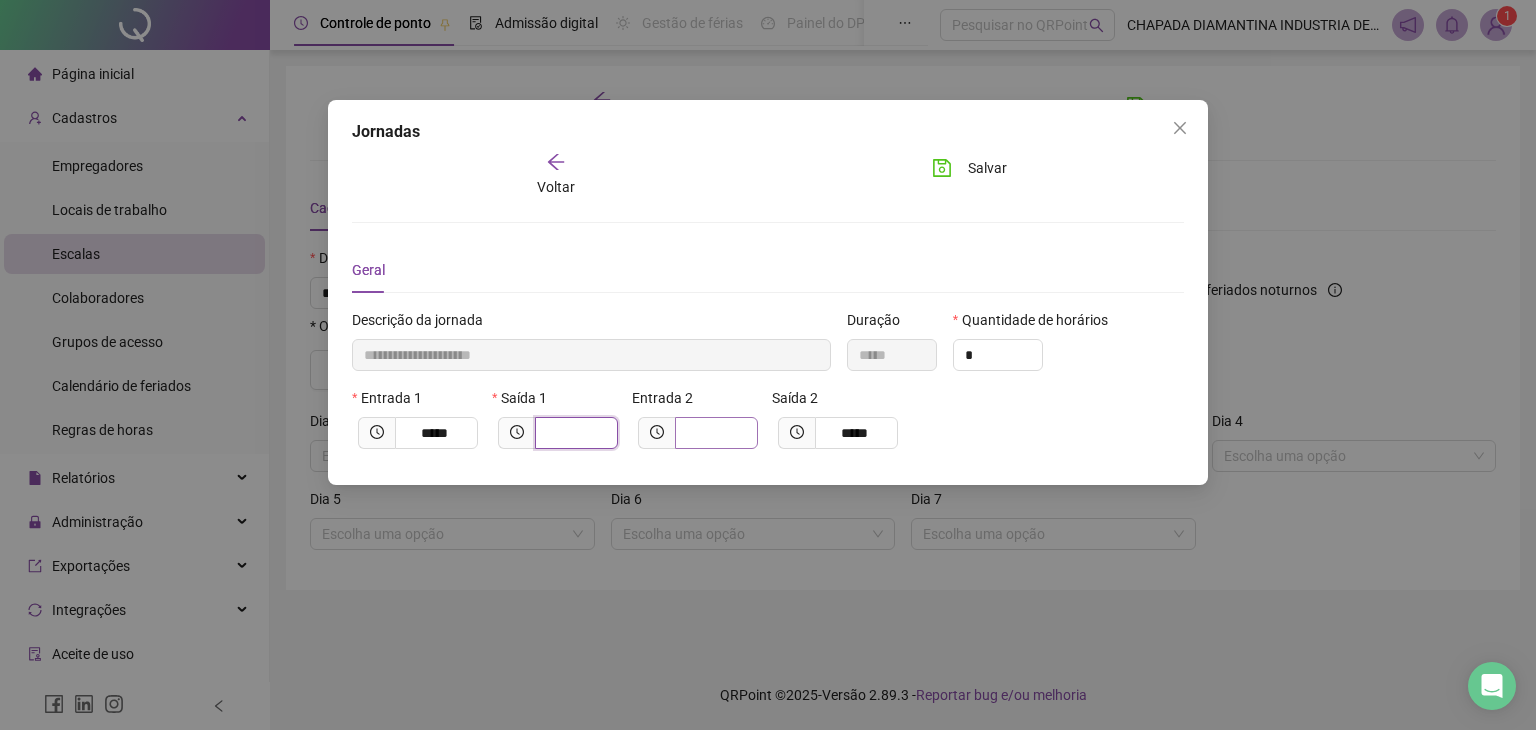 type on "*********" 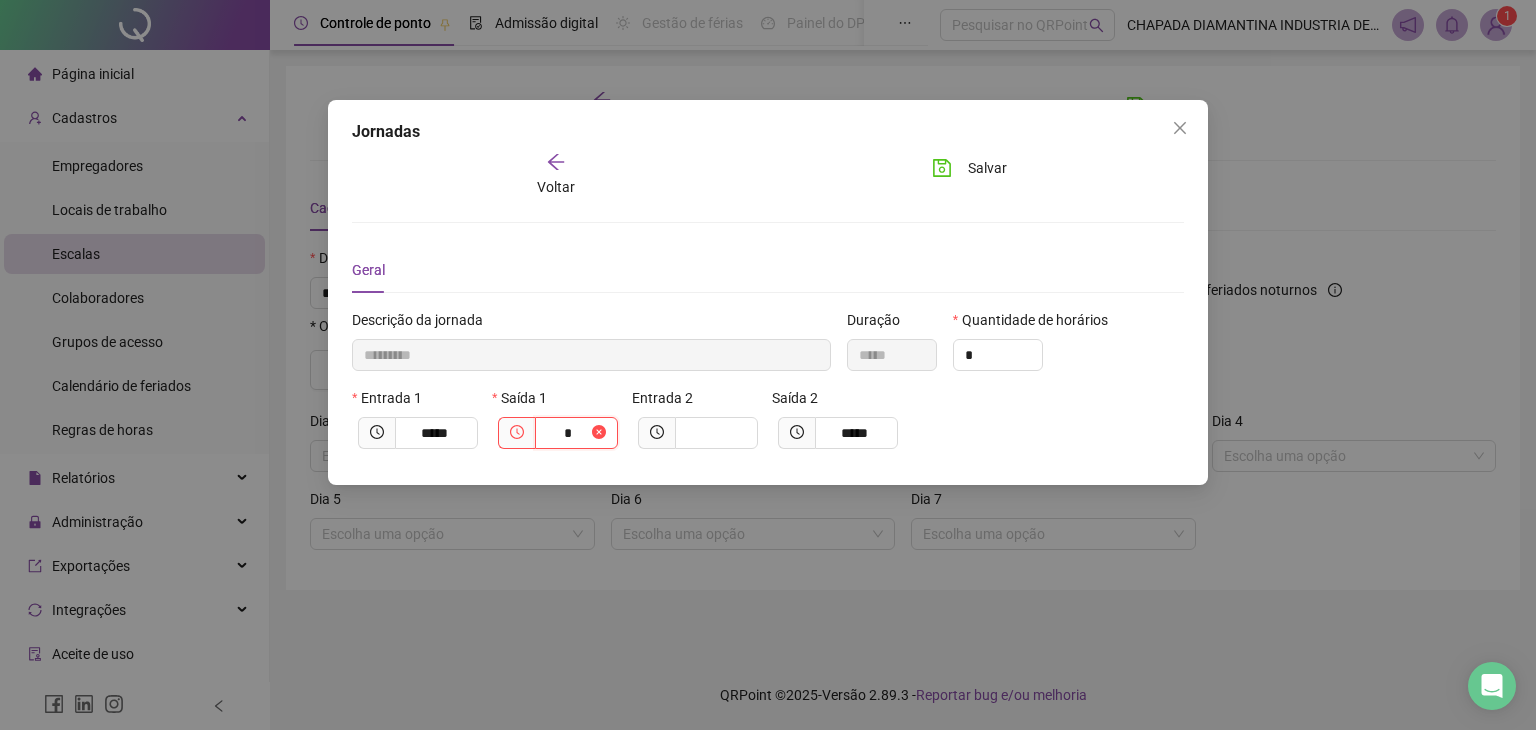type on "*" 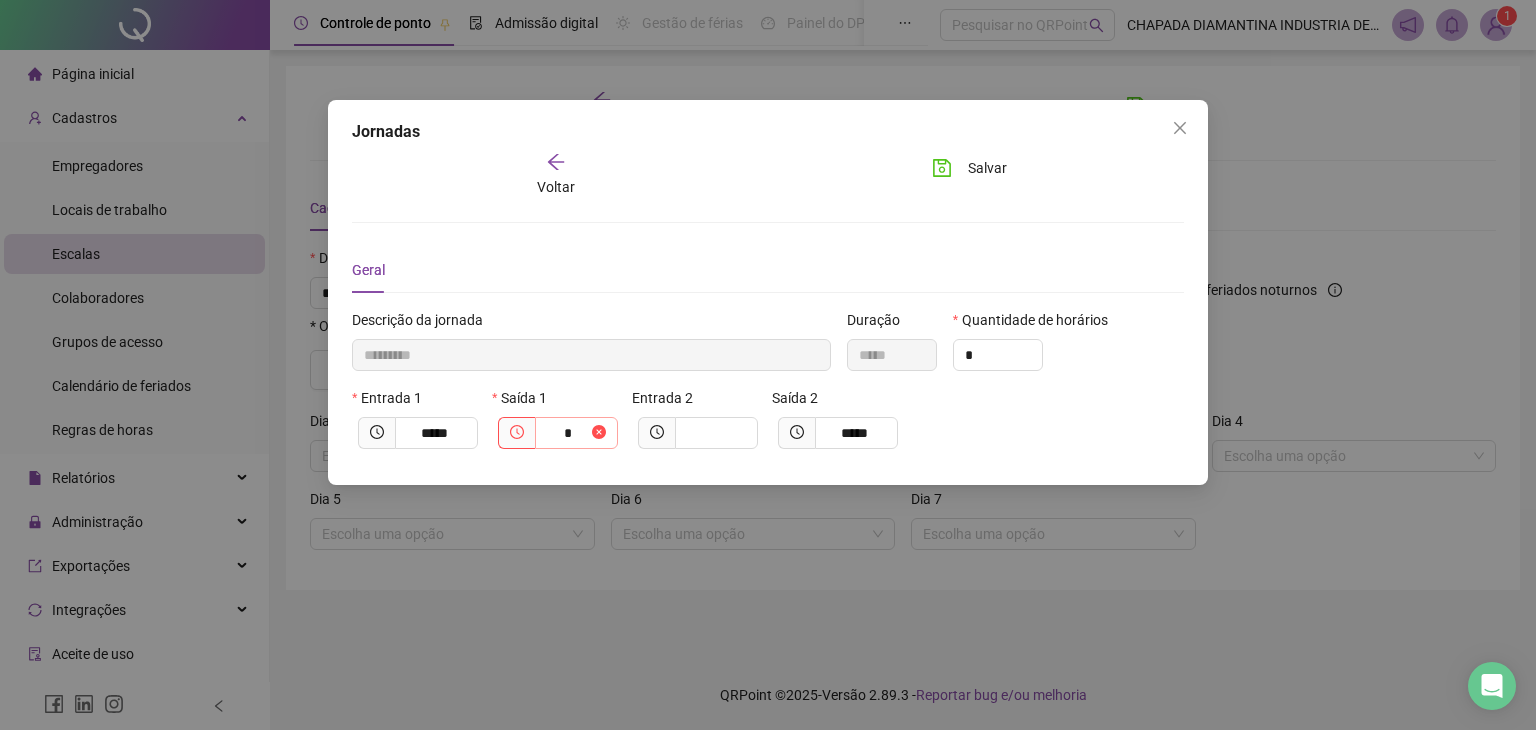 drag, startPoint x: 603, startPoint y: 431, endPoint x: 627, endPoint y: 423, distance: 25.298222 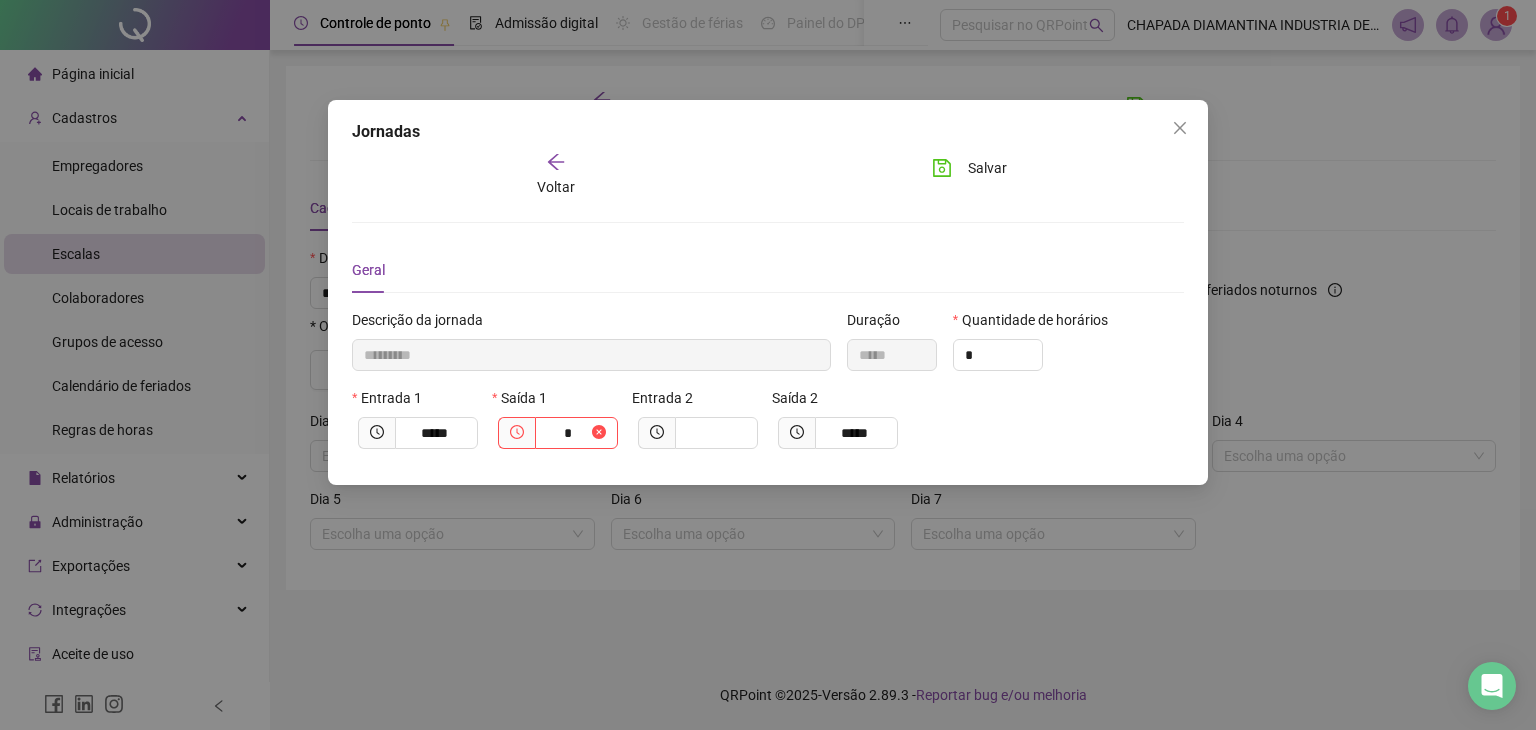 click on "*" at bounding box center (576, 433) 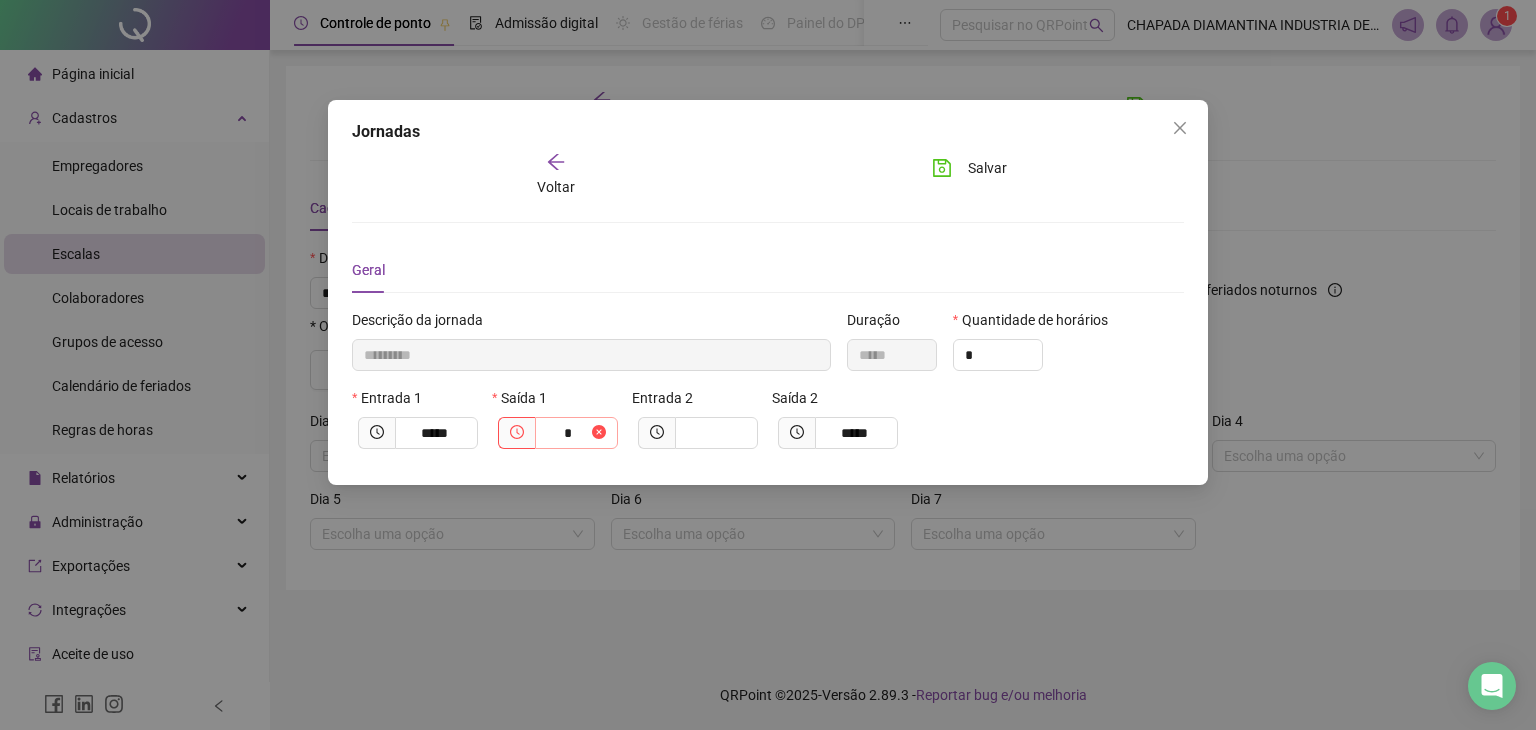 click at bounding box center [599, 433] 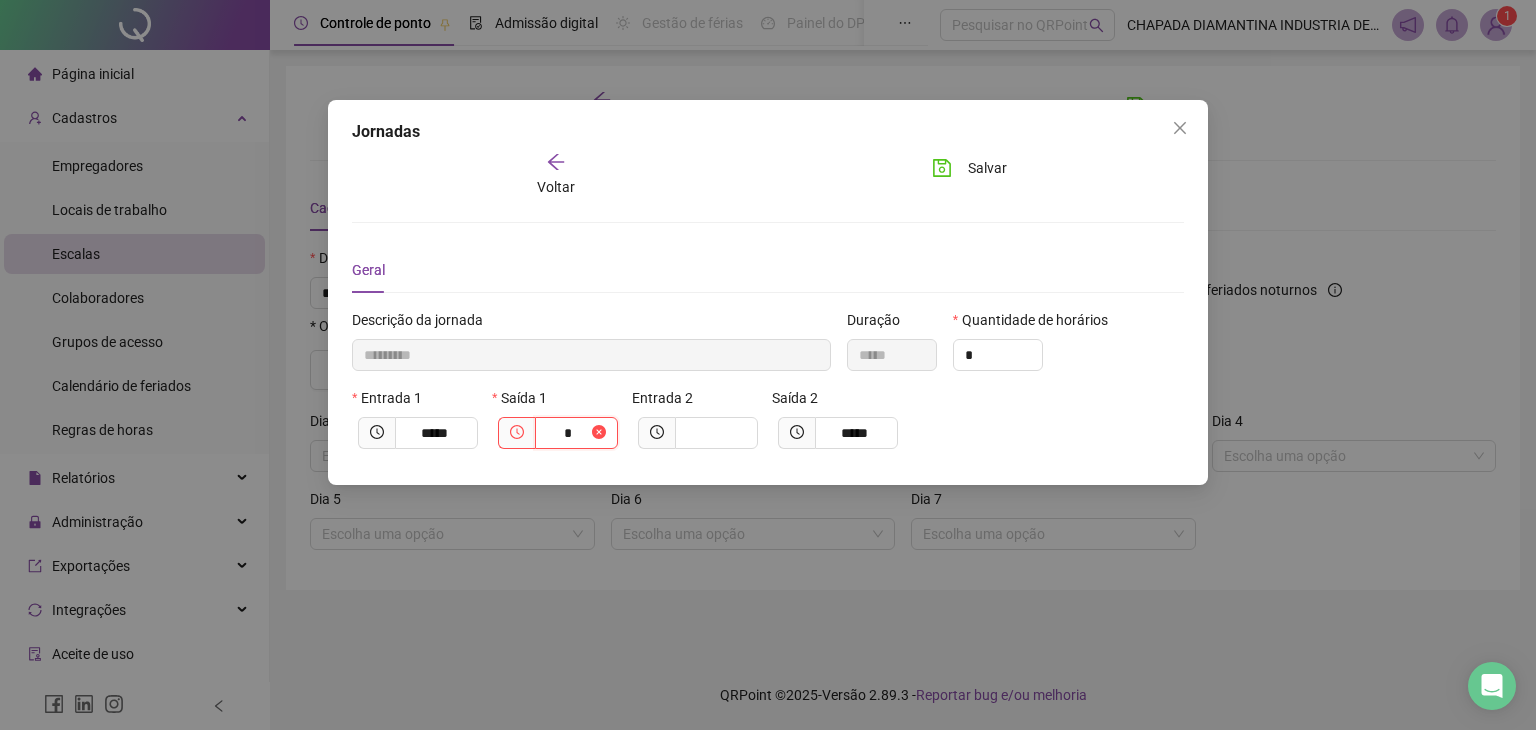 click on "*" at bounding box center (567, 433) 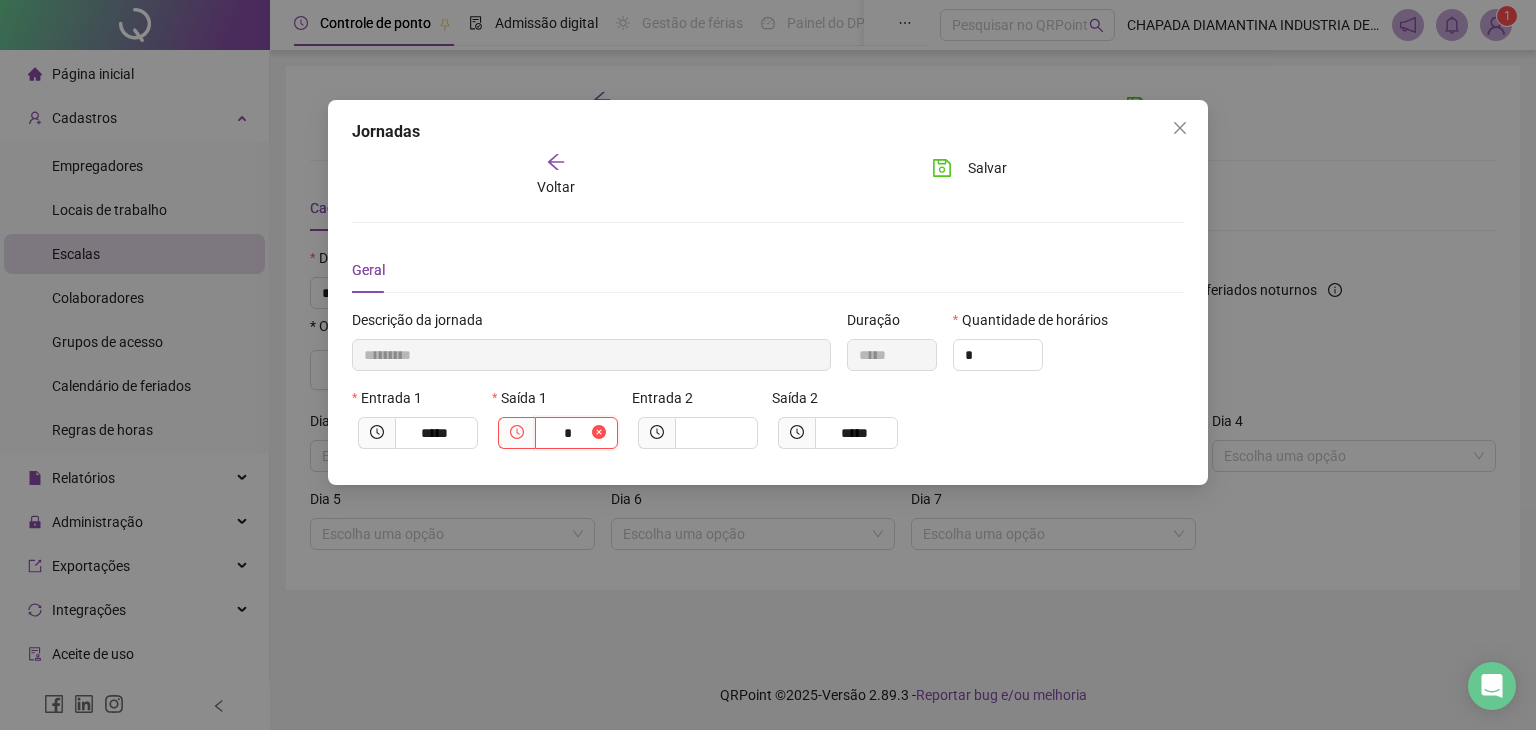 drag, startPoint x: 577, startPoint y: 434, endPoint x: 531, endPoint y: 441, distance: 46.52956 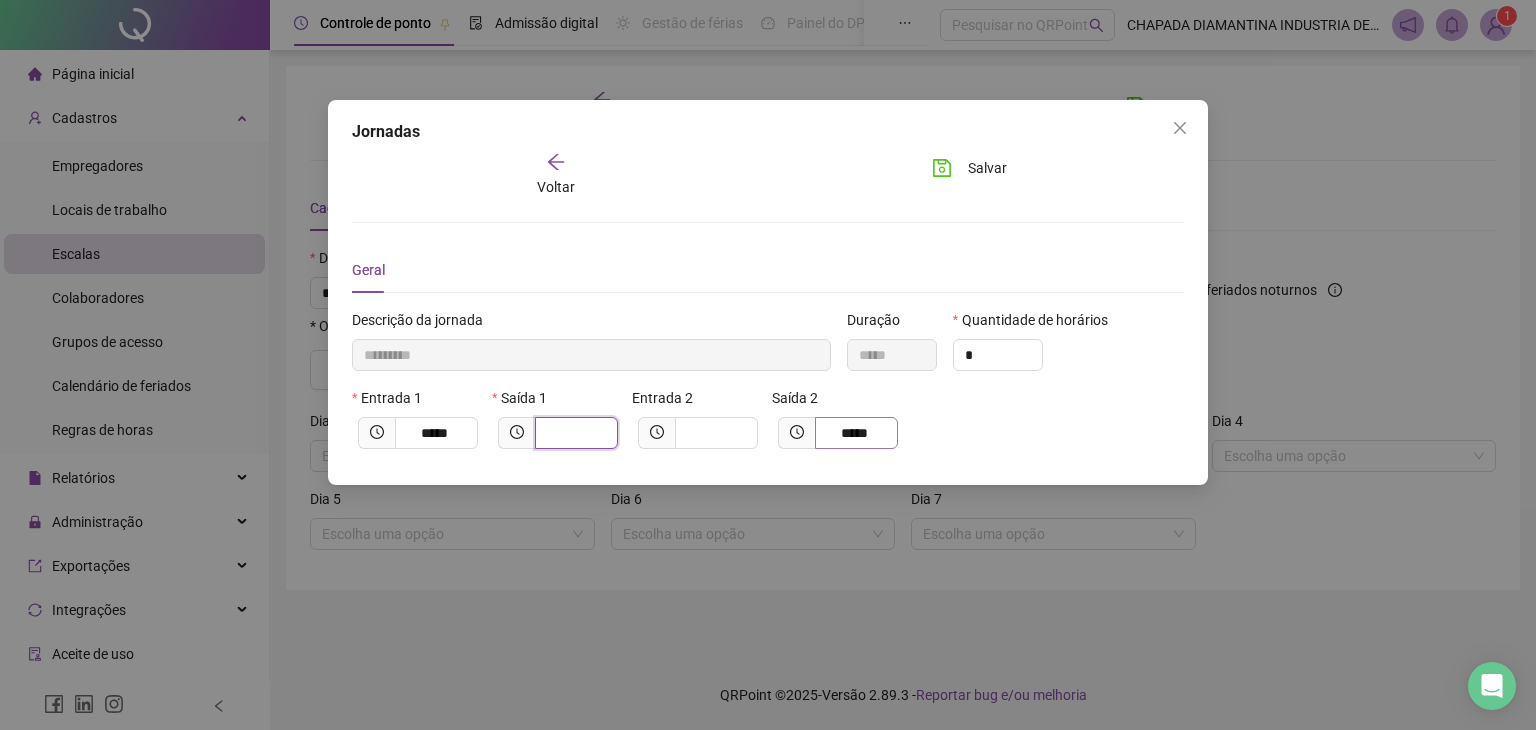 type 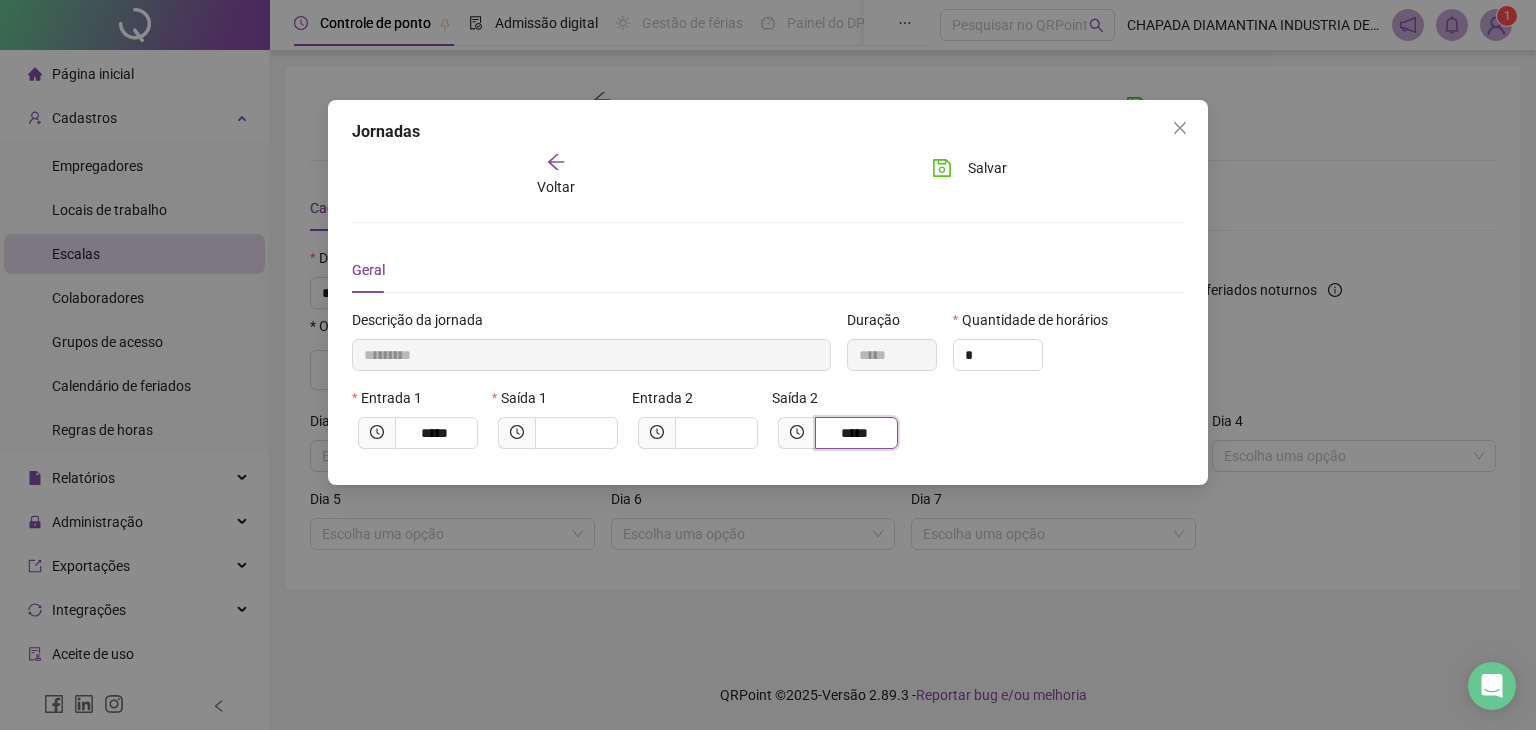 click on "*****" at bounding box center [854, 433] 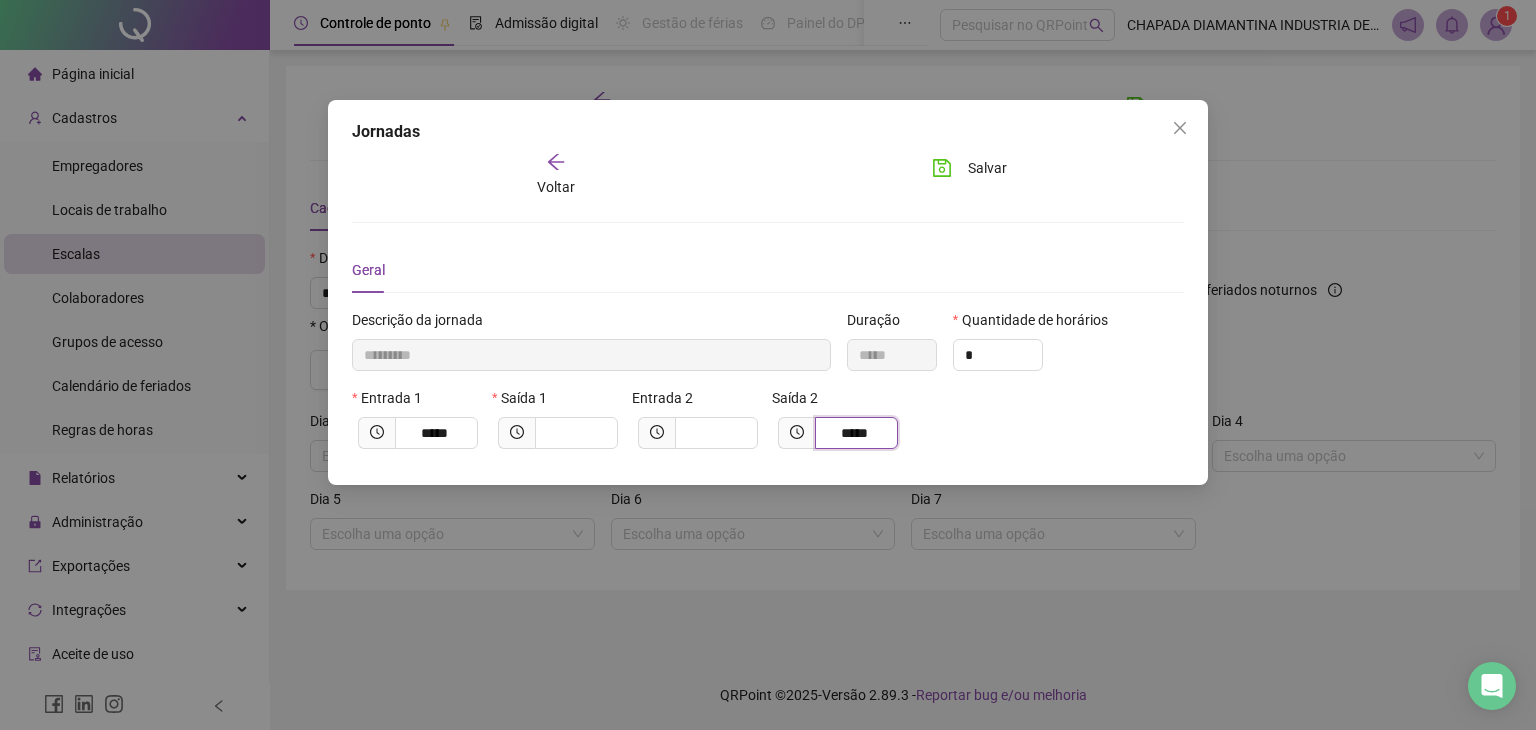 drag, startPoint x: 866, startPoint y: 428, endPoint x: 831, endPoint y: 438, distance: 36.40055 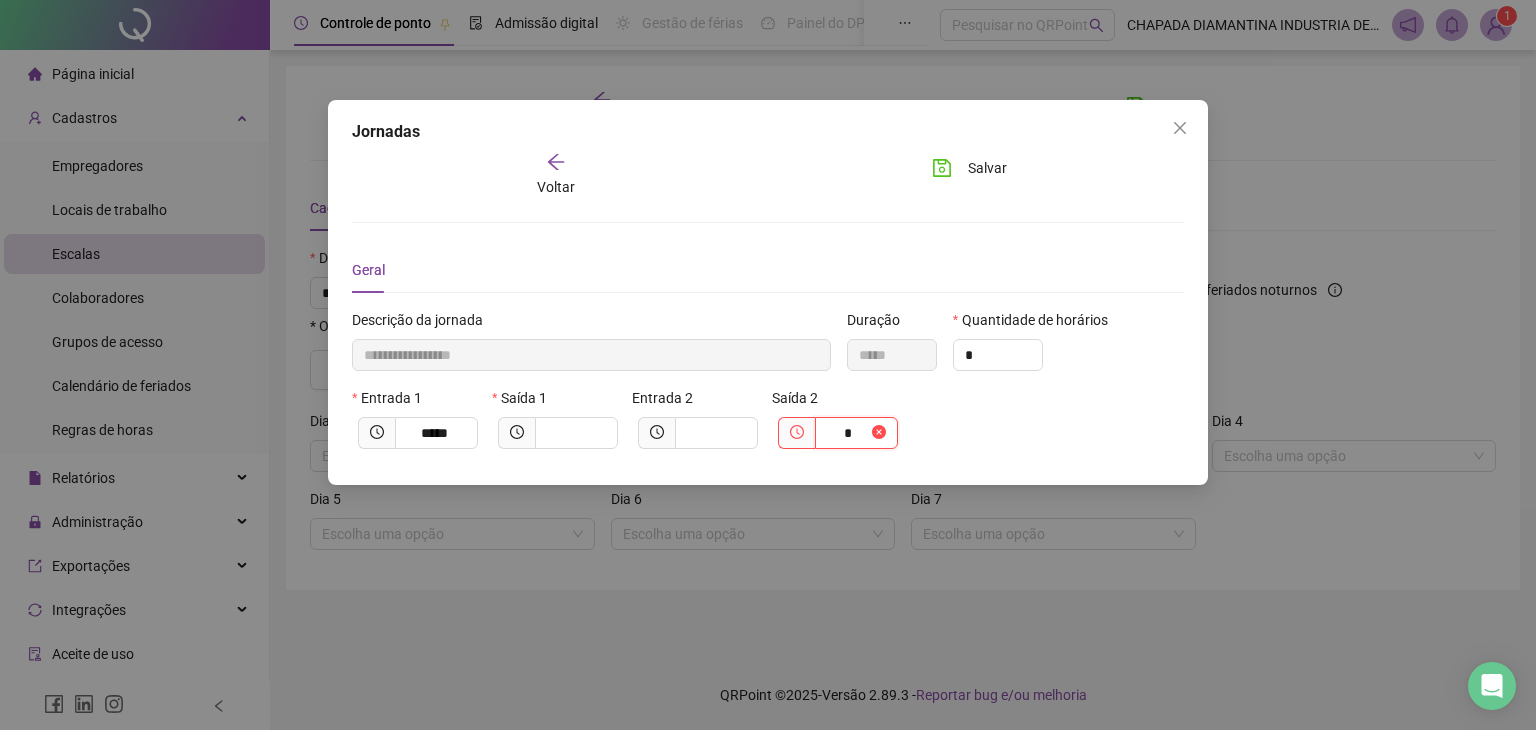 drag, startPoint x: 864, startPoint y: 433, endPoint x: 850, endPoint y: 437, distance: 14.56022 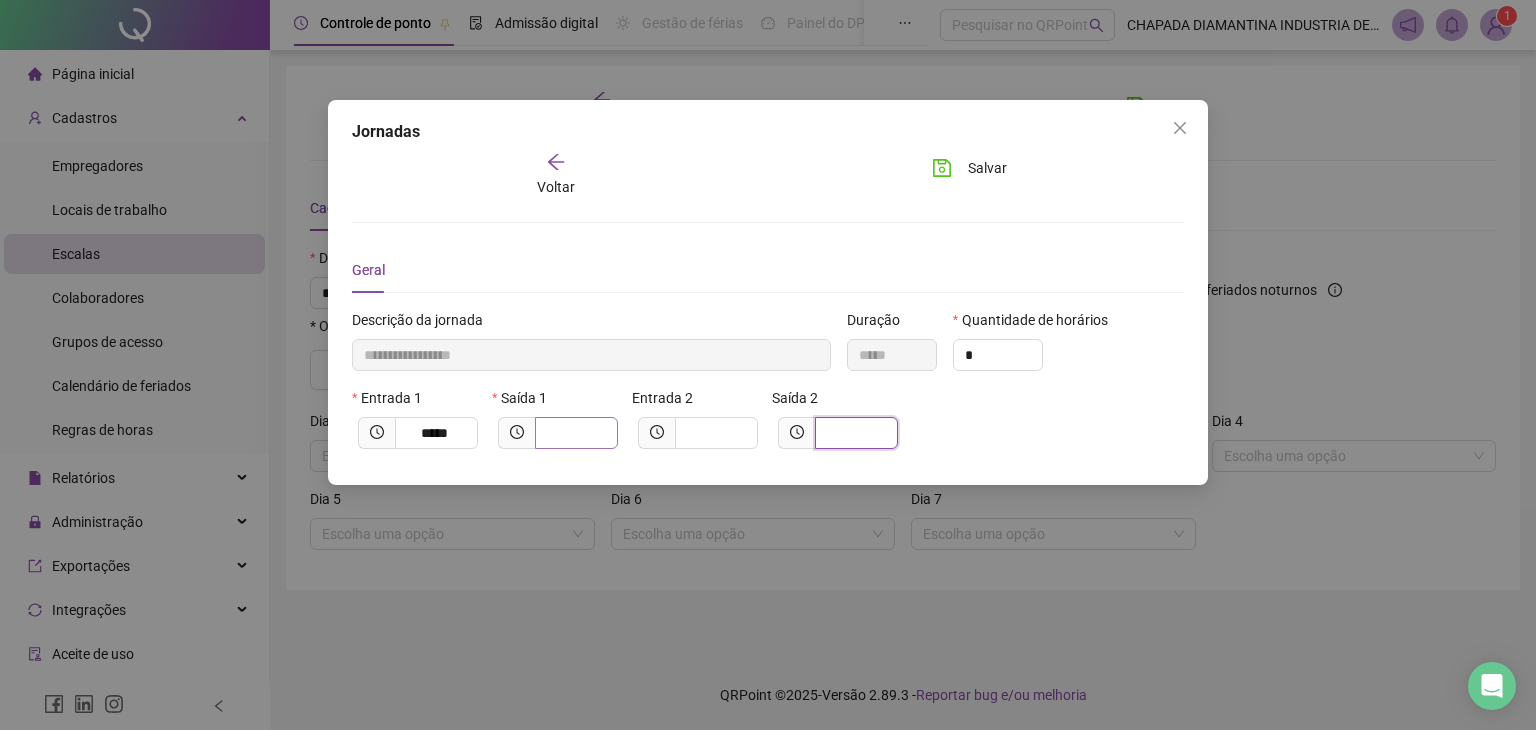 type 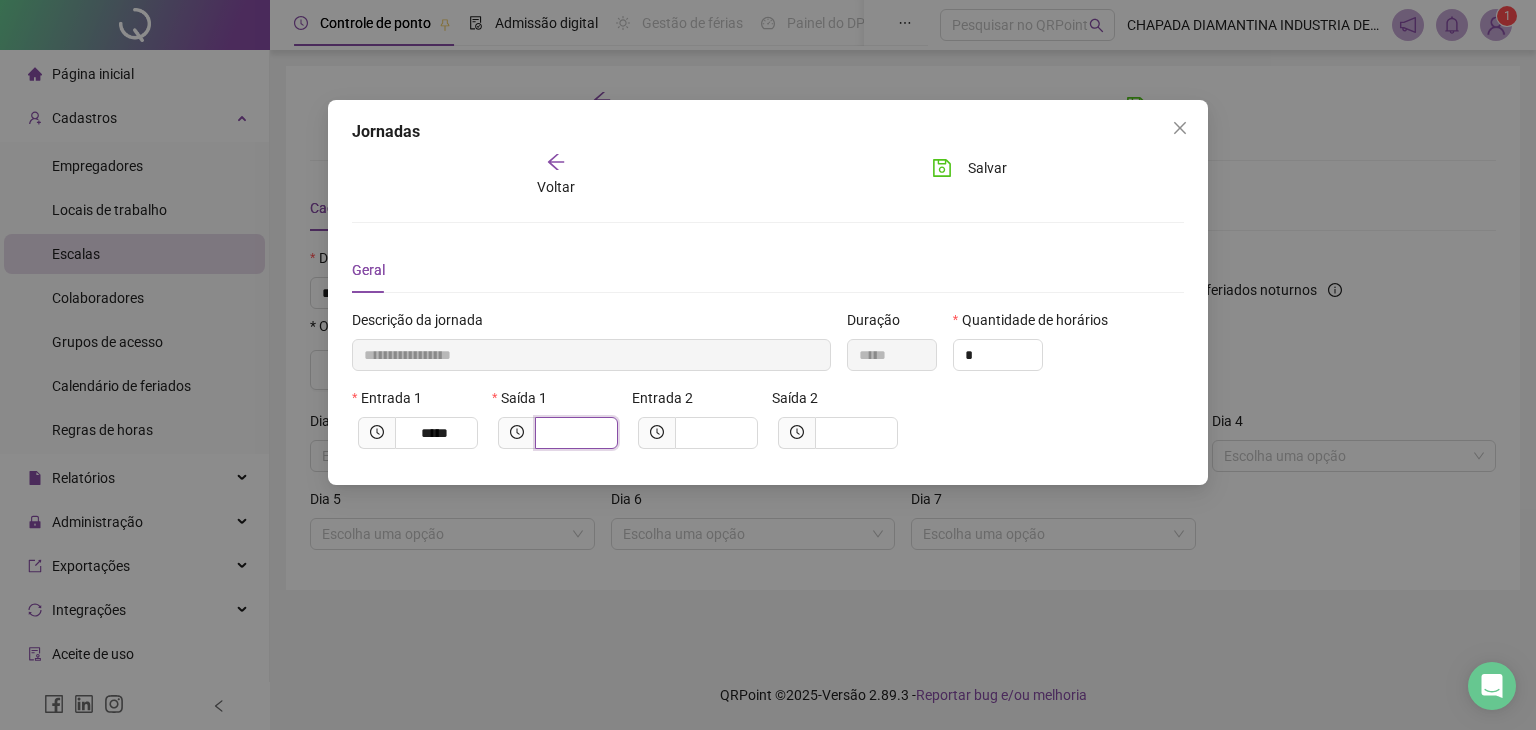 click at bounding box center [574, 433] 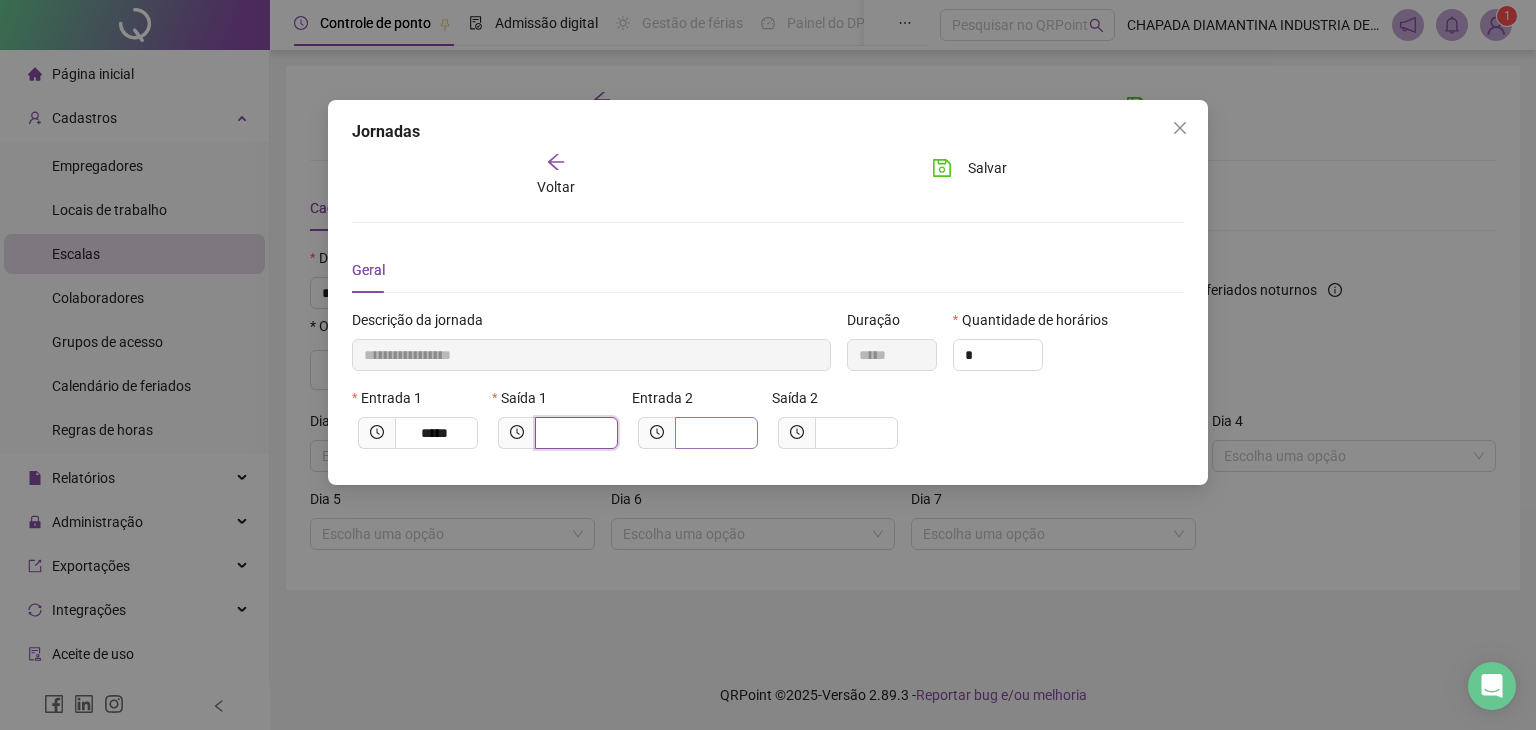 type on "*********" 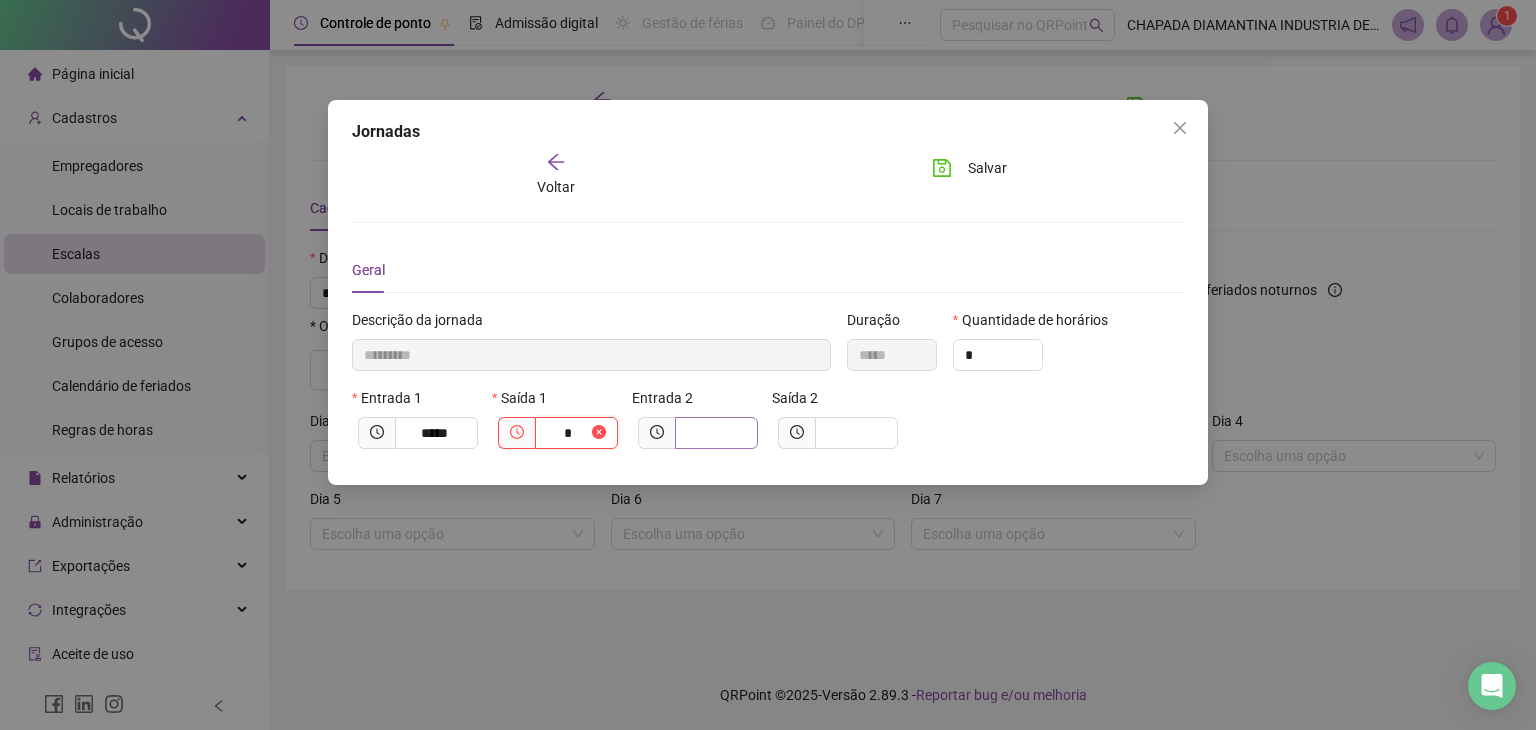 type on "**********" 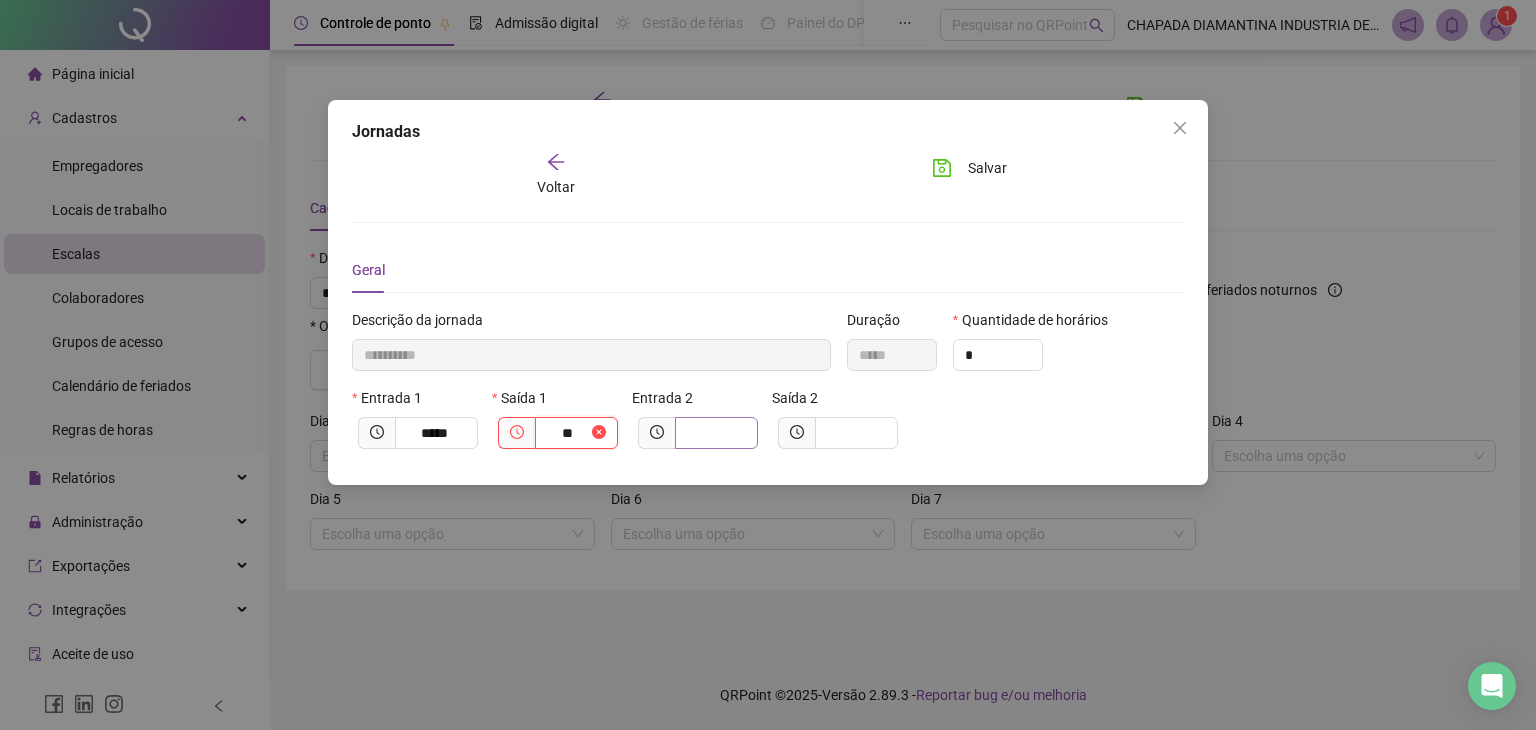 type on "**********" 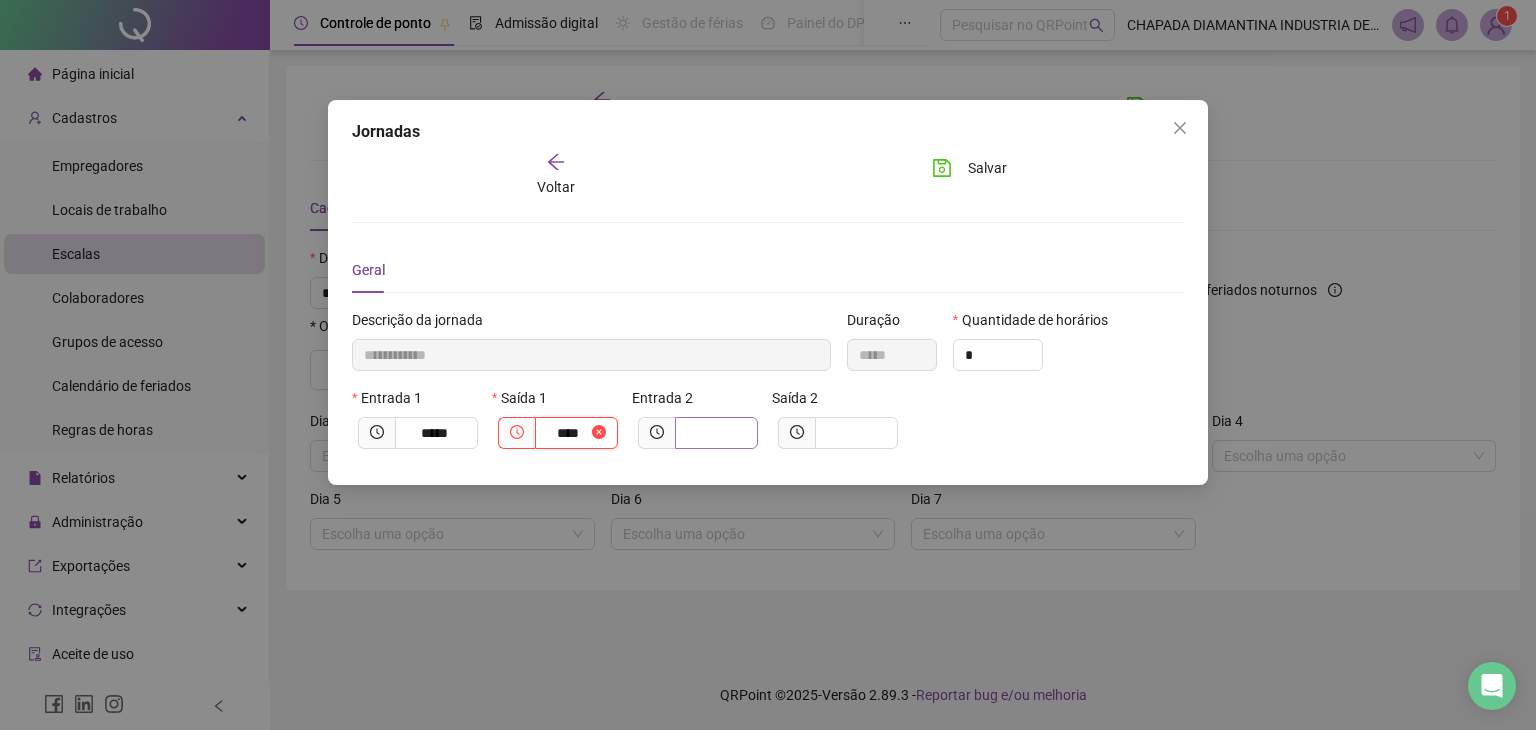 type on "**********" 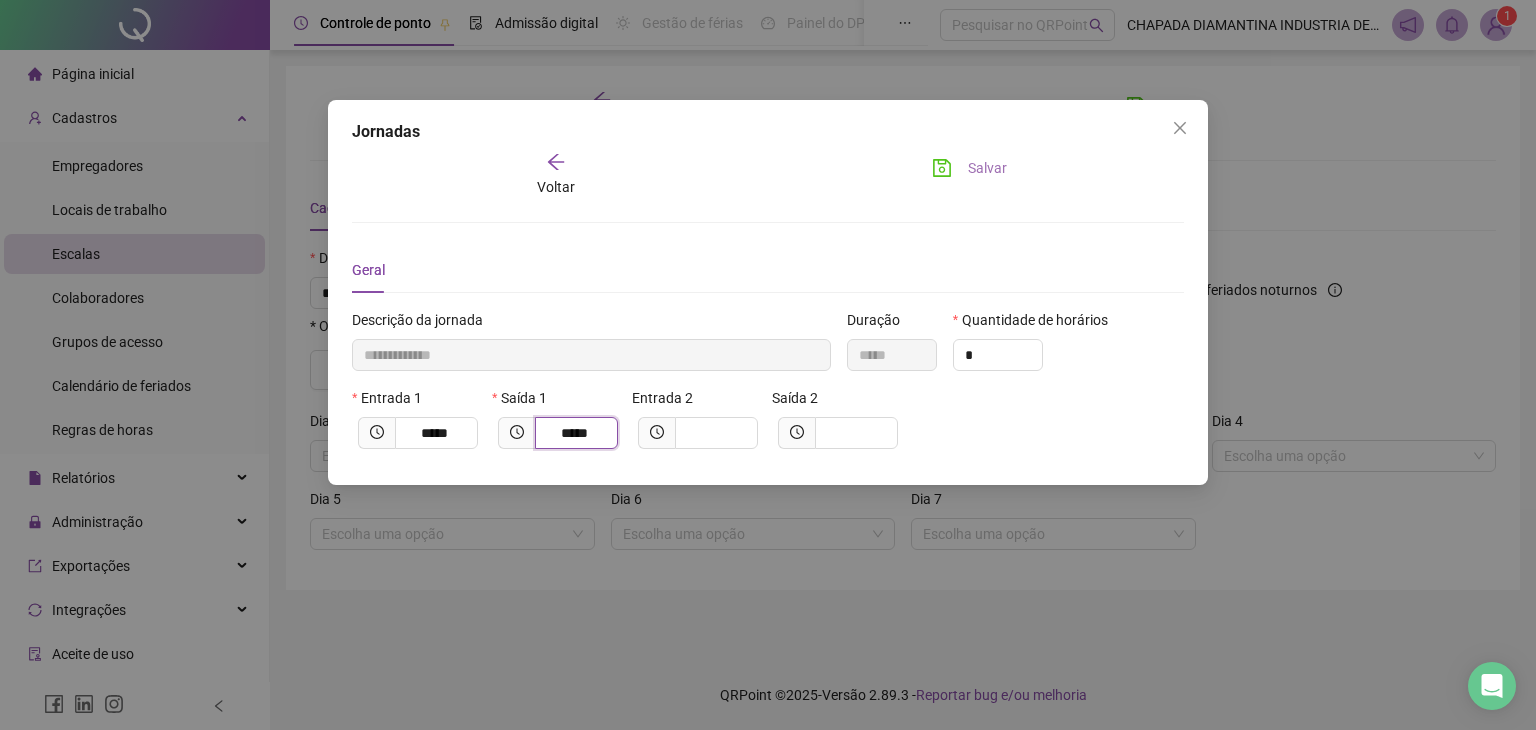 type on "*****" 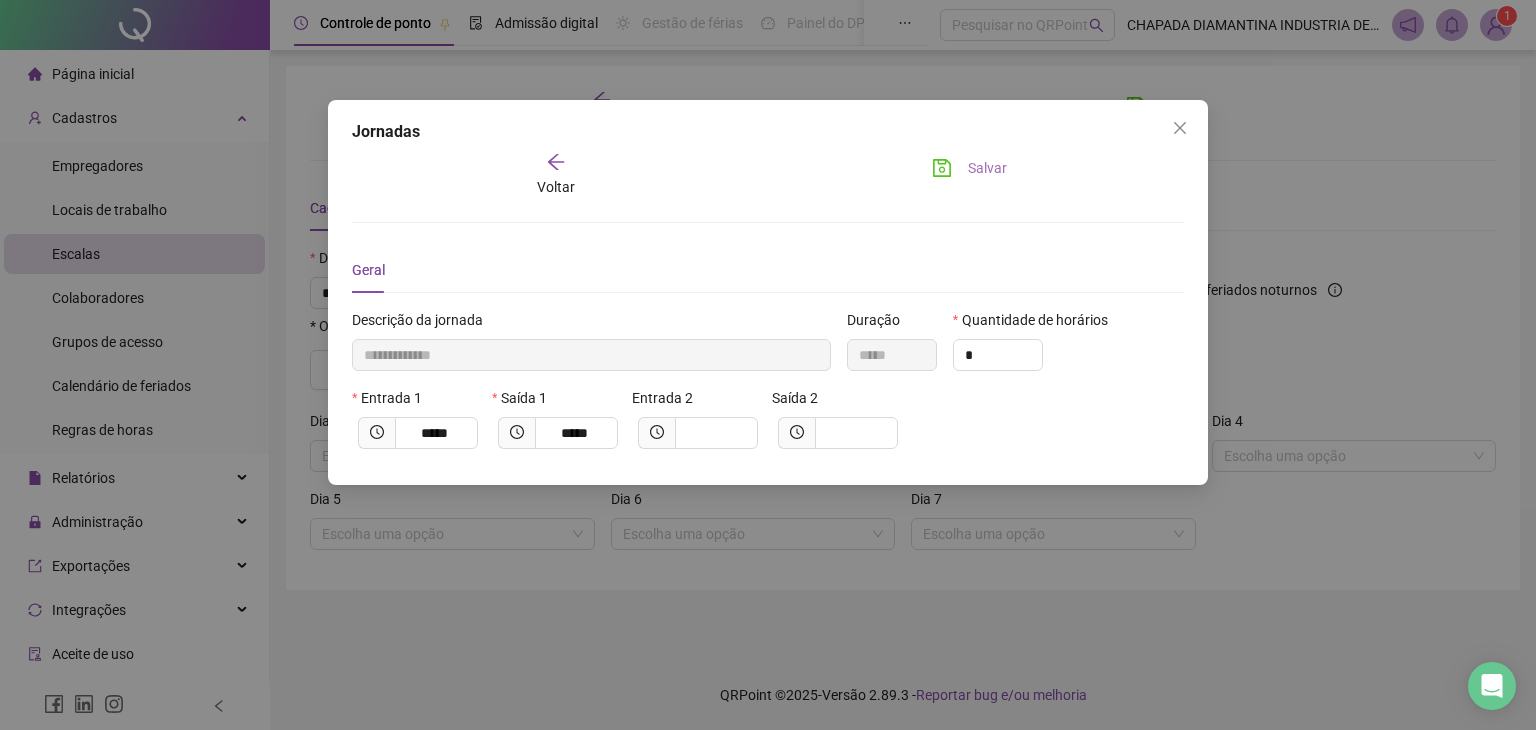 click on "Salvar" at bounding box center (969, 168) 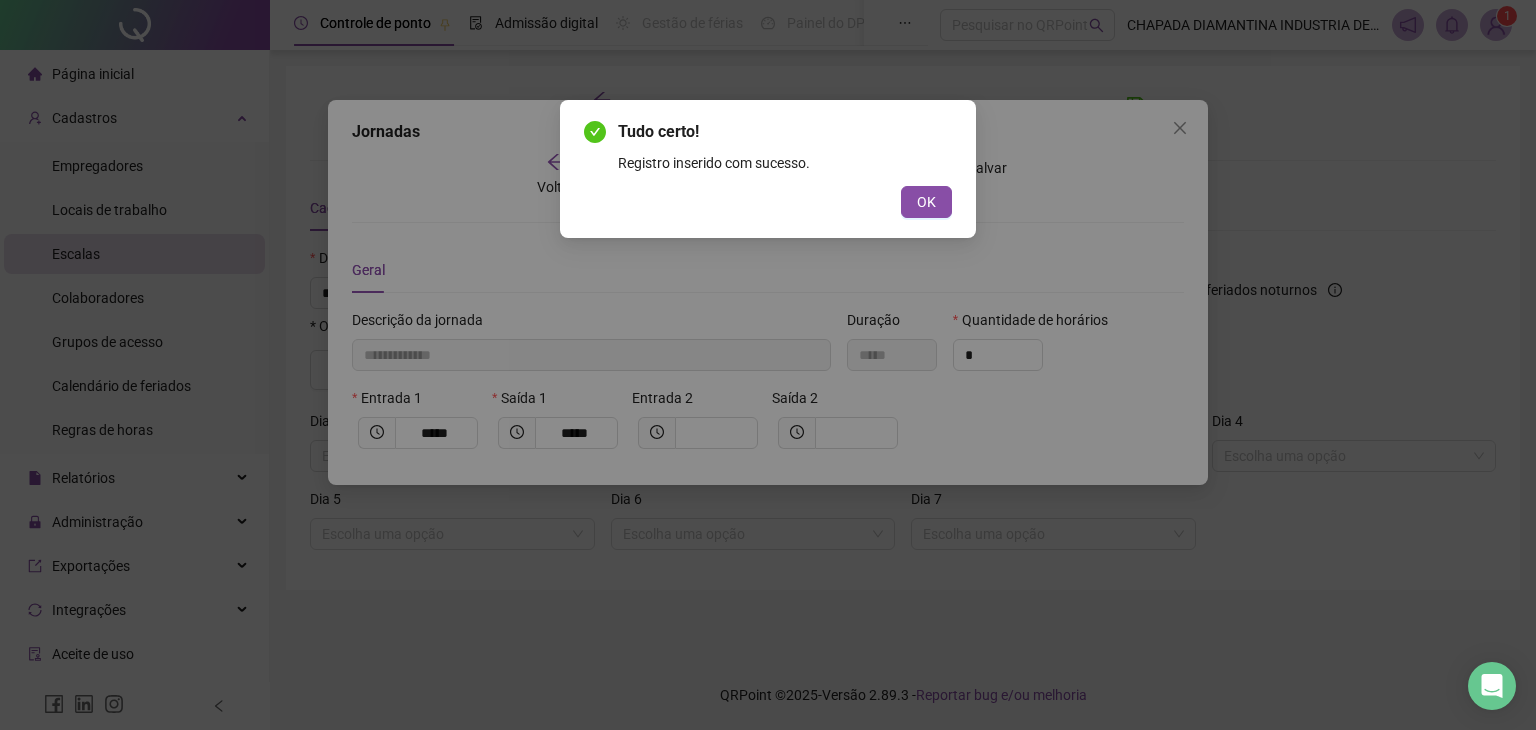 click on "OK" at bounding box center [926, 202] 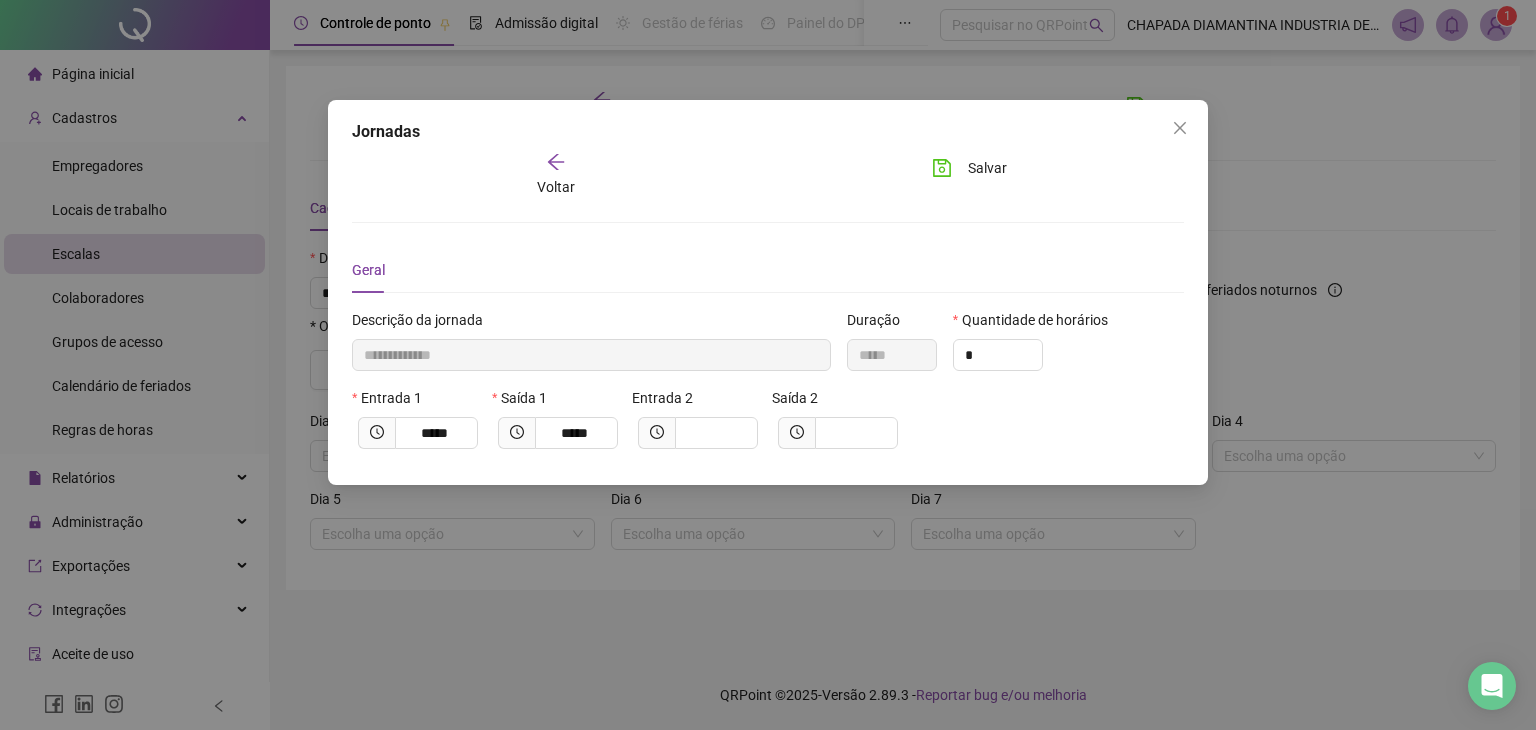 drag, startPoint x: 1181, startPoint y: 133, endPoint x: 1162, endPoint y: 137, distance: 19.416489 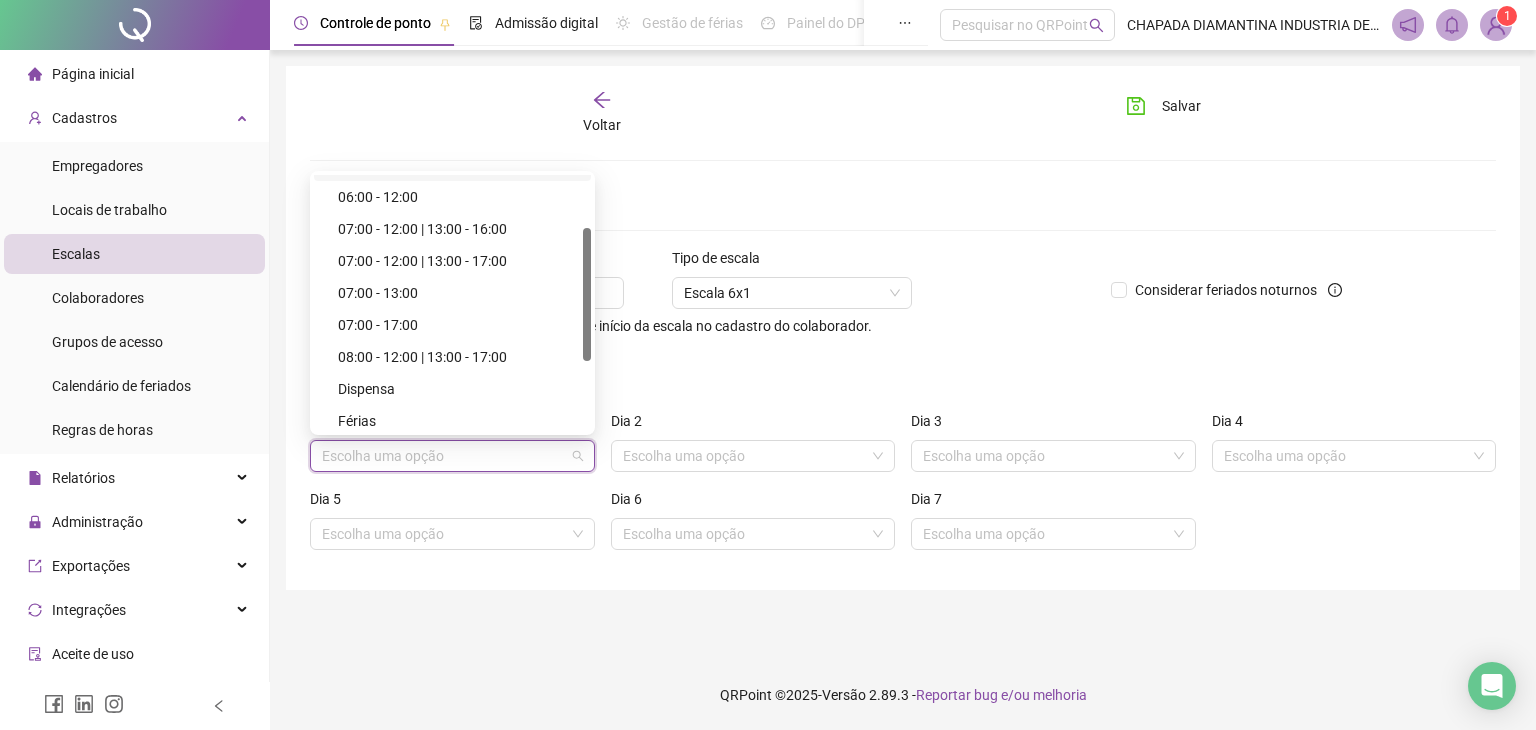 drag, startPoint x: 518, startPoint y: 463, endPoint x: 528, endPoint y: 458, distance: 11.18034 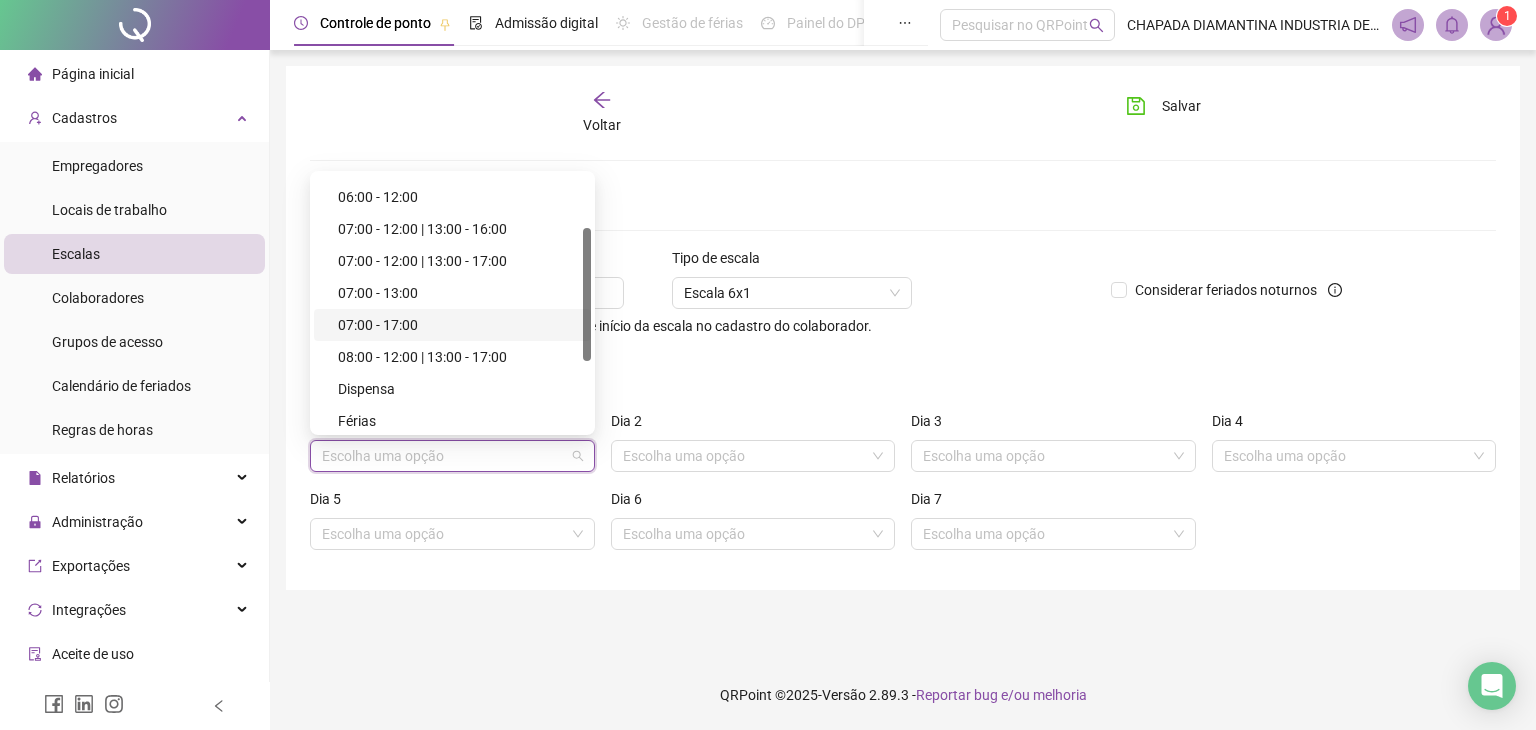 drag, startPoint x: 416, startPoint y: 329, endPoint x: 453, endPoint y: 343, distance: 39.56008 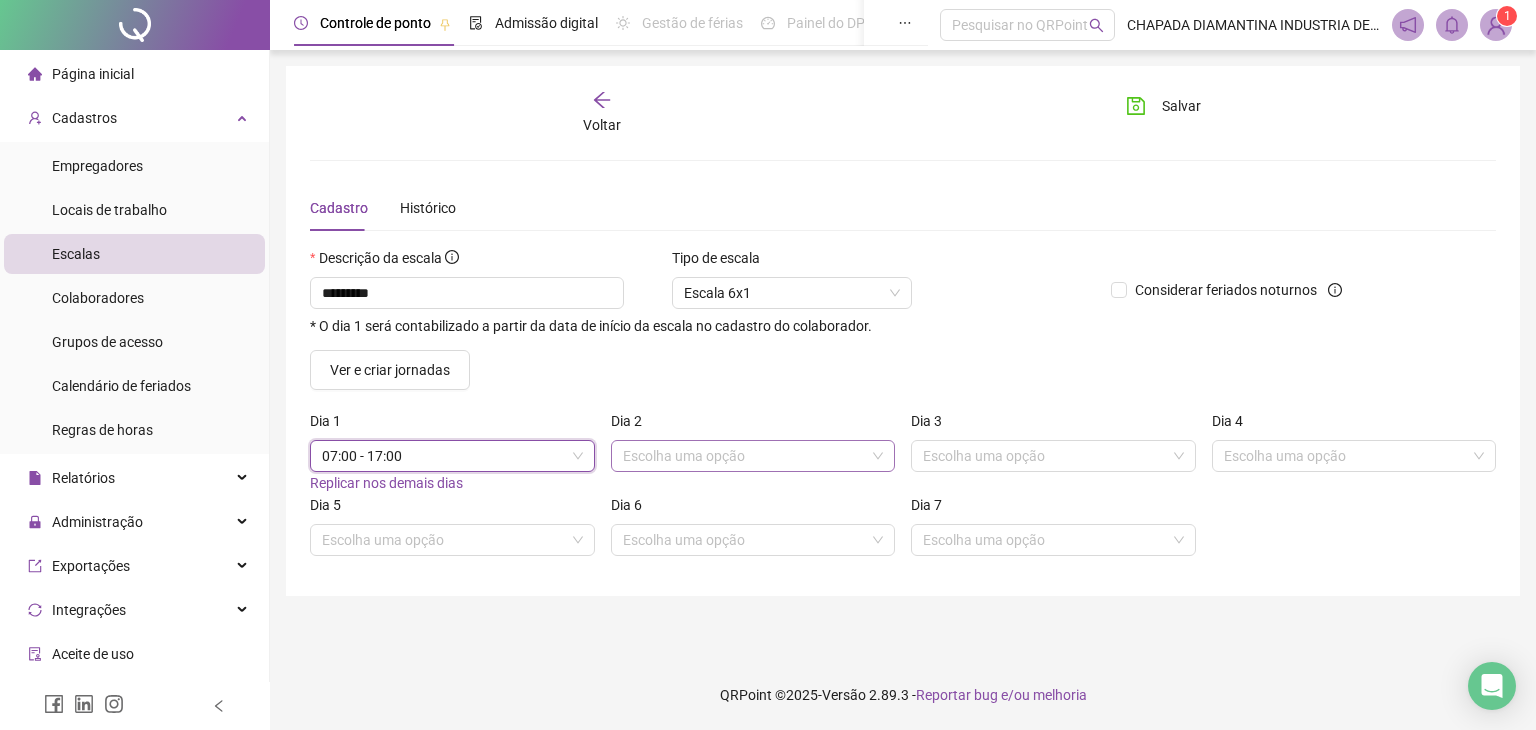 click at bounding box center (744, 456) 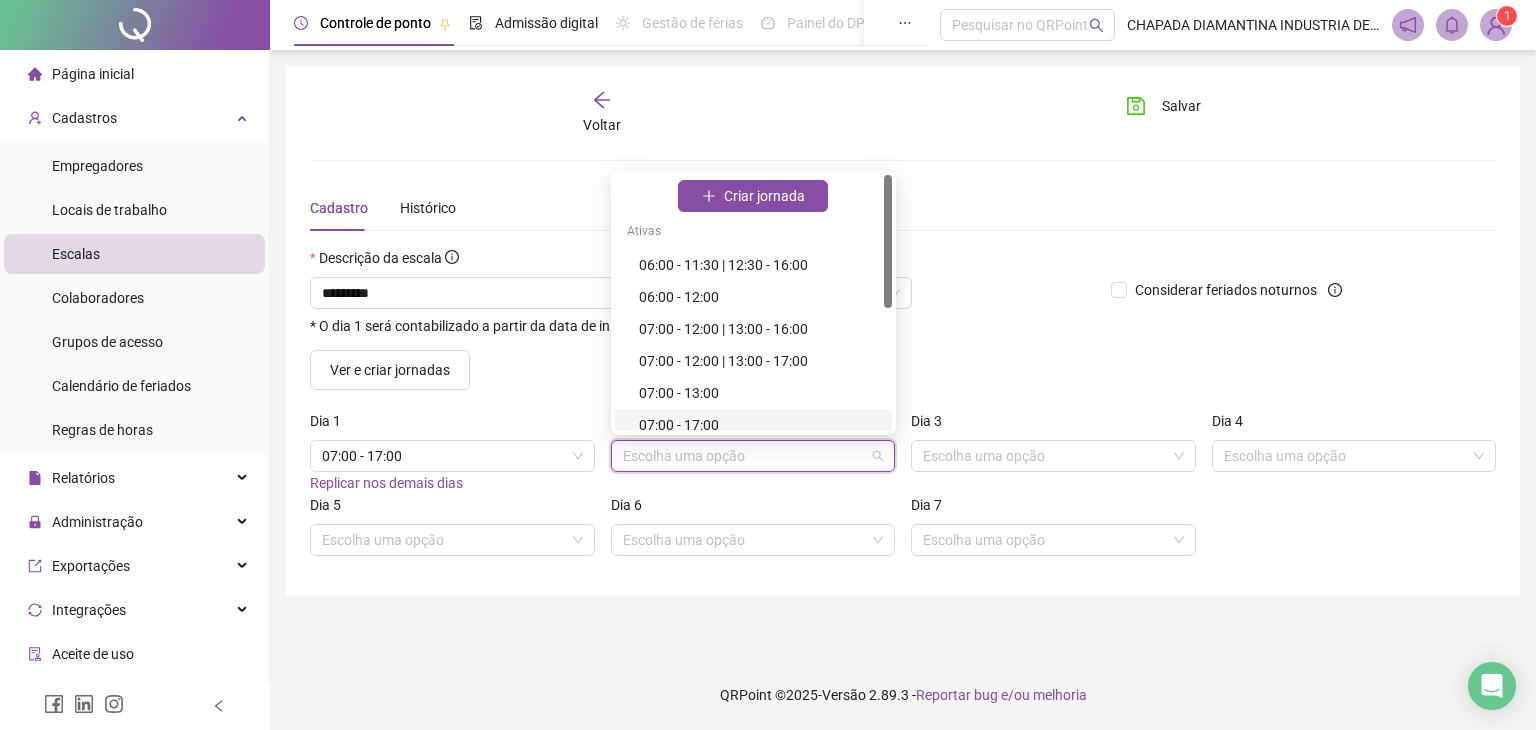 click on "07:00 - 17:00" at bounding box center (759, 425) 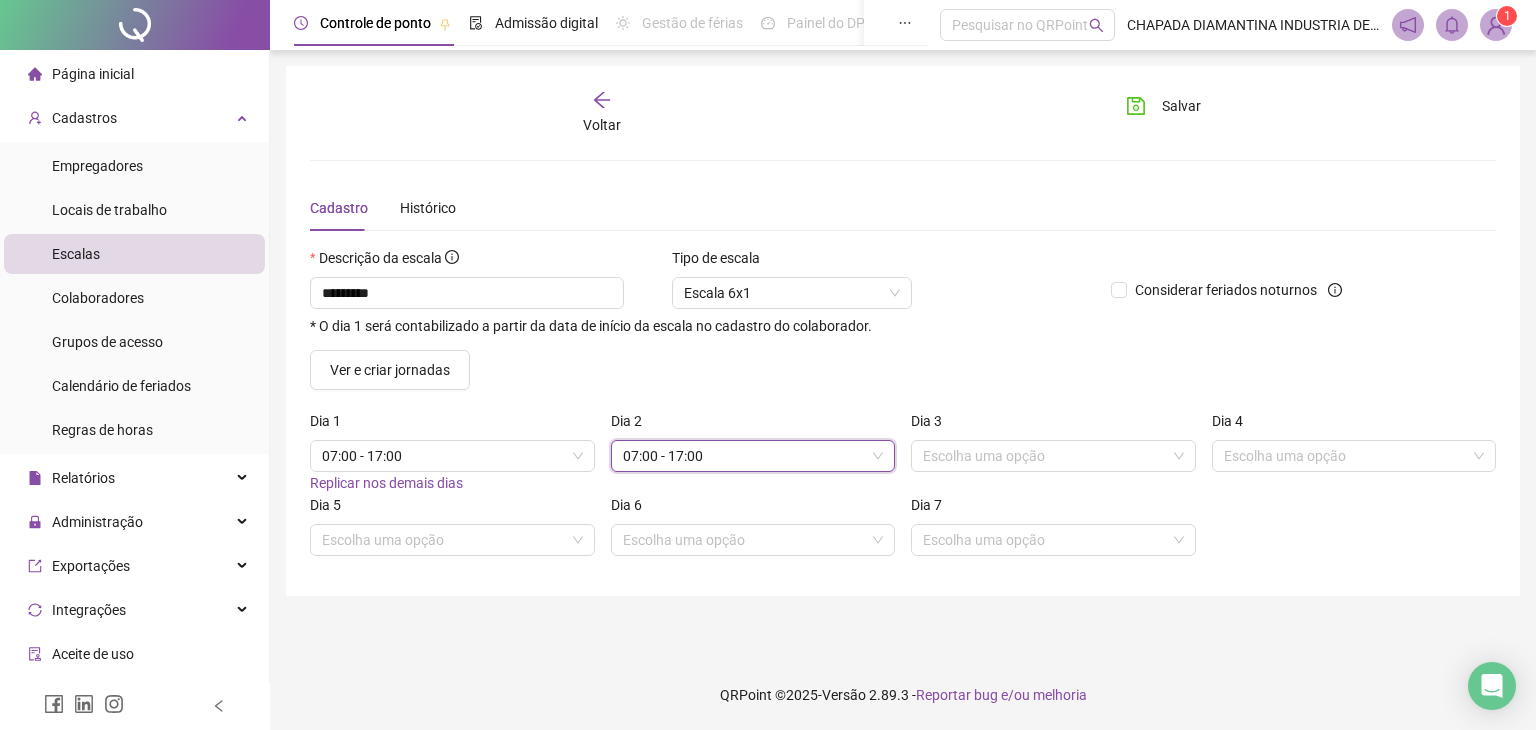 drag, startPoint x: 978, startPoint y: 473, endPoint x: 988, endPoint y: 471, distance: 10.198039 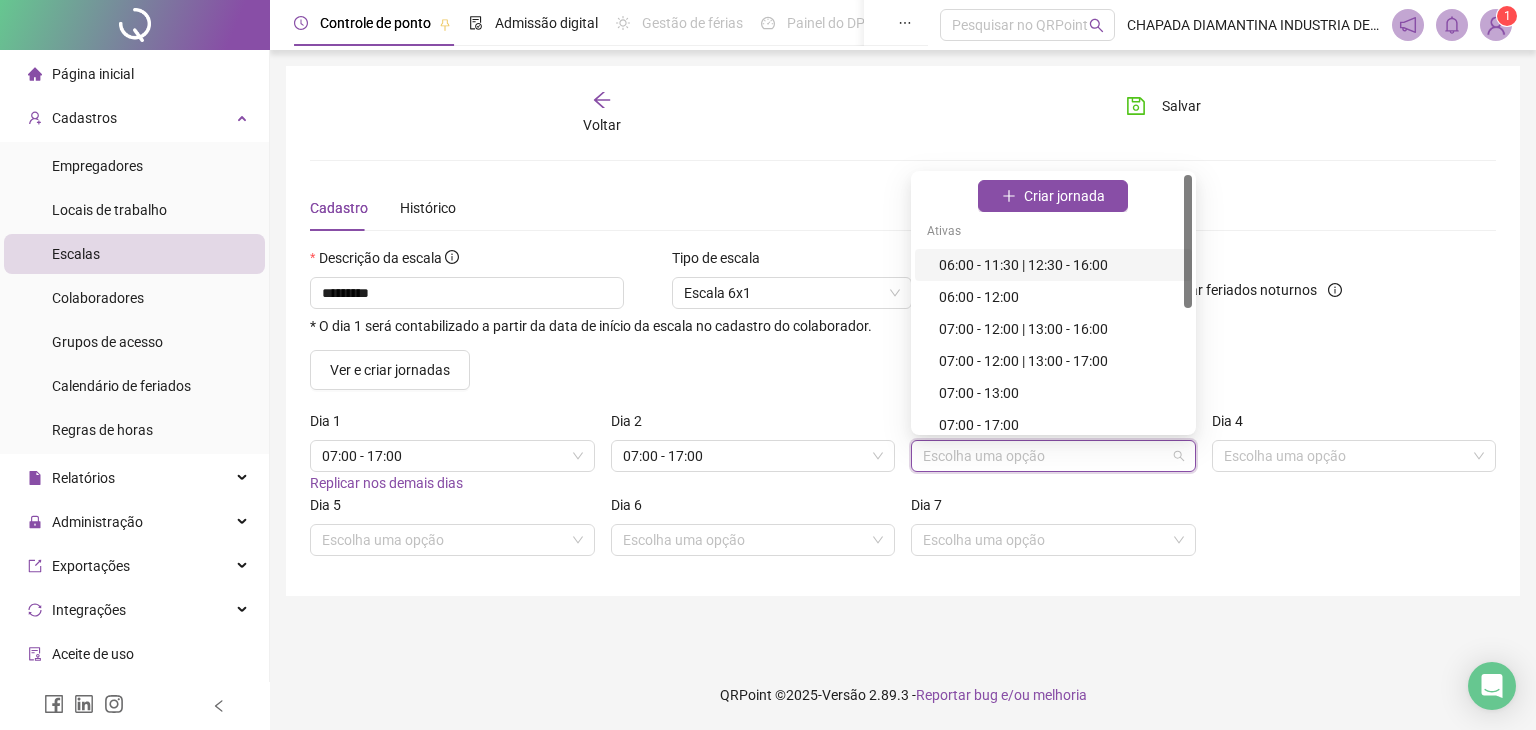 click at bounding box center (1044, 456) 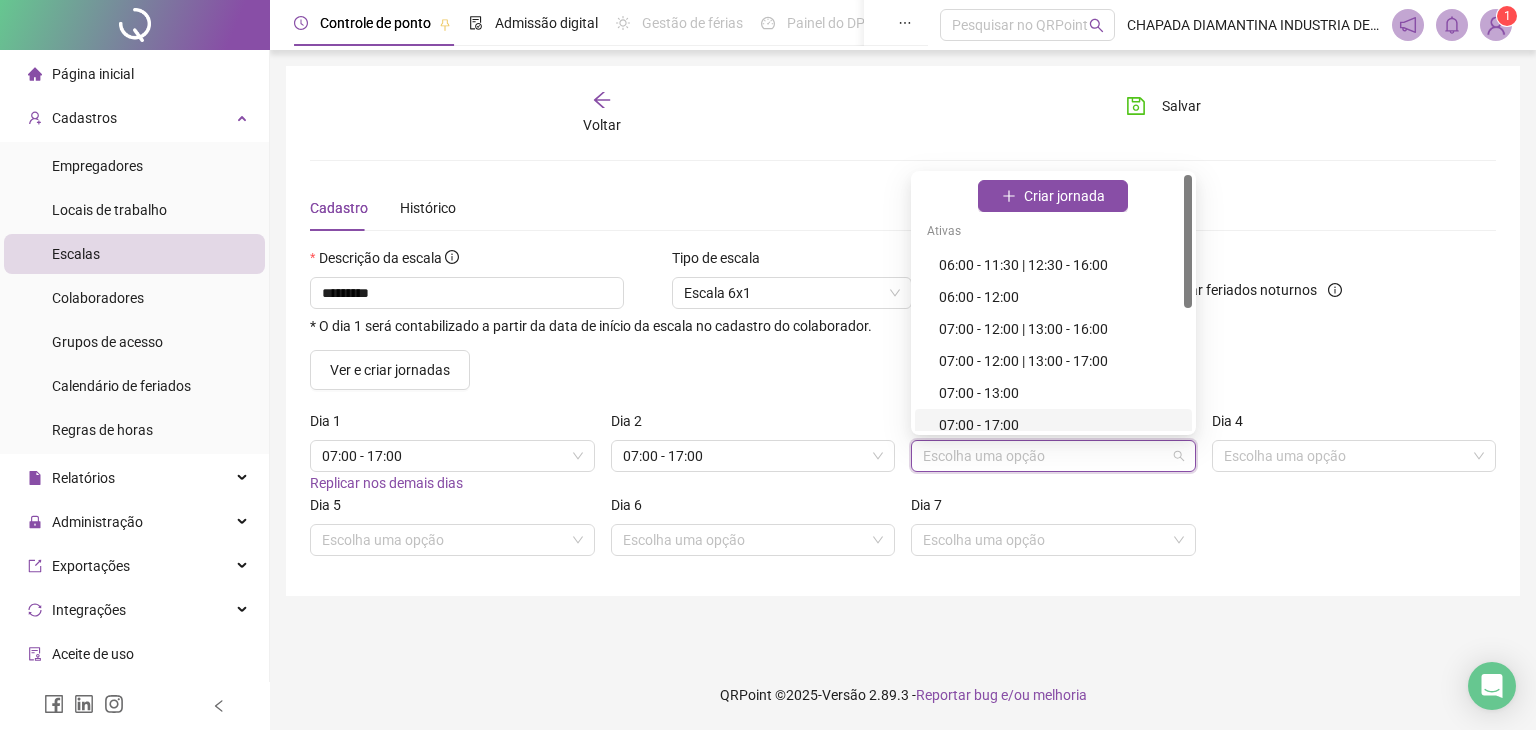drag, startPoint x: 1020, startPoint y: 422, endPoint x: 1084, endPoint y: 434, distance: 65.11528 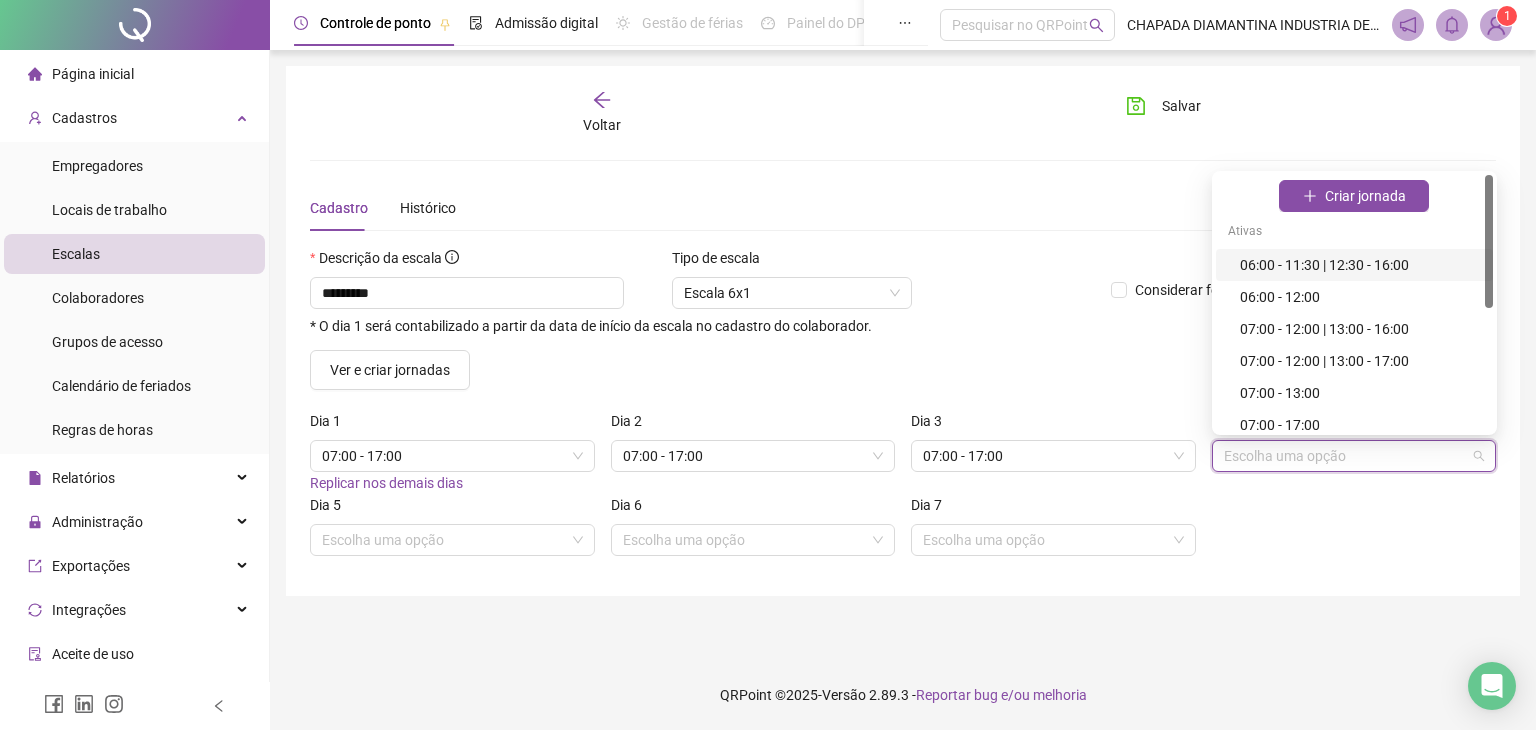 click at bounding box center [1345, 456] 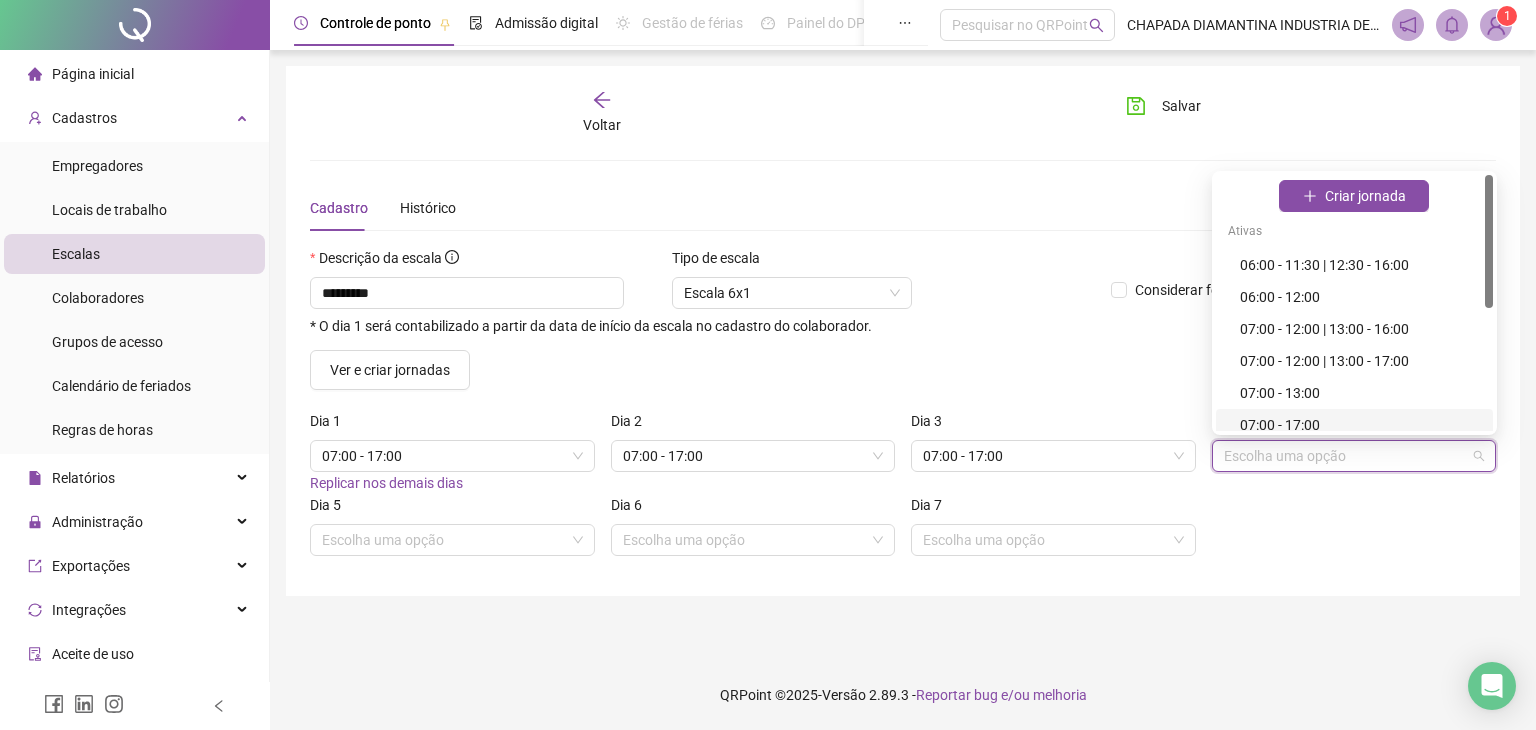 click on "07:00 - 17:00" at bounding box center (1360, 425) 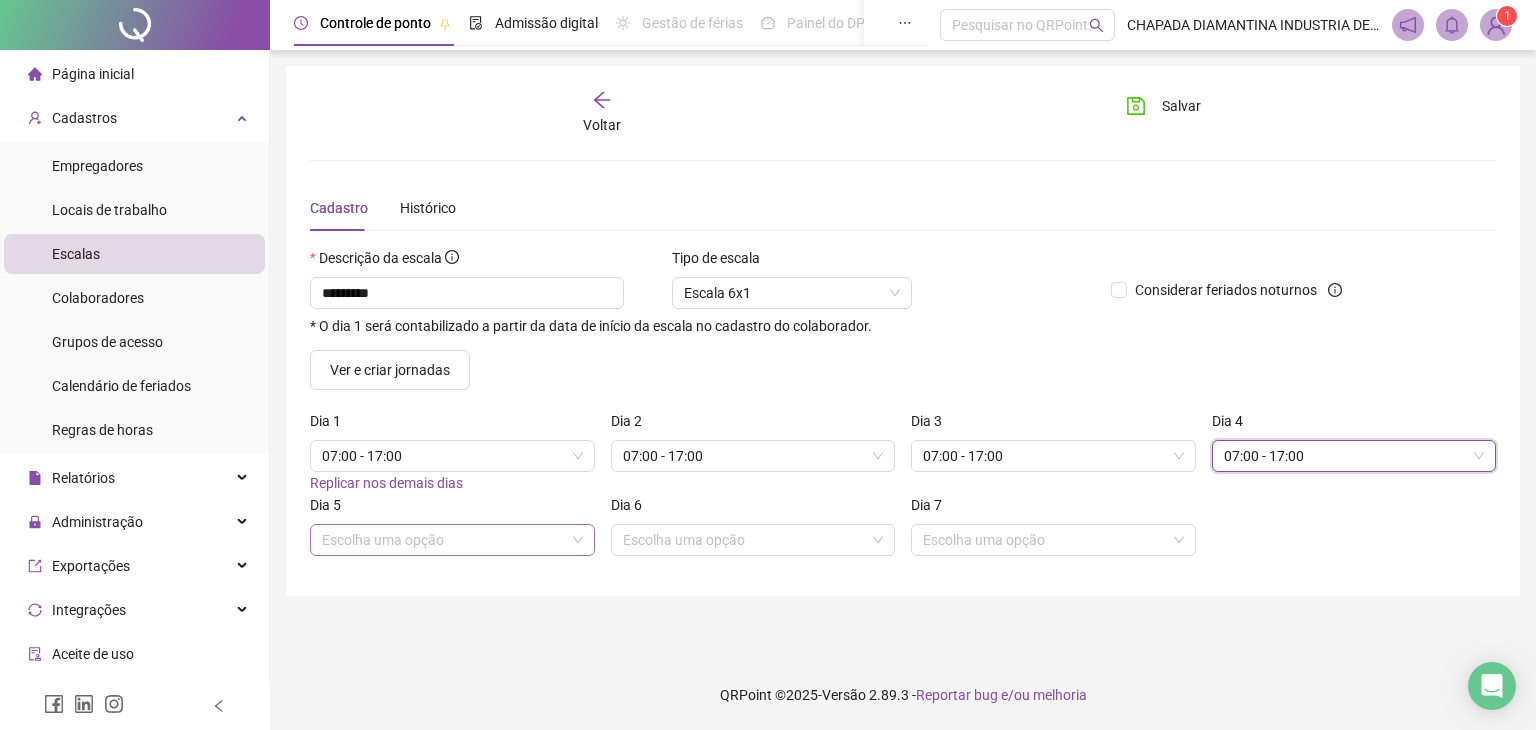 click at bounding box center [443, 540] 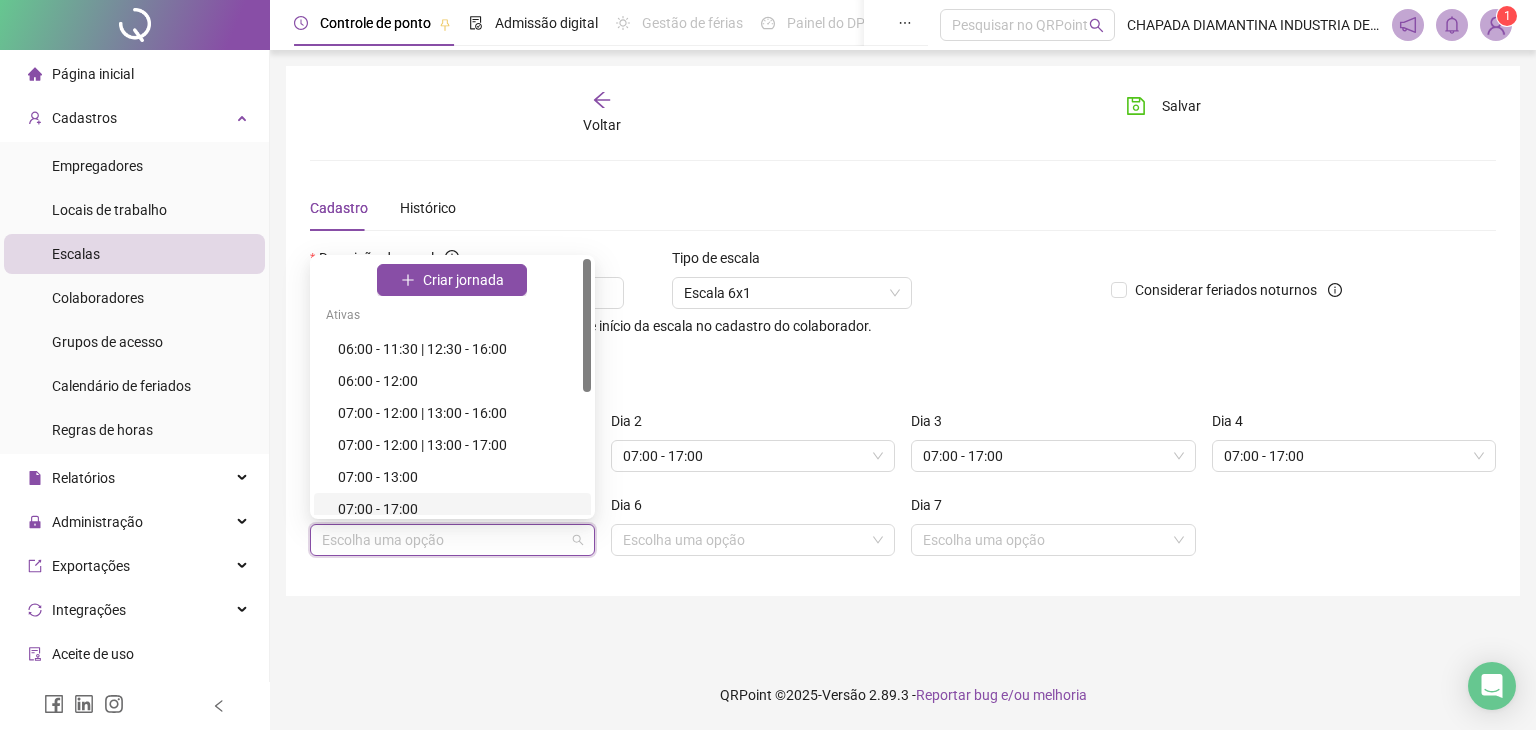 click on "07:00 - 17:00" at bounding box center (458, 509) 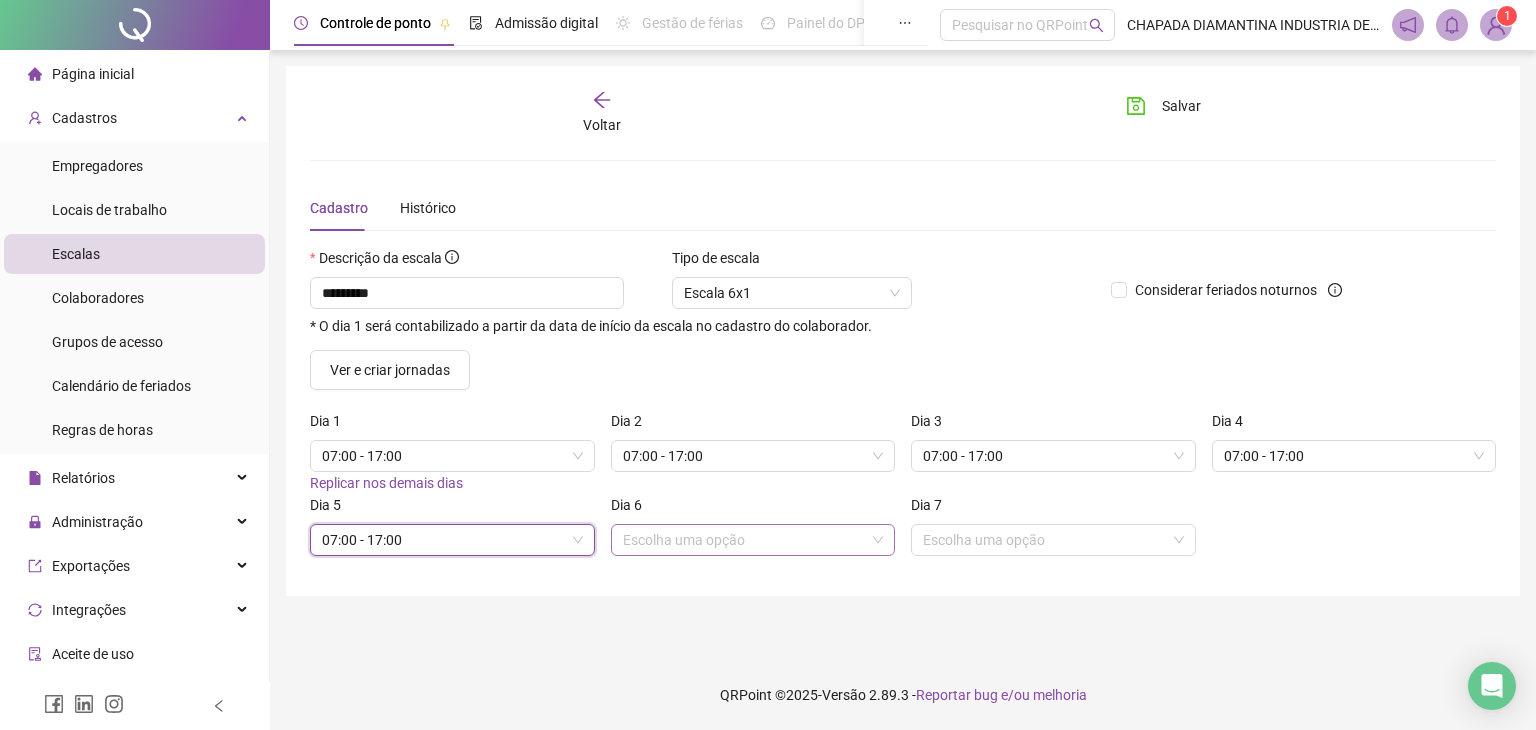click at bounding box center [744, 540] 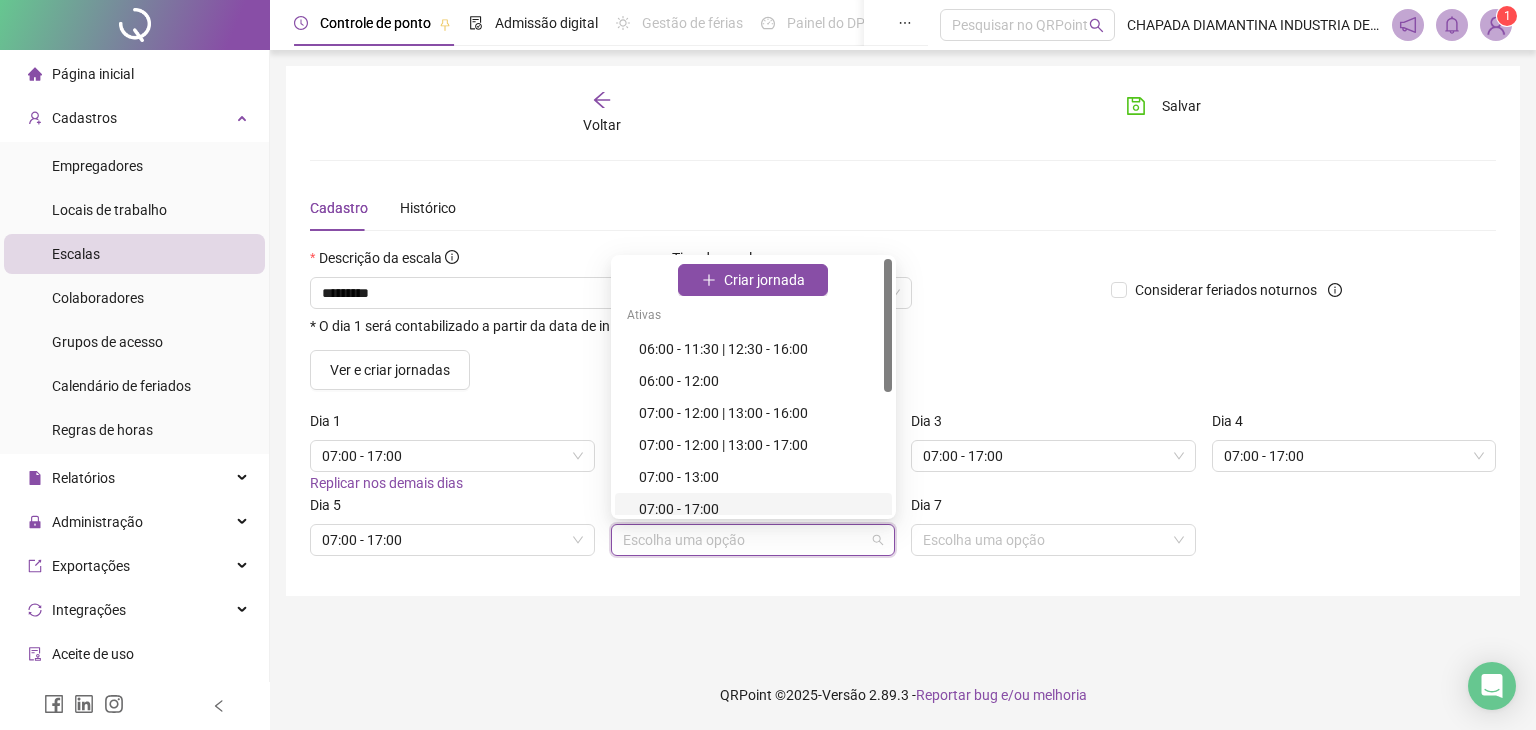 drag, startPoint x: 752, startPoint y: 510, endPoint x: 808, endPoint y: 519, distance: 56.718605 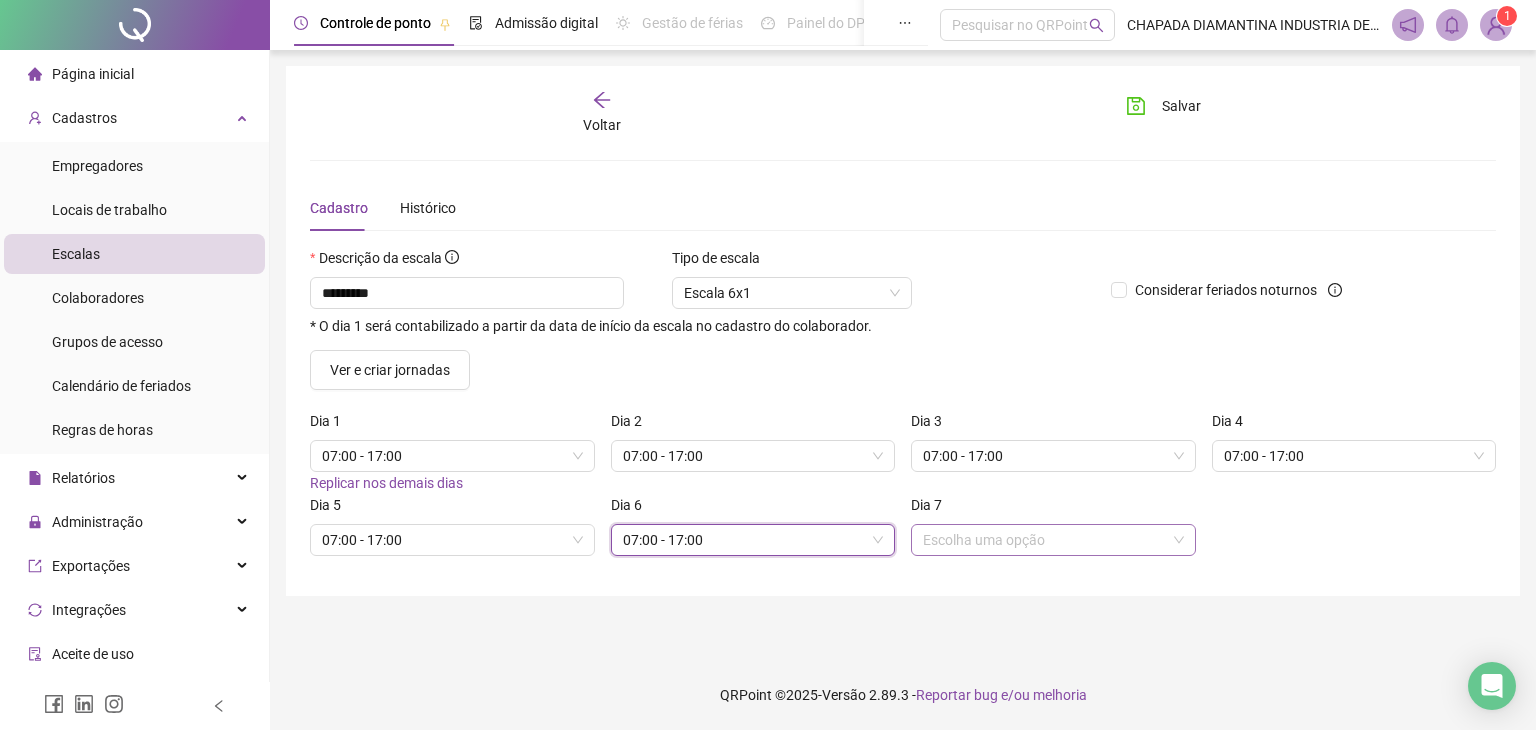 drag, startPoint x: 986, startPoint y: 537, endPoint x: 1011, endPoint y: 537, distance: 25 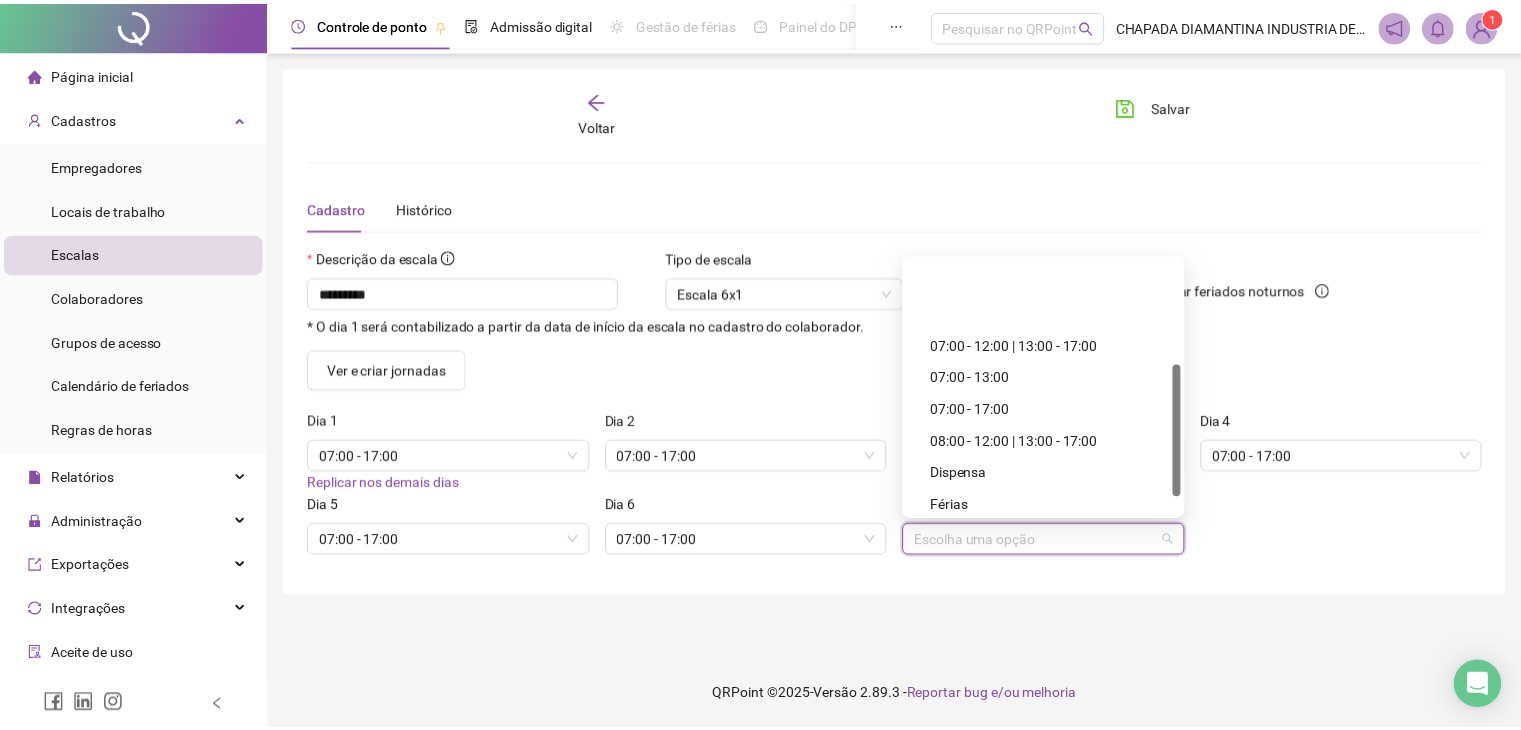 scroll, scrollTop: 234, scrollLeft: 0, axis: vertical 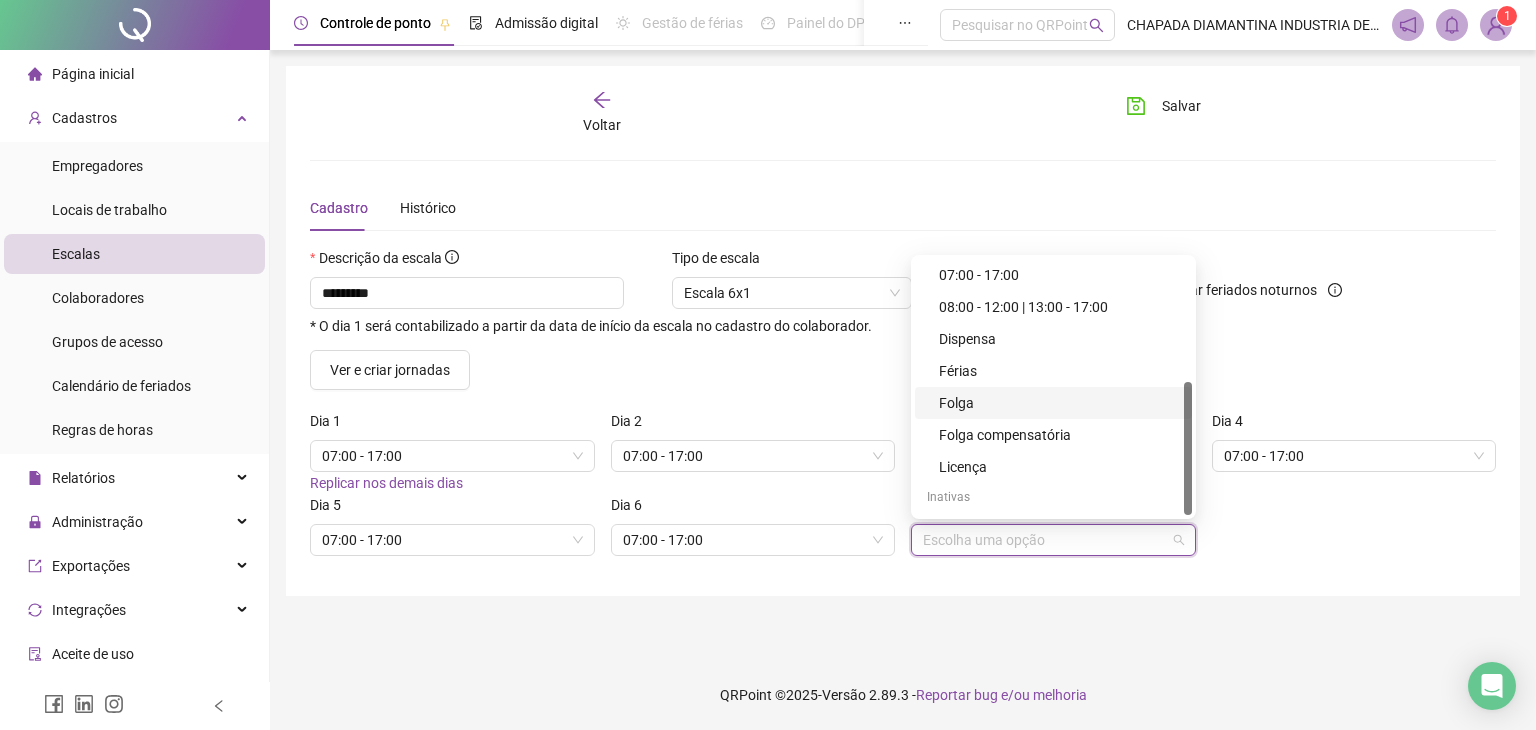 click on "Folga" at bounding box center (1059, 403) 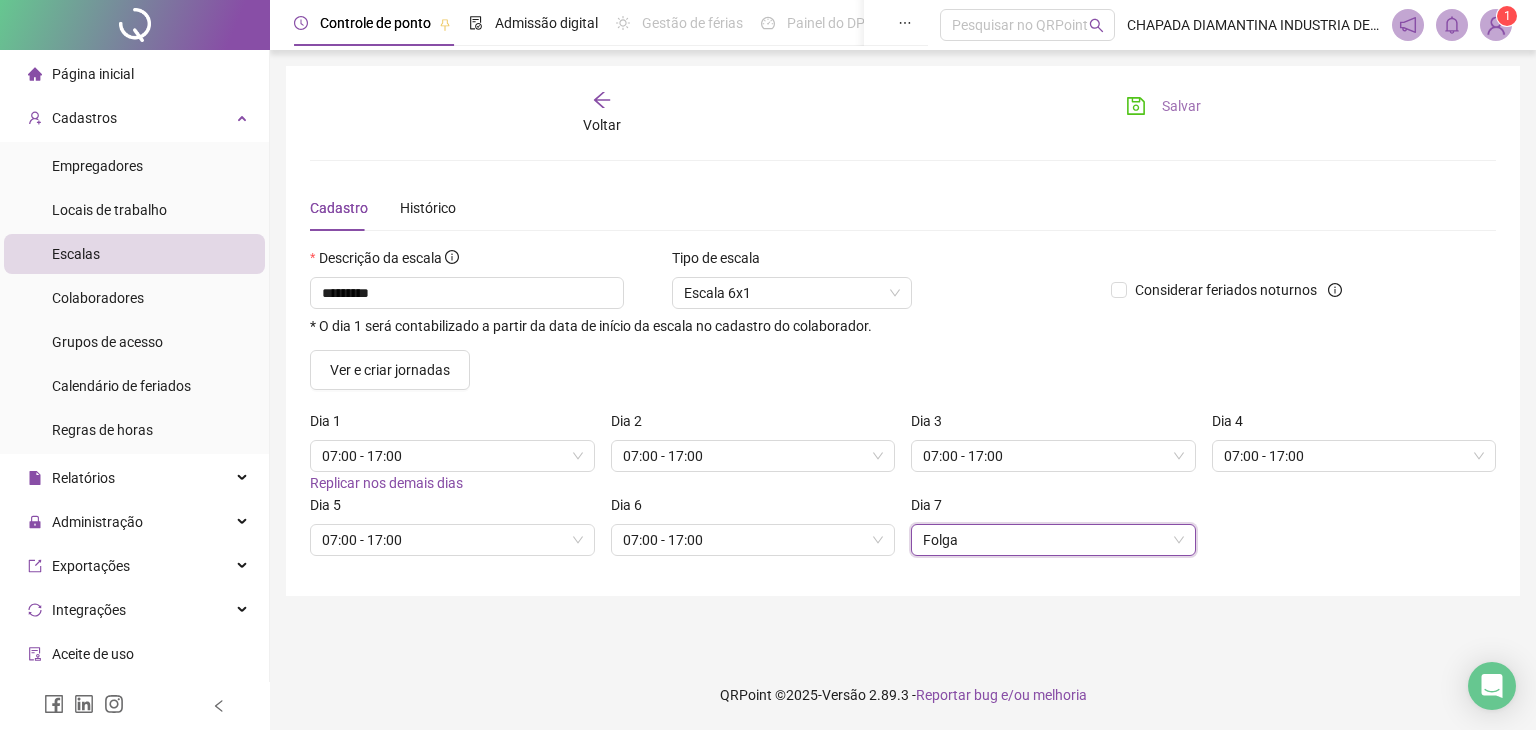click 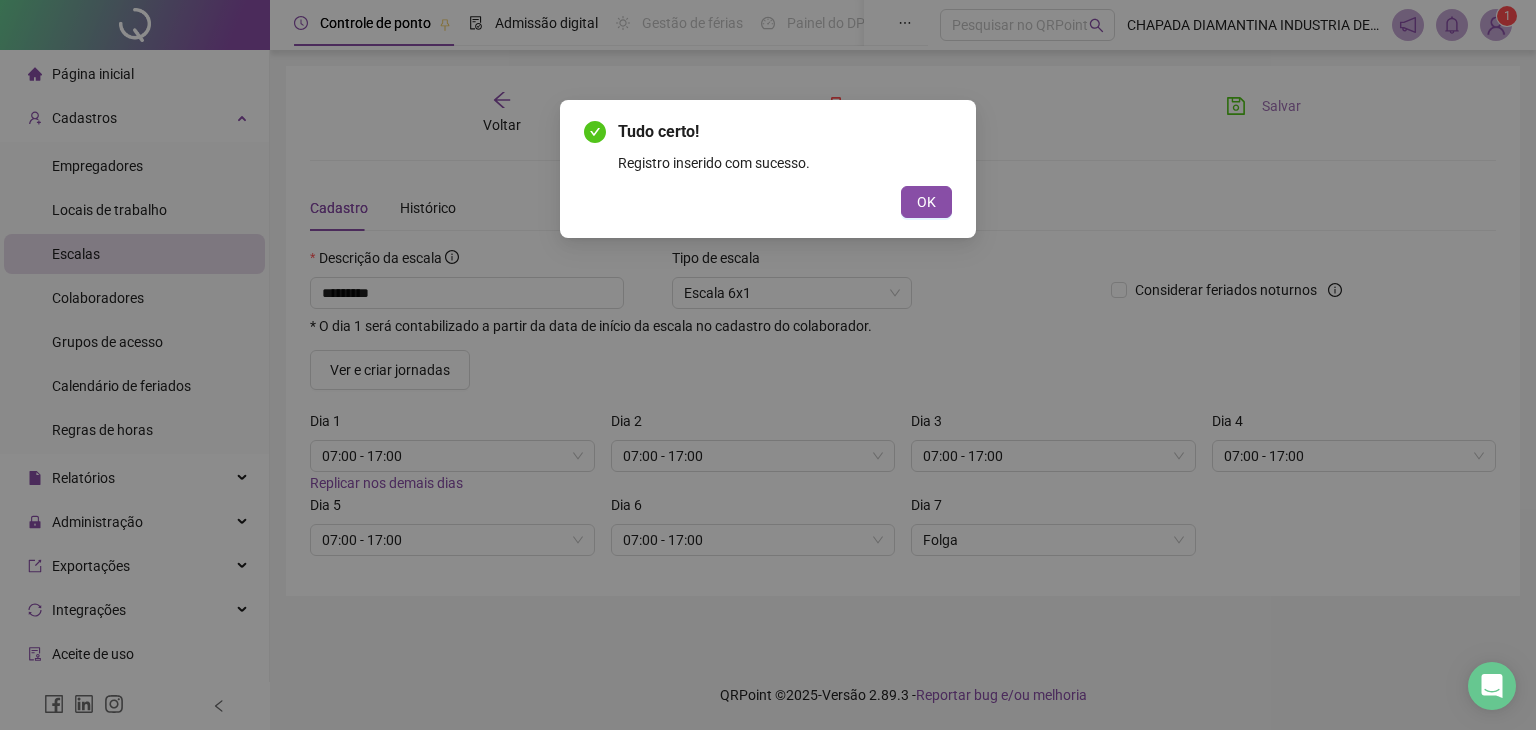 click on "Tudo certo! Registro inserido com sucesso. OK" at bounding box center (768, 365) 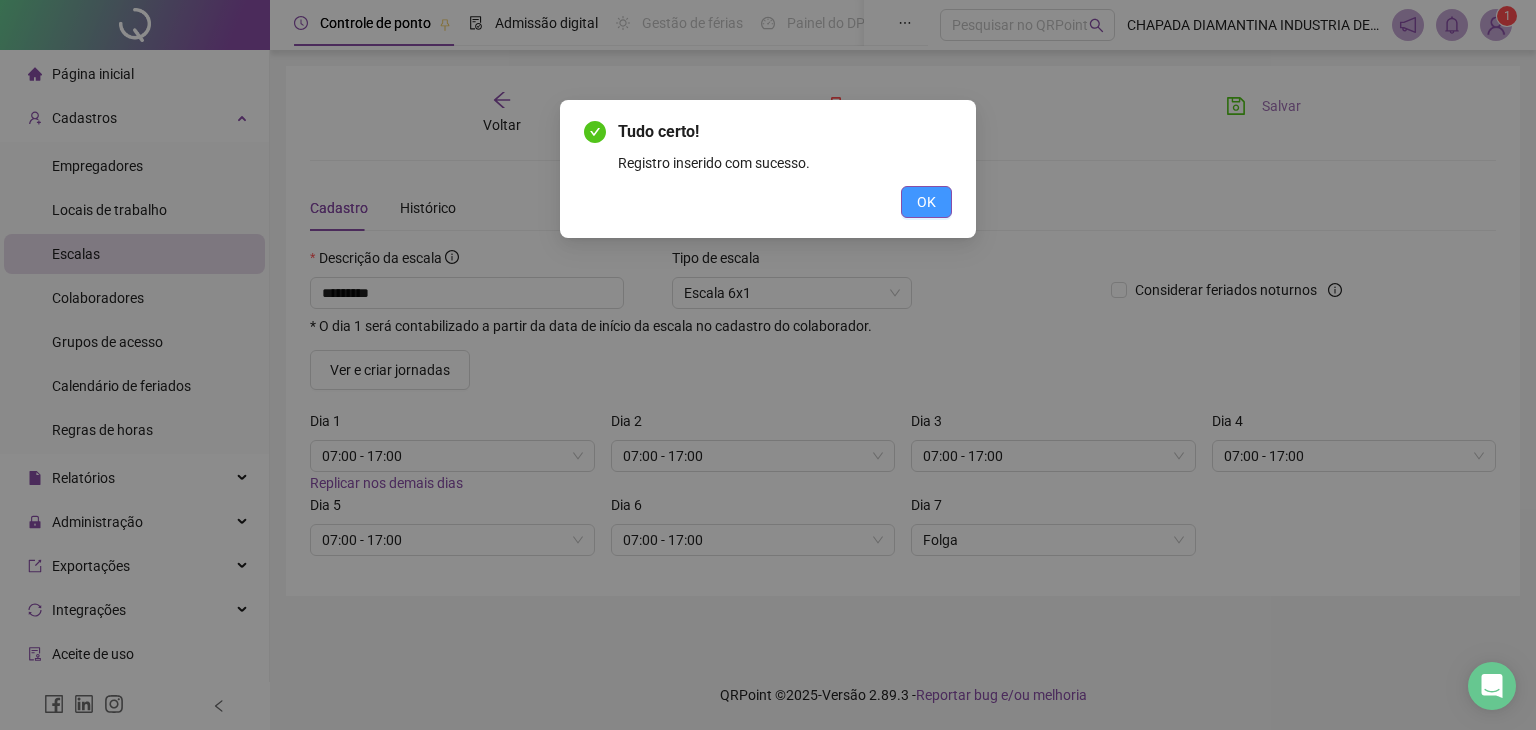 click on "OK" at bounding box center [926, 202] 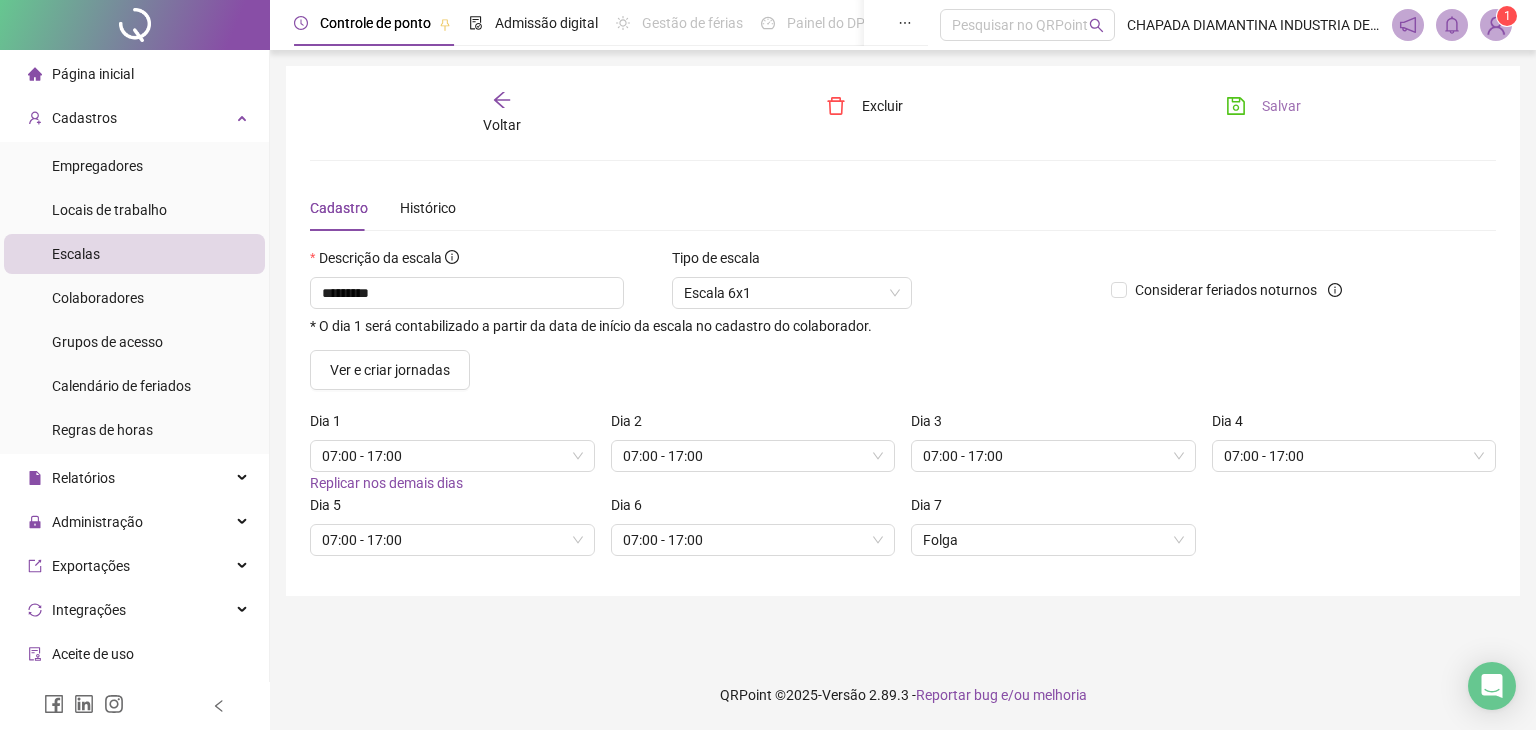 click 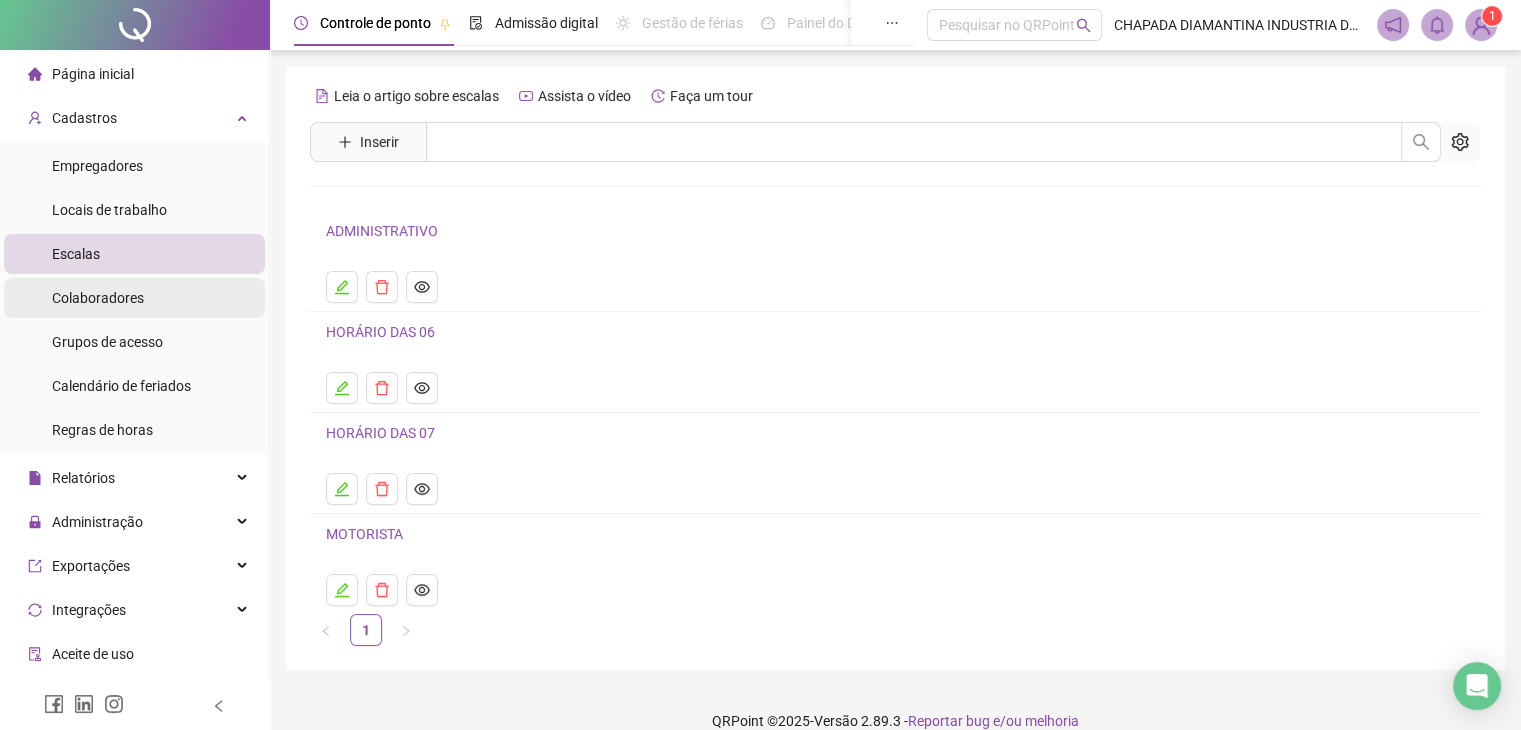 click on "Colaboradores" at bounding box center [98, 298] 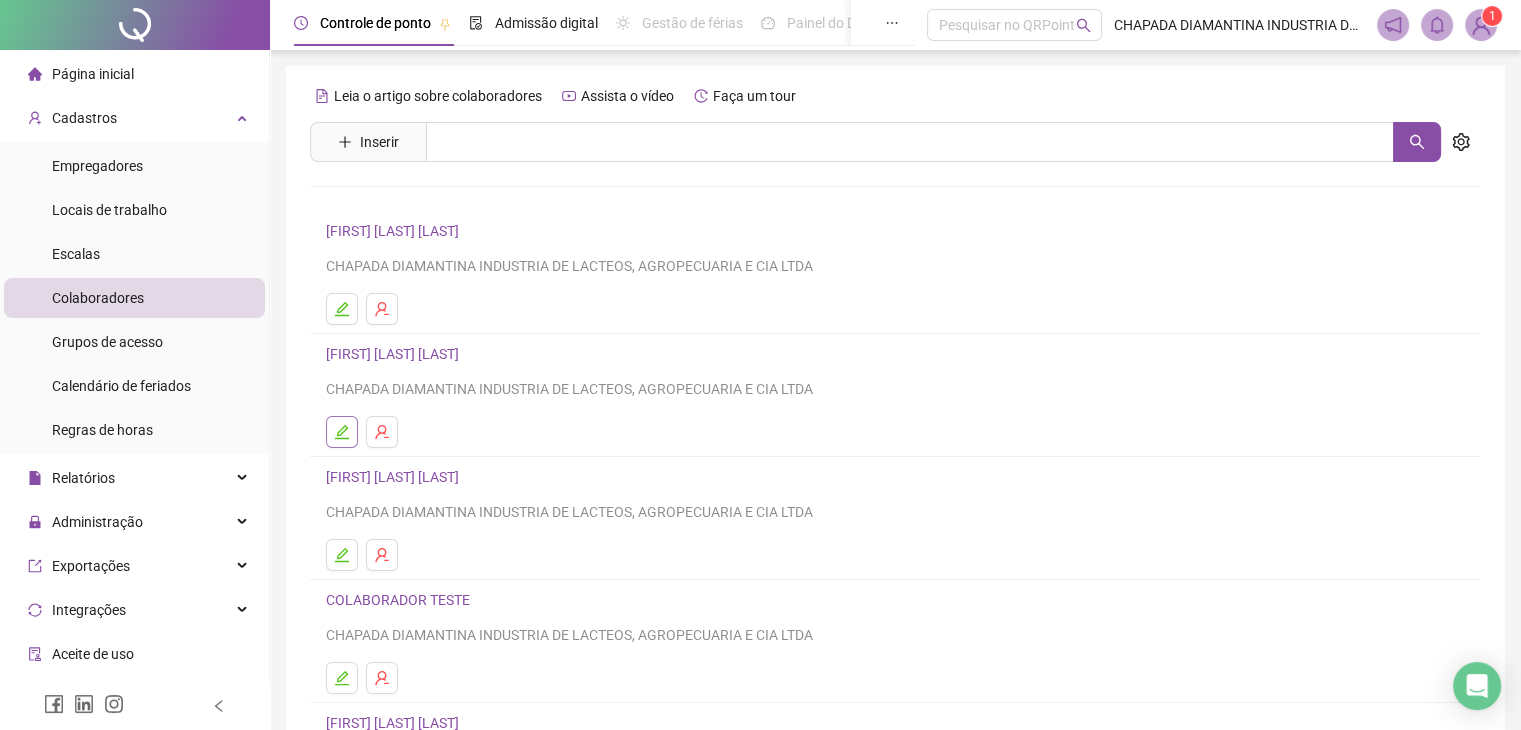 click at bounding box center [342, 432] 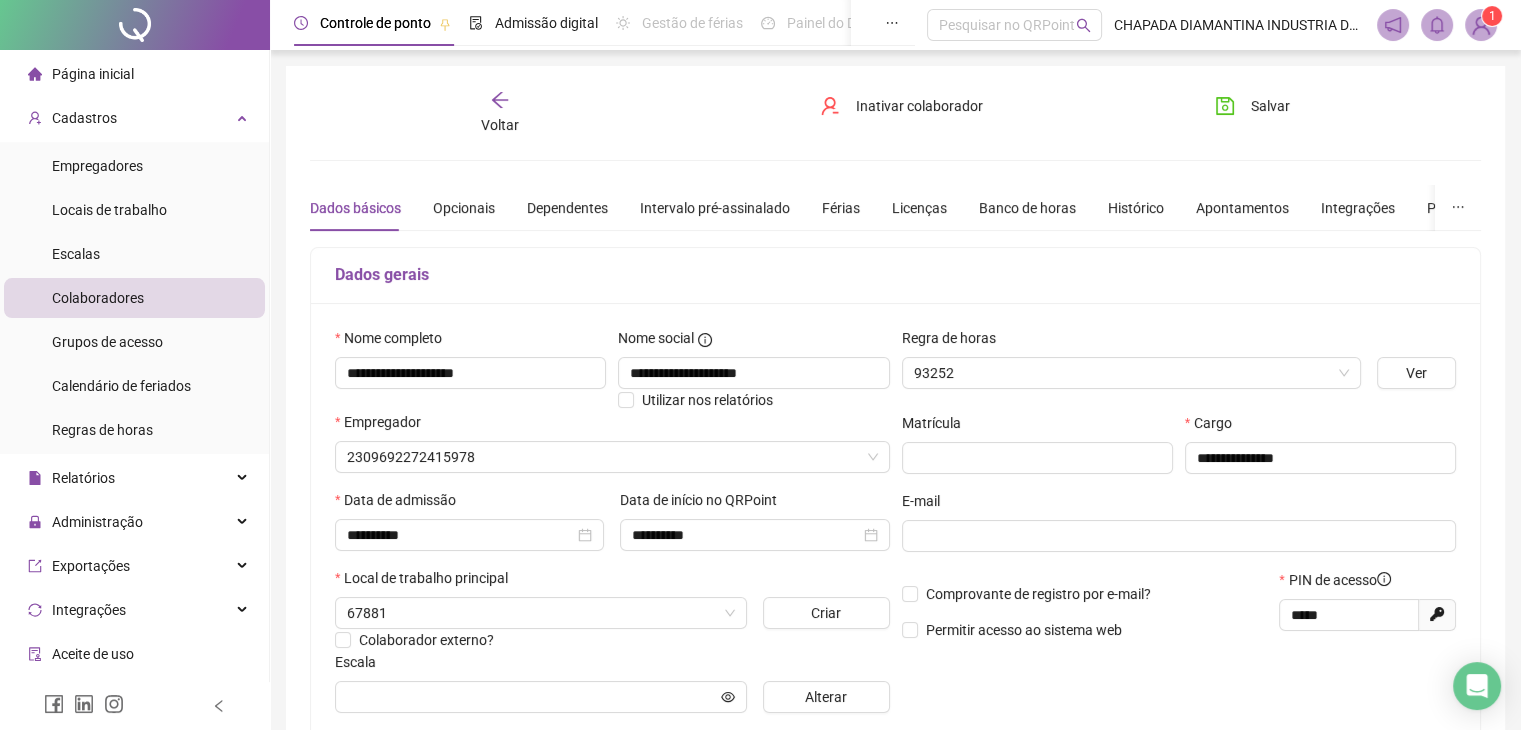 type on "**********" 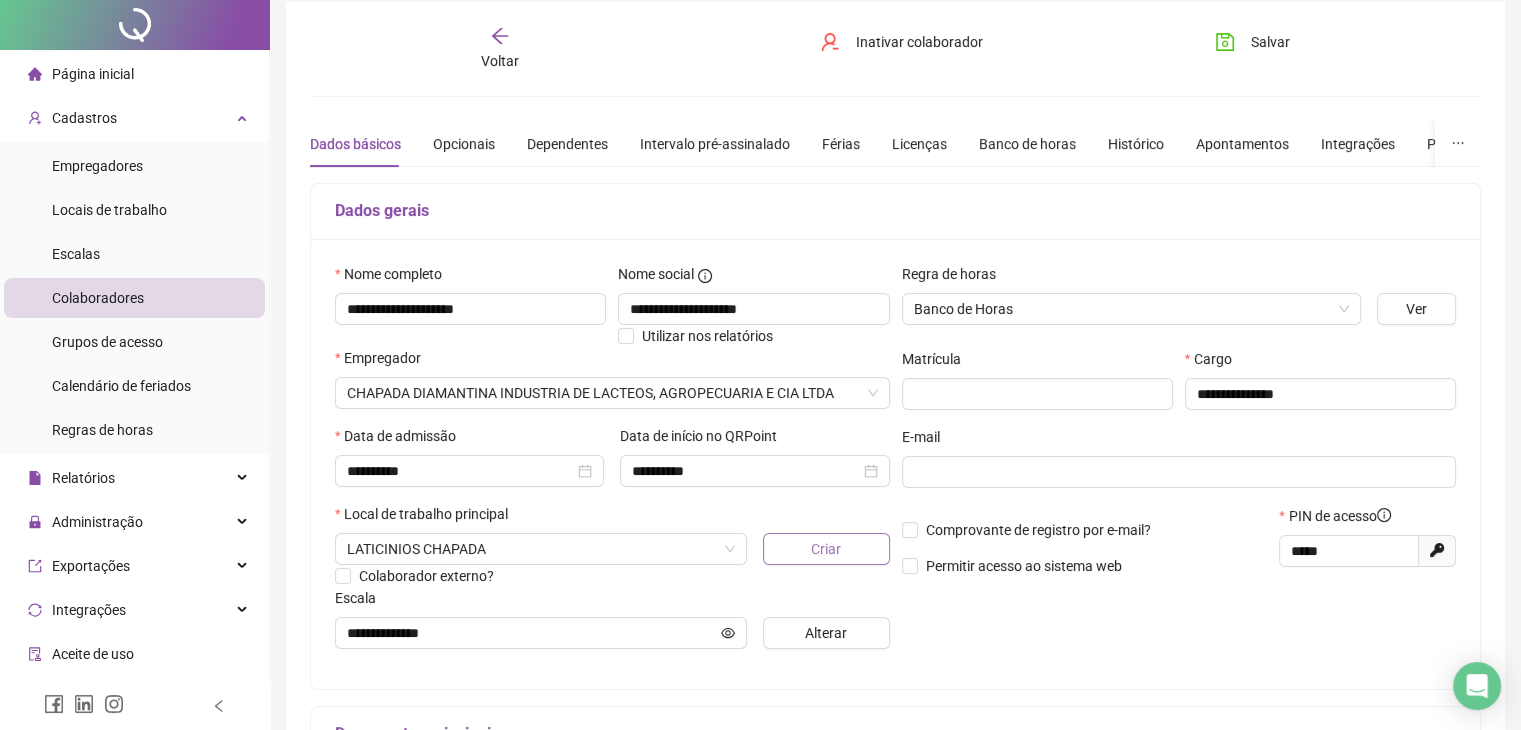 scroll, scrollTop: 100, scrollLeft: 0, axis: vertical 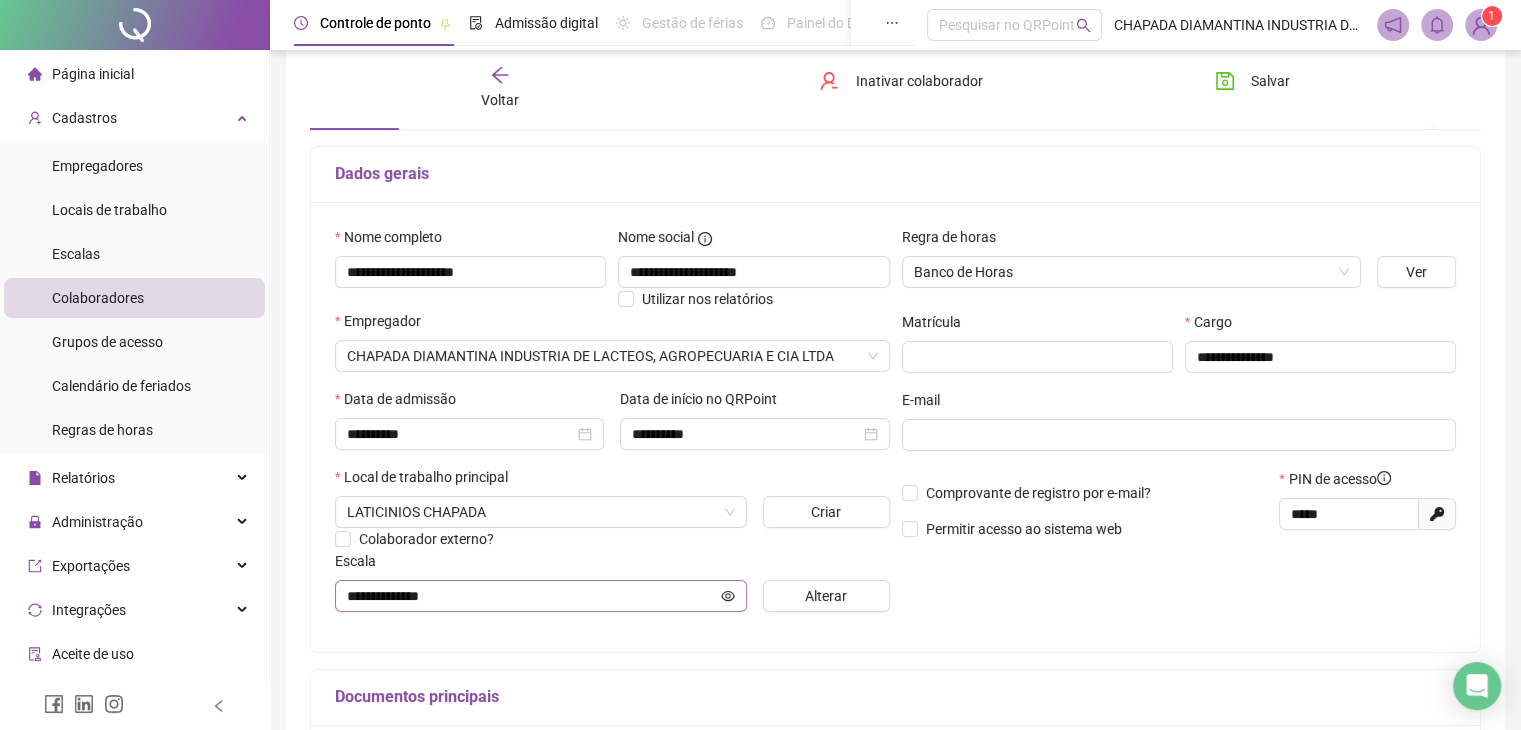 click on "**********" at bounding box center [541, 596] 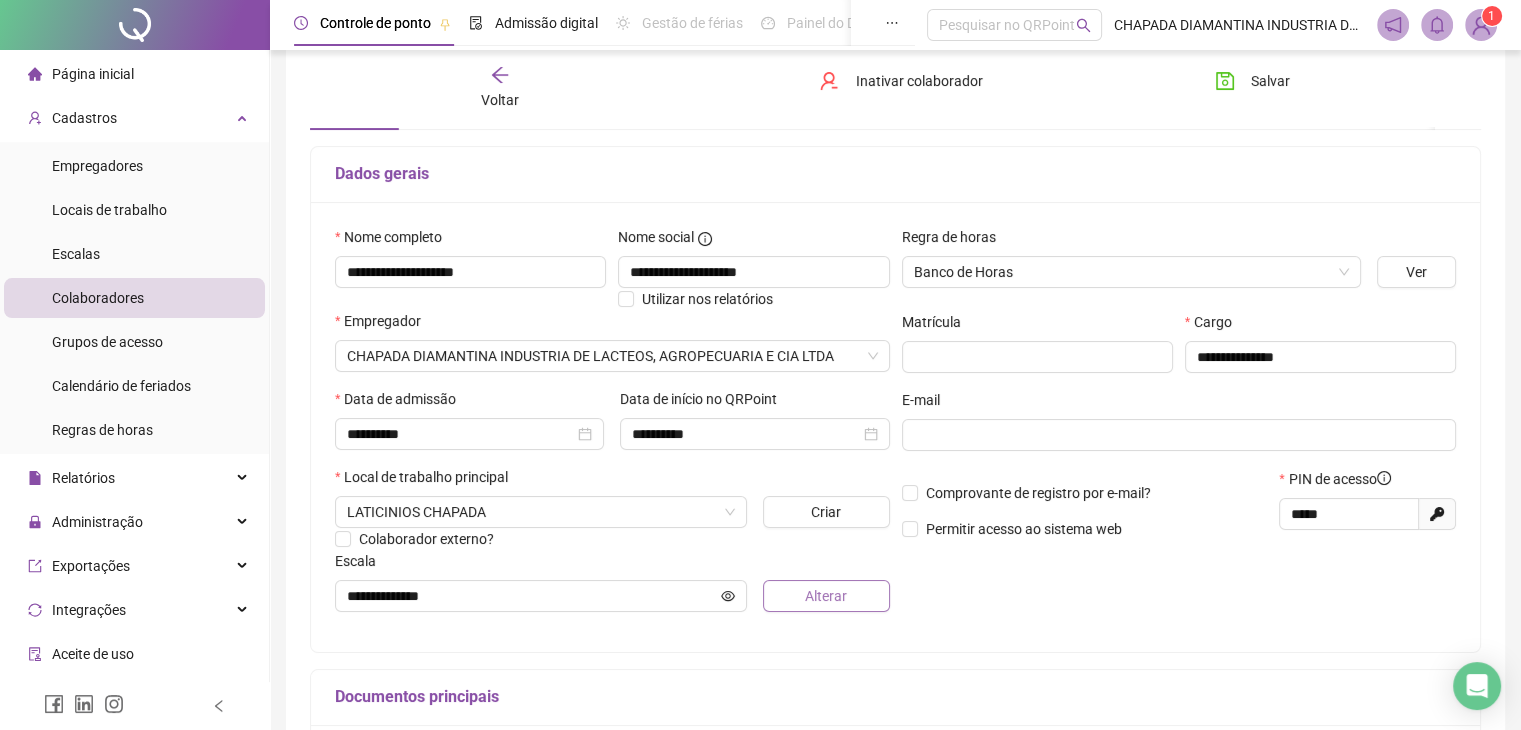 click on "Alterar" at bounding box center [826, 596] 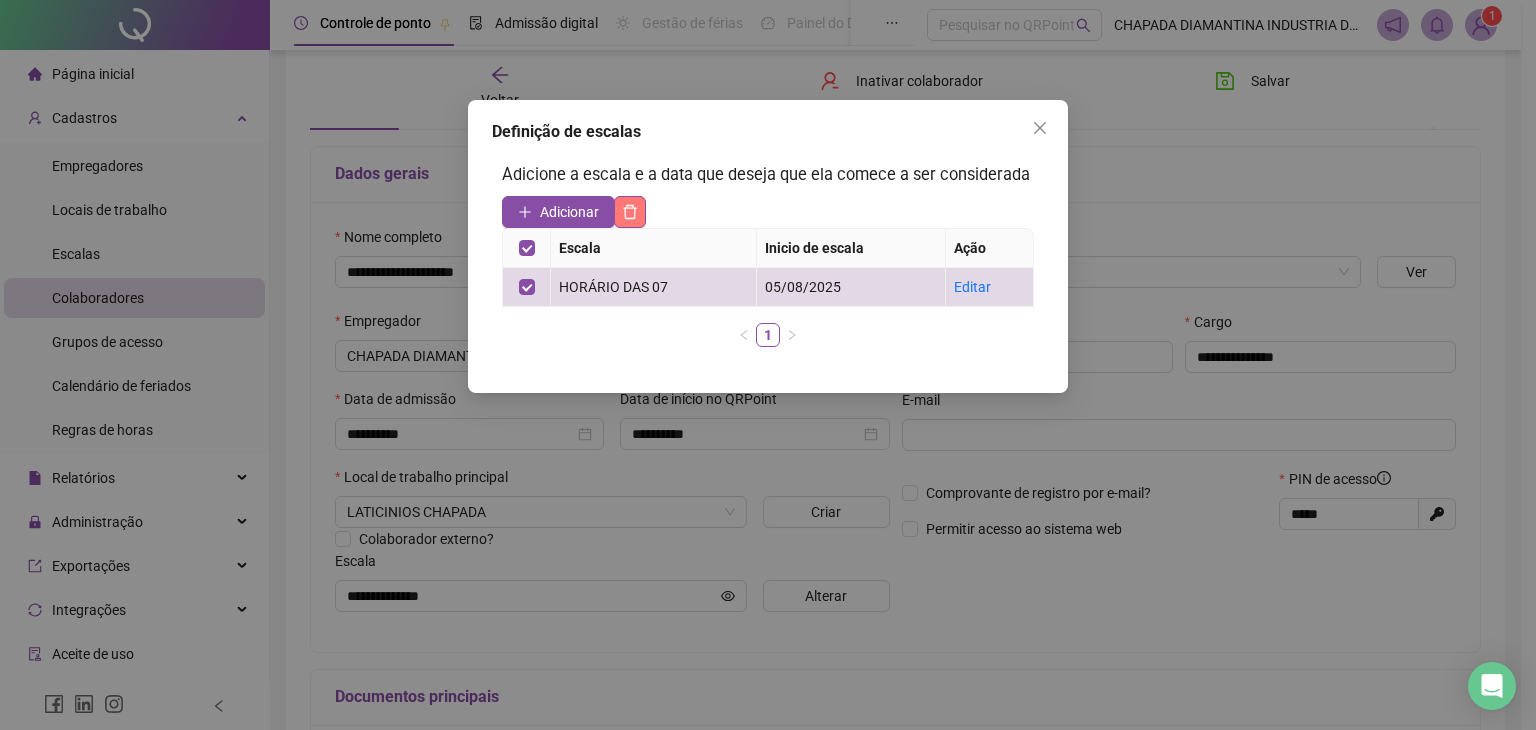 click at bounding box center [630, 212] 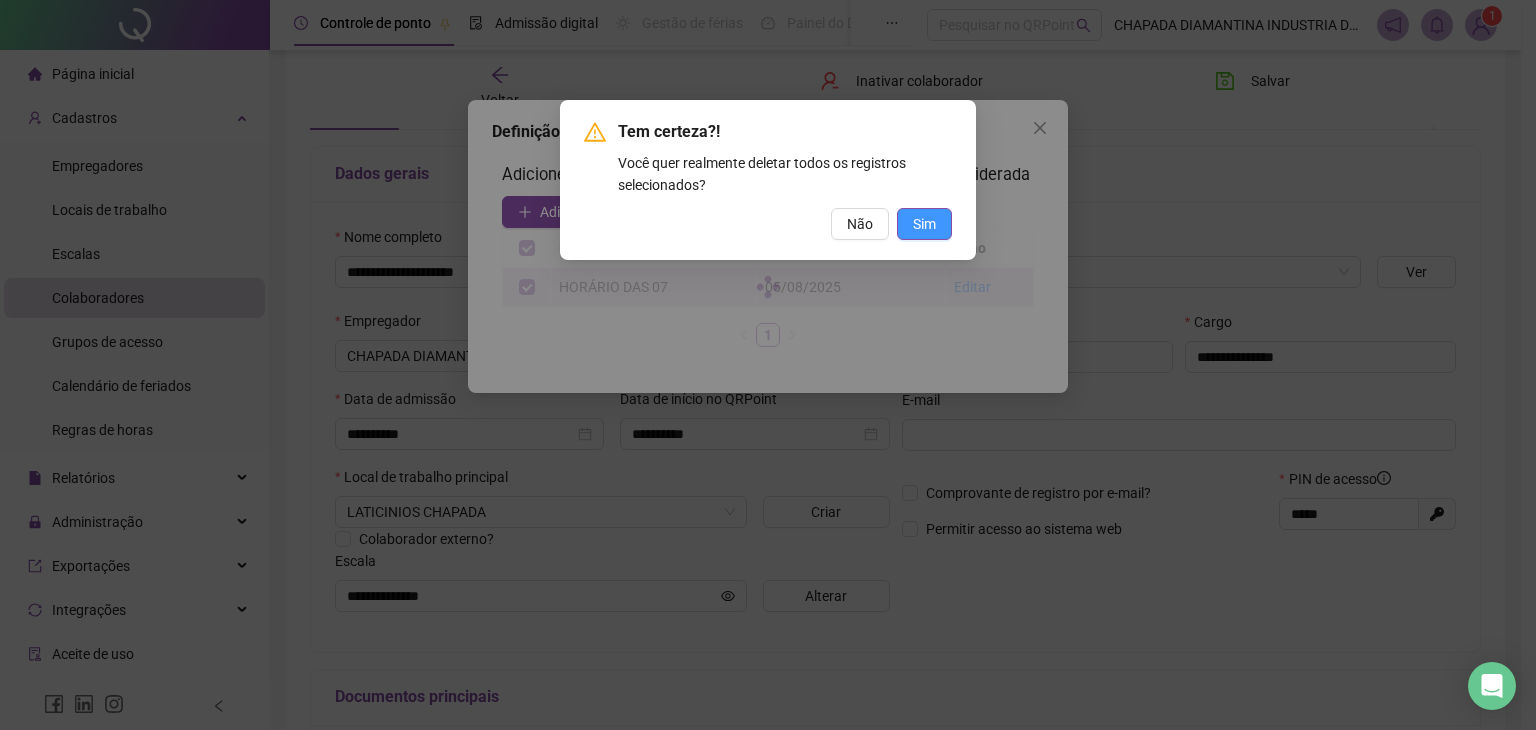 click on "Sim" at bounding box center [924, 224] 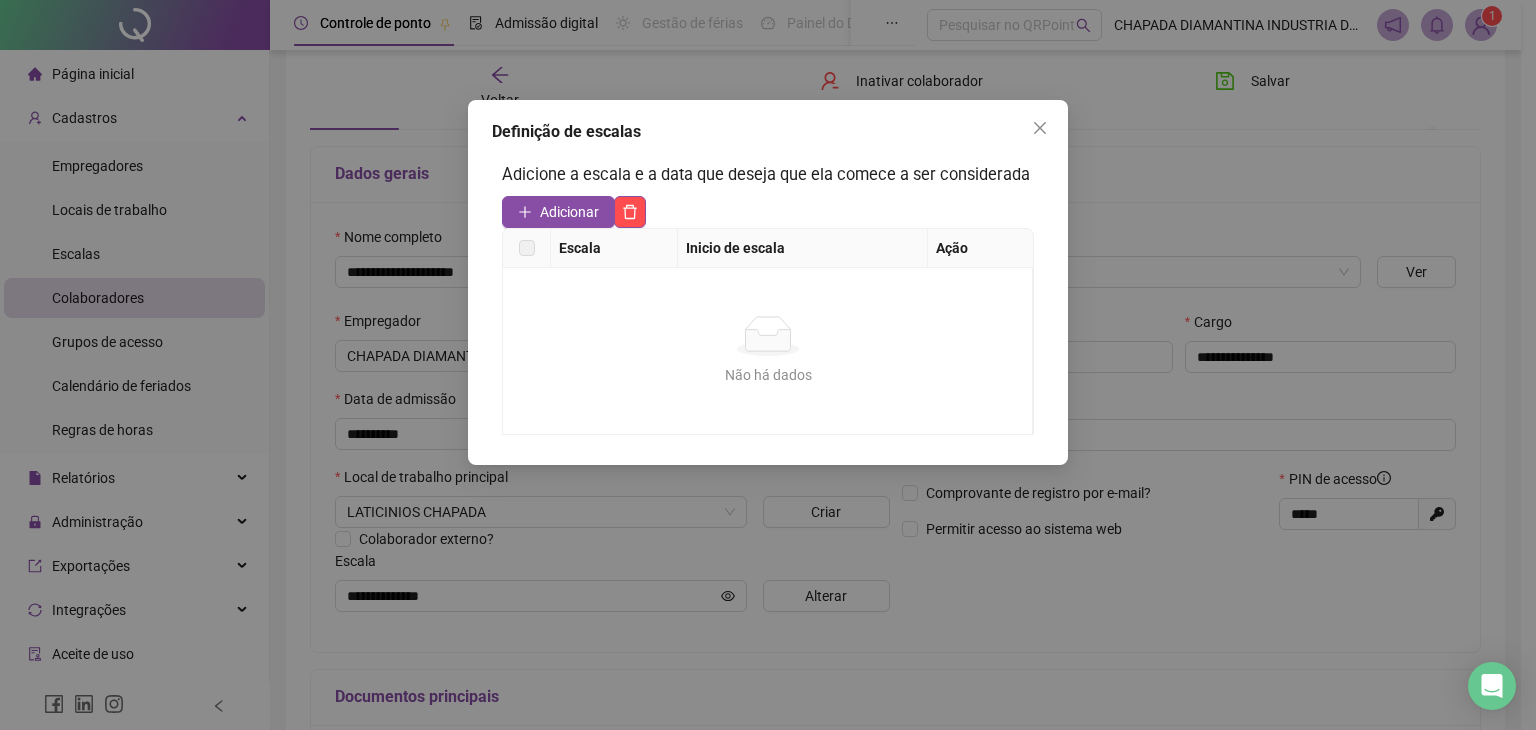 click on "Adicionar" at bounding box center (569, 212) 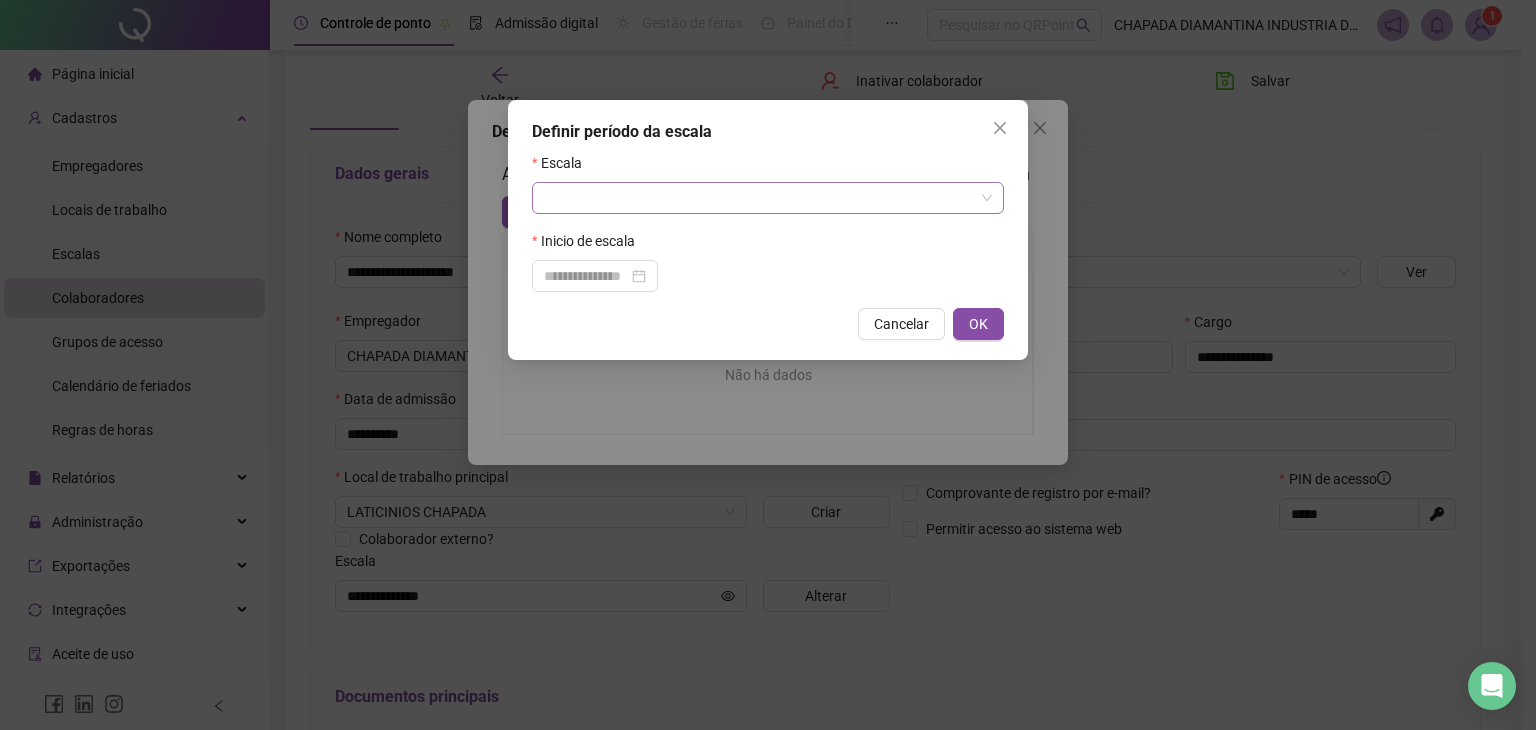 drag, startPoint x: 759, startPoint y: 193, endPoint x: 766, endPoint y: 204, distance: 13.038404 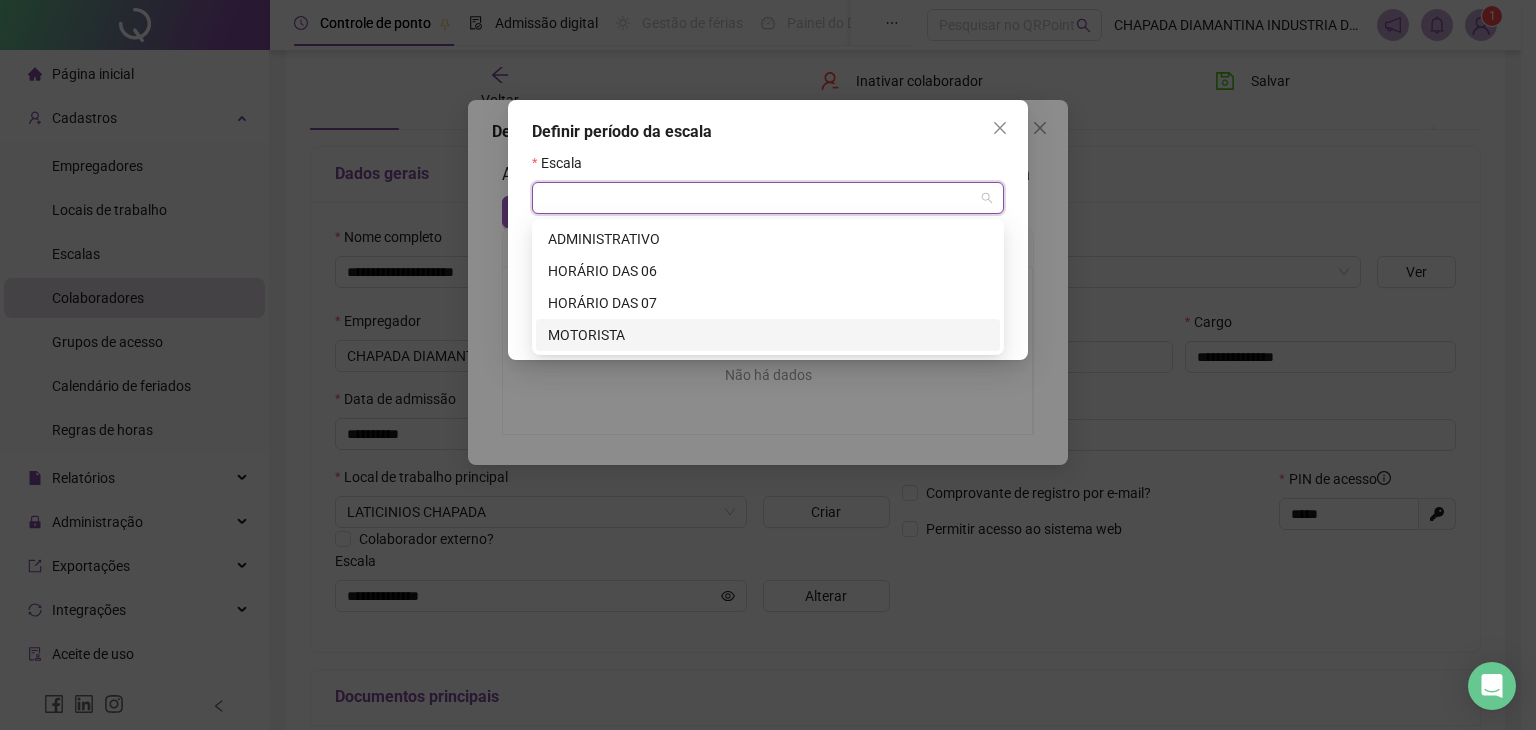click on "MOTORISTA" at bounding box center (768, 335) 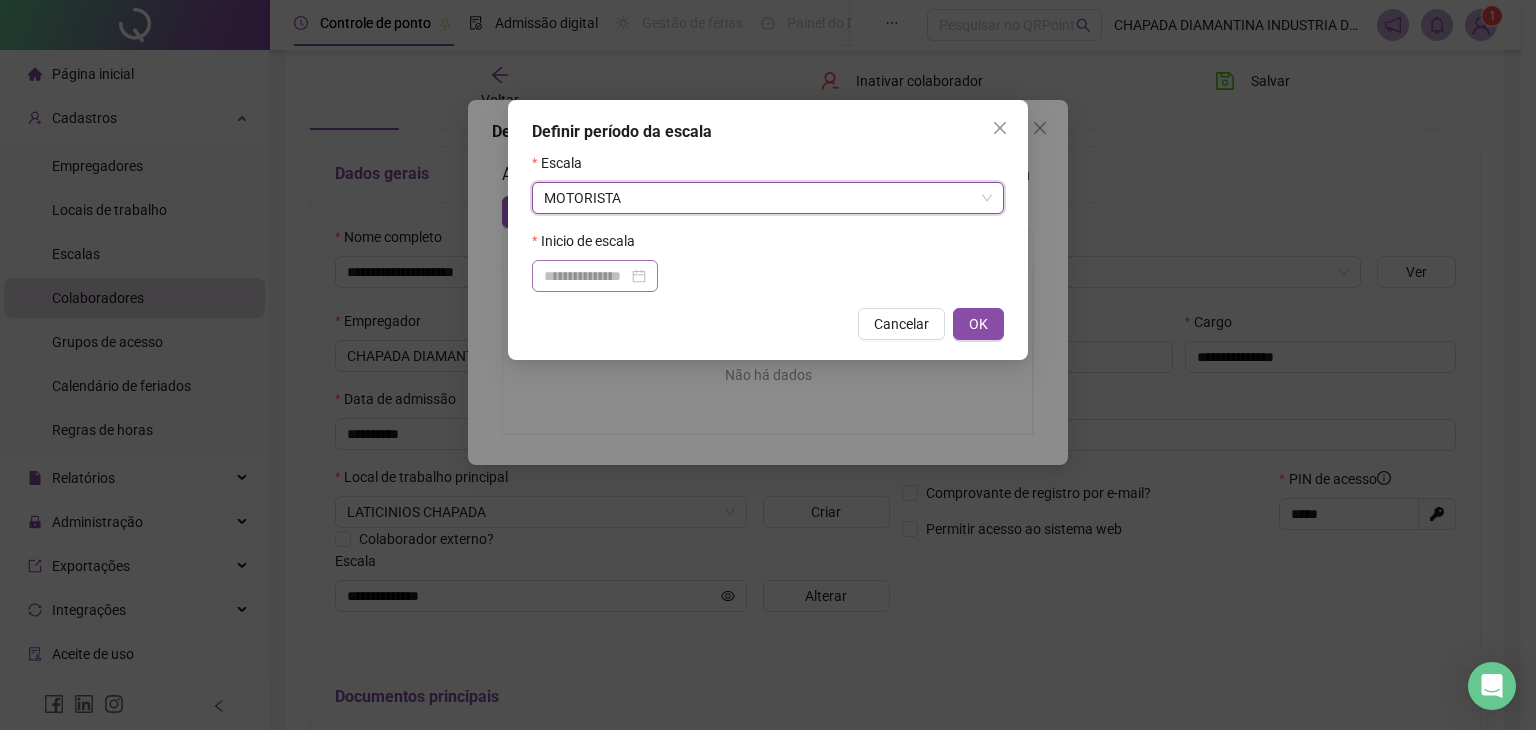 click at bounding box center [595, 276] 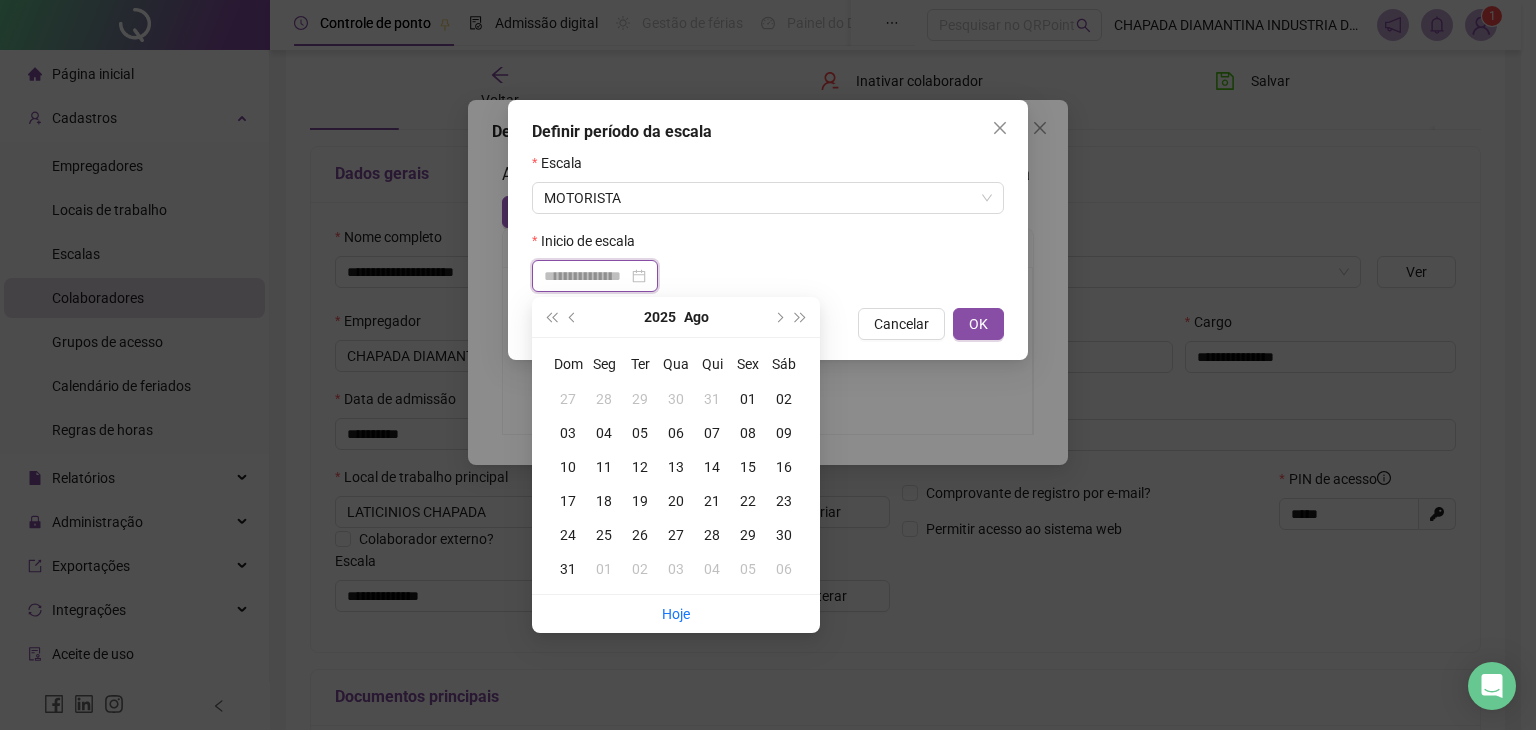 click at bounding box center (595, 276) 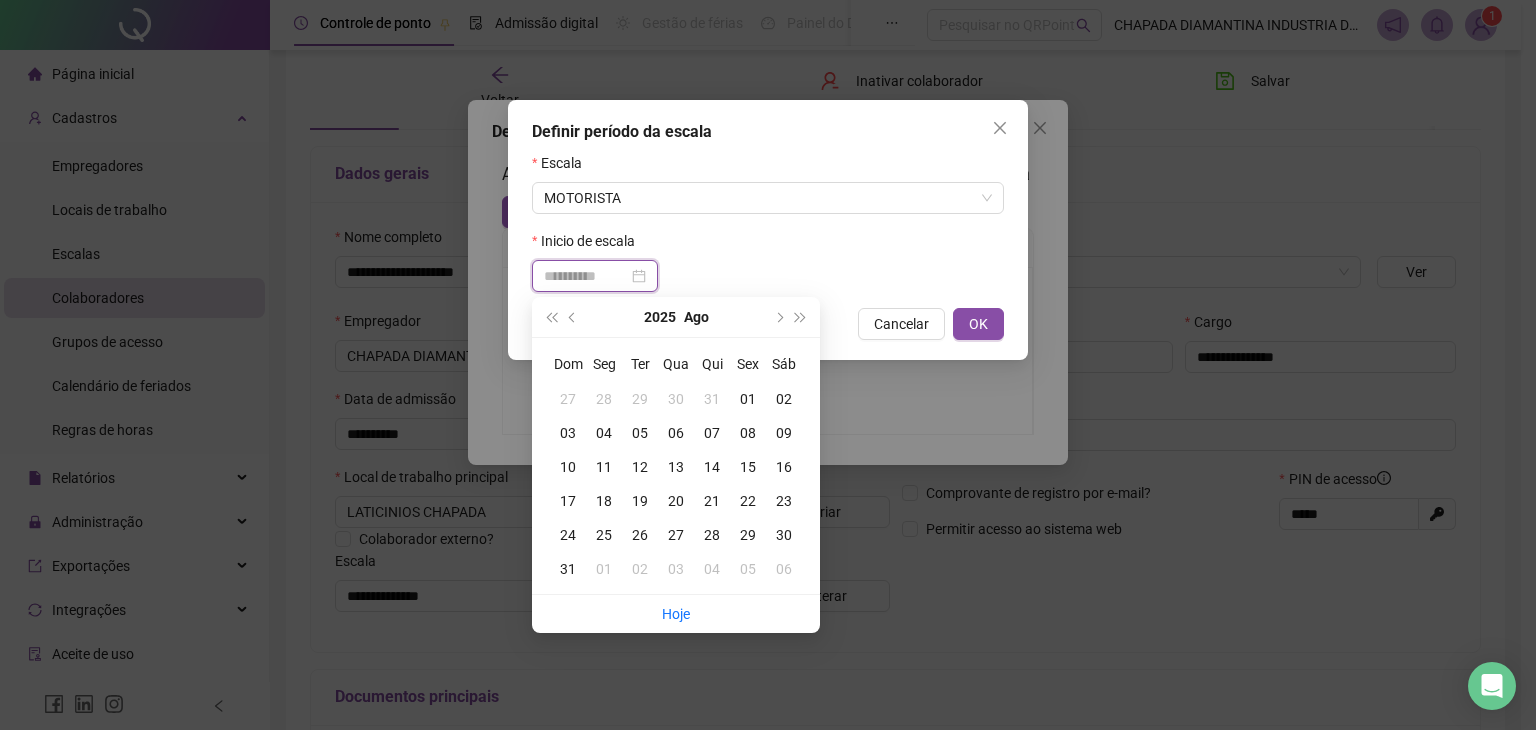type on "**********" 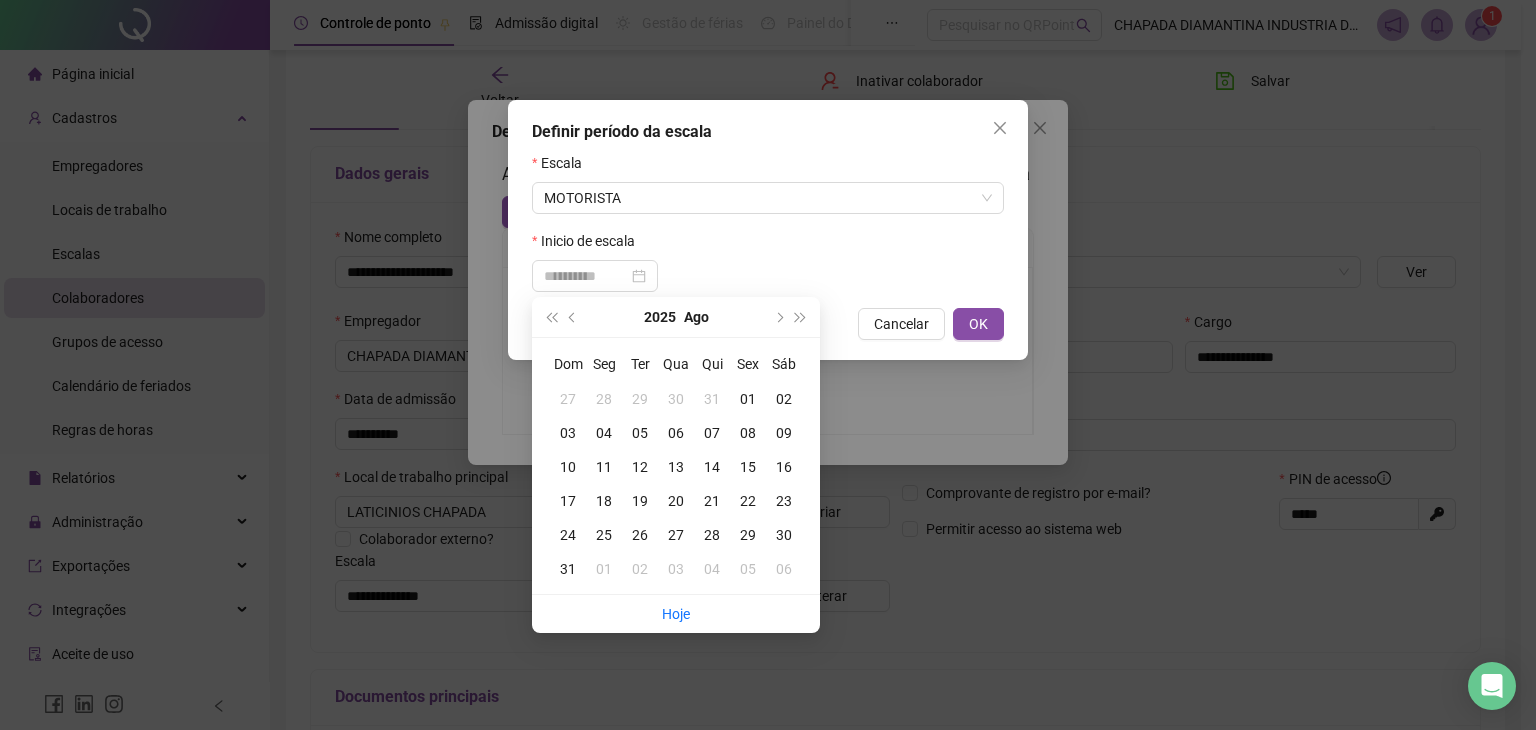 drag, startPoint x: 639, startPoint y: 426, endPoint x: 659, endPoint y: 428, distance: 20.09975 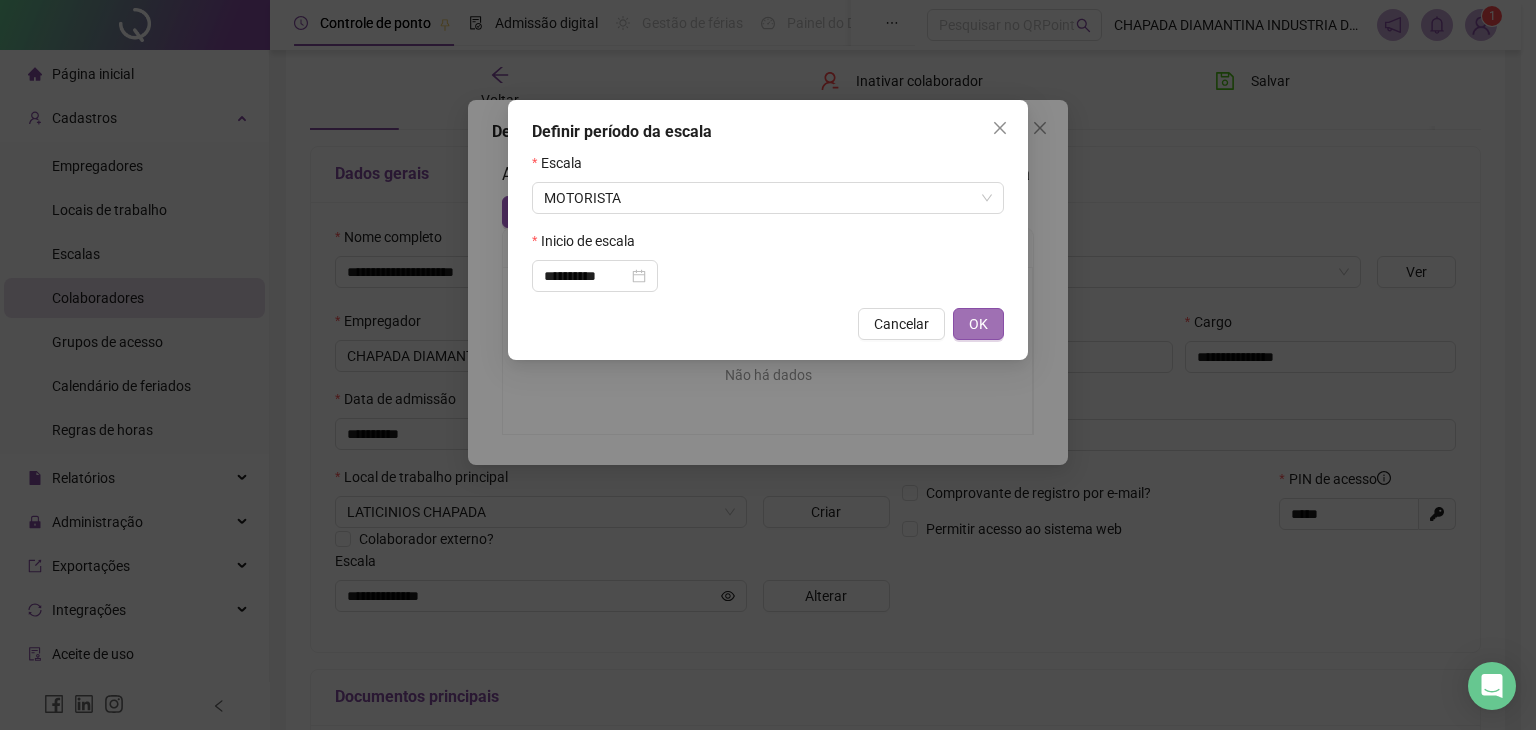 click on "OK" at bounding box center [978, 324] 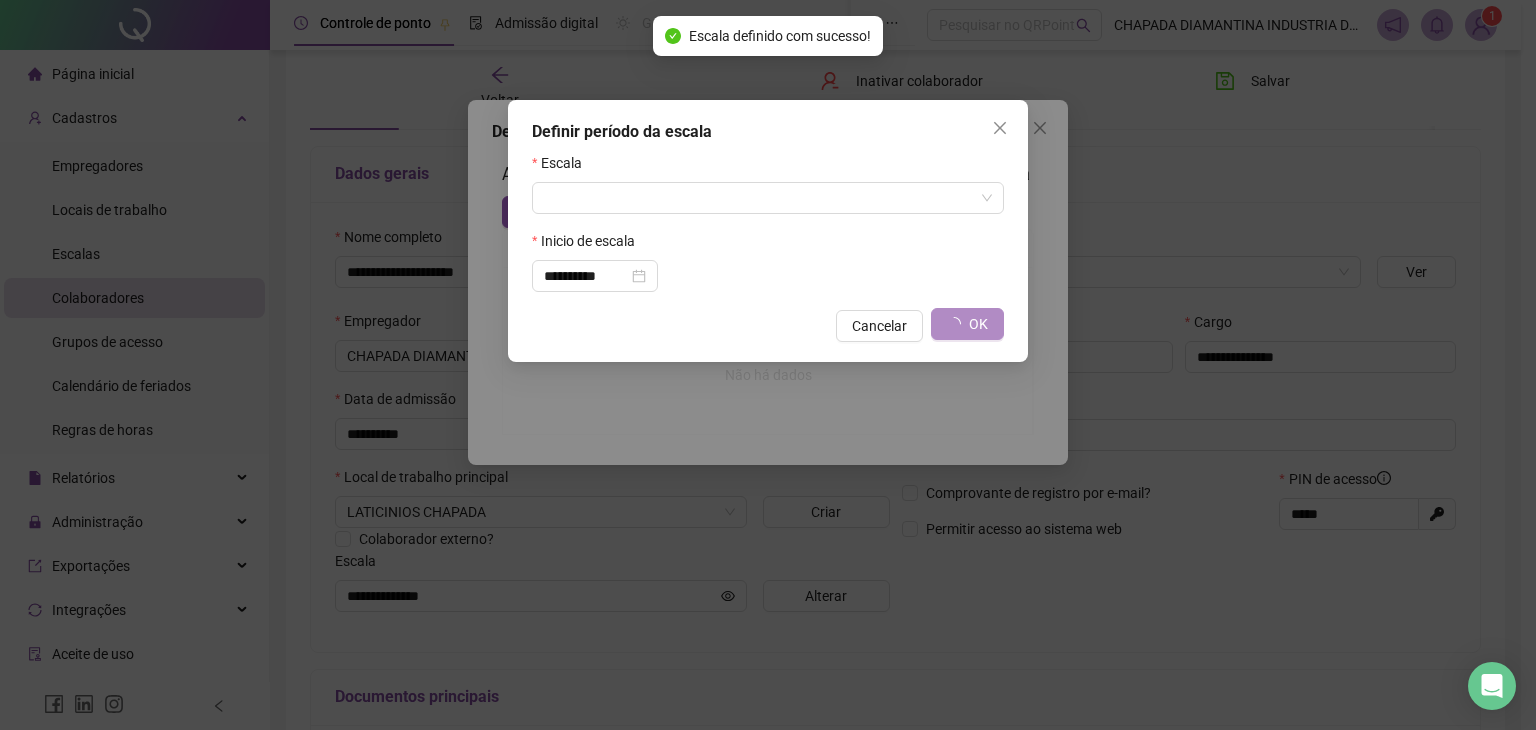type on "*********" 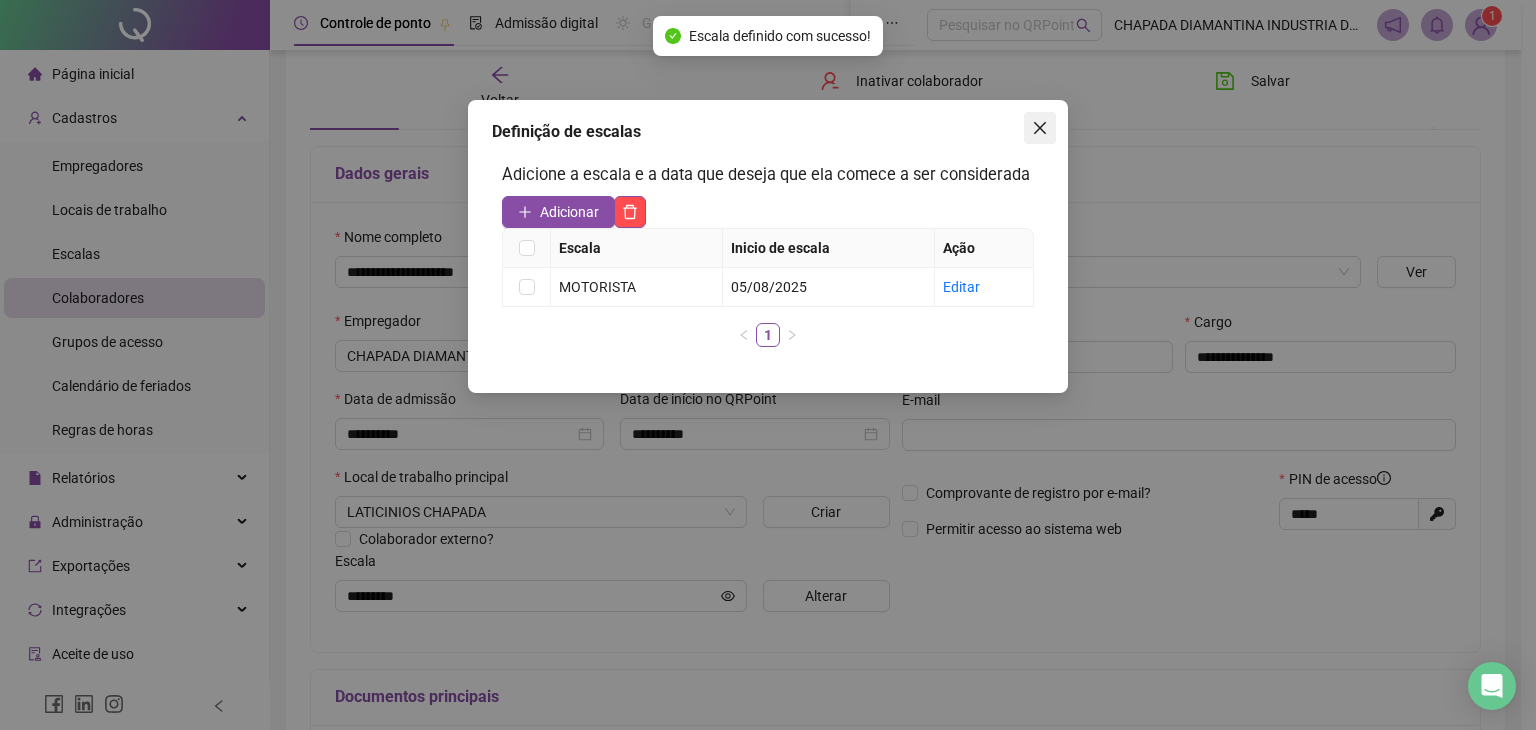 drag, startPoint x: 1019, startPoint y: 136, endPoint x: 1038, endPoint y: 136, distance: 19 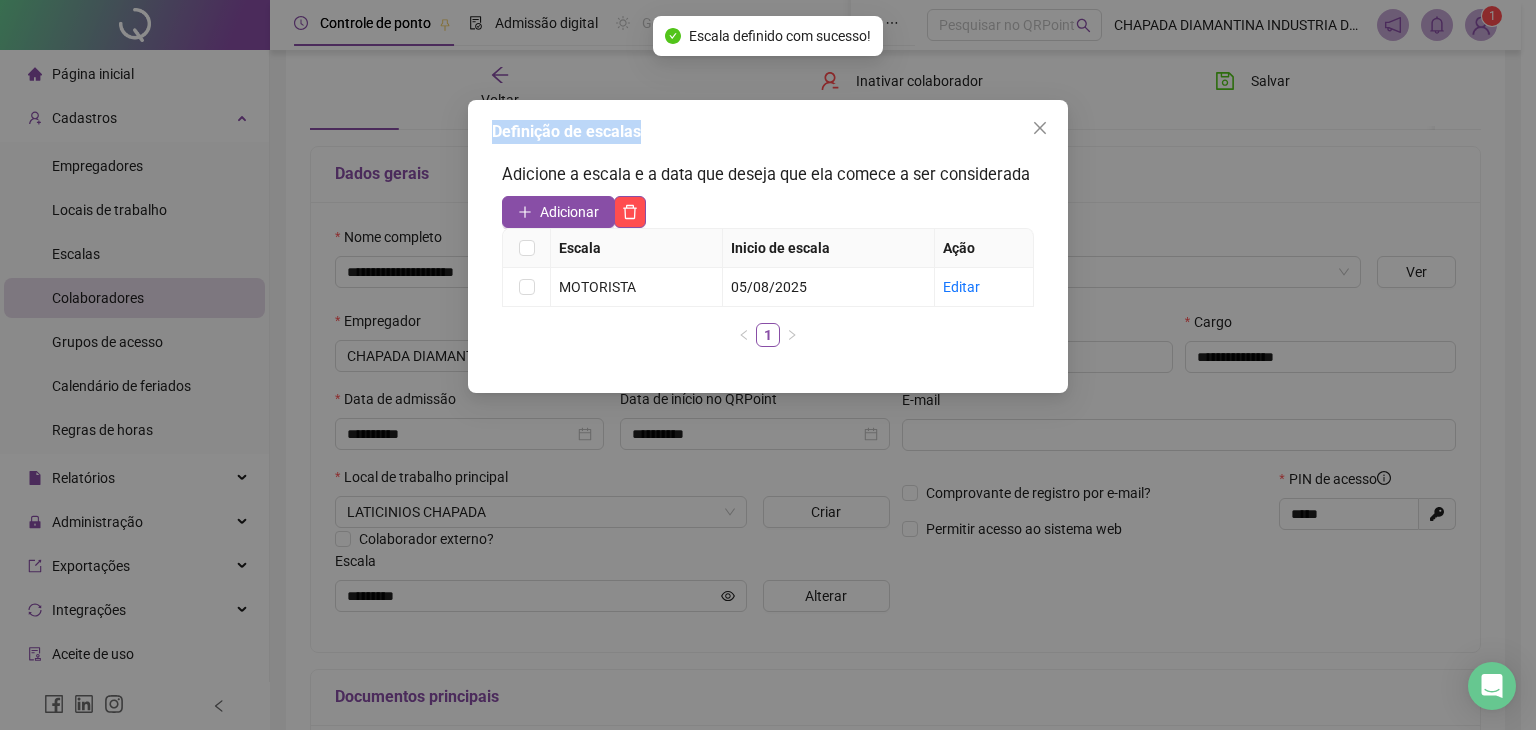 click 